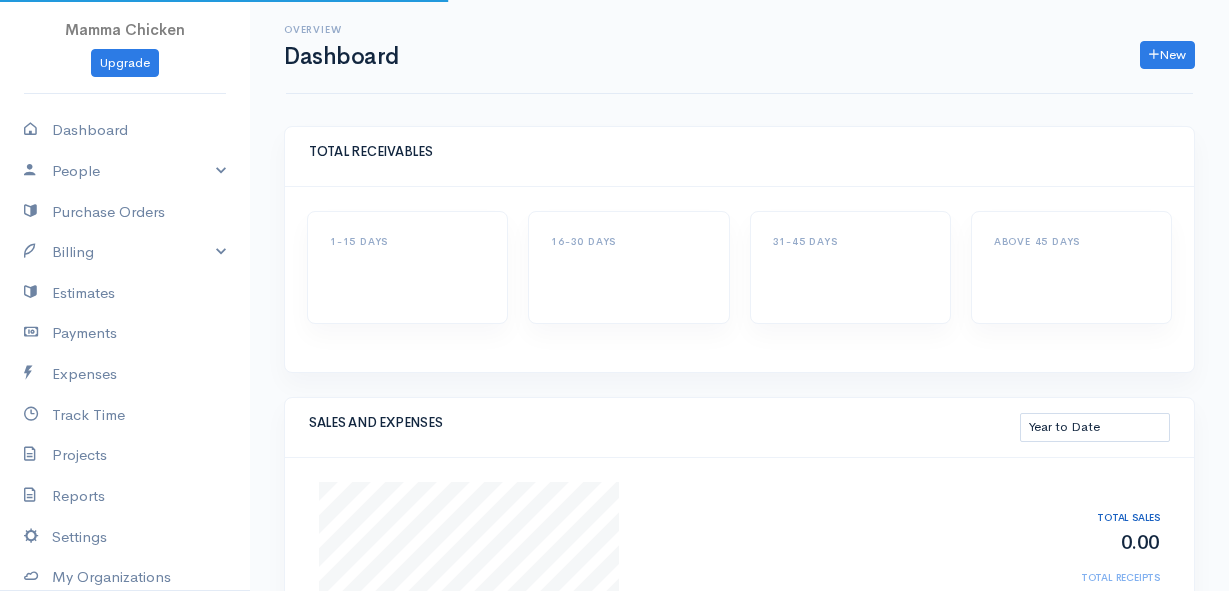 select on "thistoyear" 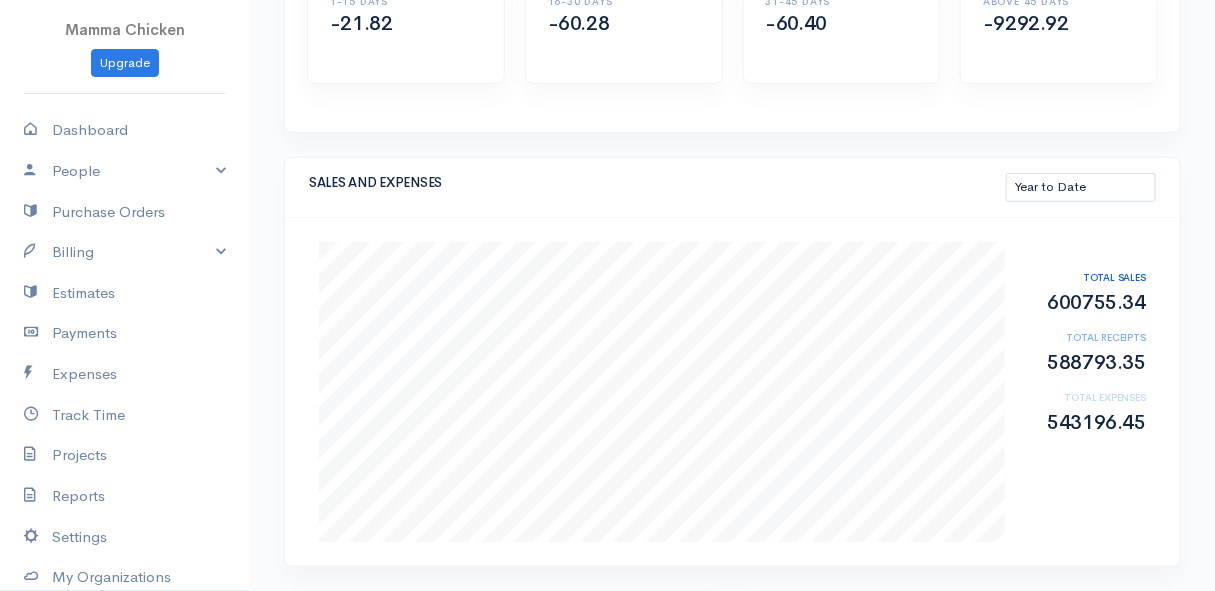 scroll, scrollTop: 149, scrollLeft: 0, axis: vertical 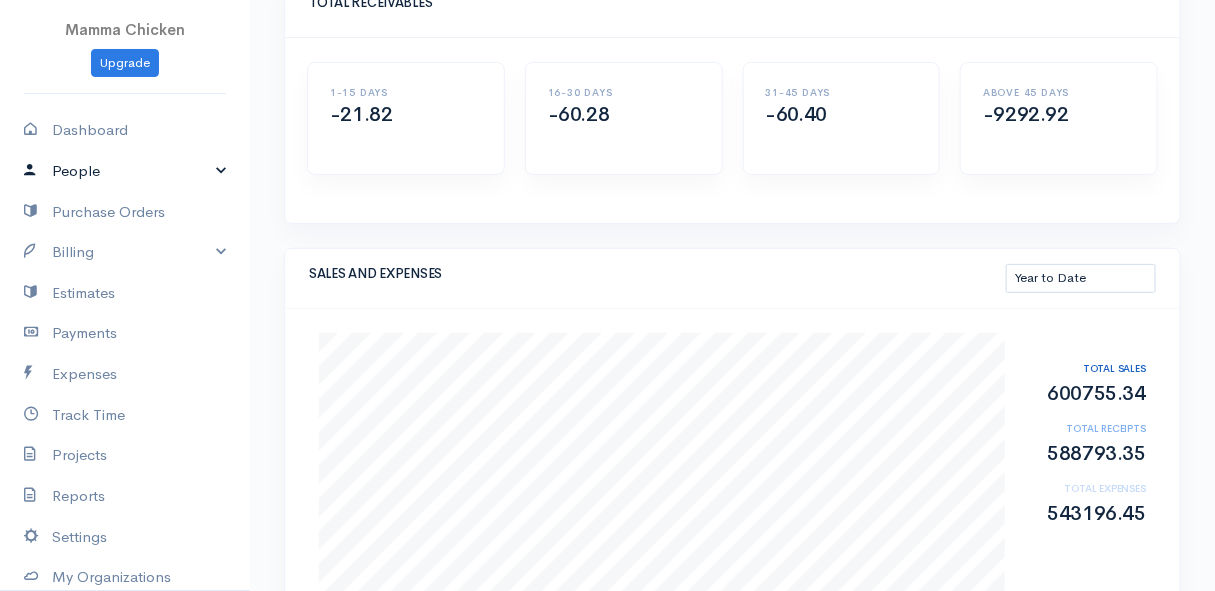 click on "People" at bounding box center (125, 171) 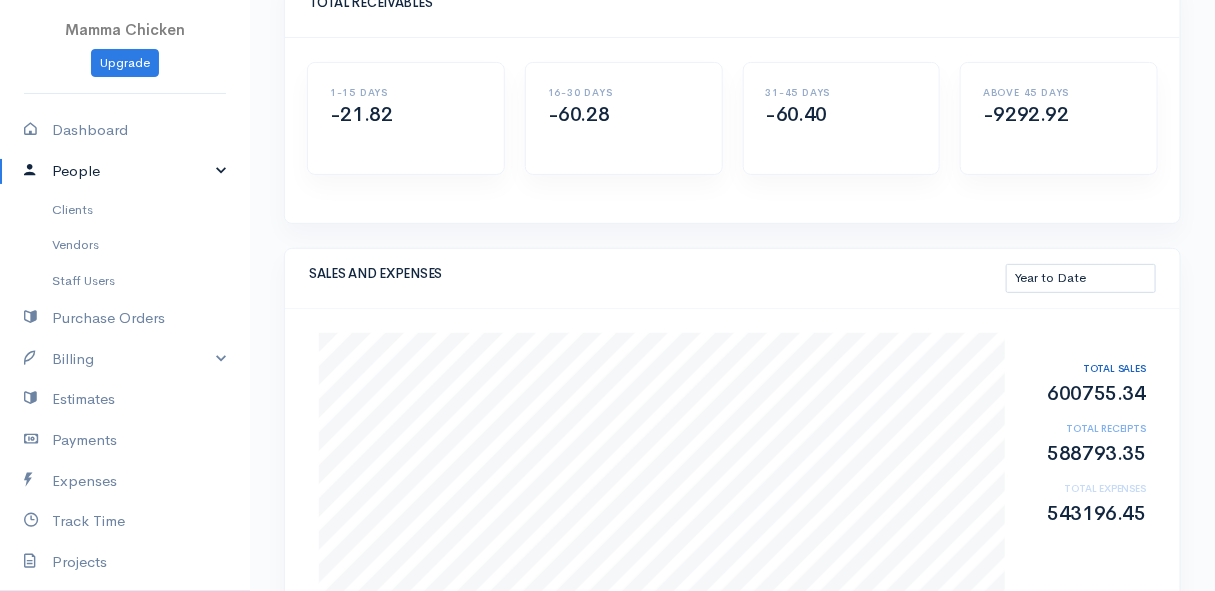 click on "People" at bounding box center [125, 171] 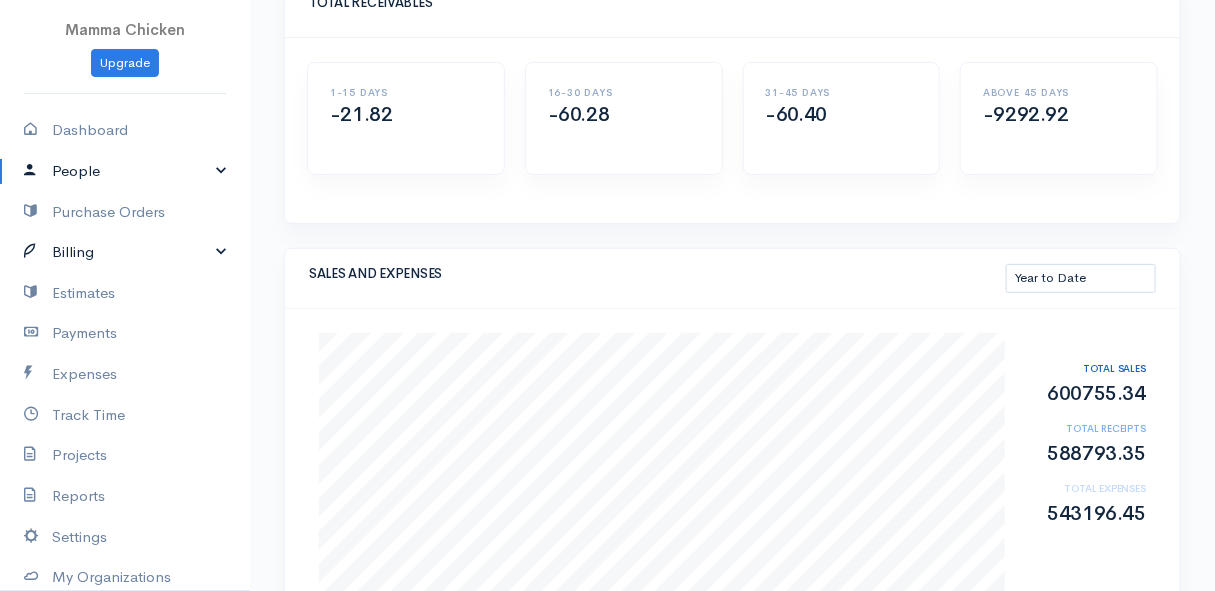 click on "Billing" at bounding box center (125, 252) 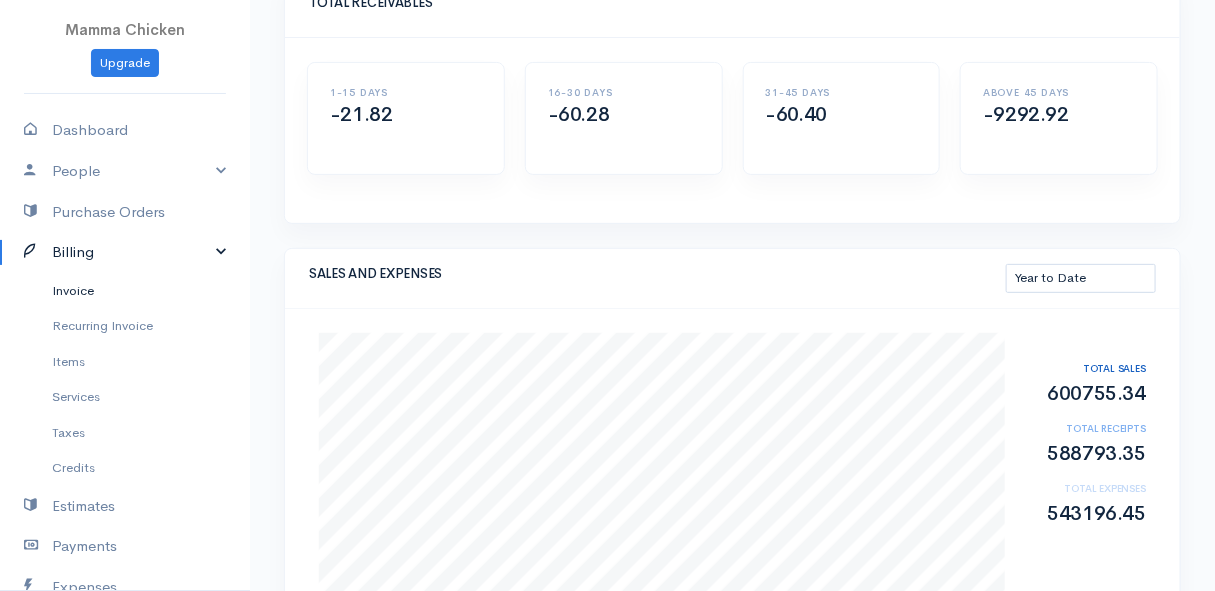 click on "Invoice" at bounding box center (125, 291) 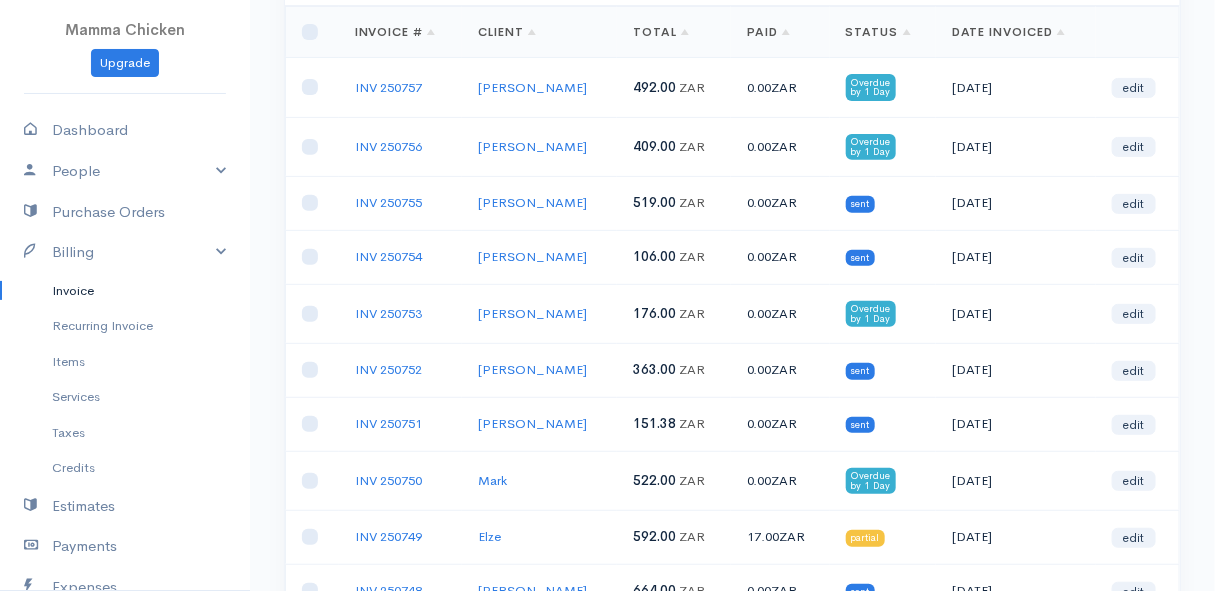 scroll, scrollTop: 0, scrollLeft: 0, axis: both 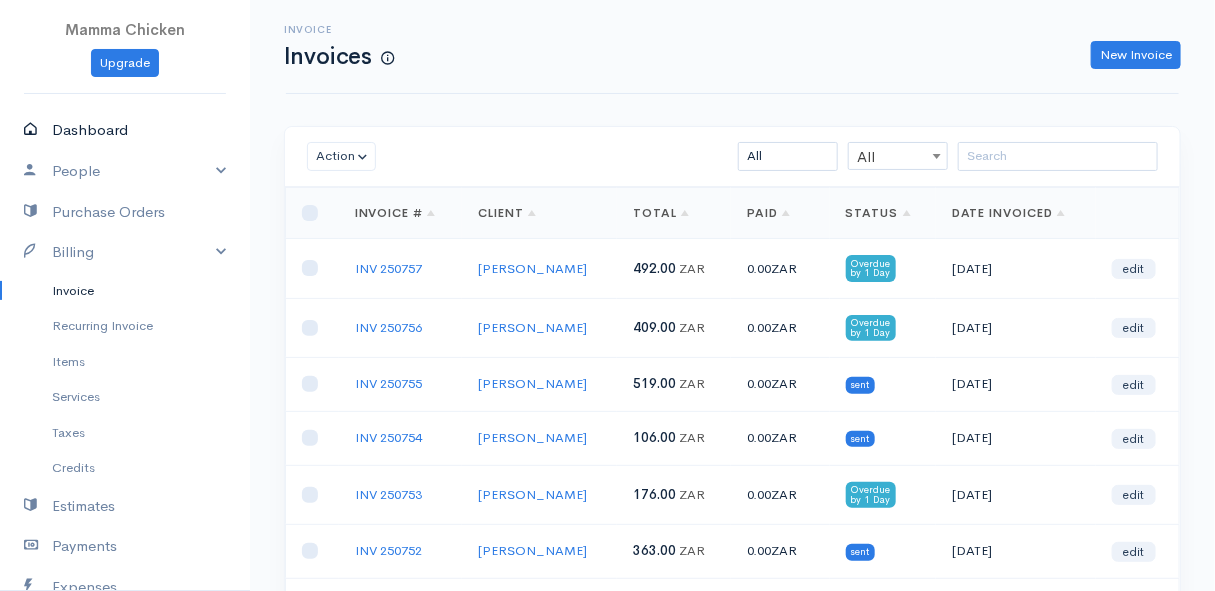 click on "Dashboard" at bounding box center (125, 130) 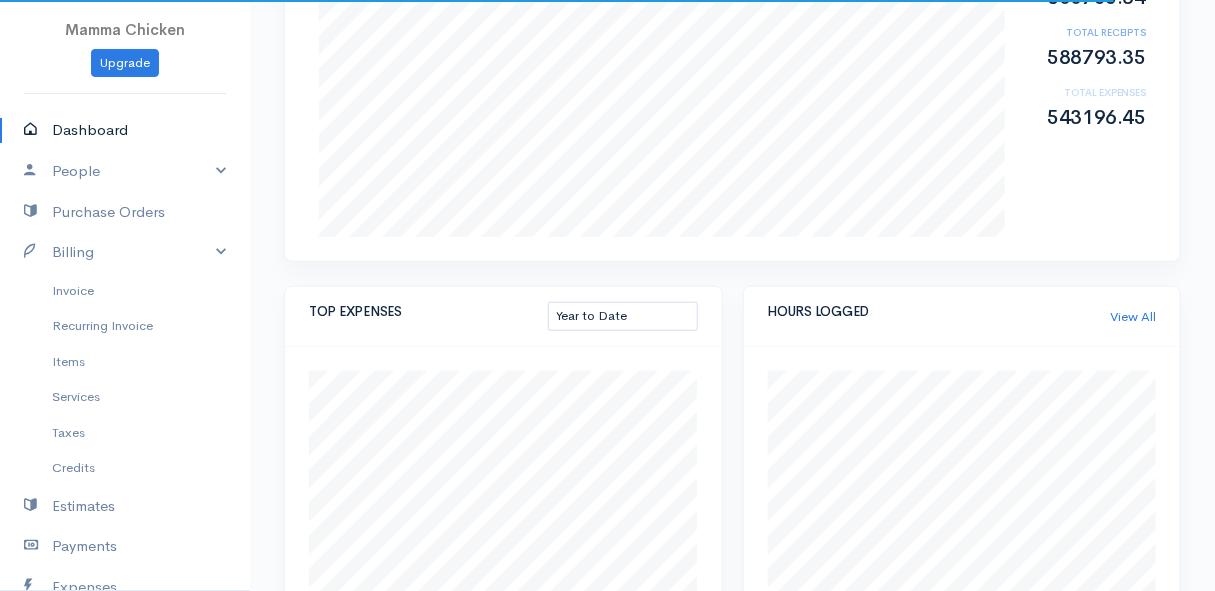scroll, scrollTop: 1000, scrollLeft: 0, axis: vertical 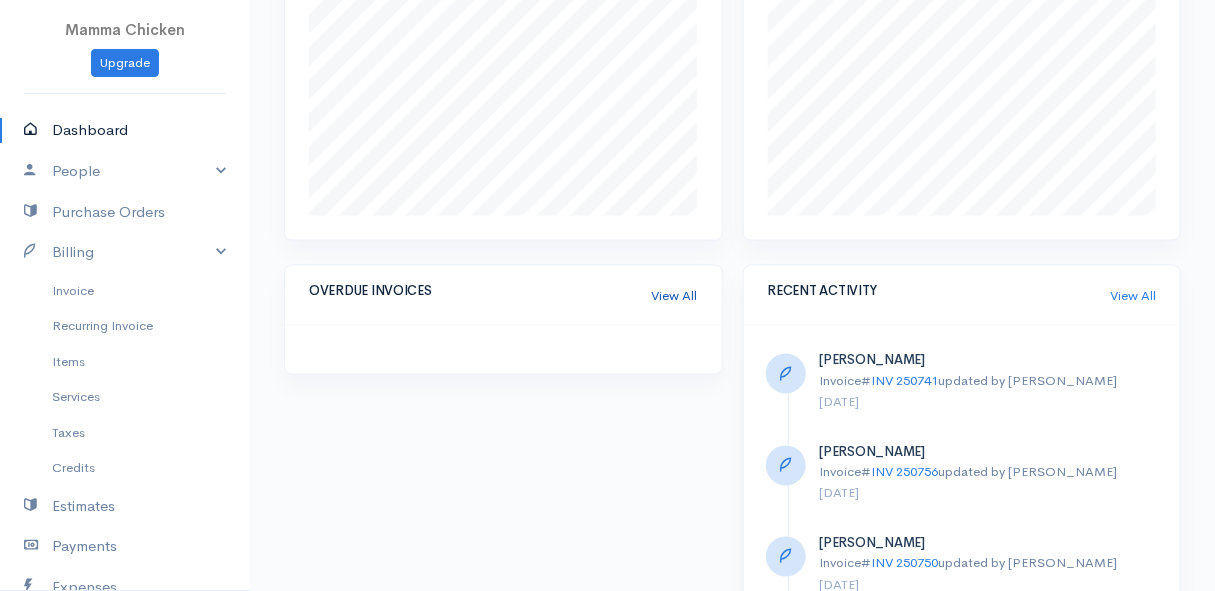click on "View All" at bounding box center [675, 296] 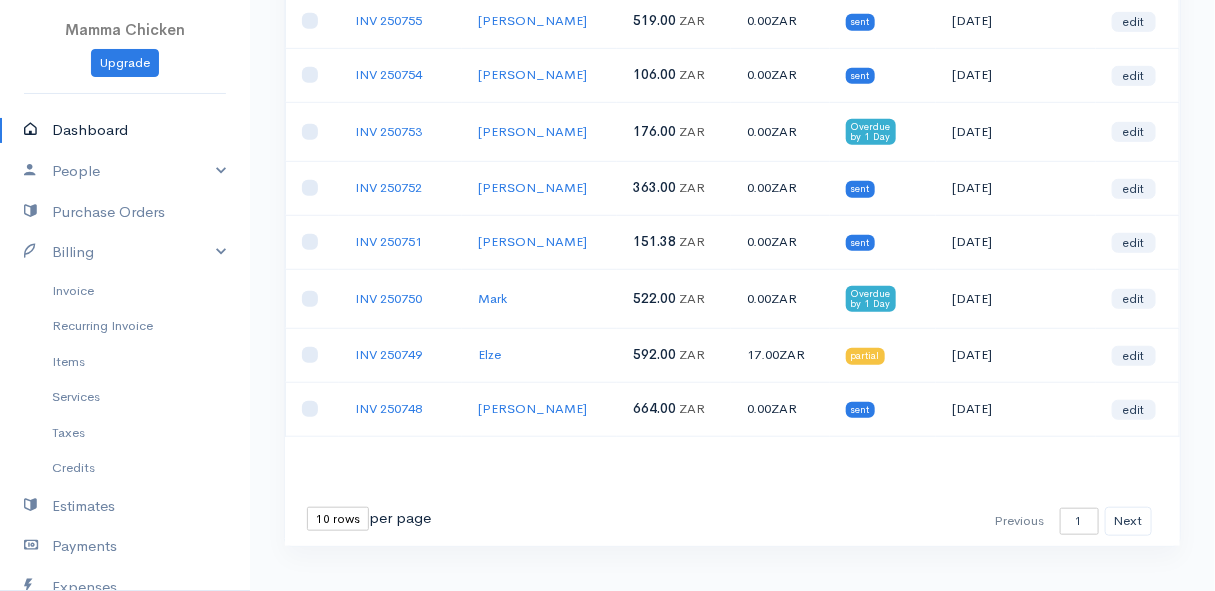 scroll, scrollTop: 0, scrollLeft: 0, axis: both 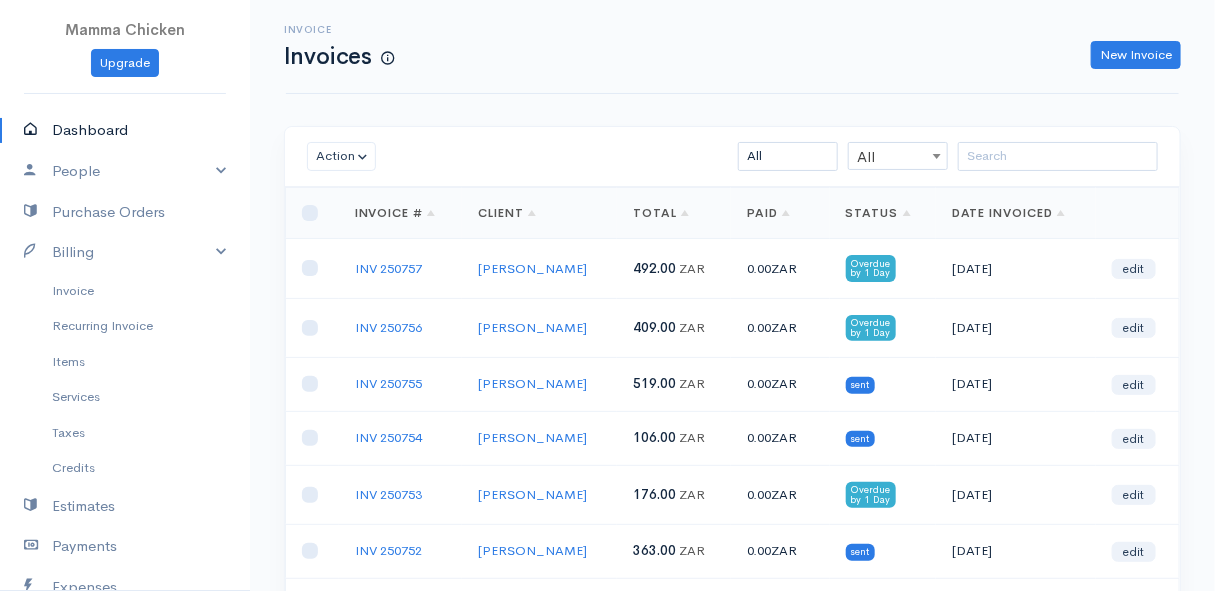 click on "Dashboard" at bounding box center [125, 130] 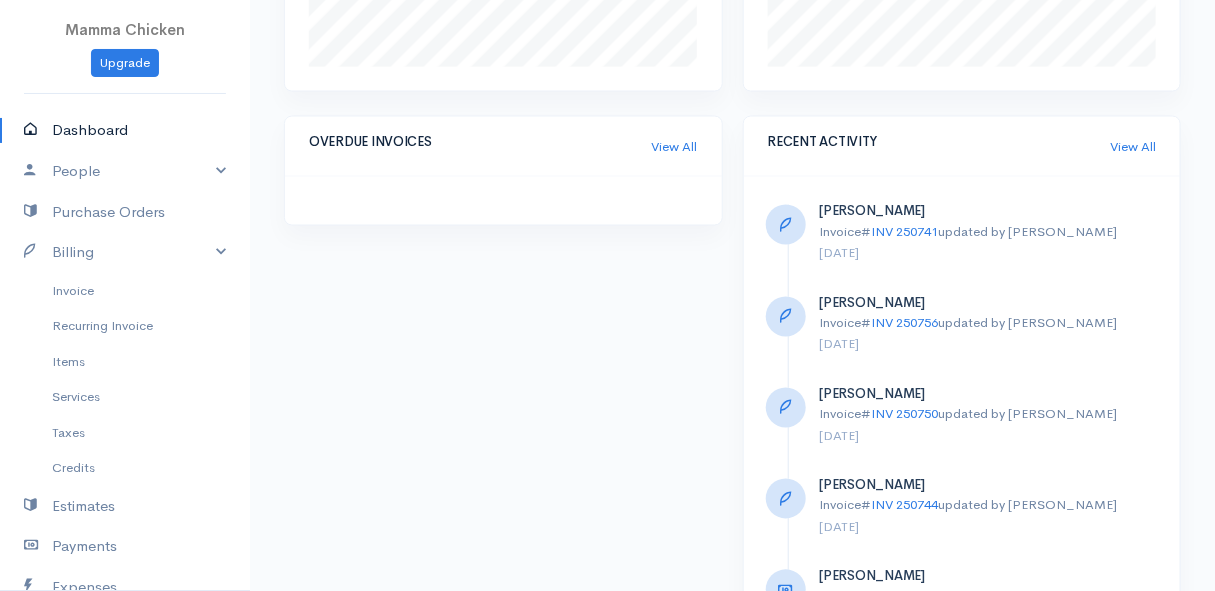 scroll, scrollTop: 1058, scrollLeft: 0, axis: vertical 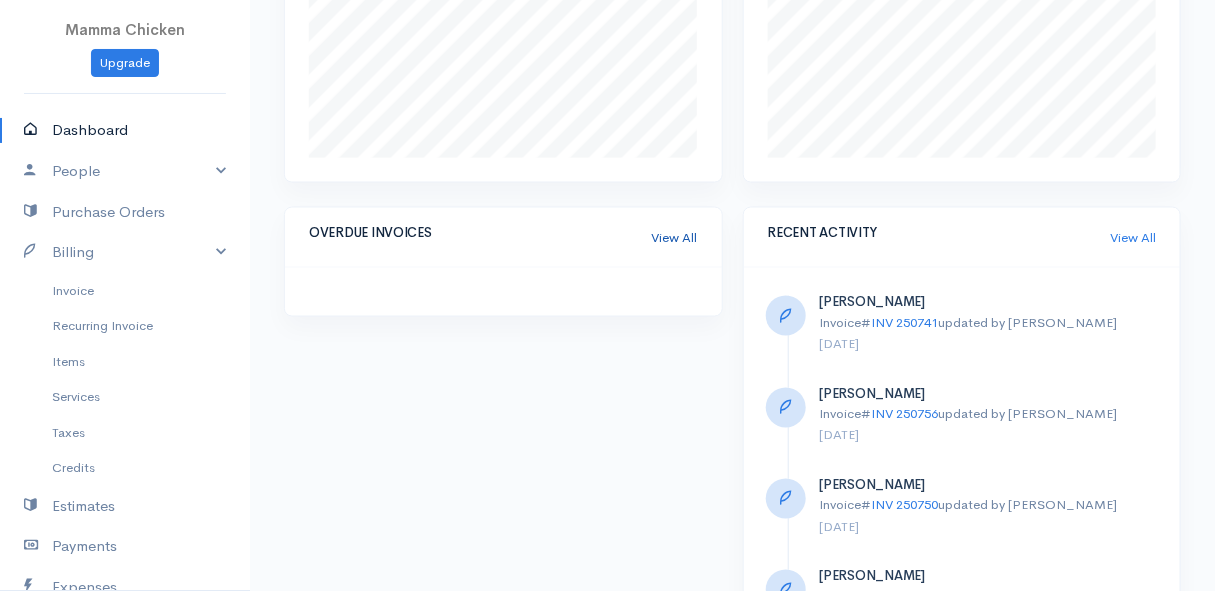 click on "View All" at bounding box center [675, 238] 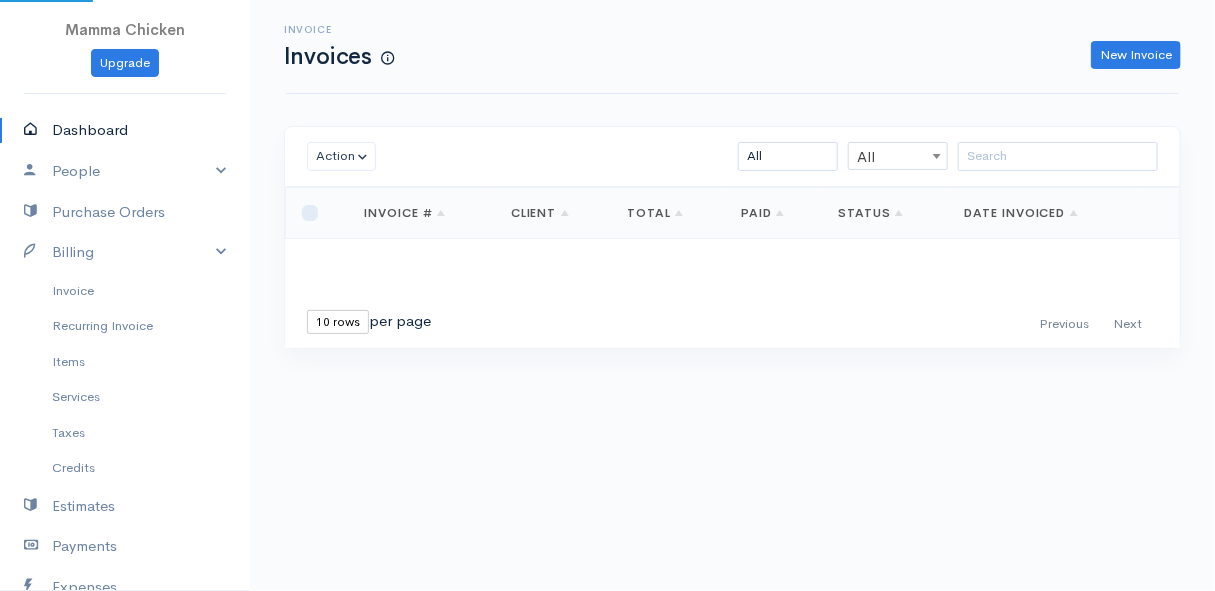 scroll, scrollTop: 0, scrollLeft: 0, axis: both 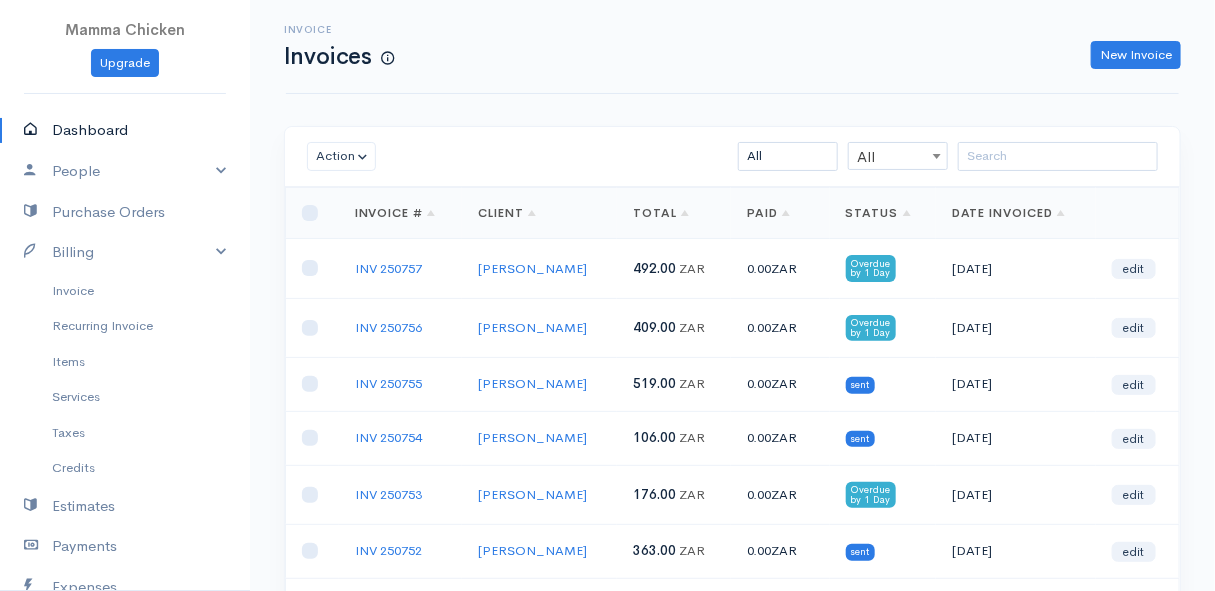 click on "Dashboard" at bounding box center [125, 130] 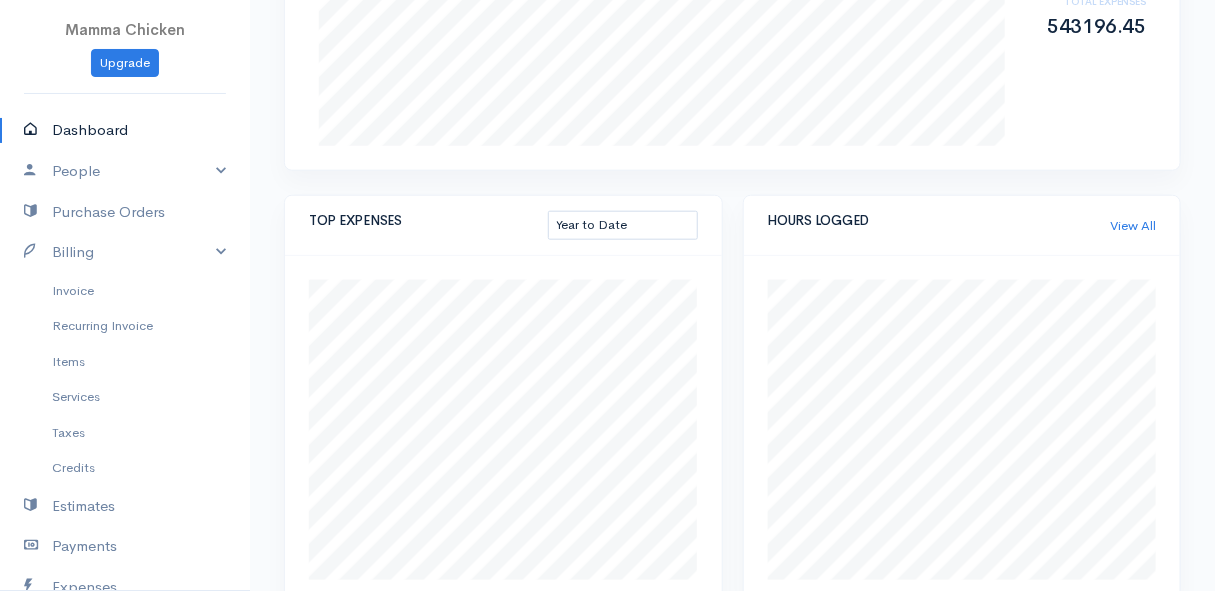 scroll, scrollTop: 1000, scrollLeft: 0, axis: vertical 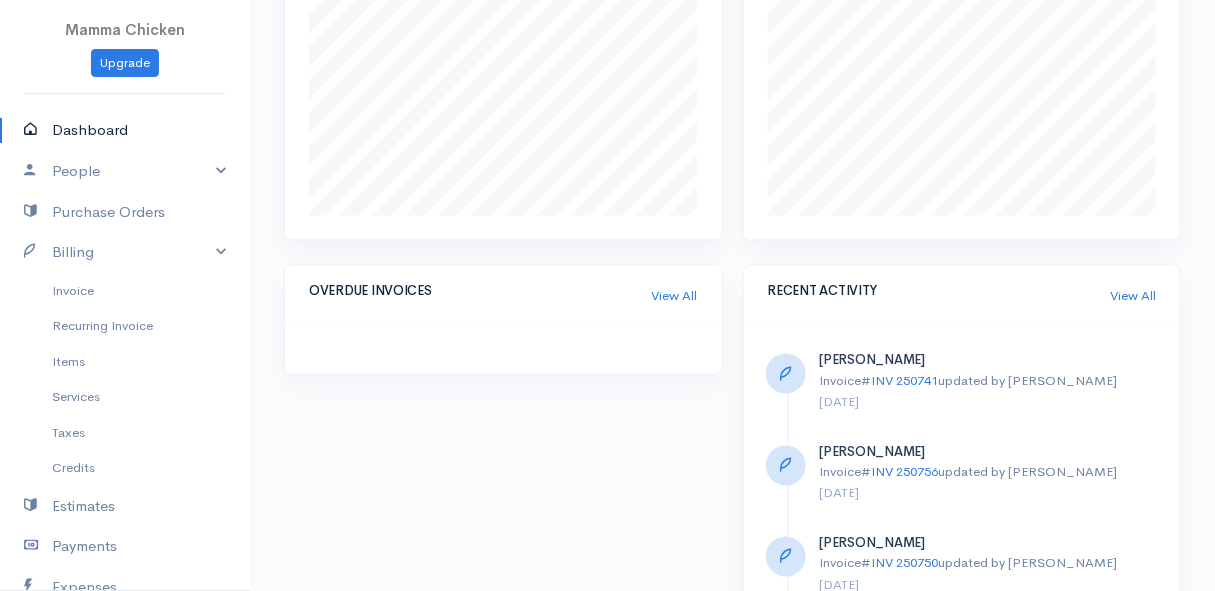 click on "OVERDUE INVOICES" at bounding box center (480, 291) 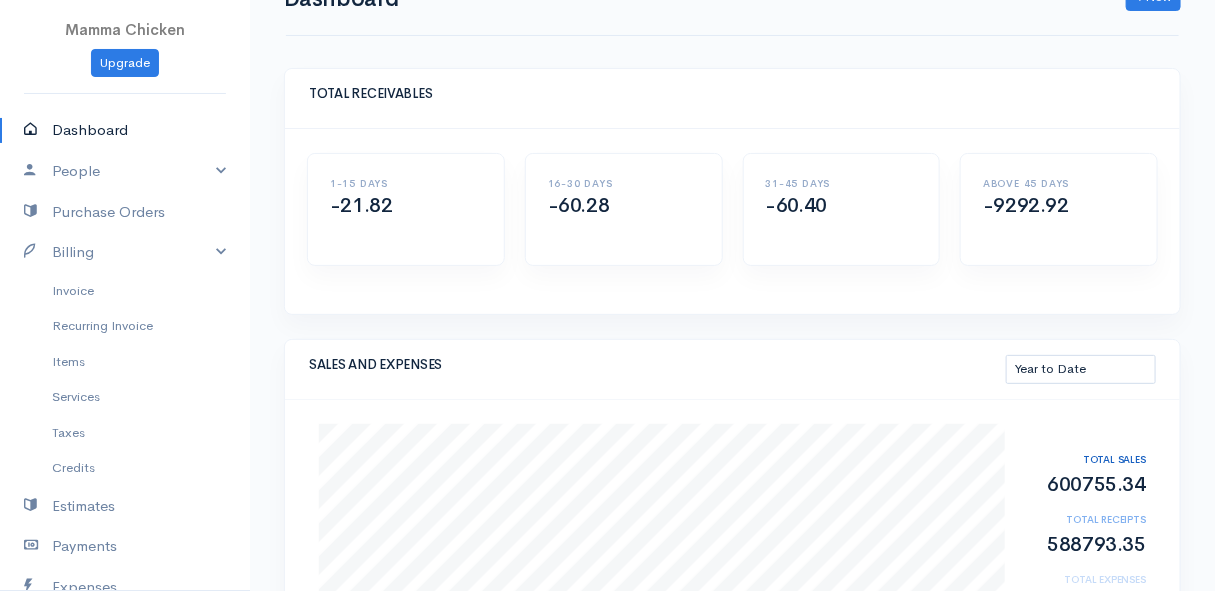scroll, scrollTop: 0, scrollLeft: 0, axis: both 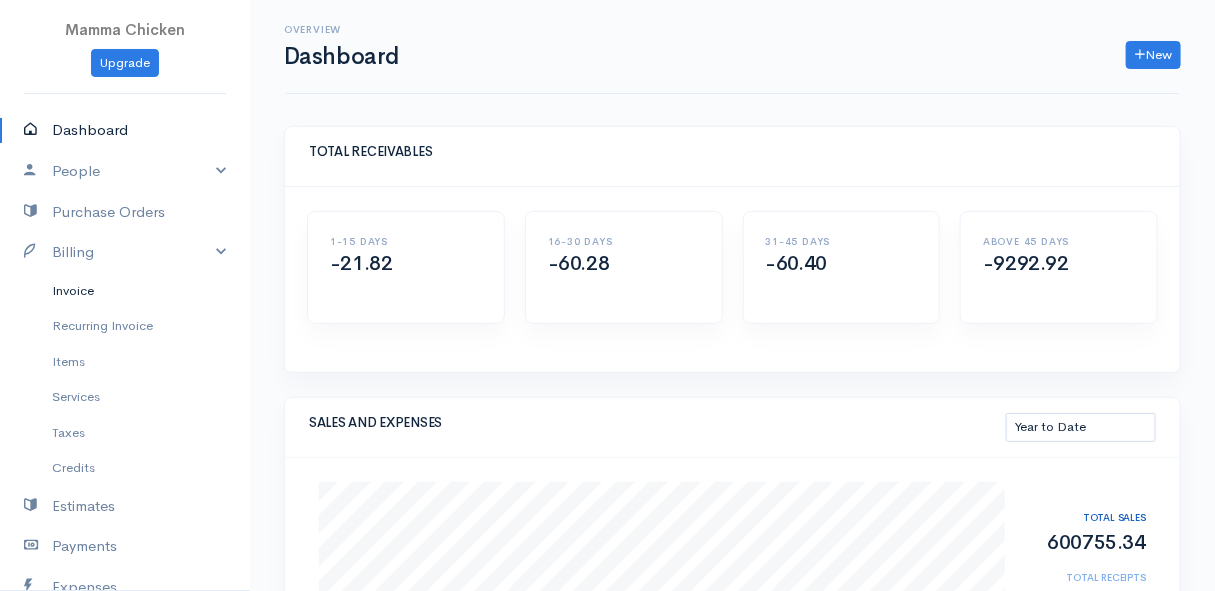 click on "Invoice" at bounding box center [125, 291] 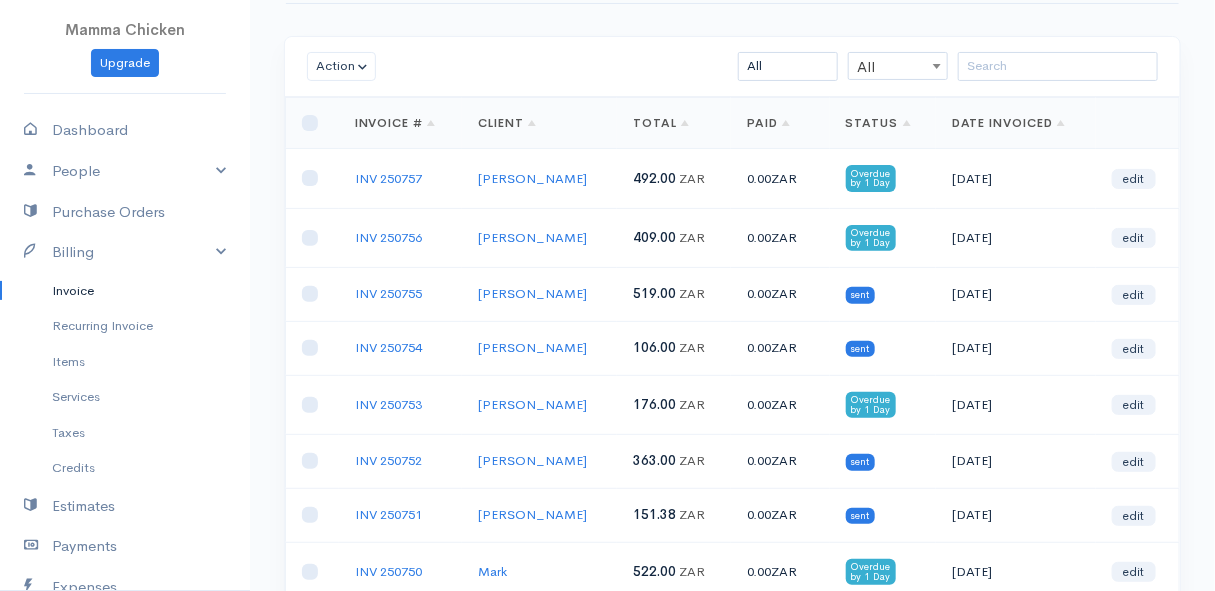 scroll, scrollTop: 0, scrollLeft: 0, axis: both 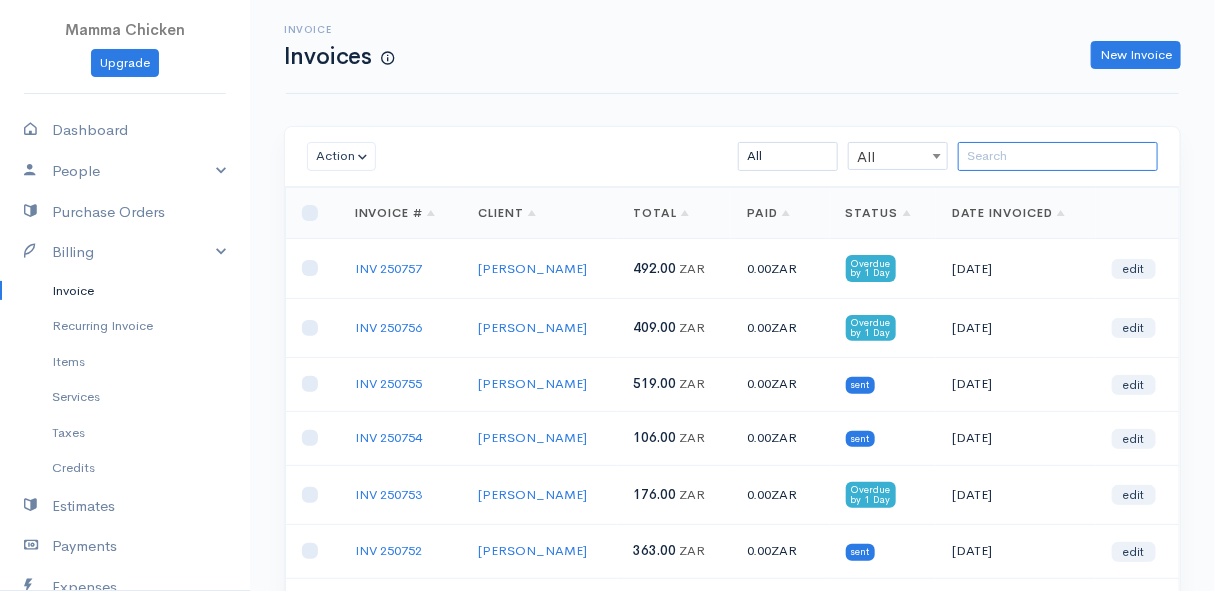 click at bounding box center [1058, 156] 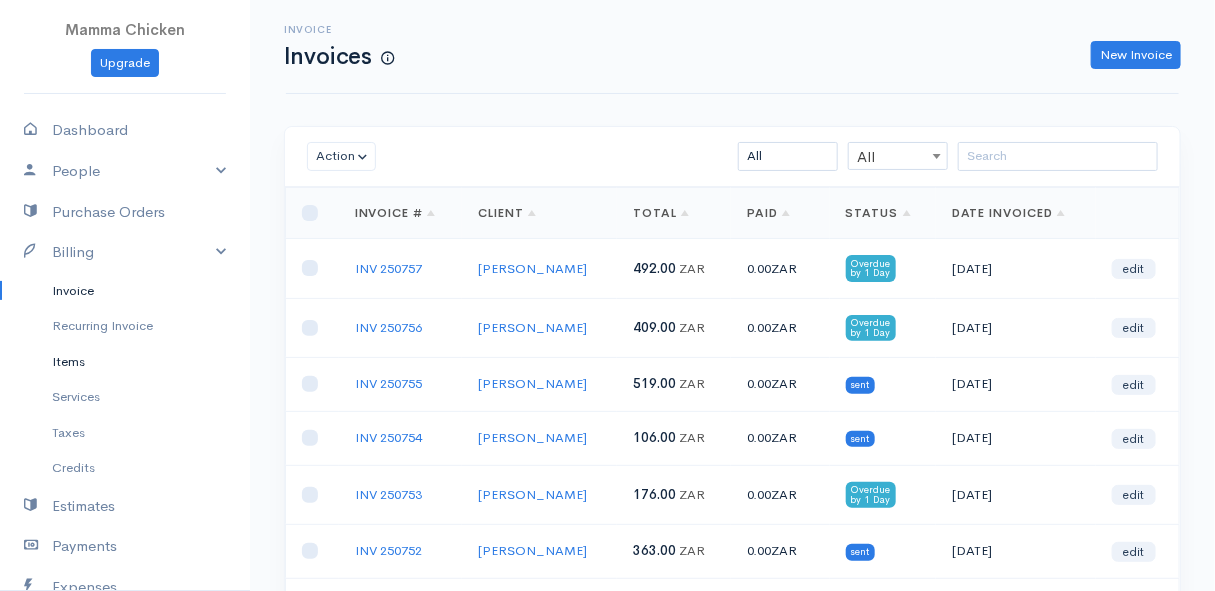 click on "Items" at bounding box center (125, 362) 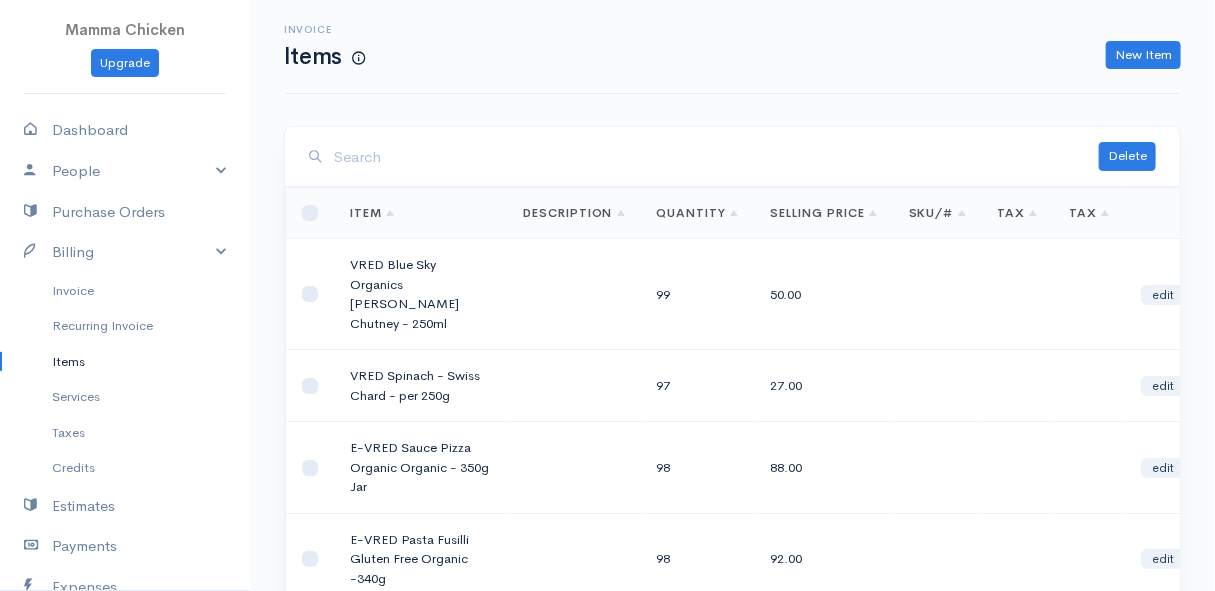 click at bounding box center (716, 157) 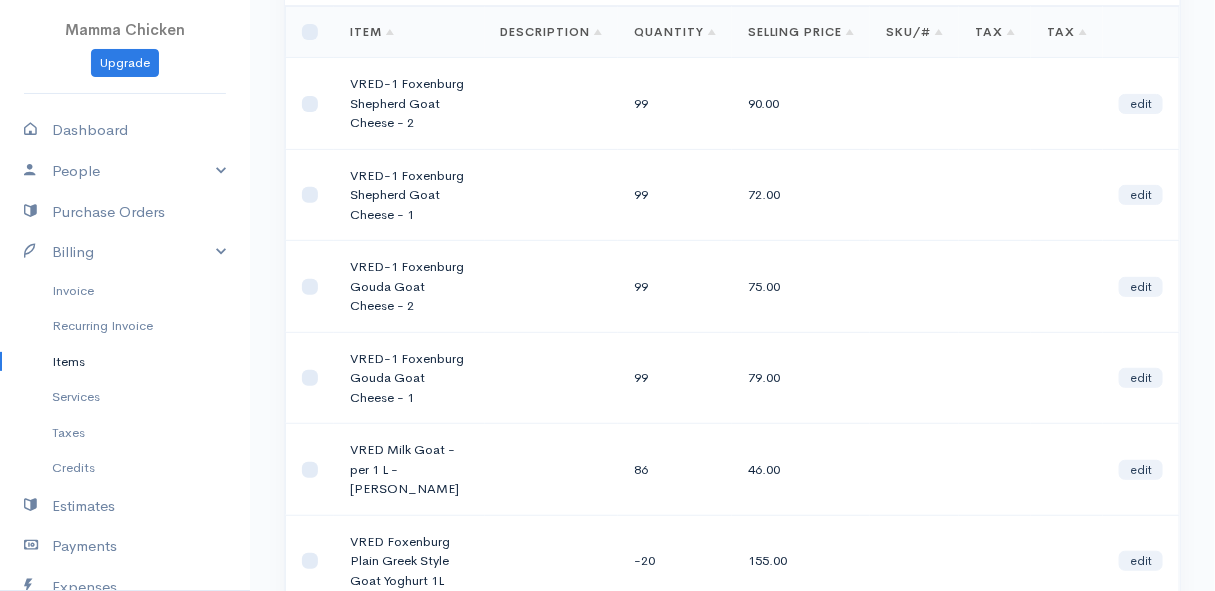 scroll, scrollTop: 90, scrollLeft: 0, axis: vertical 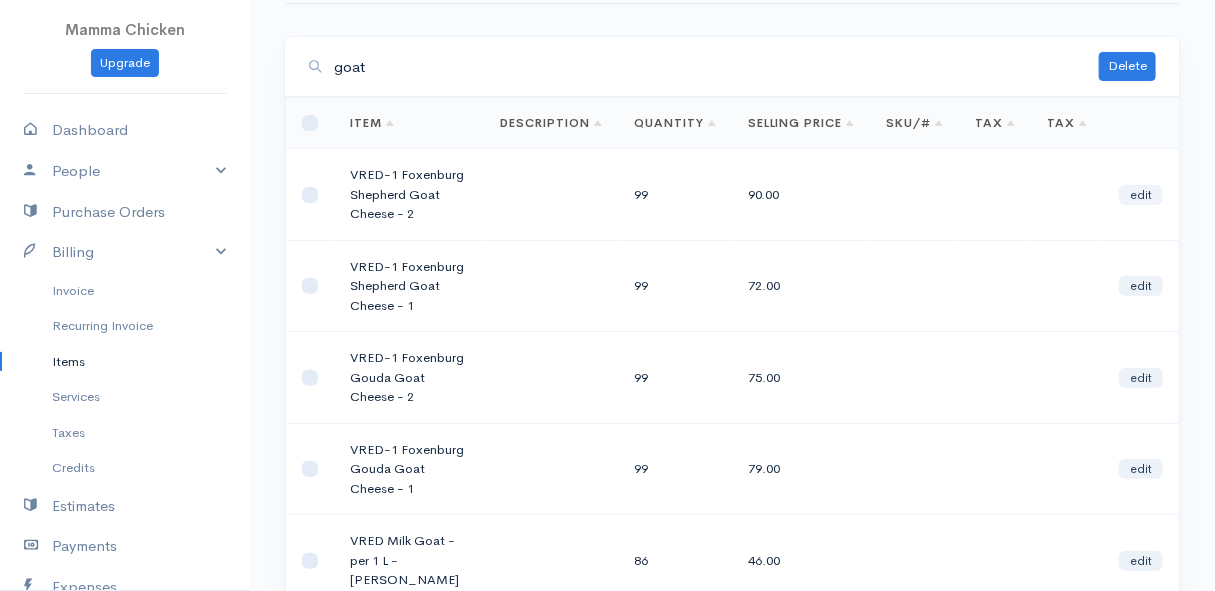 type on "goat" 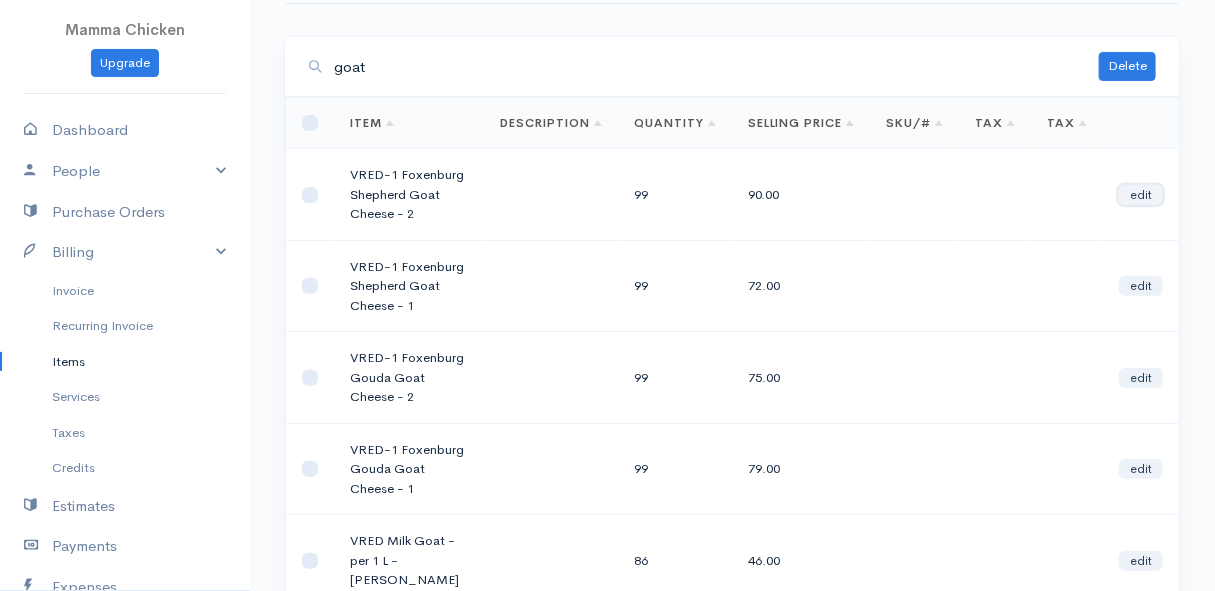 click on "edit" at bounding box center (1141, 195) 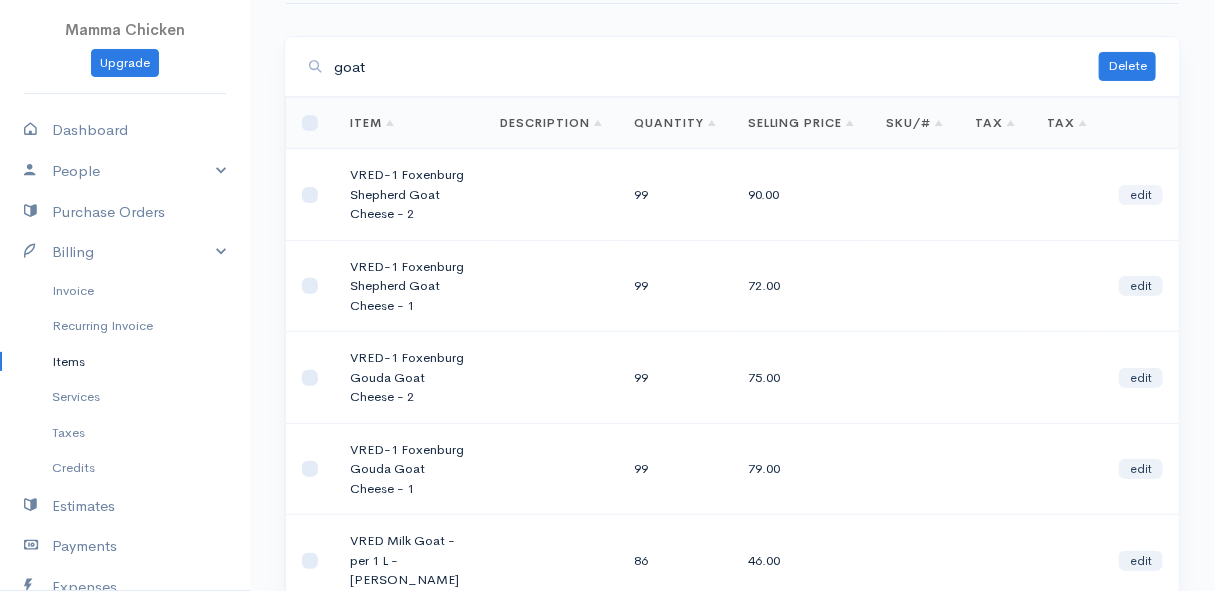 scroll, scrollTop: 0, scrollLeft: 0, axis: both 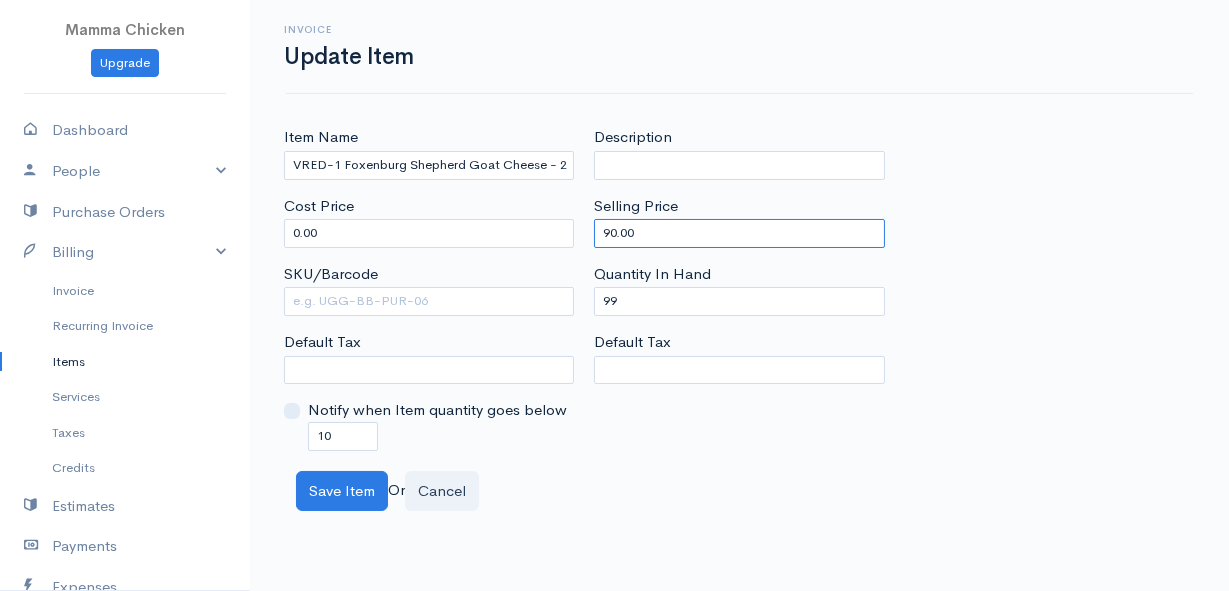 click on "90.00" at bounding box center [739, 233] 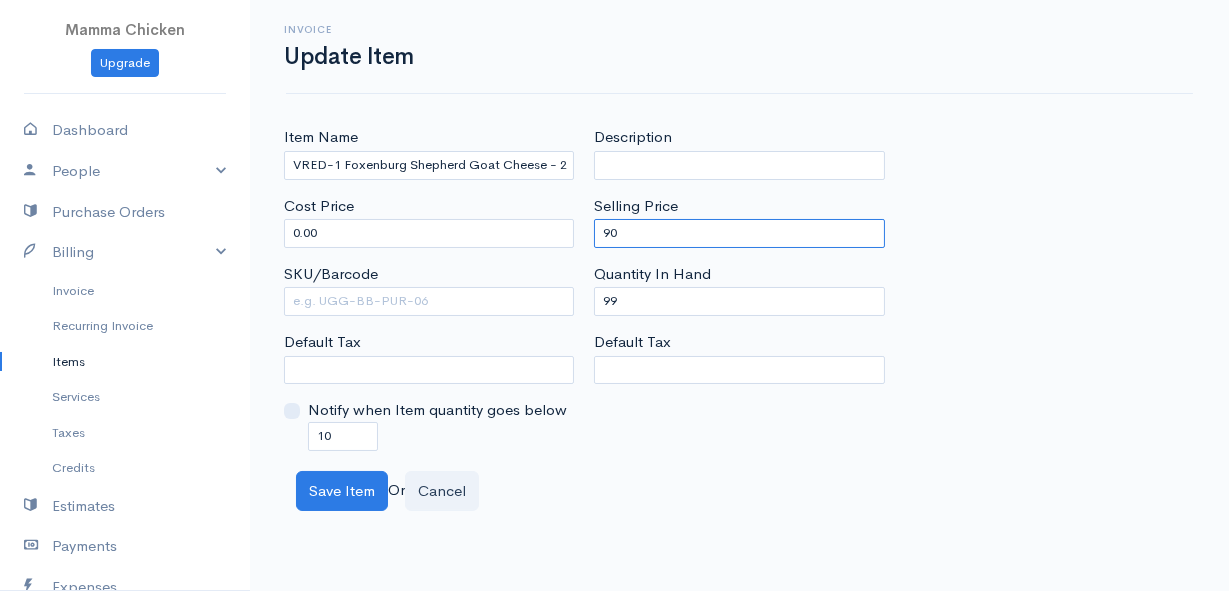 type on "9" 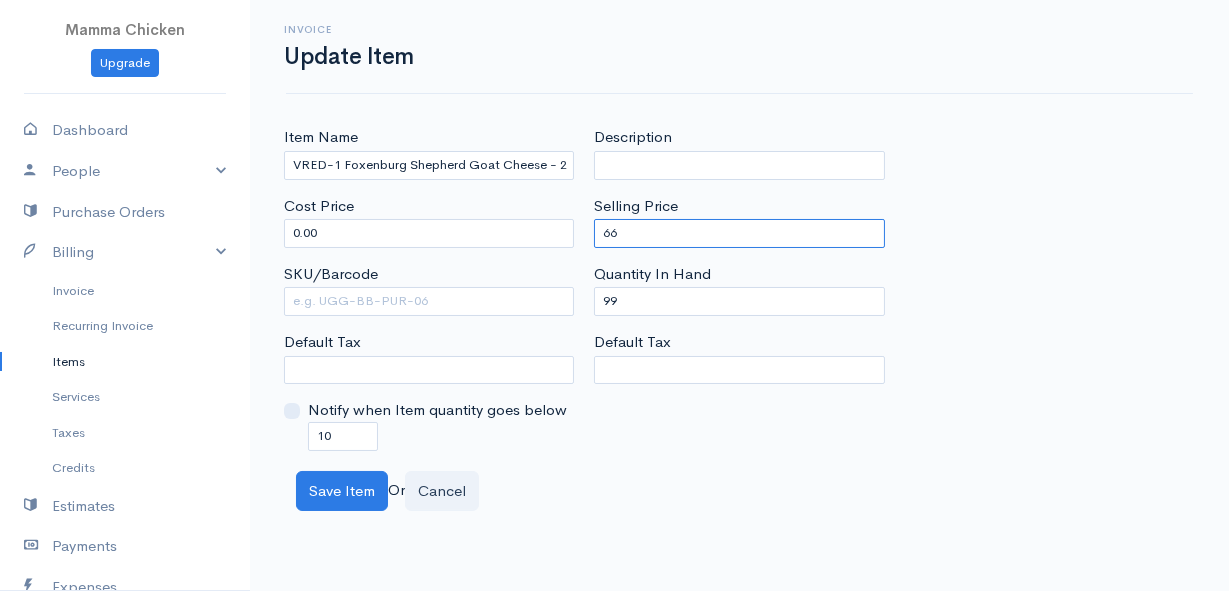 type on "66" 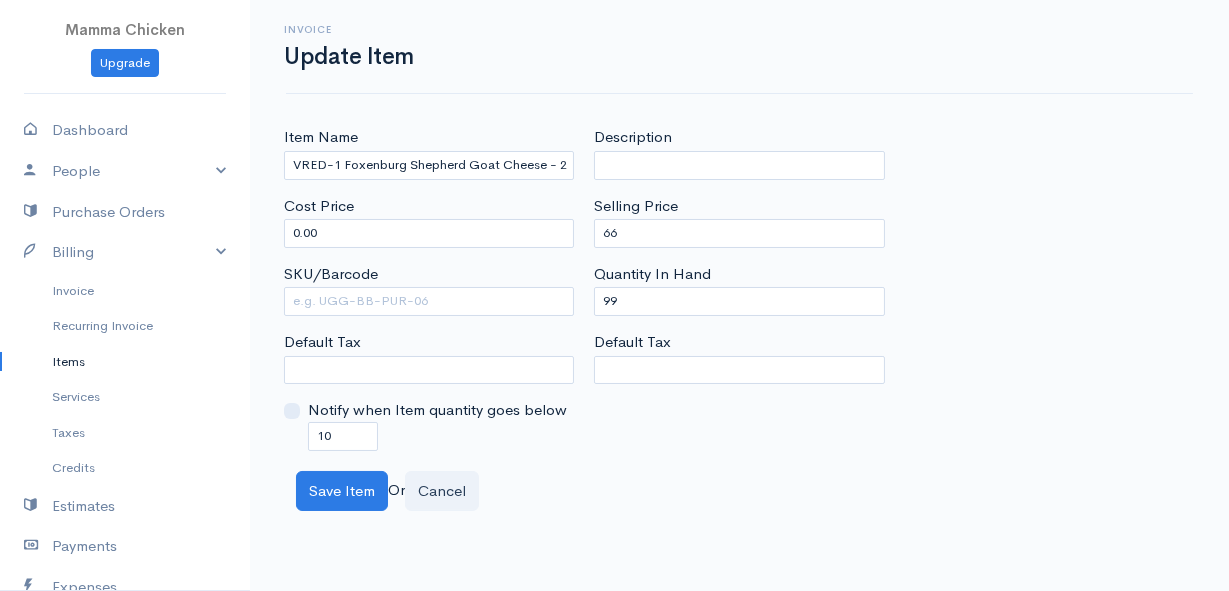 click on "Item Name VRED-1 Foxenburg Shepherd Goat Cheese - 2 Cost Price 0.00 SKU/Barcode Default Tax Notify when Item quantity goes below 10 Description Selling Price 66 Quantity In Hand 99 Default Tax" at bounding box center (739, 288) 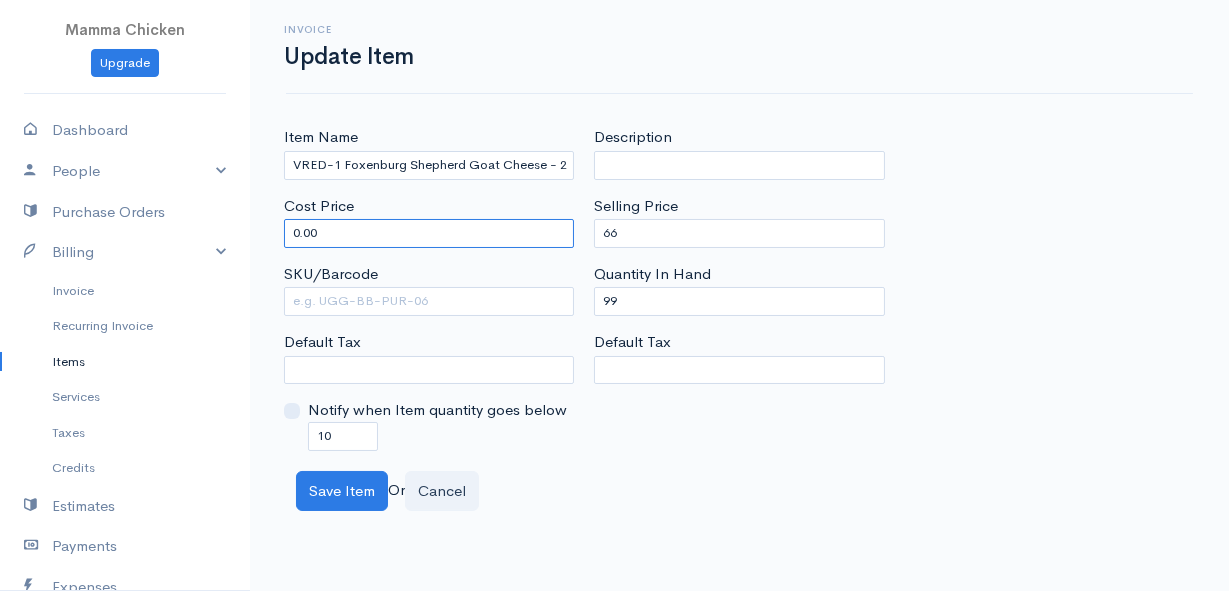 click on "0.00" at bounding box center (429, 233) 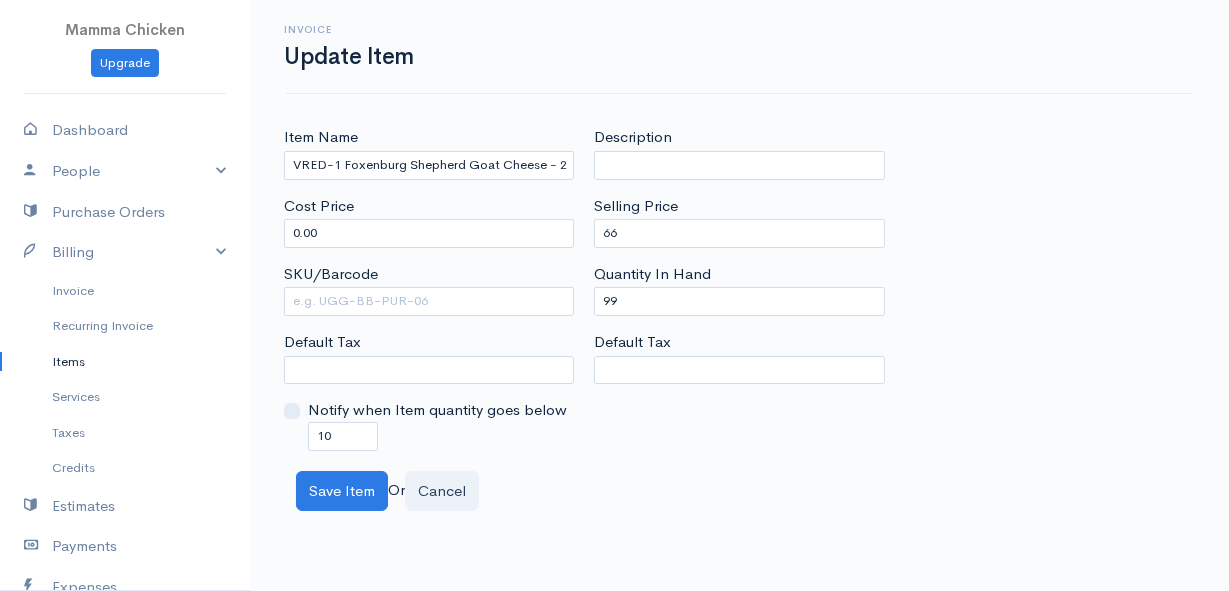 click on "Save Item   Or   Cancel" at bounding box center (739, 491) 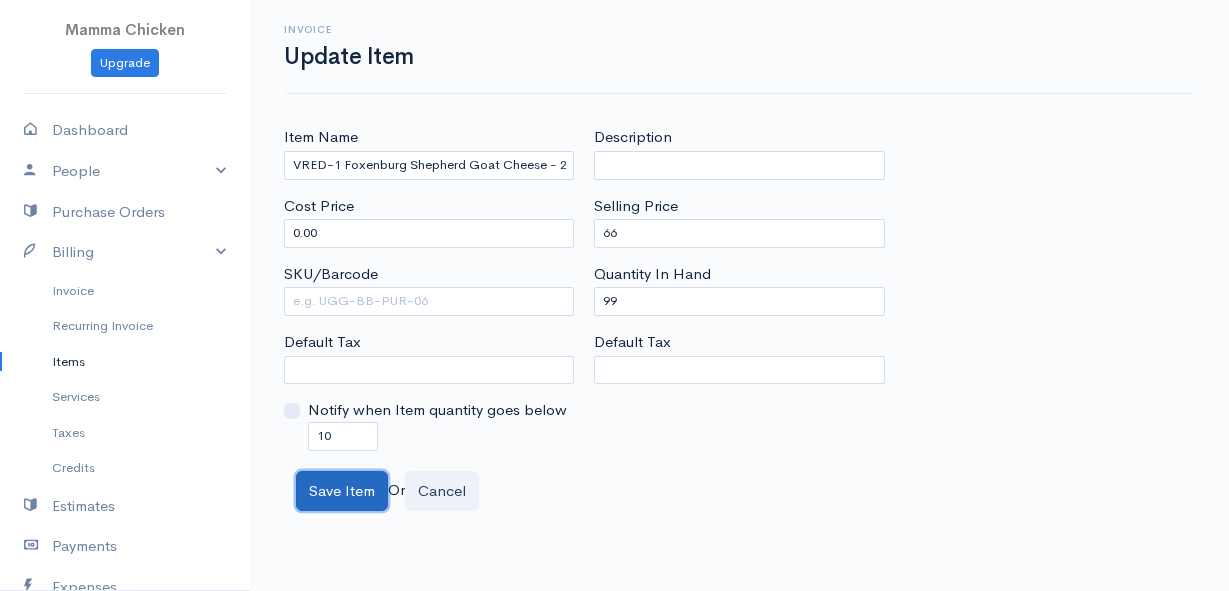 click on "Save Item" at bounding box center [342, 491] 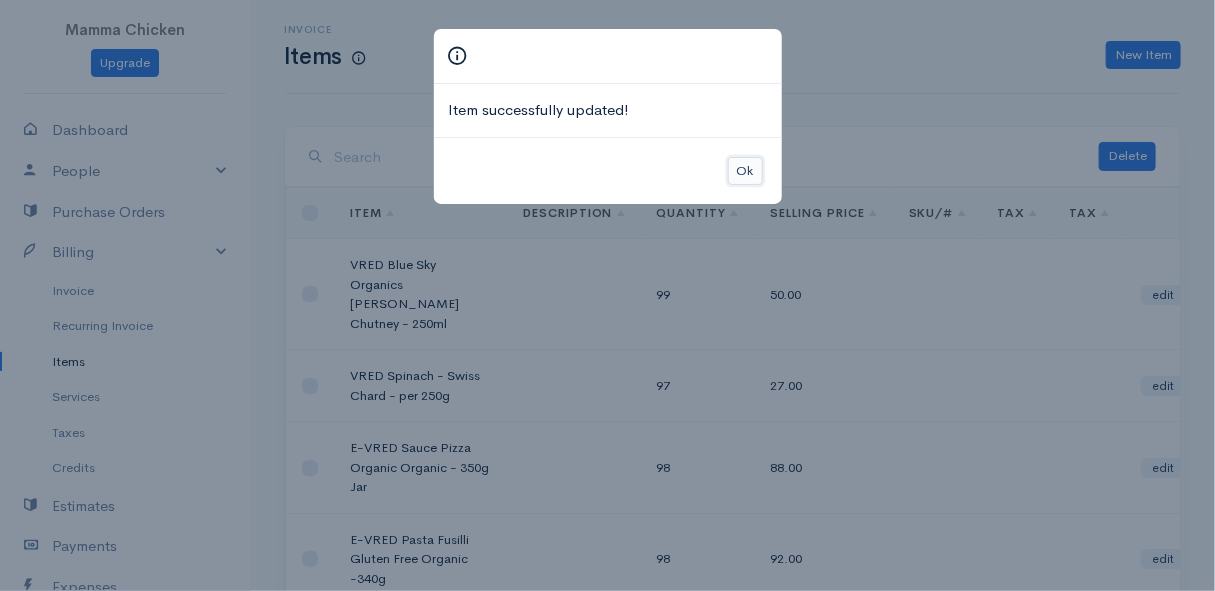 click on "Ok" at bounding box center (745, 171) 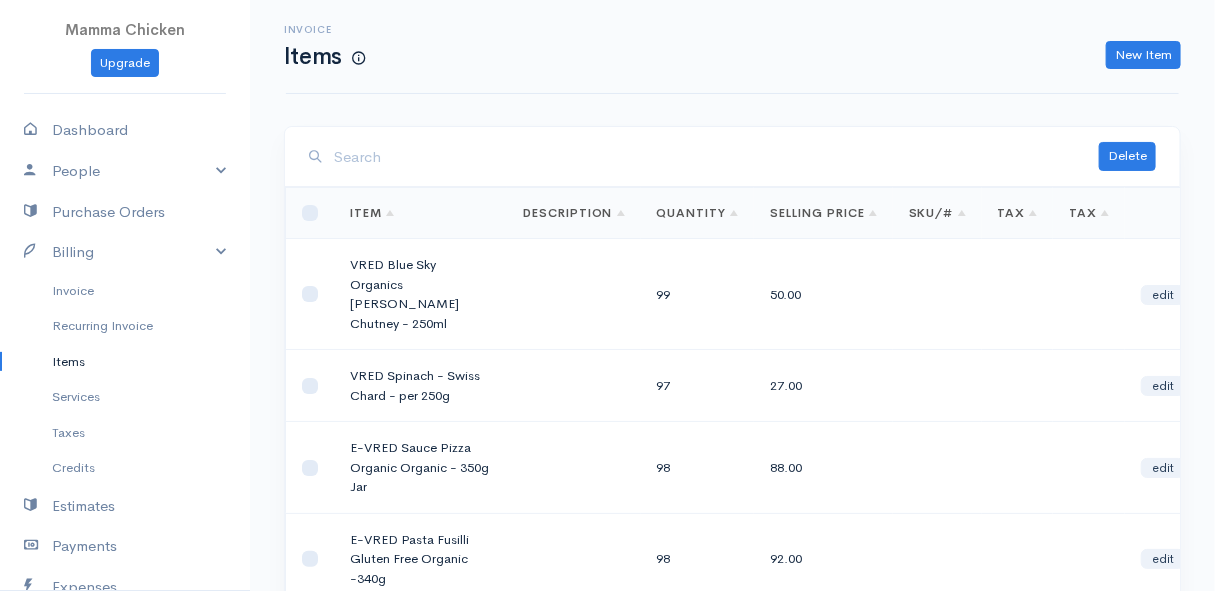 click at bounding box center [716, 157] 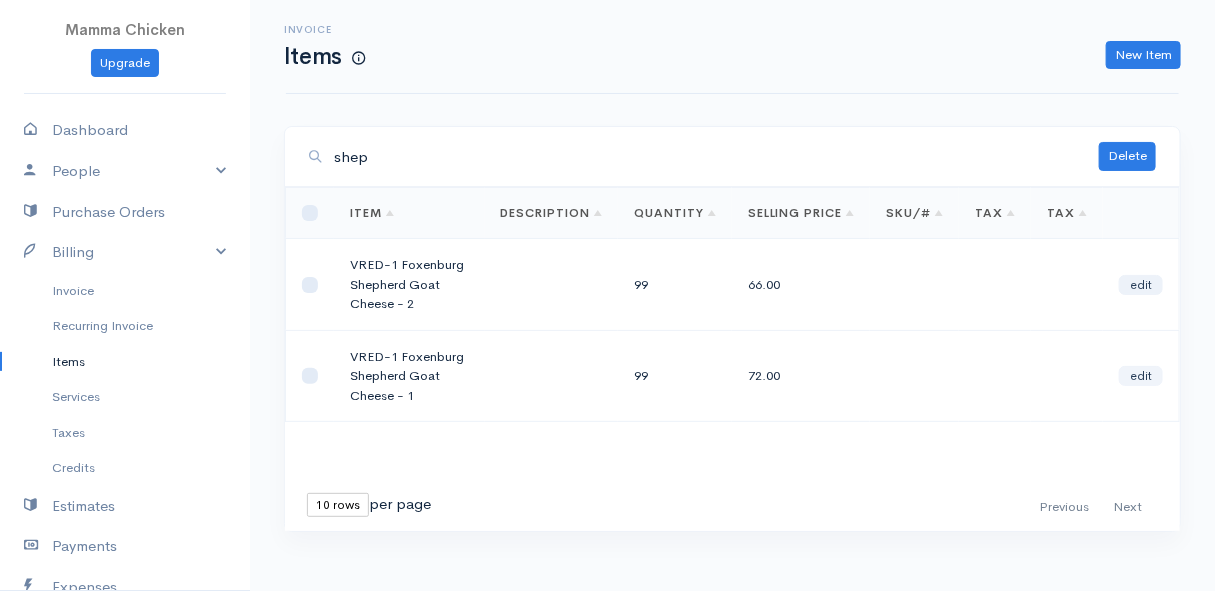 type on "shep" 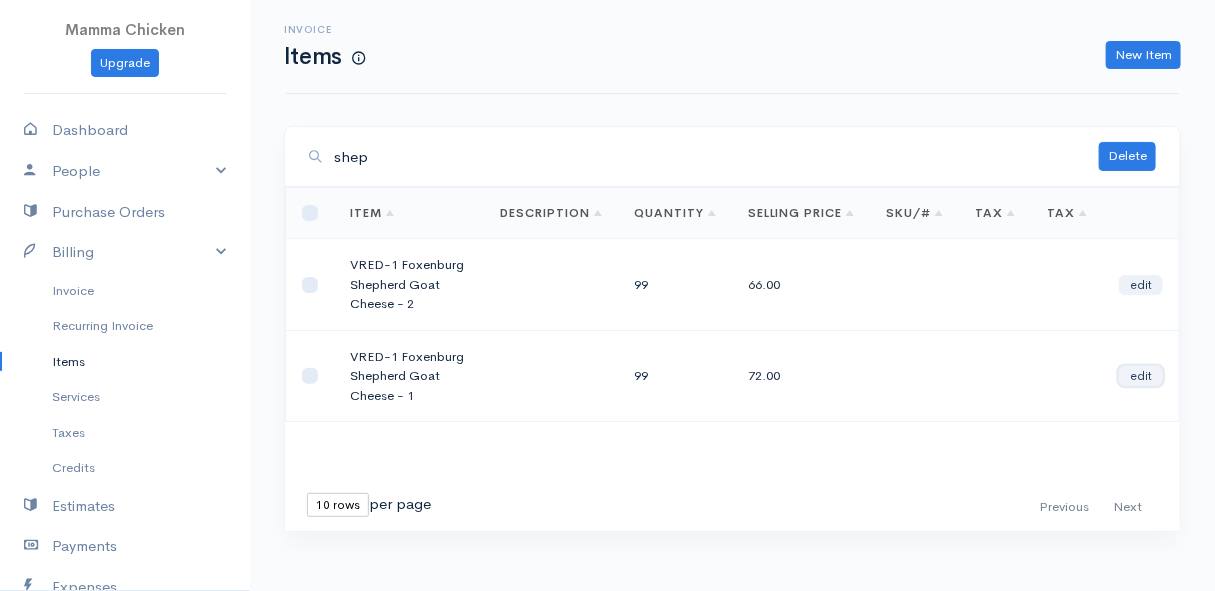 click on "edit" at bounding box center (1141, 376) 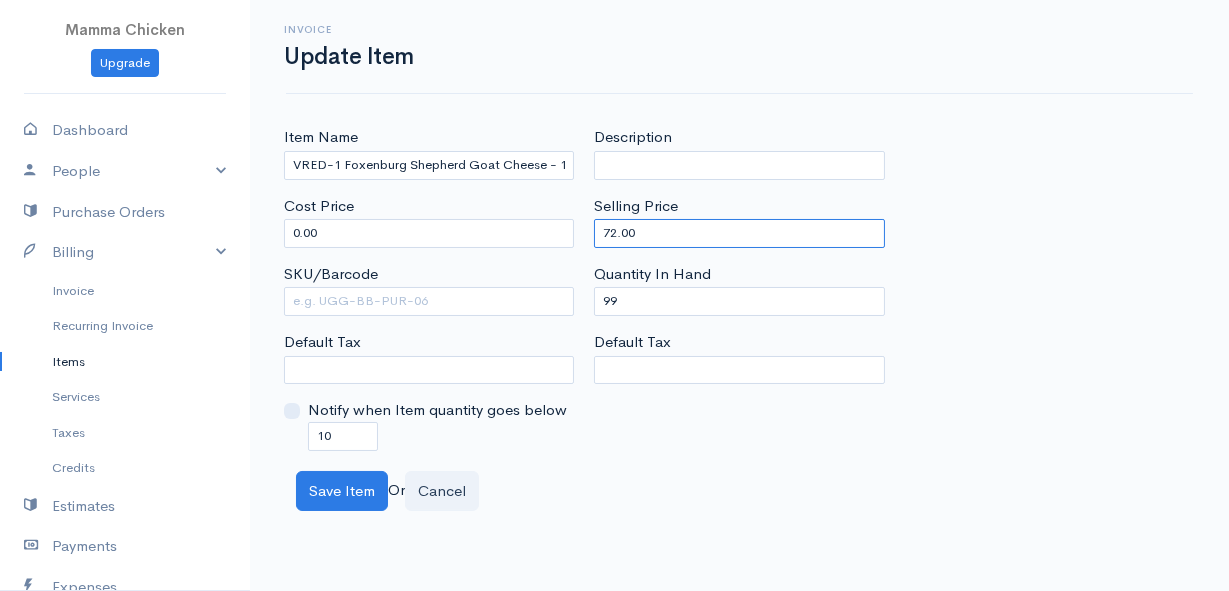 drag, startPoint x: 674, startPoint y: 235, endPoint x: 556, endPoint y: 234, distance: 118.004234 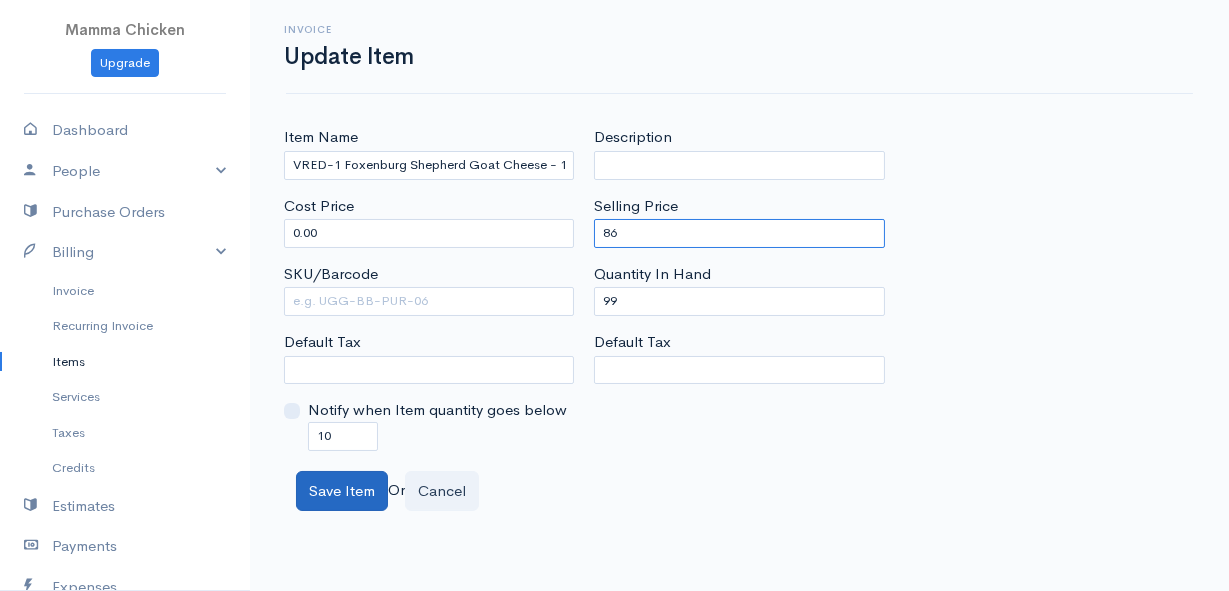 type on "86" 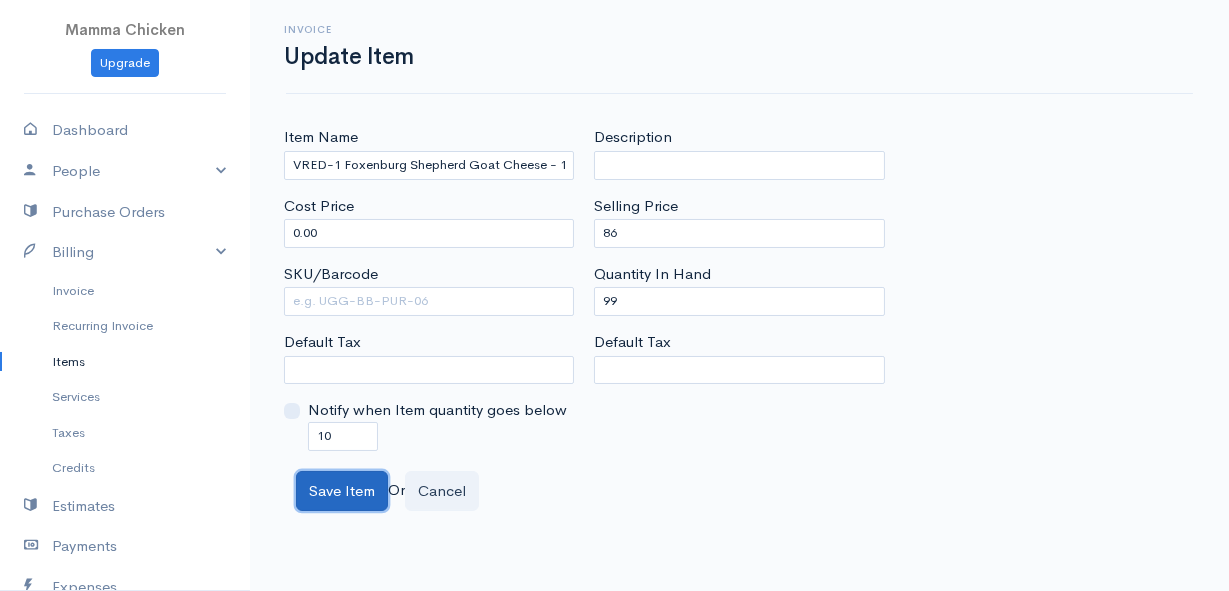 click on "Save Item" at bounding box center [342, 491] 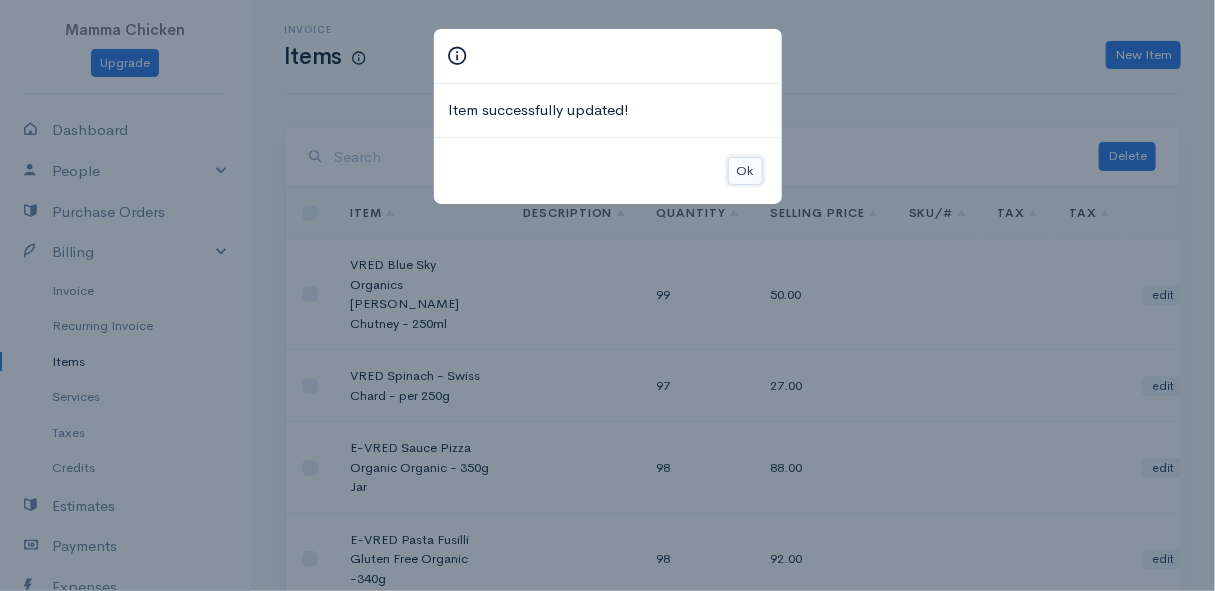 click on "Ok" at bounding box center [745, 171] 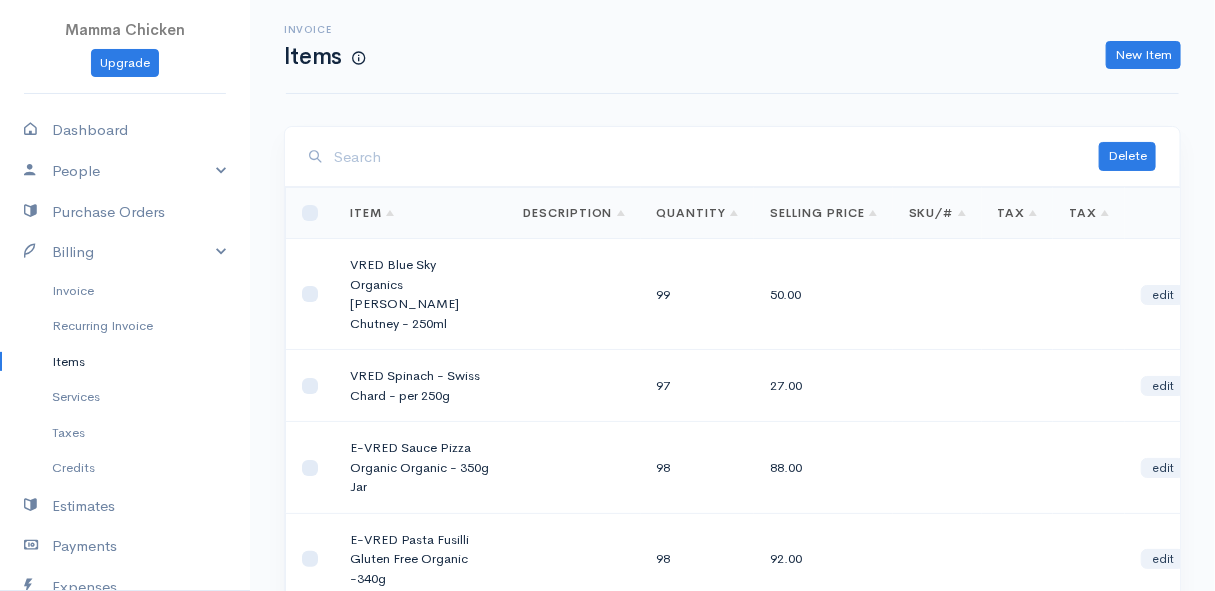 click at bounding box center (716, 157) 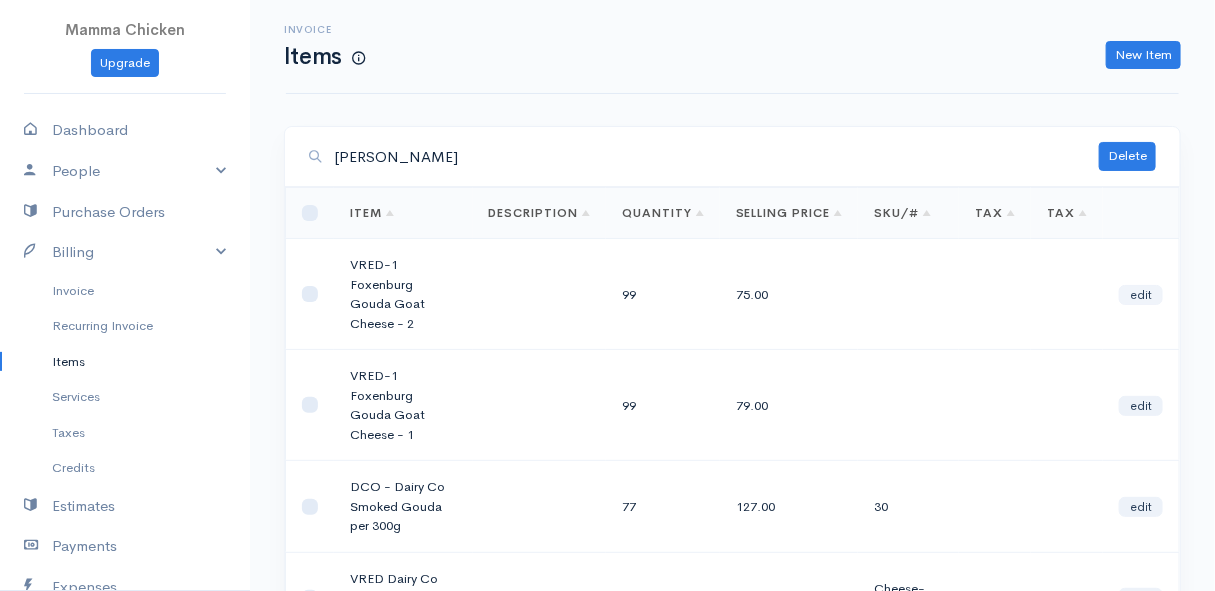 type on "goud" 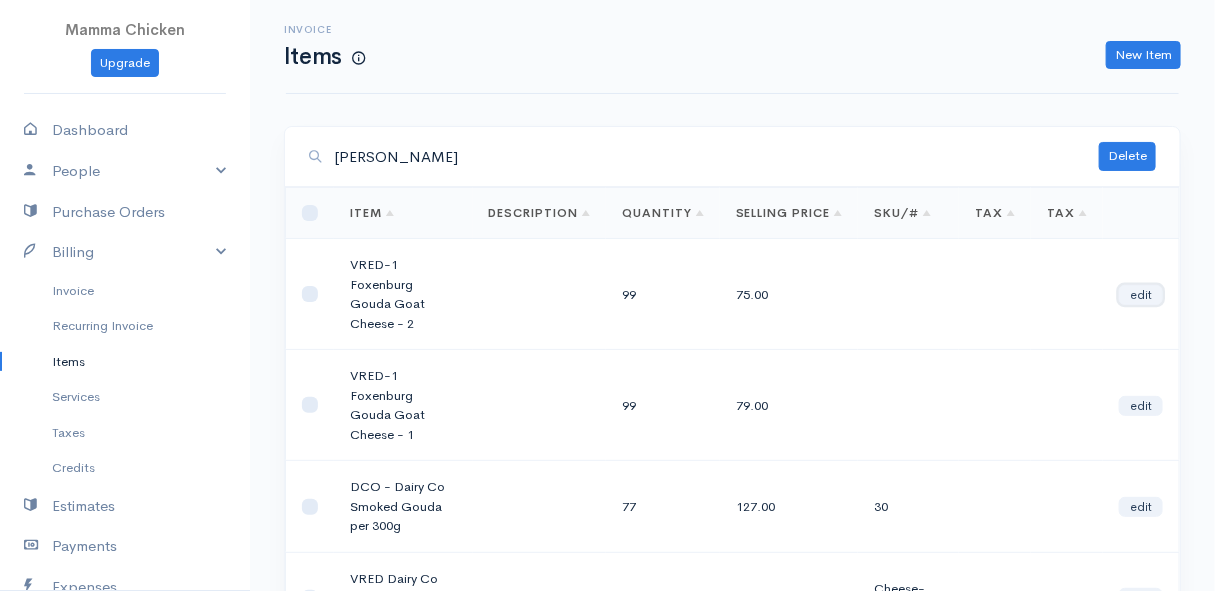 click on "edit" at bounding box center (1141, 295) 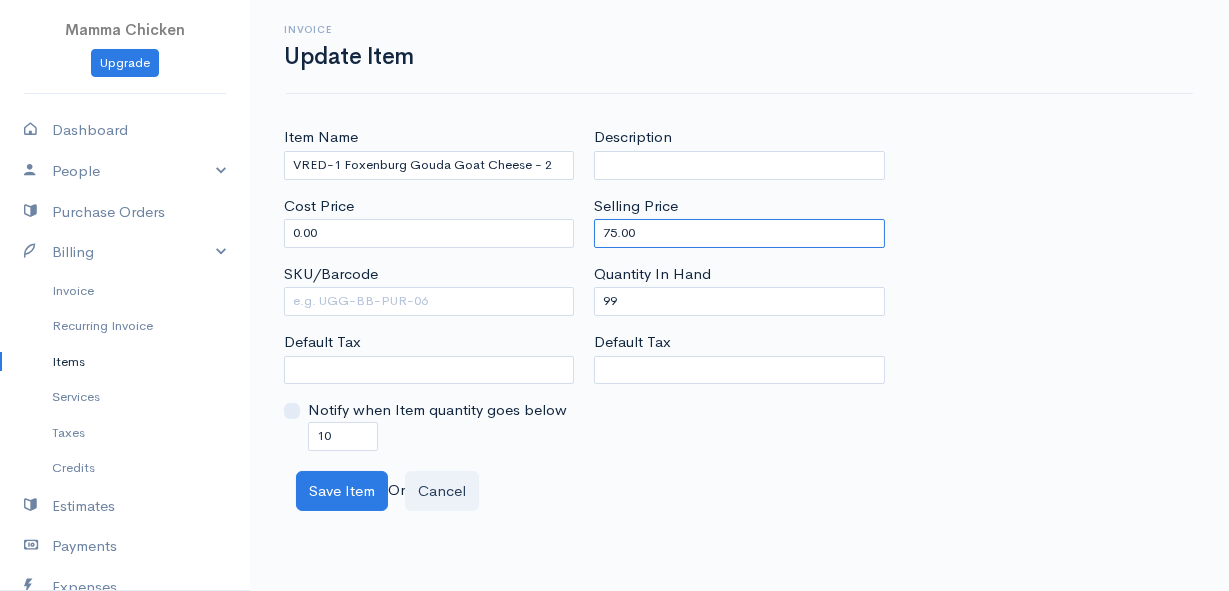 click on "75.00" at bounding box center [739, 233] 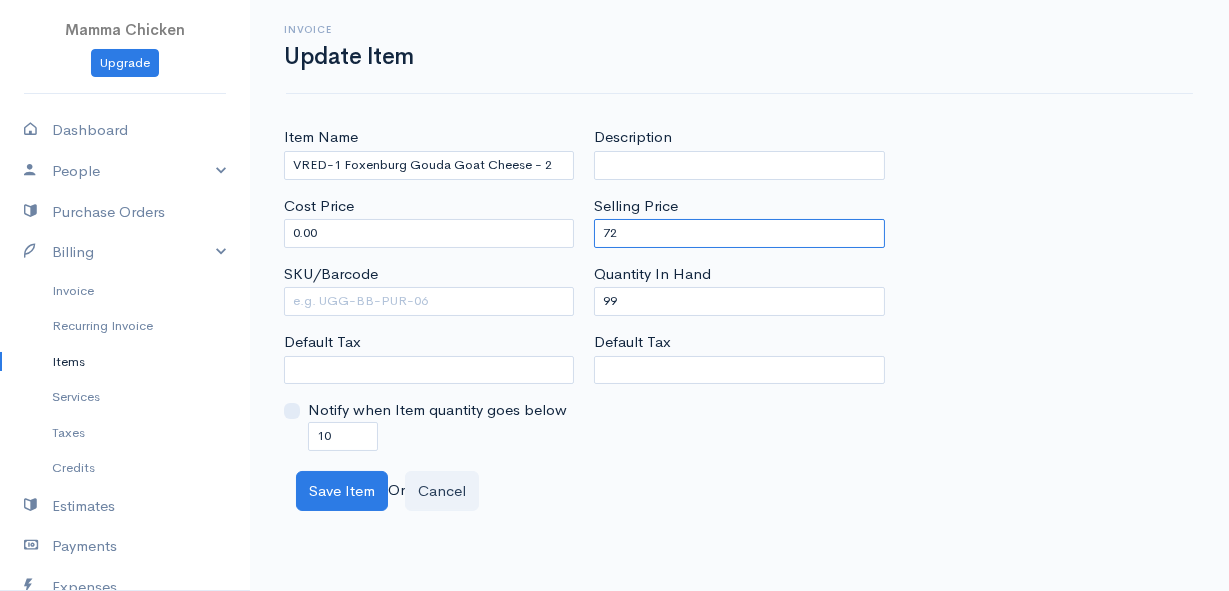 type on "72" 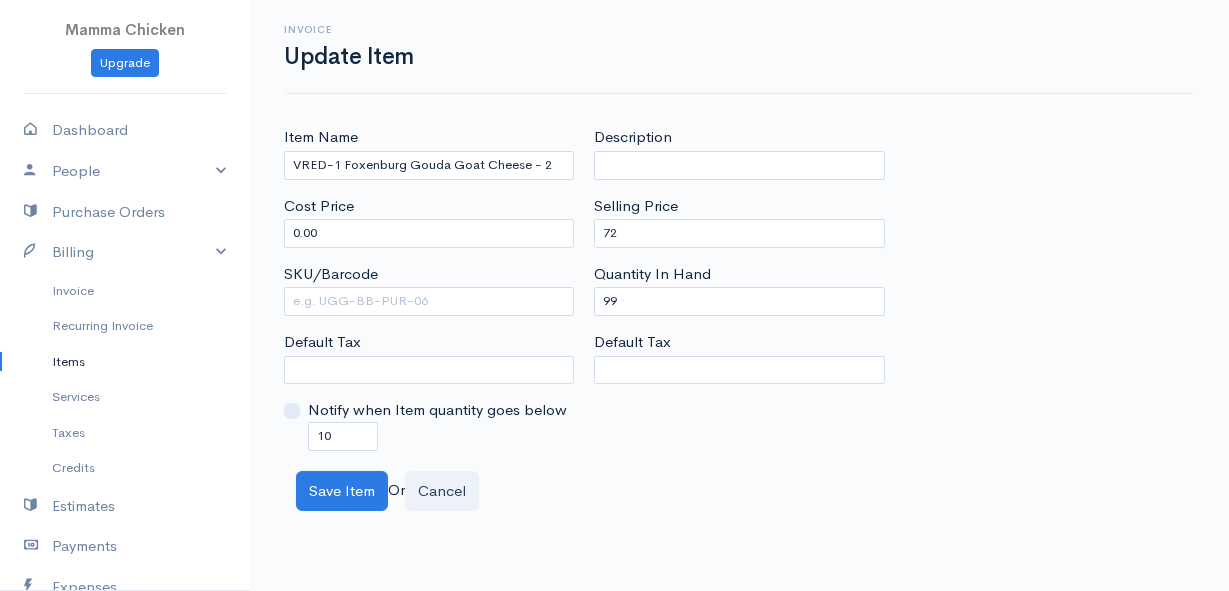 click on "Save Item   Or   Cancel" at bounding box center [739, 491] 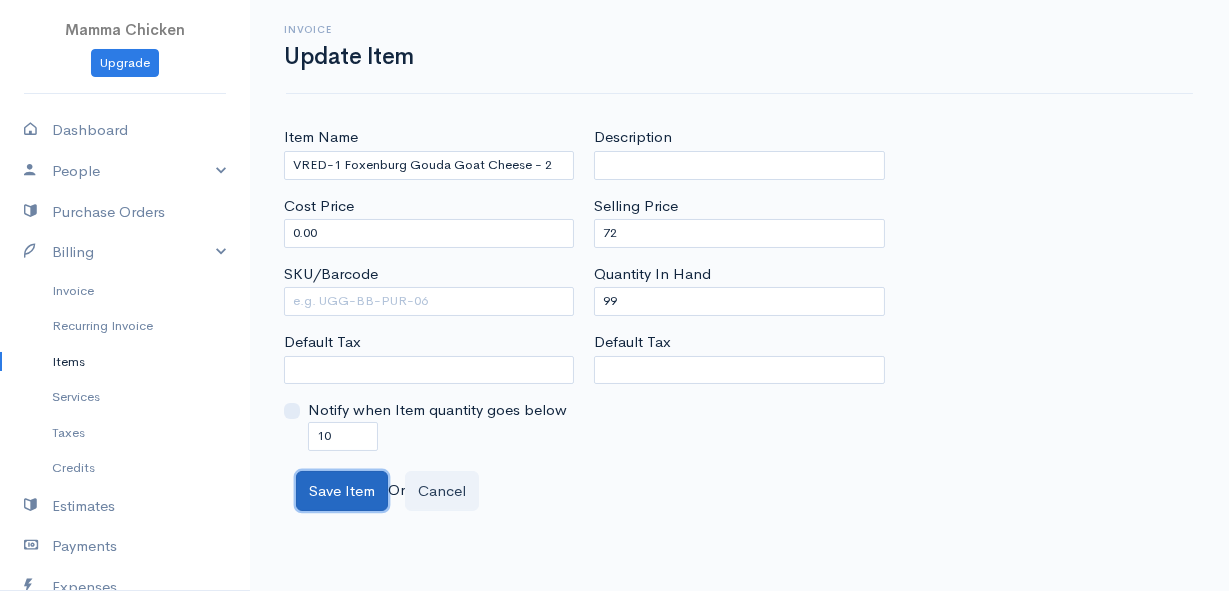 click on "Save Item" at bounding box center [342, 491] 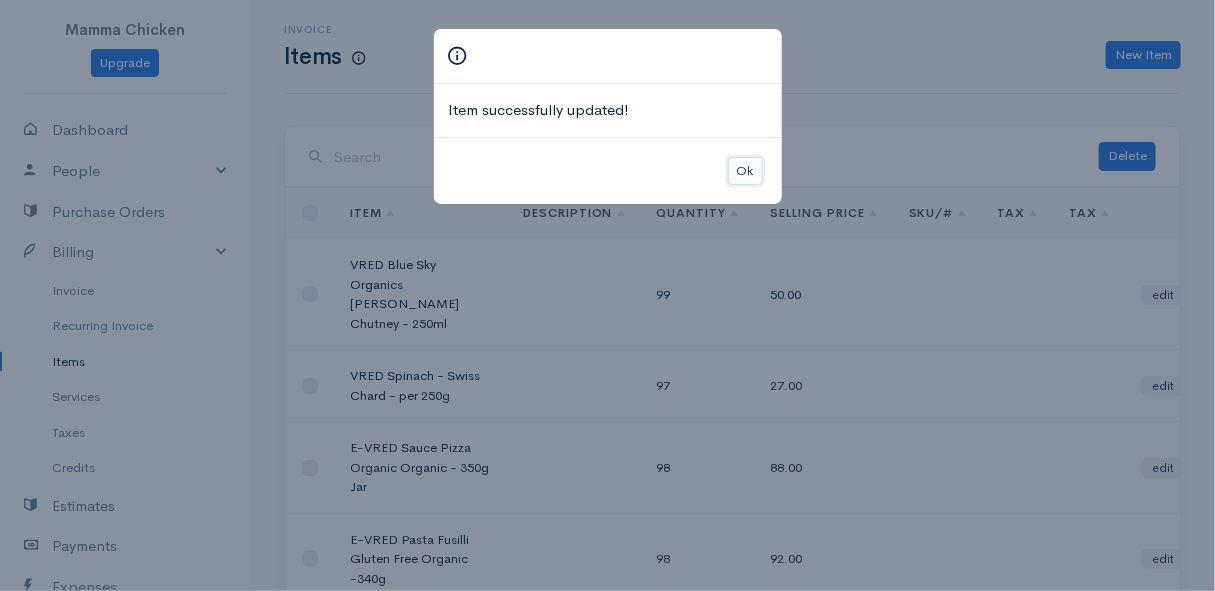 click on "Ok" at bounding box center [745, 171] 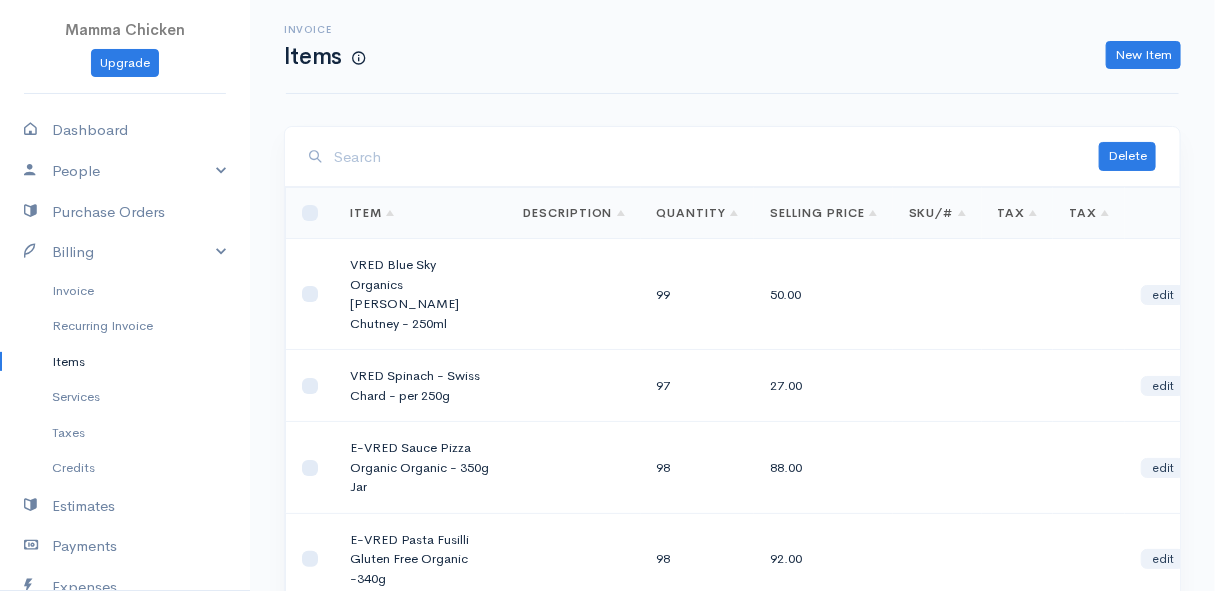 click at bounding box center [716, 157] 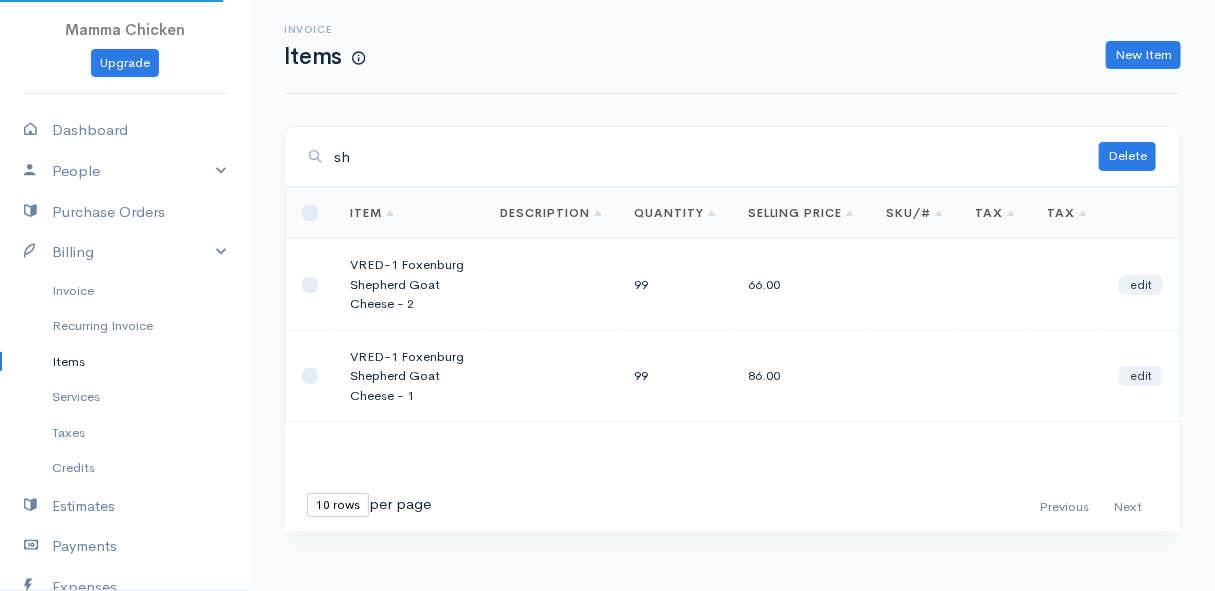 type on "s" 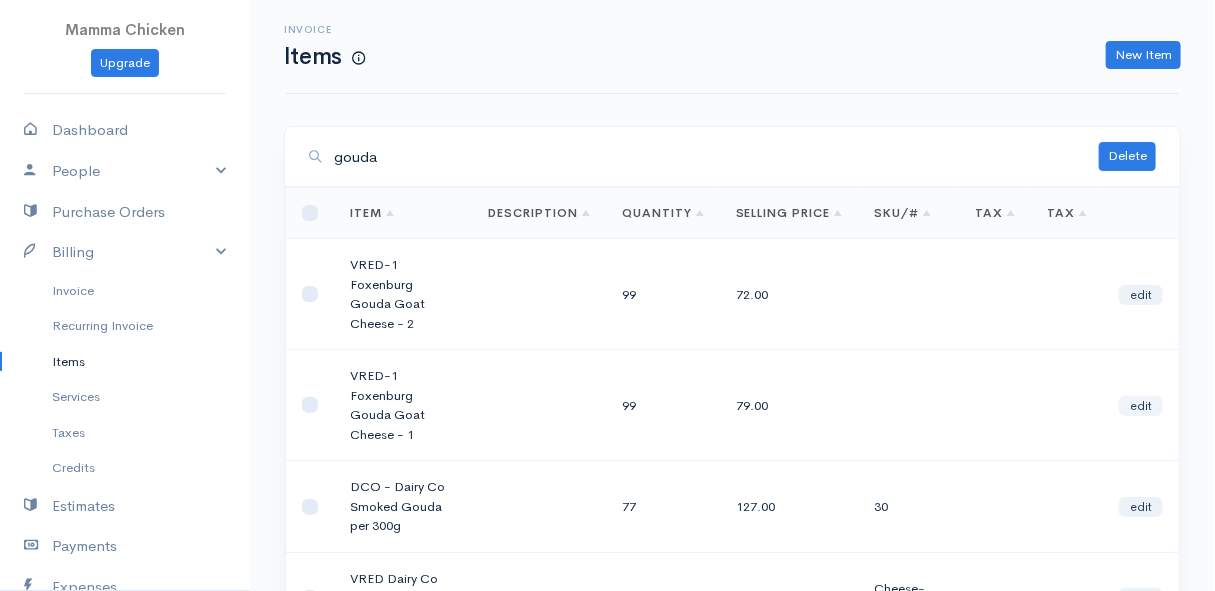 type on "gouda" 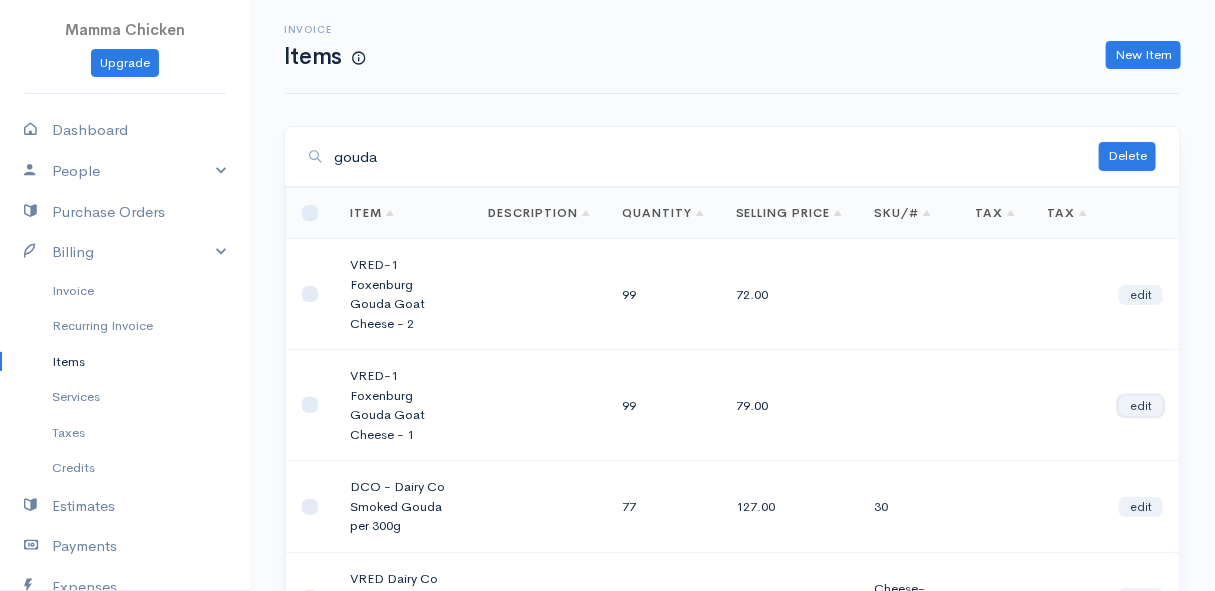 click on "edit" at bounding box center [1141, 406] 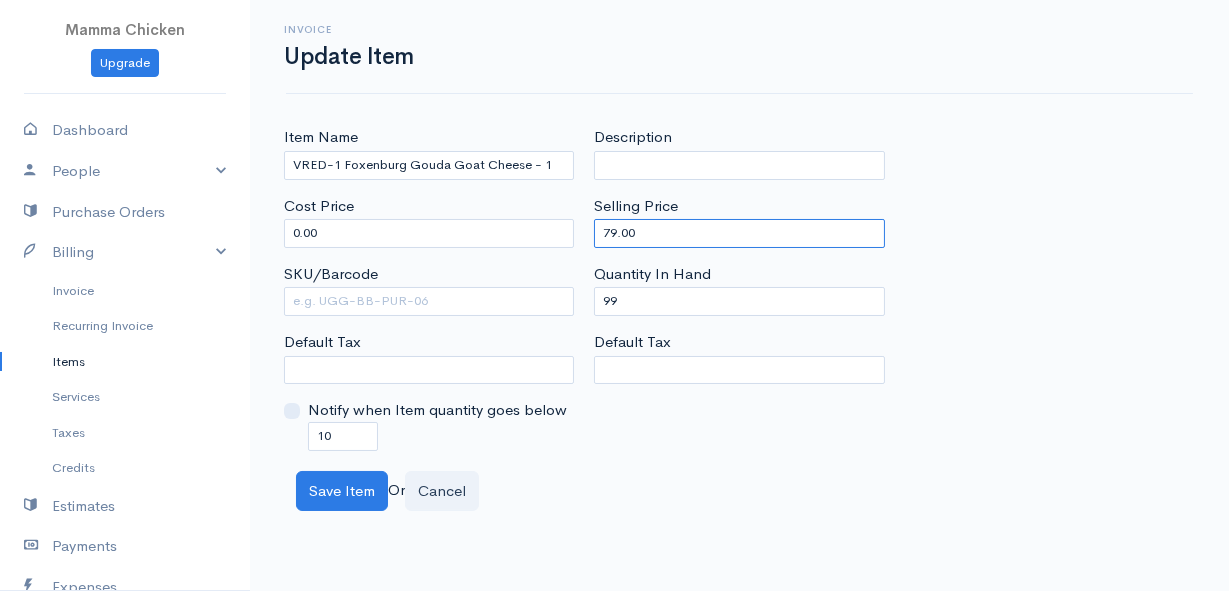 click on "79.00" at bounding box center [739, 233] 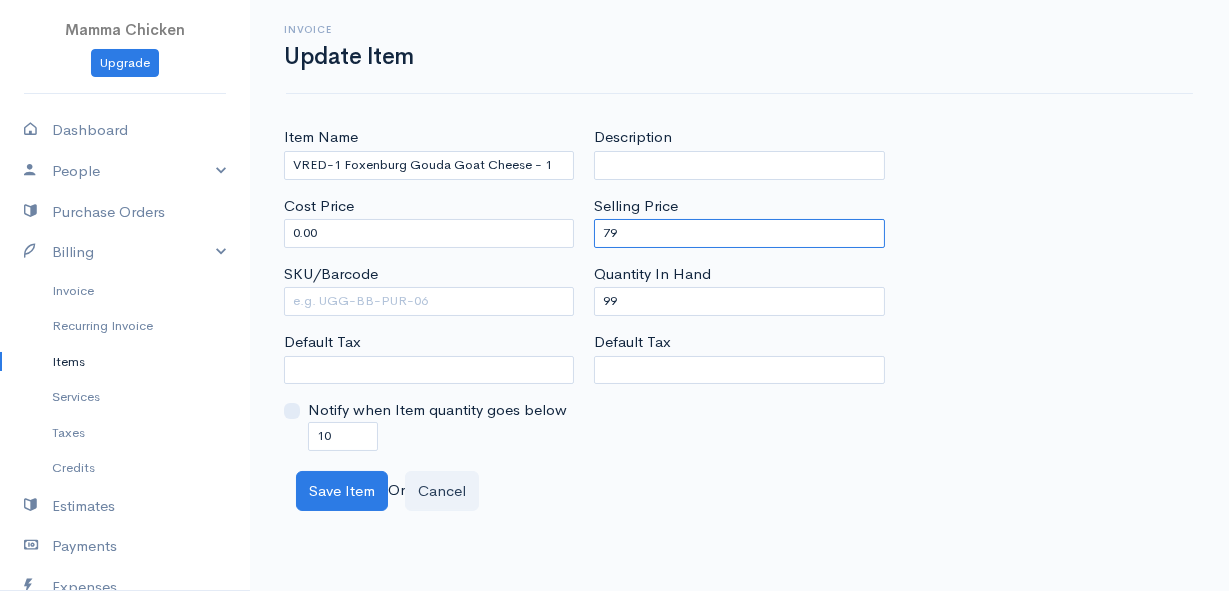 type on "7" 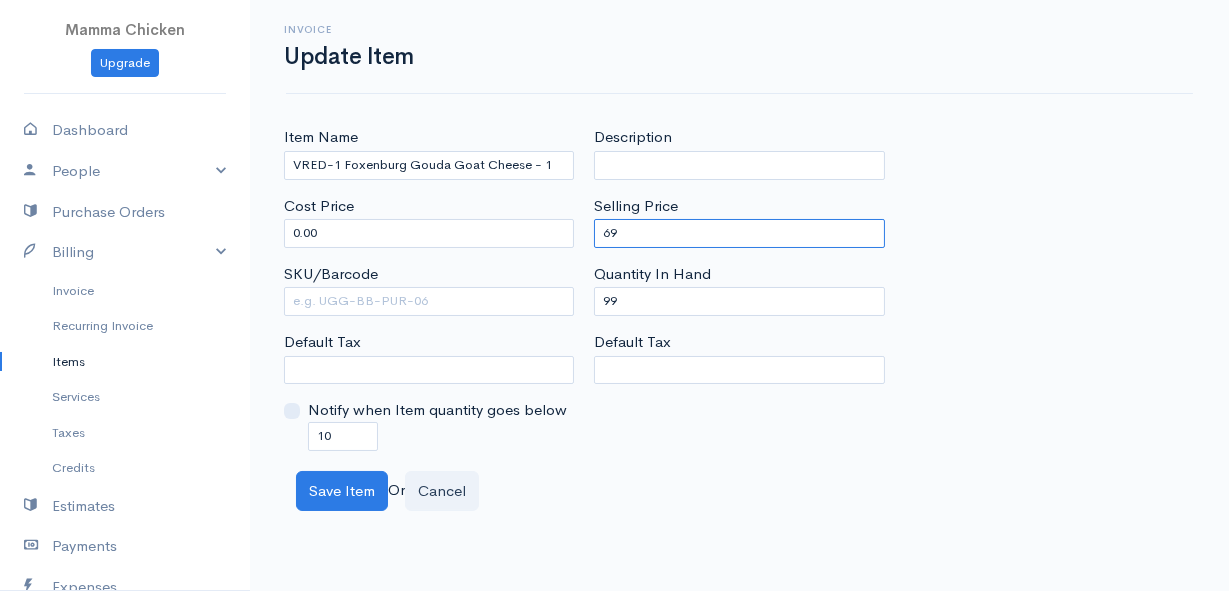 type on "69" 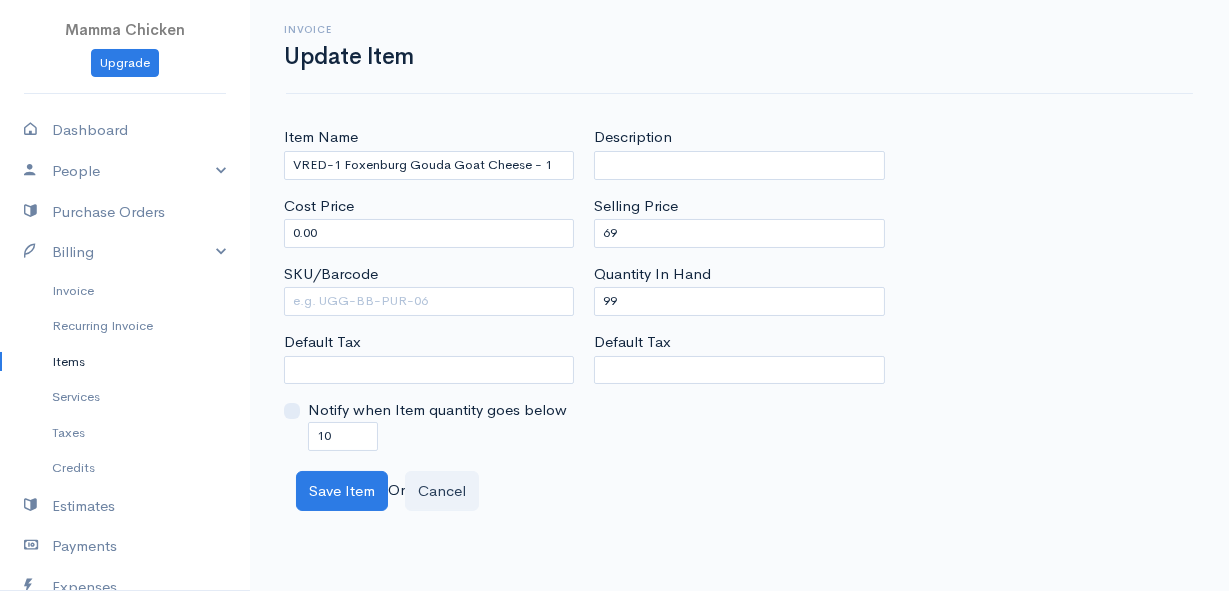 click on "Item Name VRED-1 Foxenburg Gouda Goat Cheese - 1 Cost Price 0.00 SKU/Barcode Default Tax Notify when Item quantity goes below 10 Description Selling Price 69 Quantity In Hand 99 Default Tax Save Item   Or   Cancel" at bounding box center [739, 318] 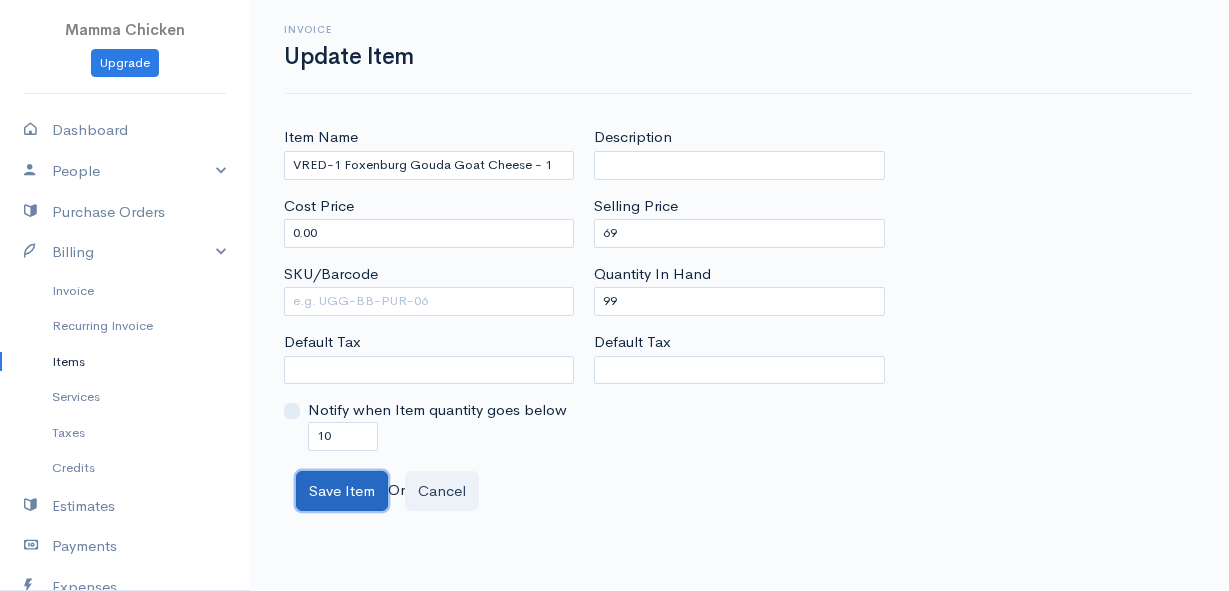 click on "Save Item" at bounding box center [342, 491] 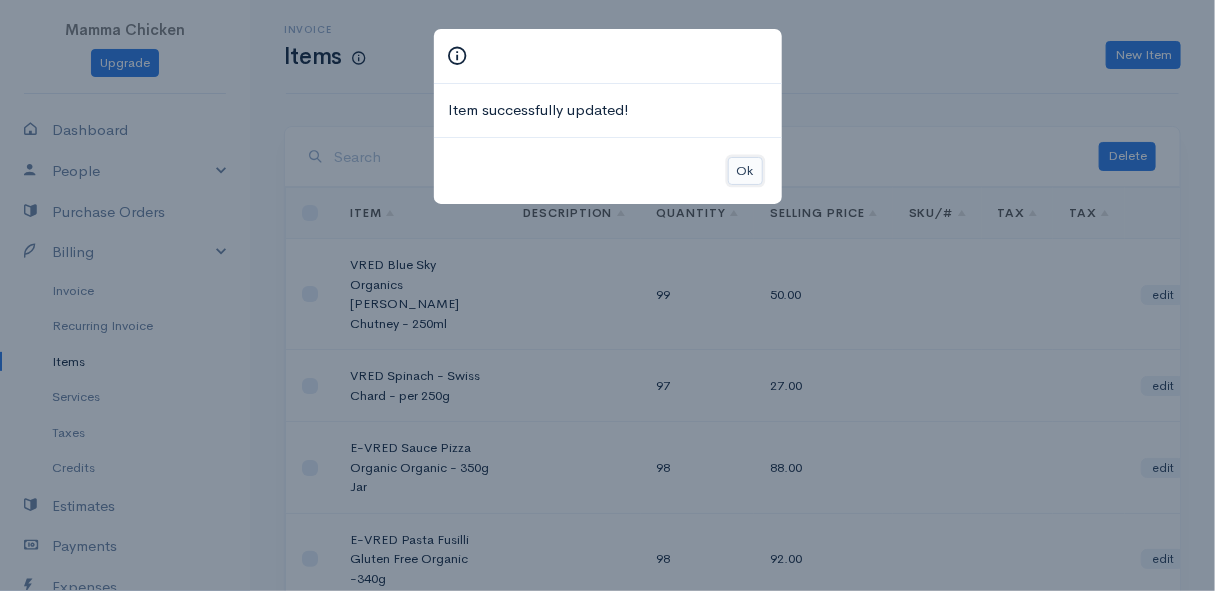 click on "Ok" at bounding box center [745, 171] 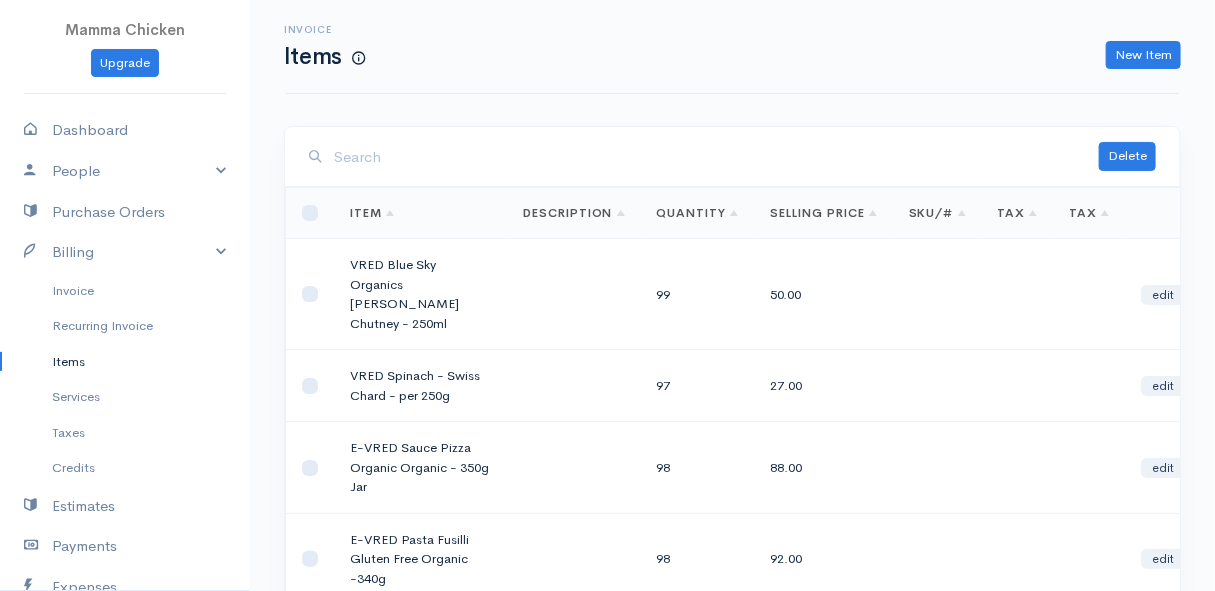 click at bounding box center (716, 157) 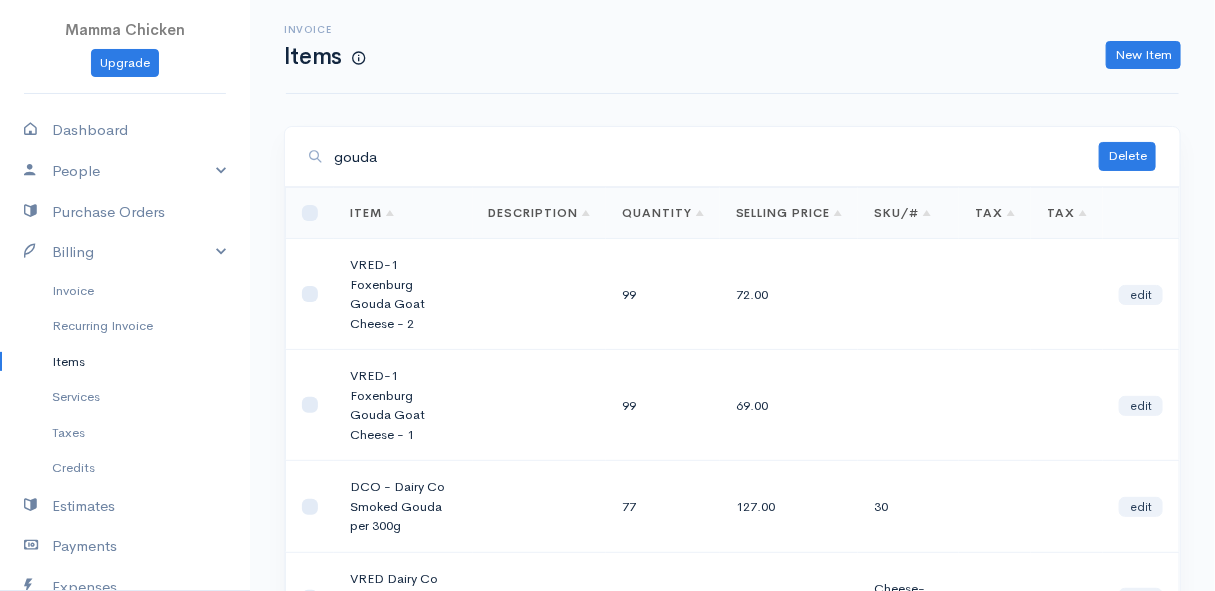 type on "gouda" 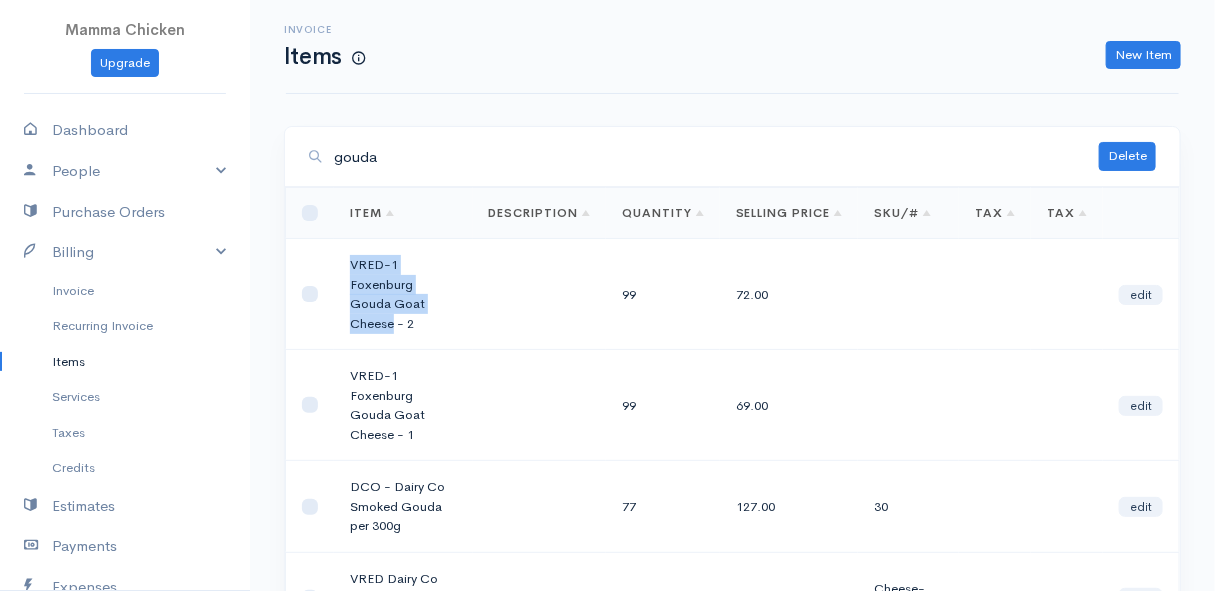 drag, startPoint x: 425, startPoint y: 304, endPoint x: 340, endPoint y: 260, distance: 95.71311 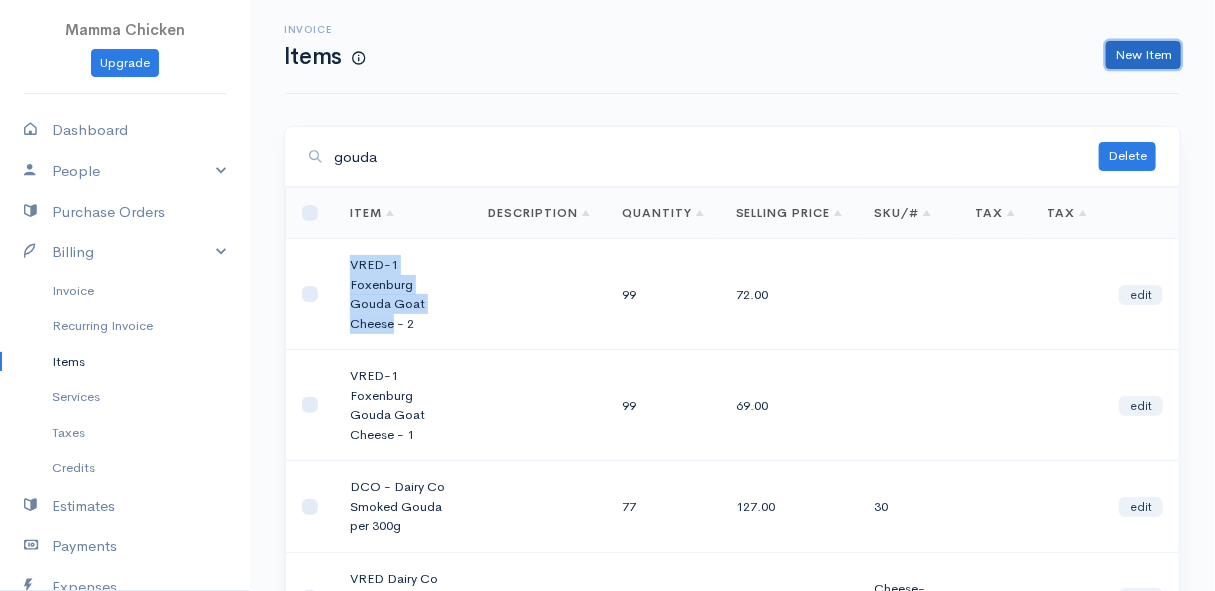click on "New Item" at bounding box center (1143, 55) 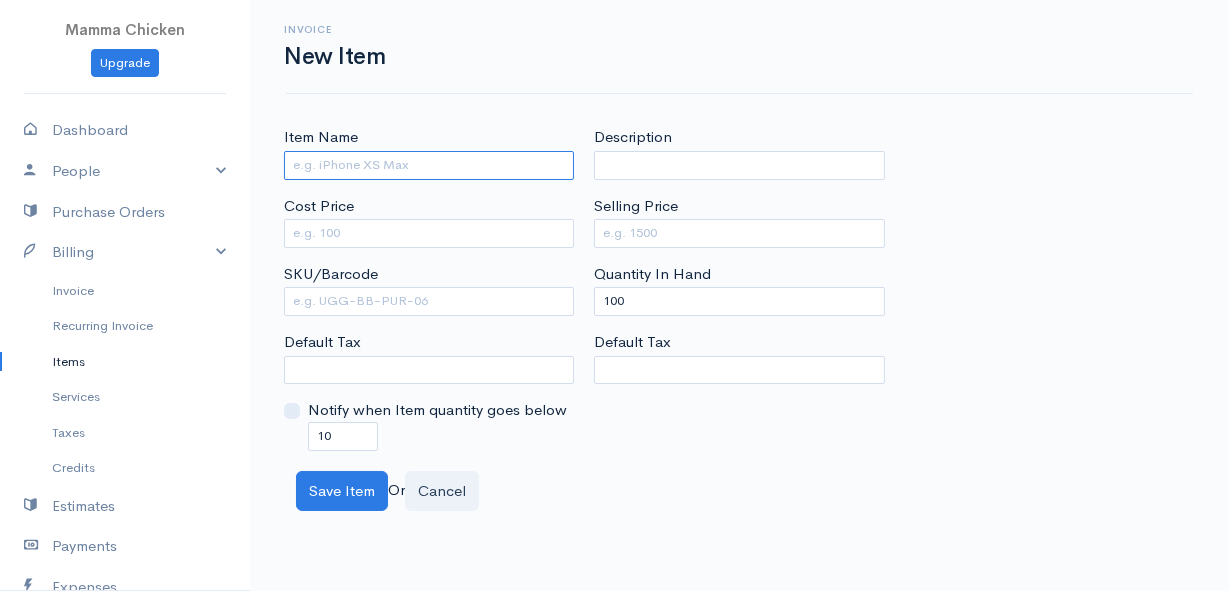 click on "Item Name" at bounding box center (429, 165) 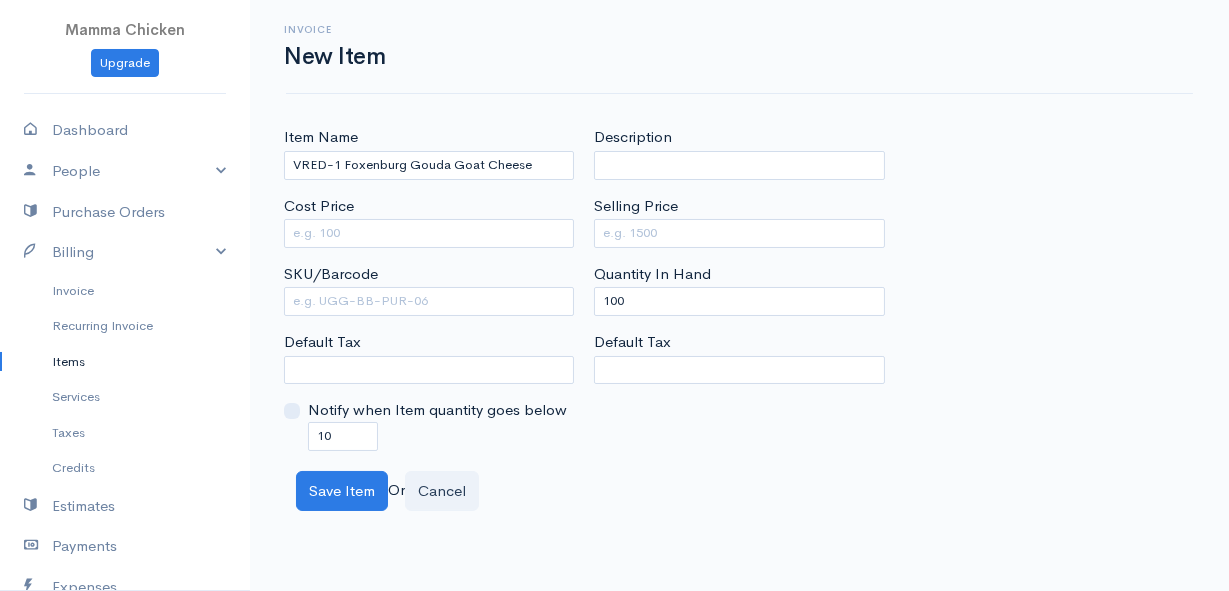 click on "Invoice
New Item" at bounding box center (739, 46) 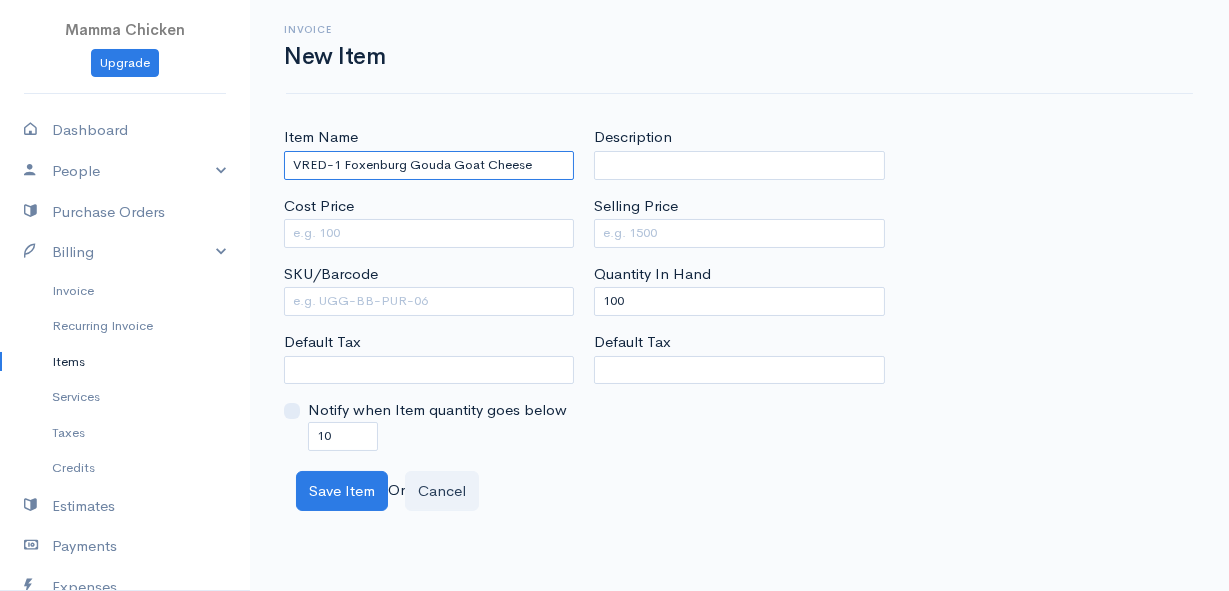click on "VRED-1 Foxenburg Gouda Goat Cheese" at bounding box center [429, 165] 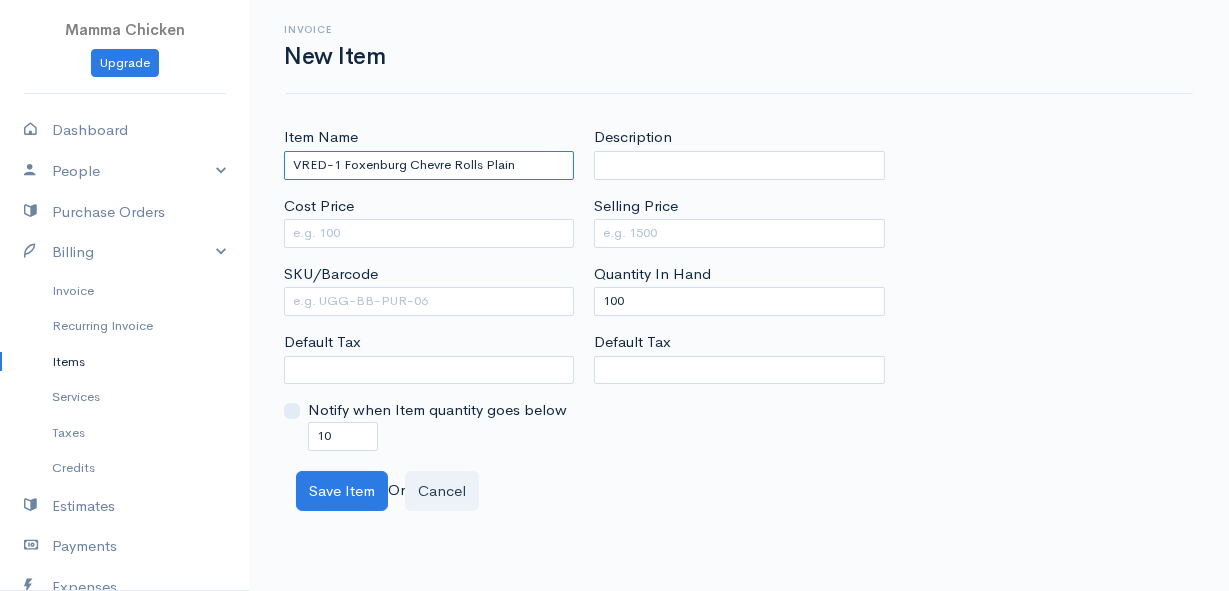 type on "VRED-1 Foxenburg Chevre Rolls Plain" 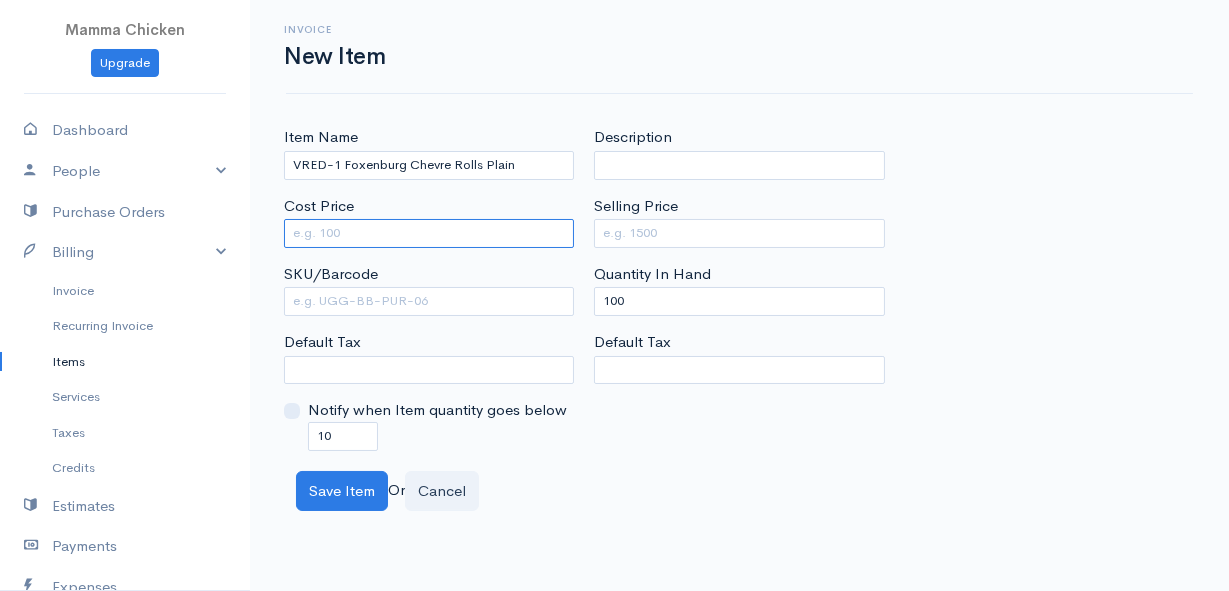 click on "Cost Price" at bounding box center (429, 233) 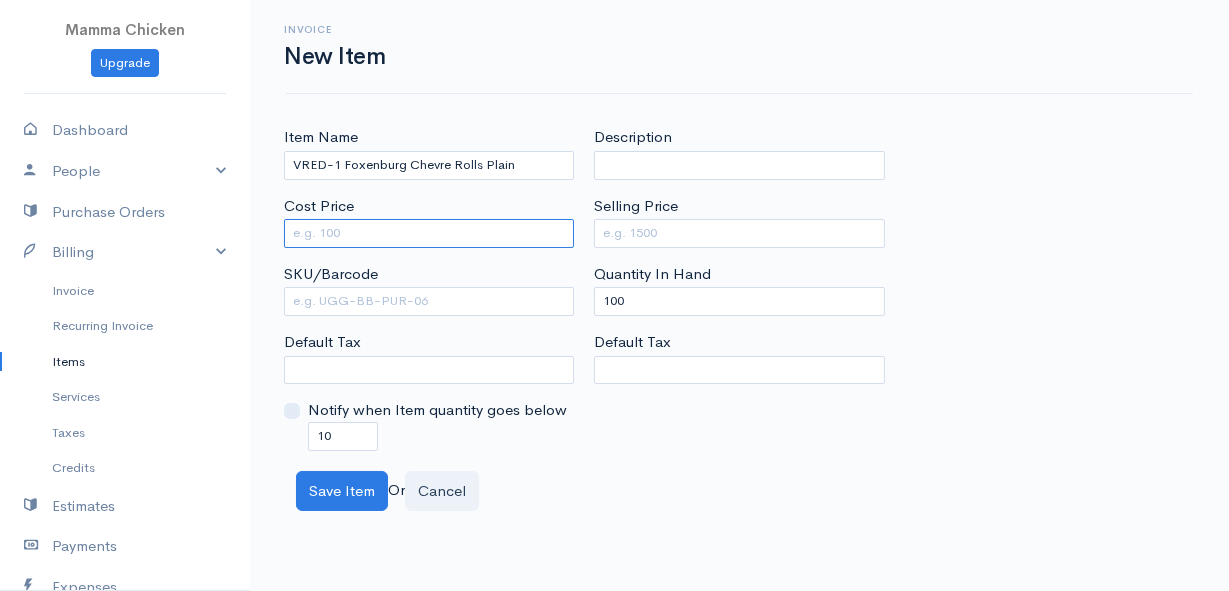 click on "Cost Price" at bounding box center [429, 233] 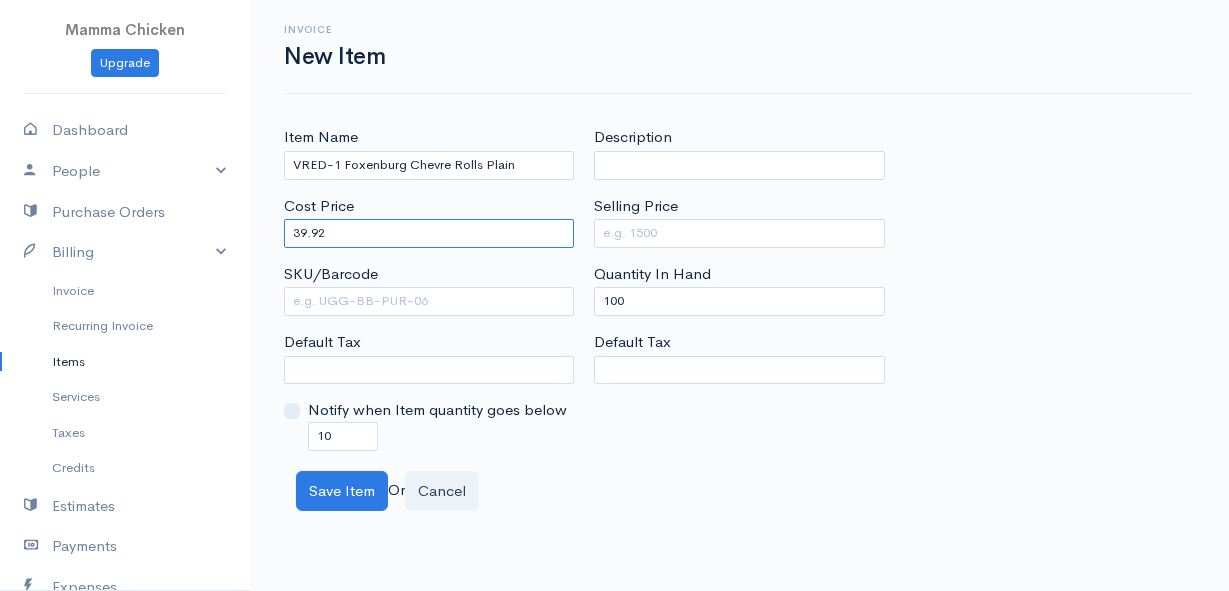 type on "39.92" 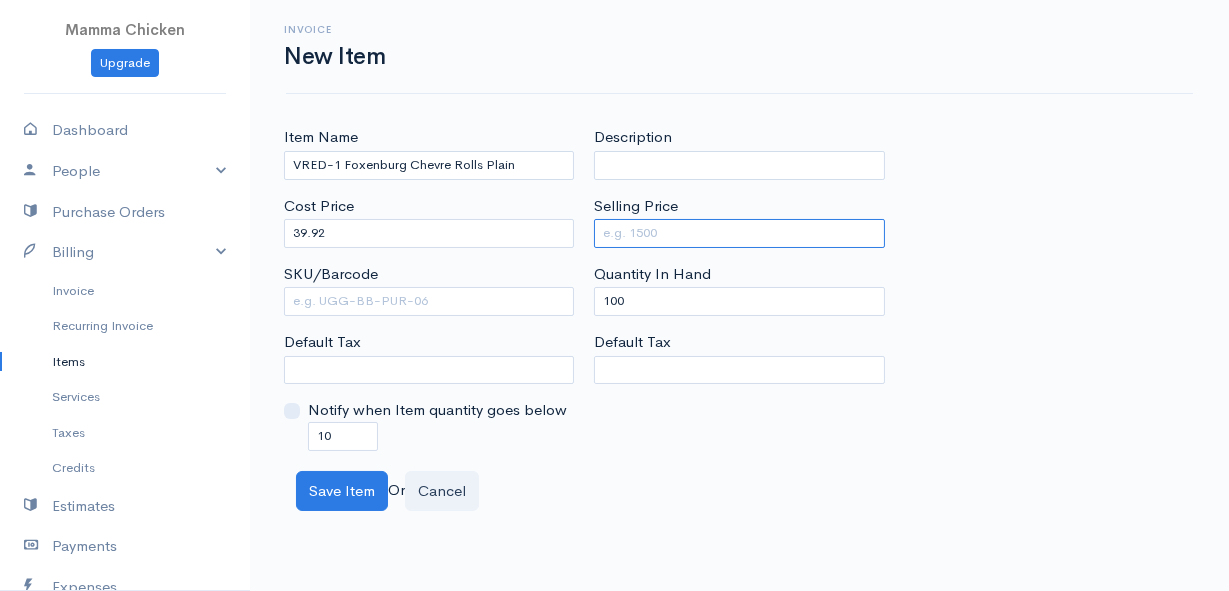 click on "Selling Price" at bounding box center (739, 233) 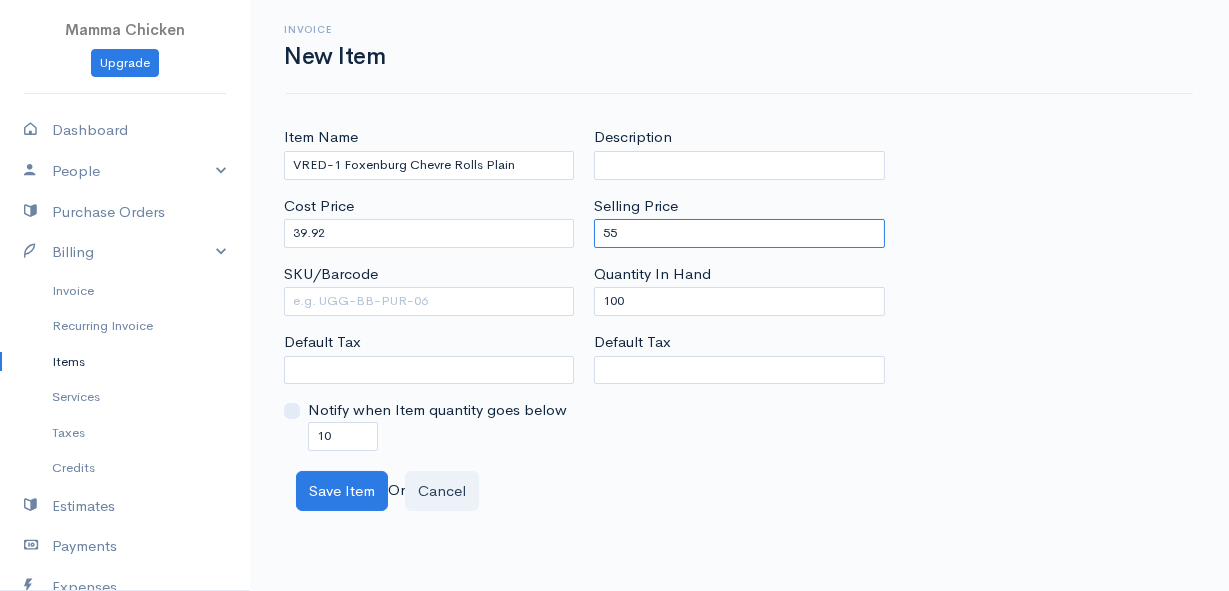 type on "55" 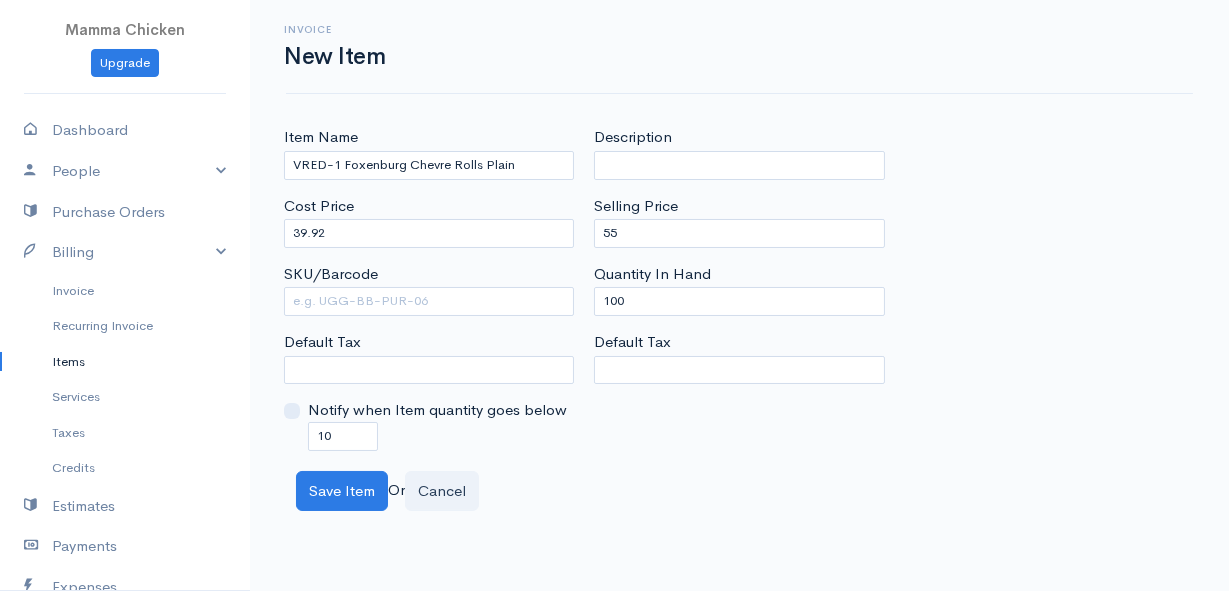 click on "Invoice
New Item
Item Name VRED-1 Foxenburg Chevre Rolls Plain Cost Price 39.92 SKU/Barcode Default Tax Notify when Item quantity goes below 10 Description Selling Price 55 Quantity In Hand 100 Default Tax Save Item   Or   Cancel" at bounding box center (739, 255) 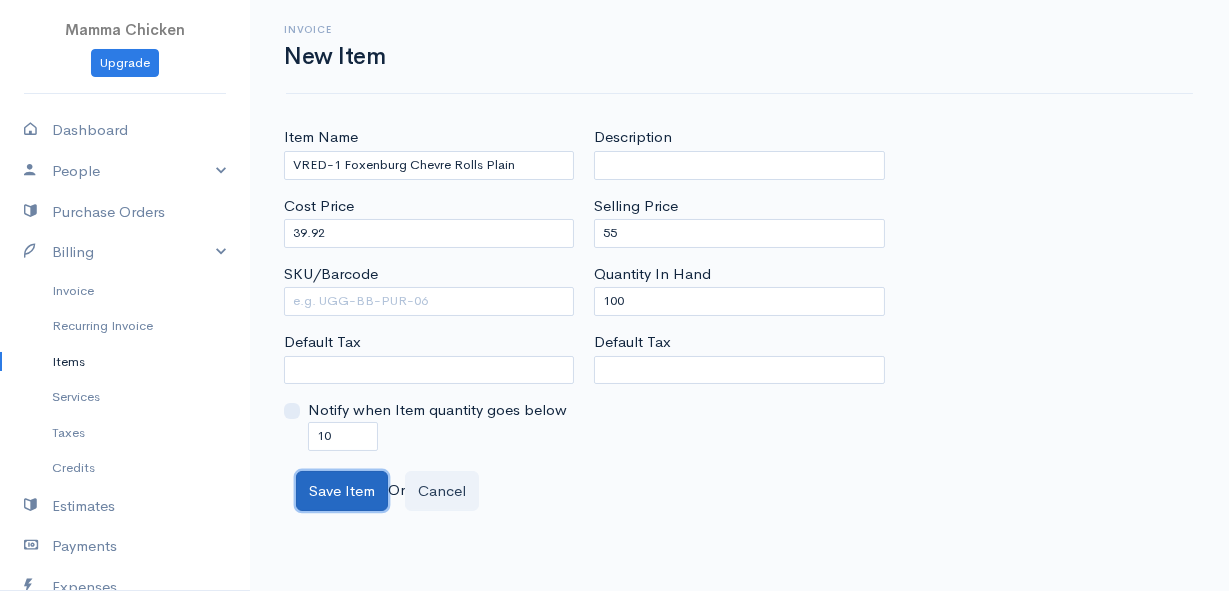 click on "Save Item" at bounding box center (342, 491) 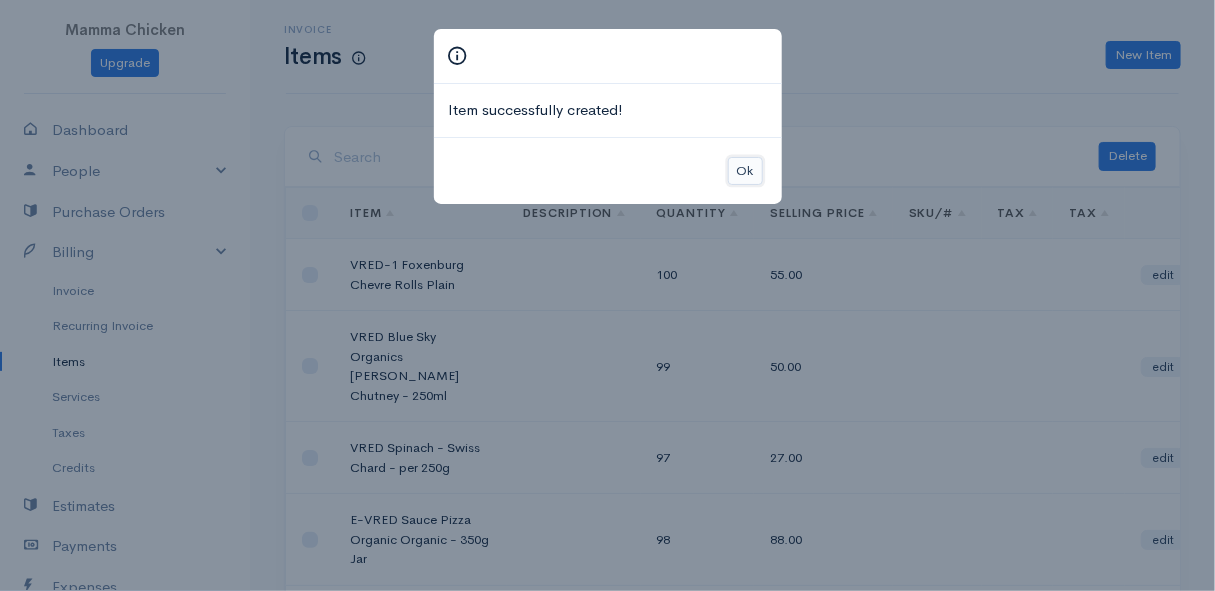 click on "Ok" at bounding box center [745, 171] 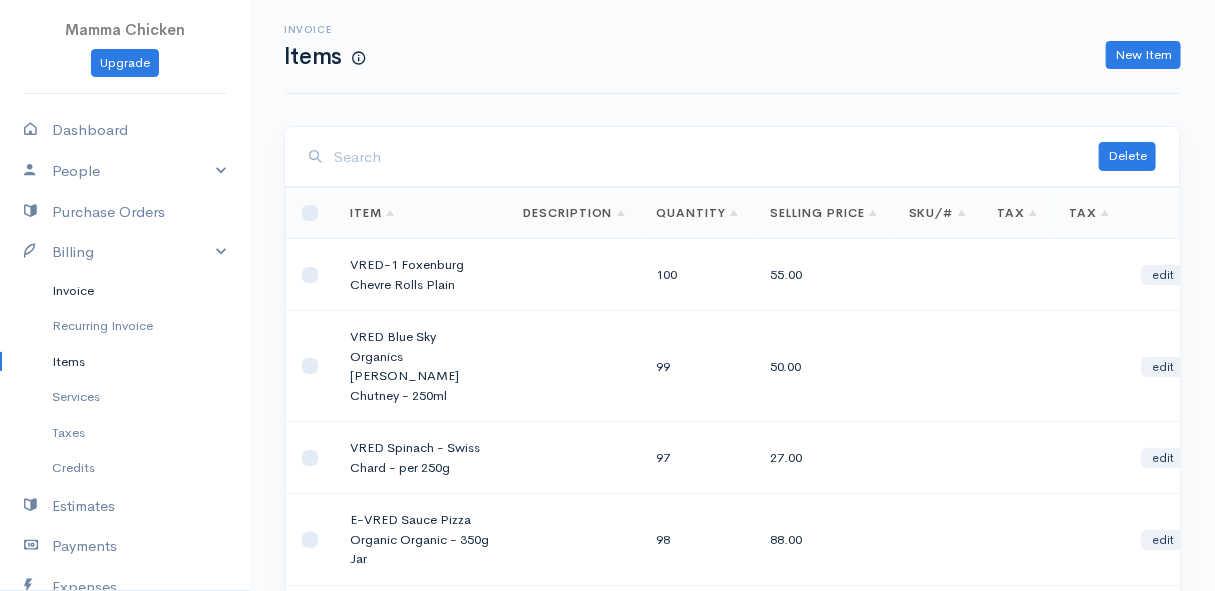 click on "Invoice" at bounding box center (125, 291) 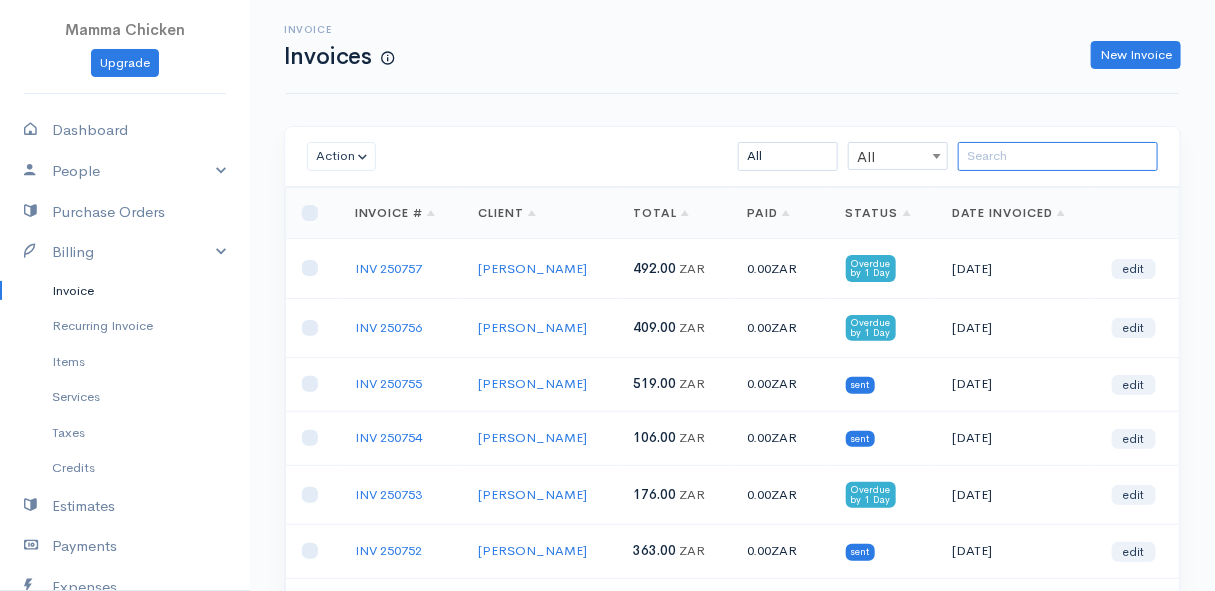 click at bounding box center (1058, 156) 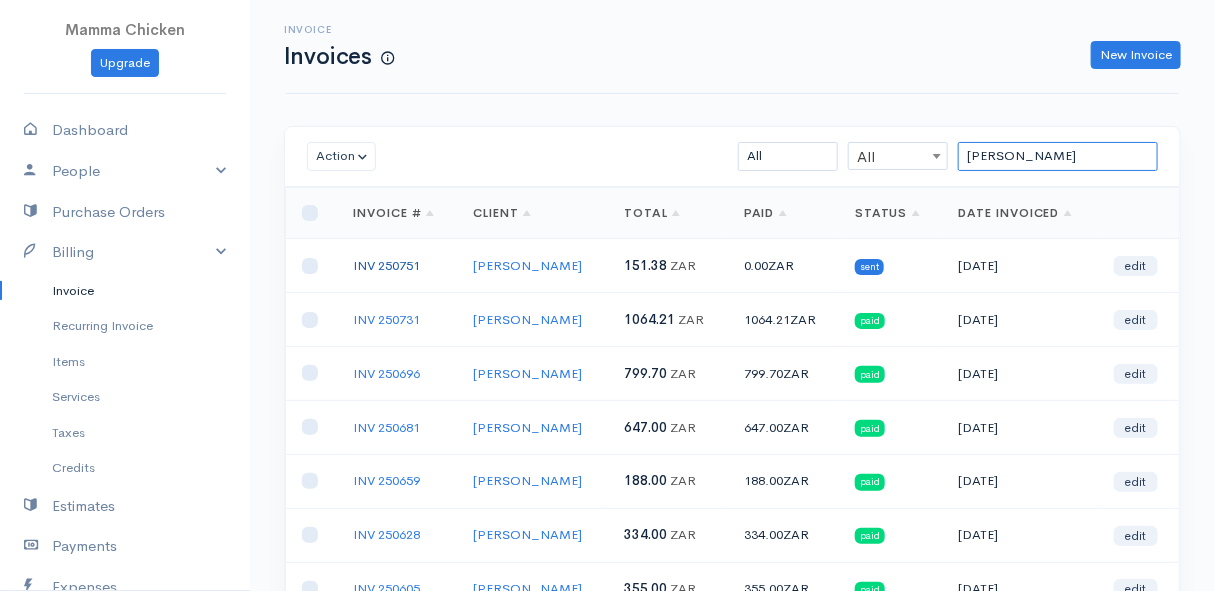 type on "lyn" 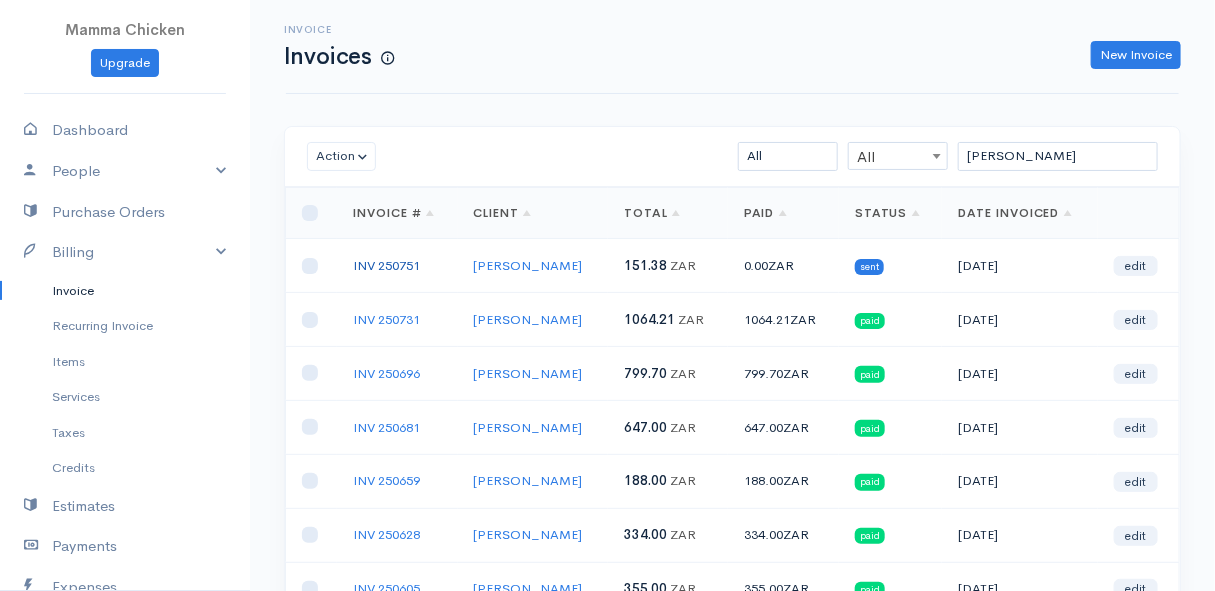 click on "INV 250751" at bounding box center [386, 265] 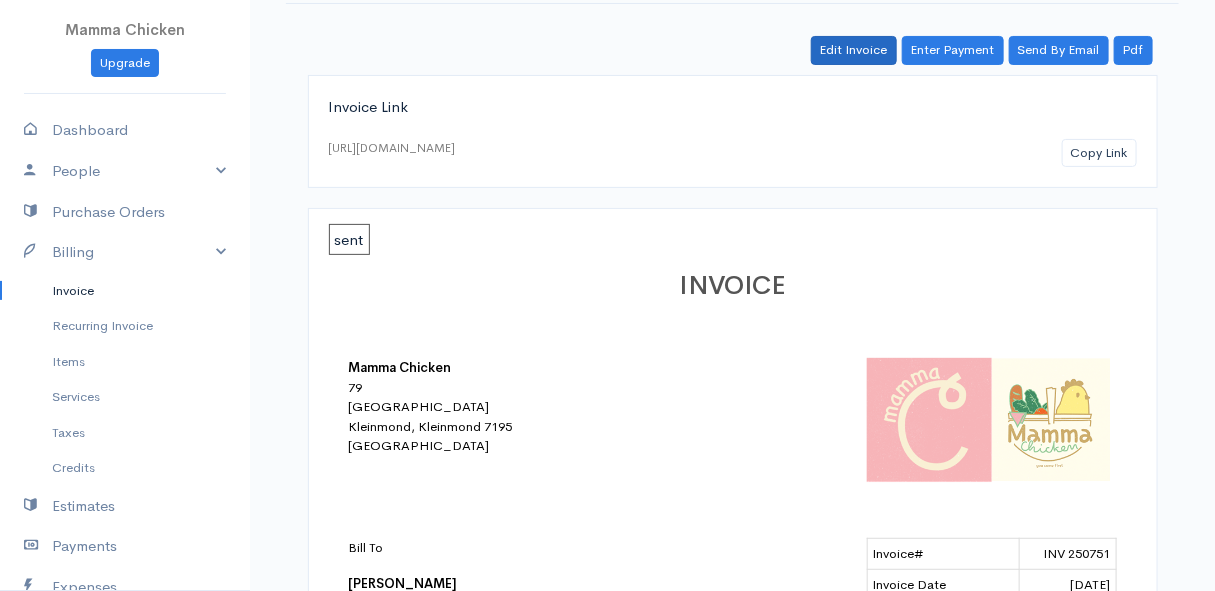 scroll, scrollTop: 0, scrollLeft: 0, axis: both 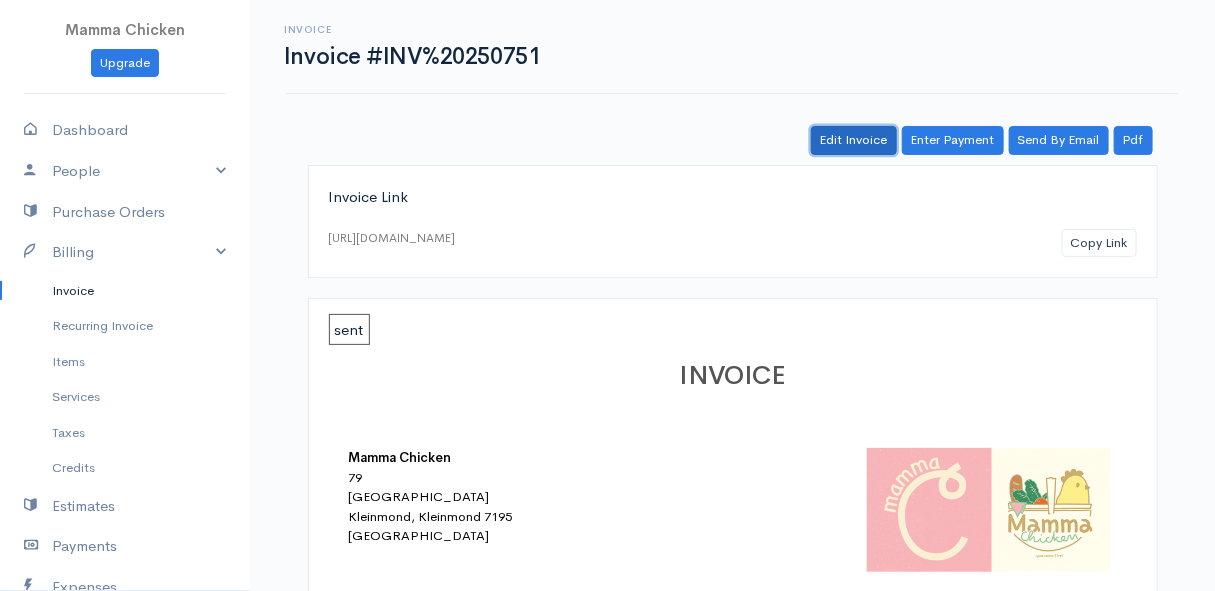 click on "Edit Invoice" at bounding box center [854, 140] 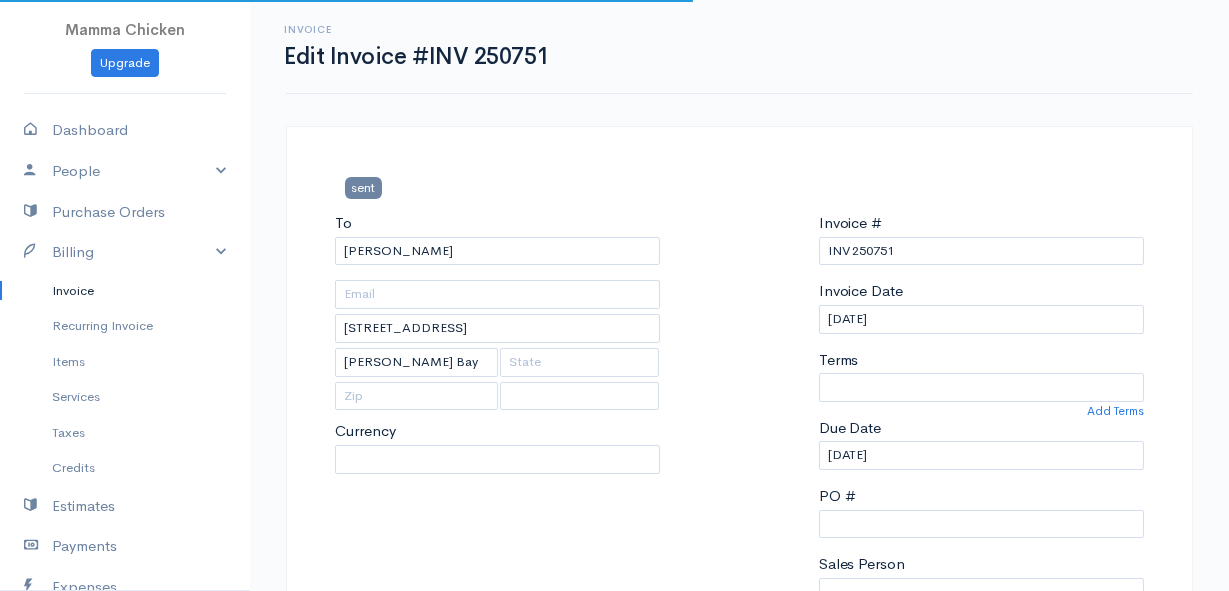 select 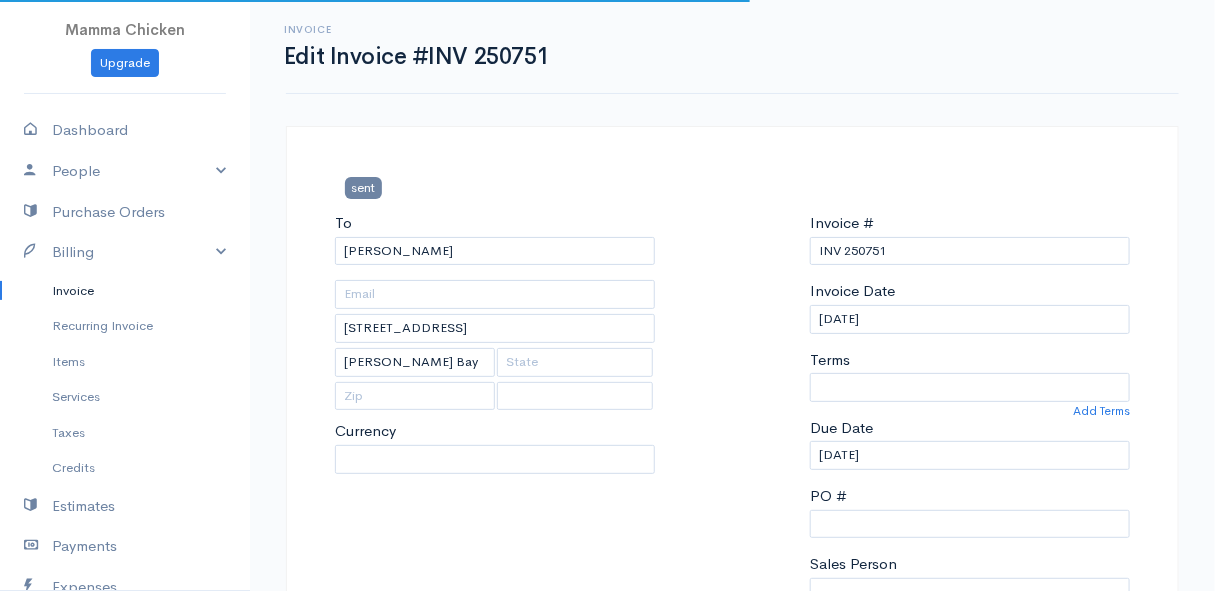 select on "[GEOGRAPHIC_DATA]" 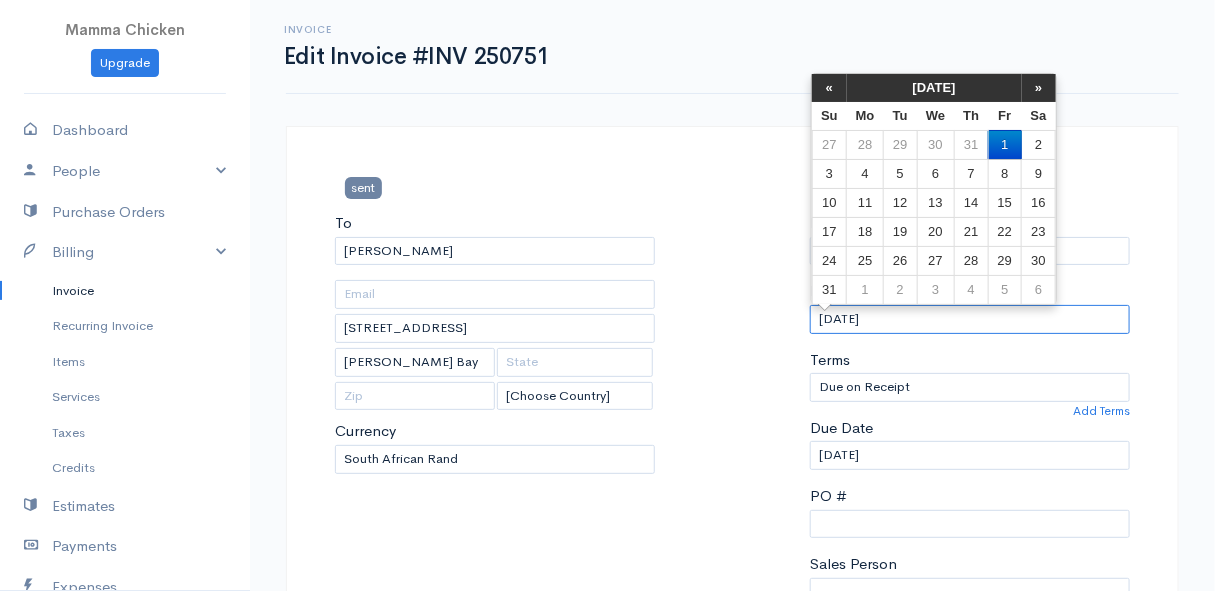 click on "[DATE]" at bounding box center [970, 319] 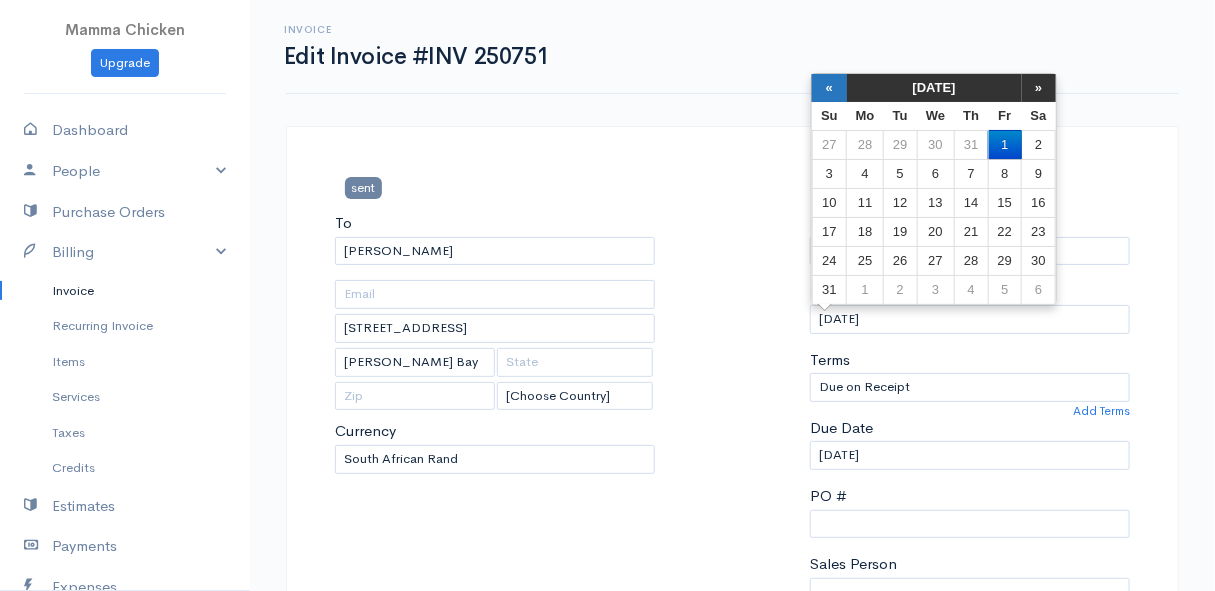 click on "«" at bounding box center (829, 88) 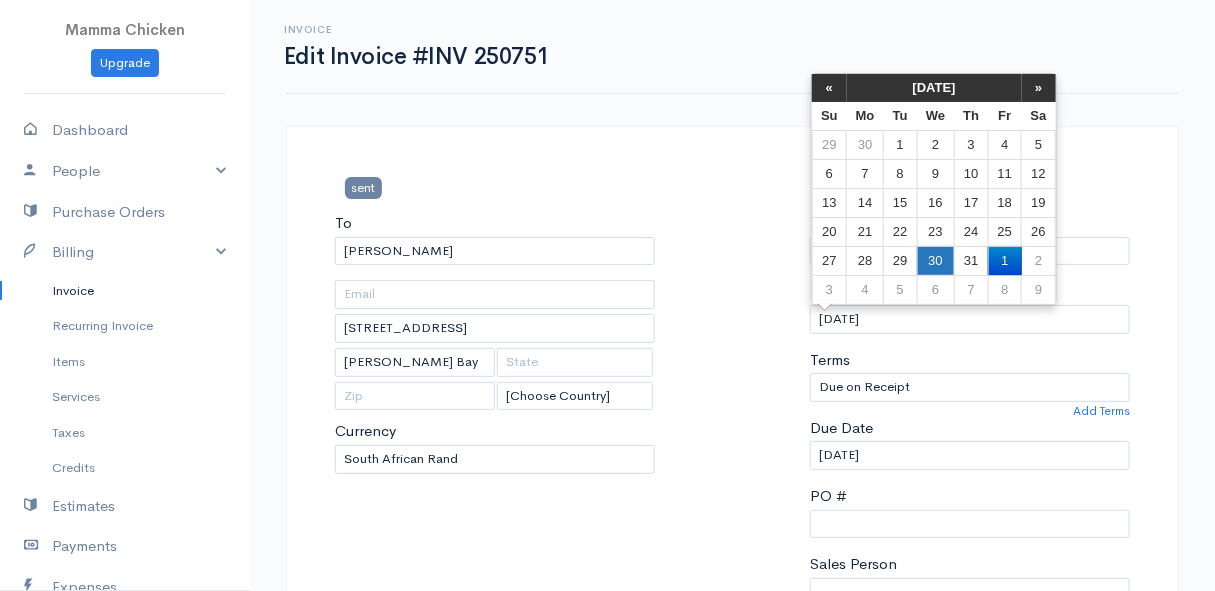 click on "30" at bounding box center (935, 260) 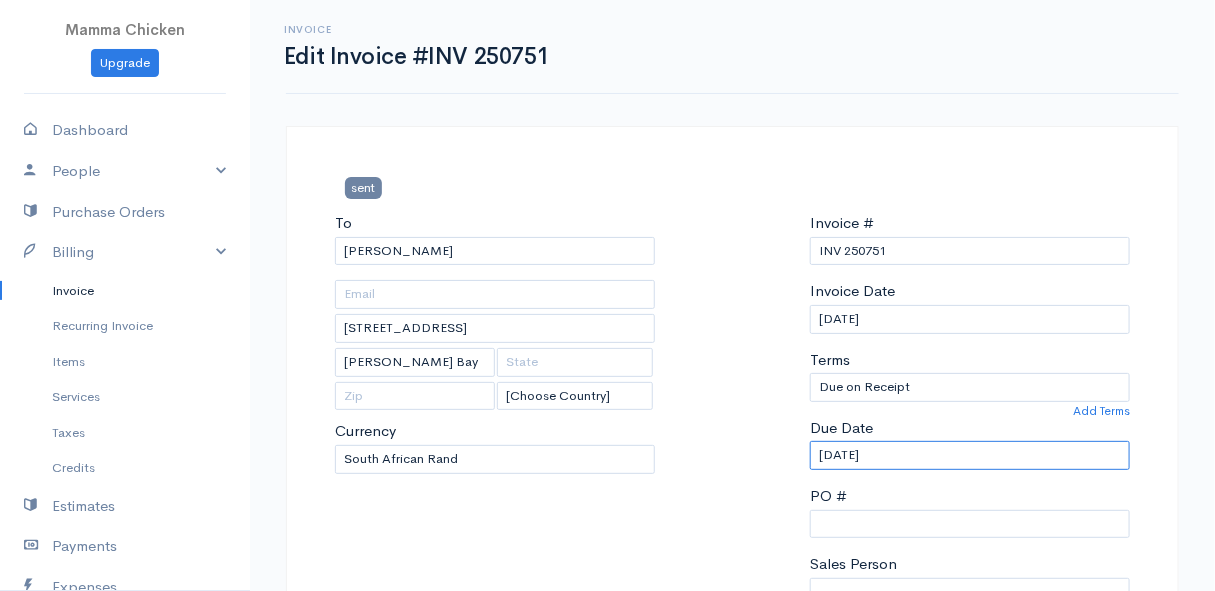 click on "[DATE]" at bounding box center (970, 455) 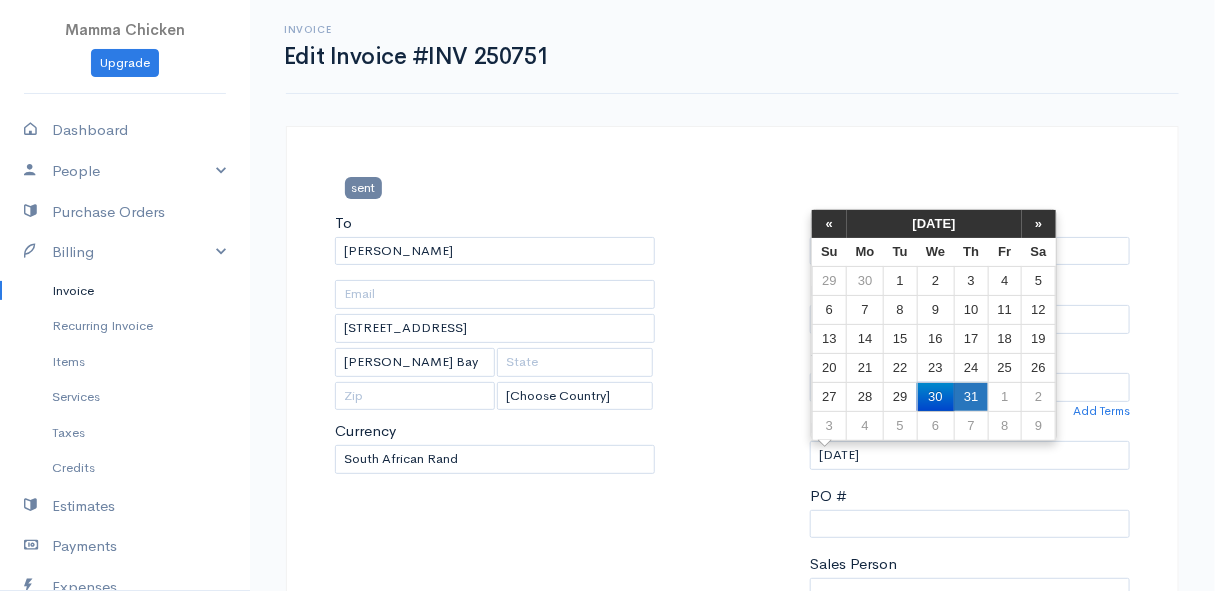 click on "31" at bounding box center [971, 396] 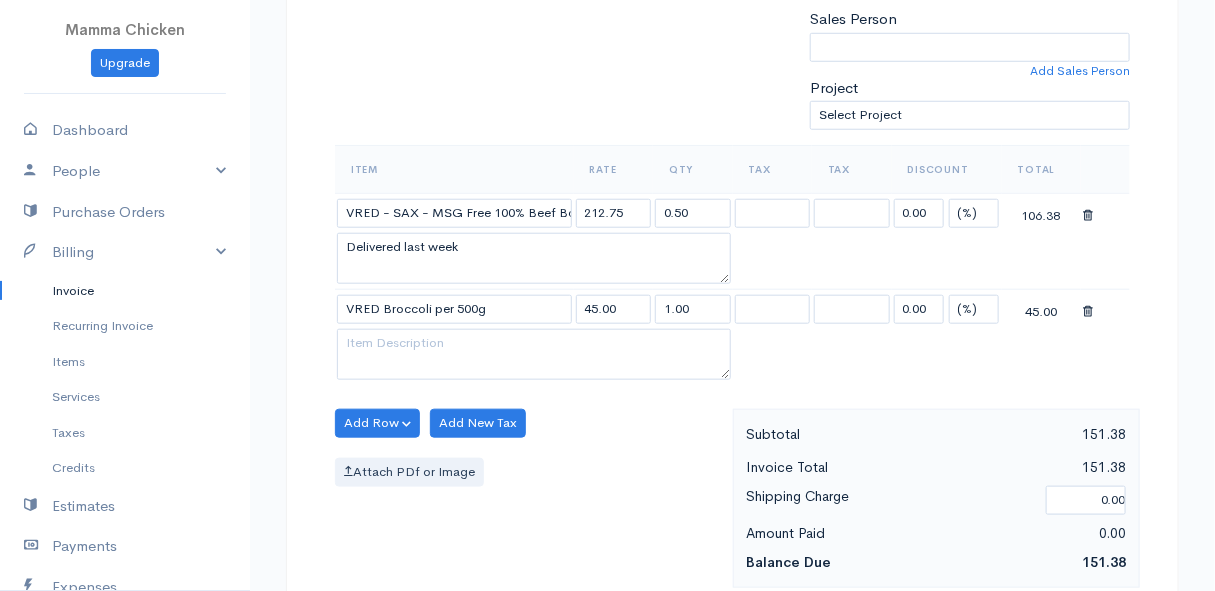 scroll, scrollTop: 636, scrollLeft: 0, axis: vertical 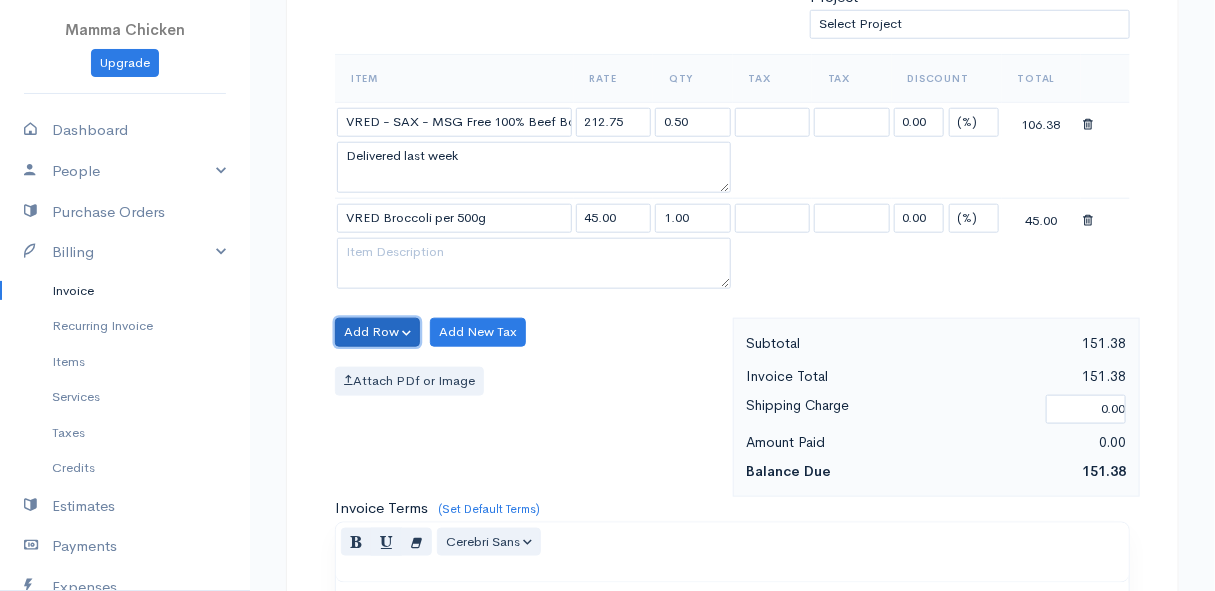 click on "Add Row" at bounding box center (377, 332) 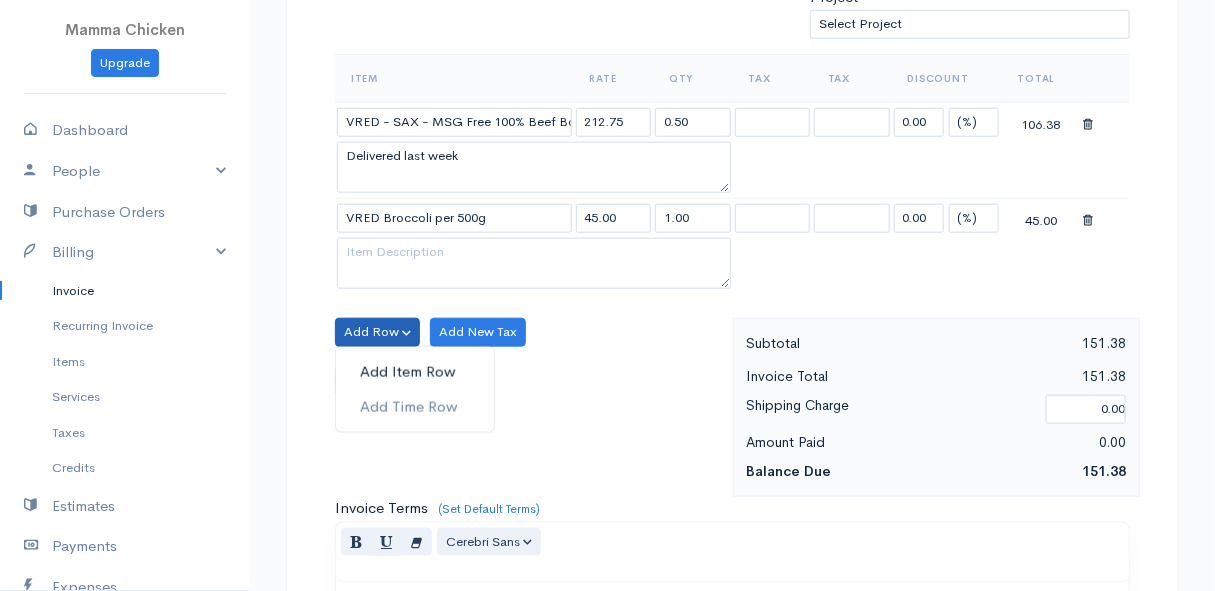 click on "Add Item Row" at bounding box center [415, 372] 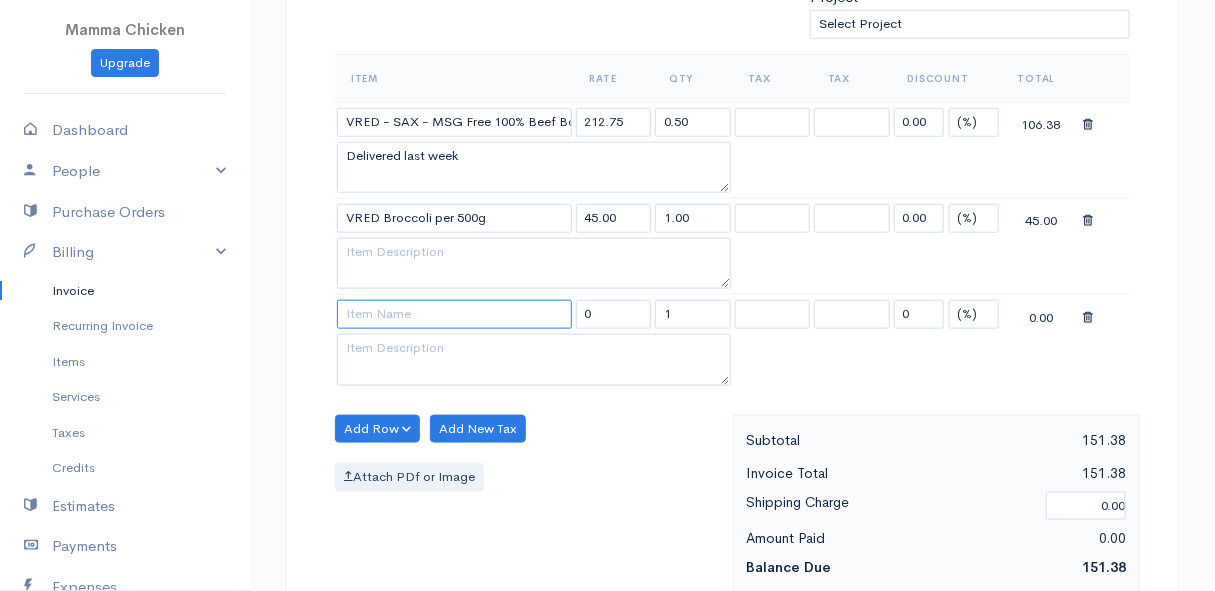 click at bounding box center (454, 314) 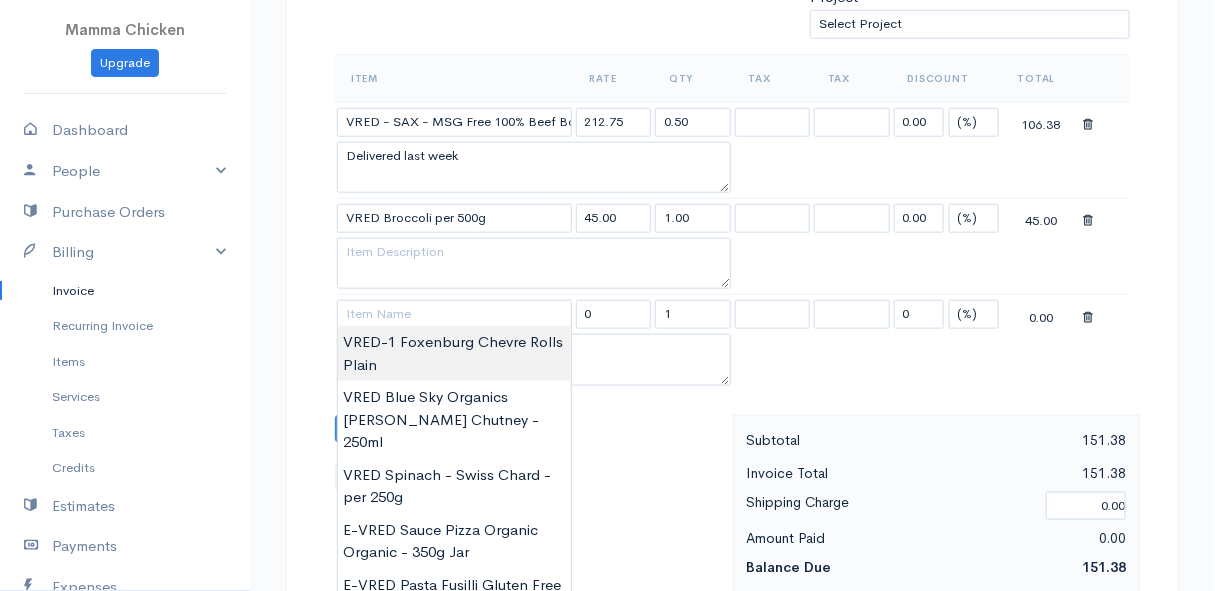 type on "VRED-1 Foxenburg Chevre Rolls Plain" 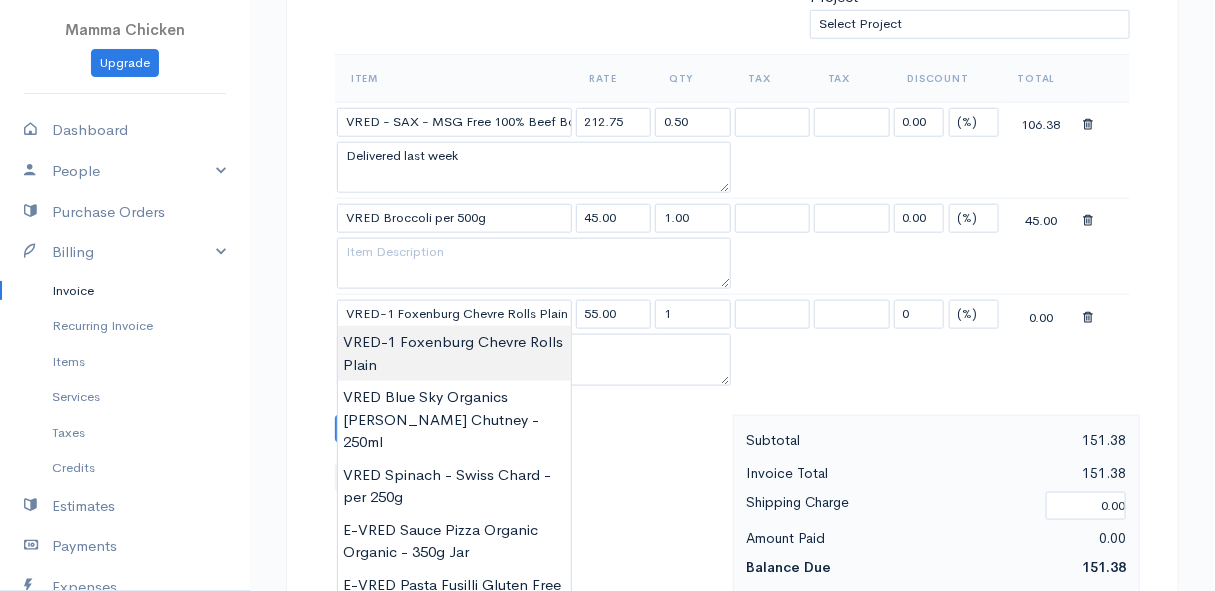 click on "Mamma Chicken
Upgrade
Dashboard
People
Clients
Vendors
Staff Users
Purchase Orders
Billing
Invoice
Recurring Invoice
Items
Services
Taxes
Credits
Estimates
Payments
Expenses
Track Time
Projects
Reports
Settings
My Organizations
Logout
Help
@CloudBooksApp 2022
Invoice
Edit Invoice #INV 250751
sent To Lynn Saayman 1 Hilton Circle Pringle Bay [Choose Country] United States Canada United Kingdom Afghanistan Albania Algeria American Samoa Andorra Anguilla Angola Antarctica Kip" at bounding box center [607, 324] 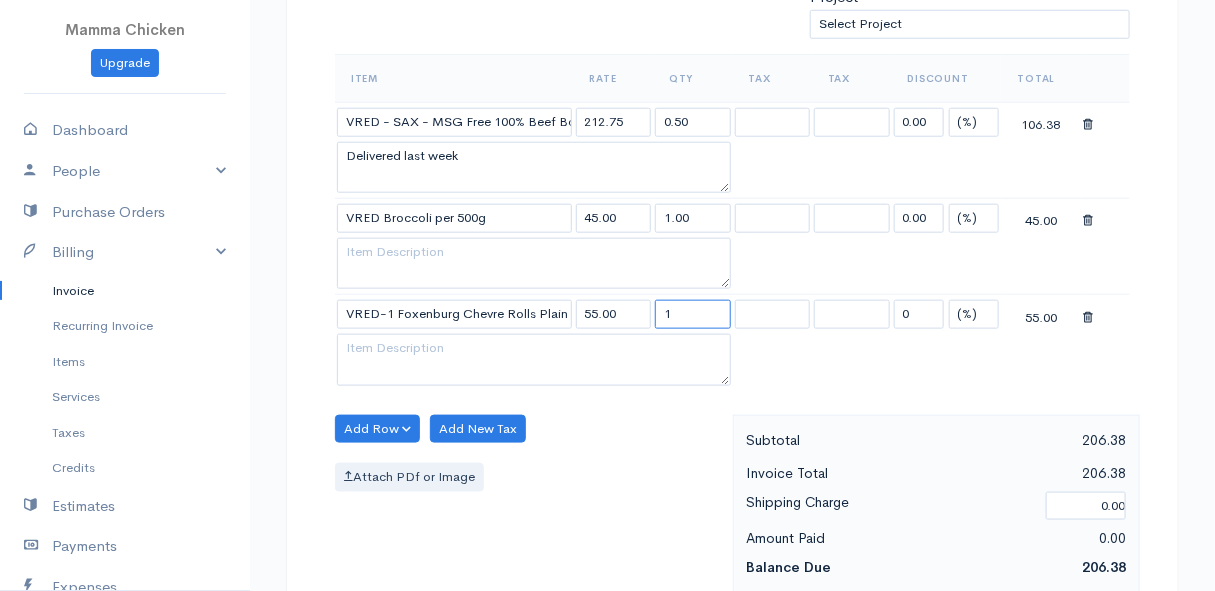 drag, startPoint x: 685, startPoint y: 316, endPoint x: 651, endPoint y: 314, distance: 34.058773 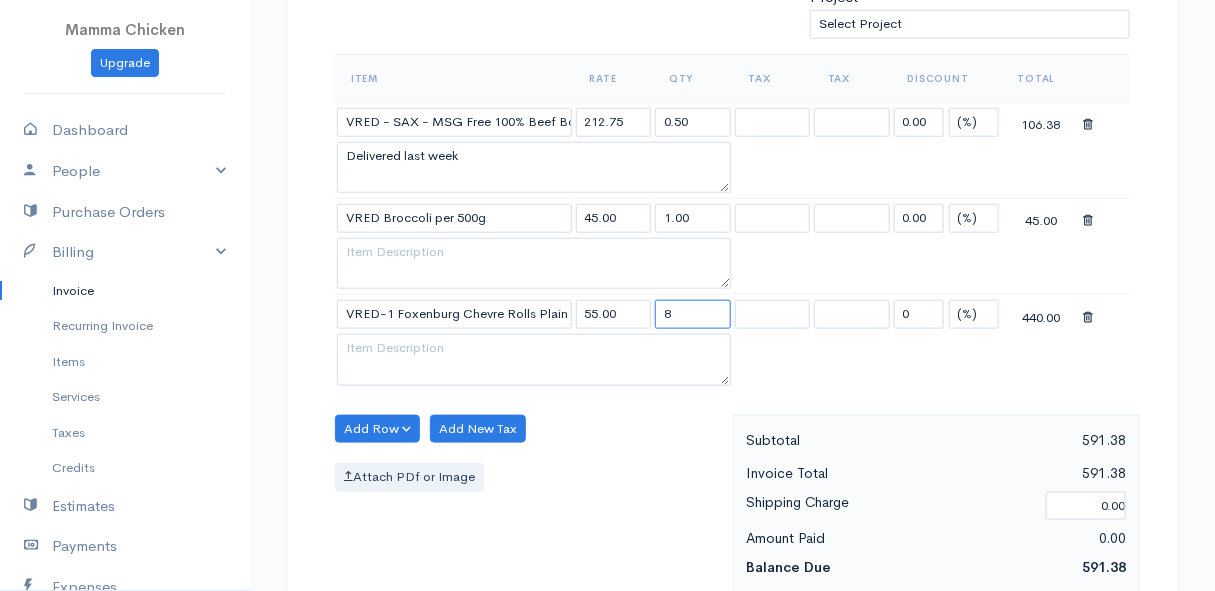 type on "8" 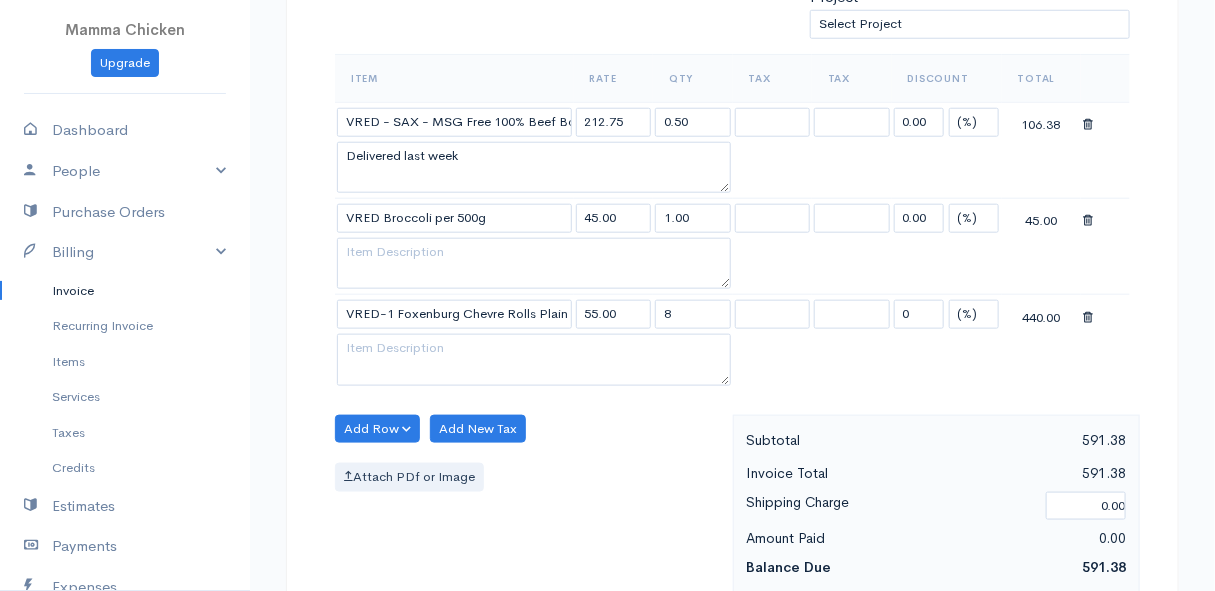 click on "Add Row Add Item Row Add Time Row Add New Tax                          Attach PDf or Image" at bounding box center [529, 504] 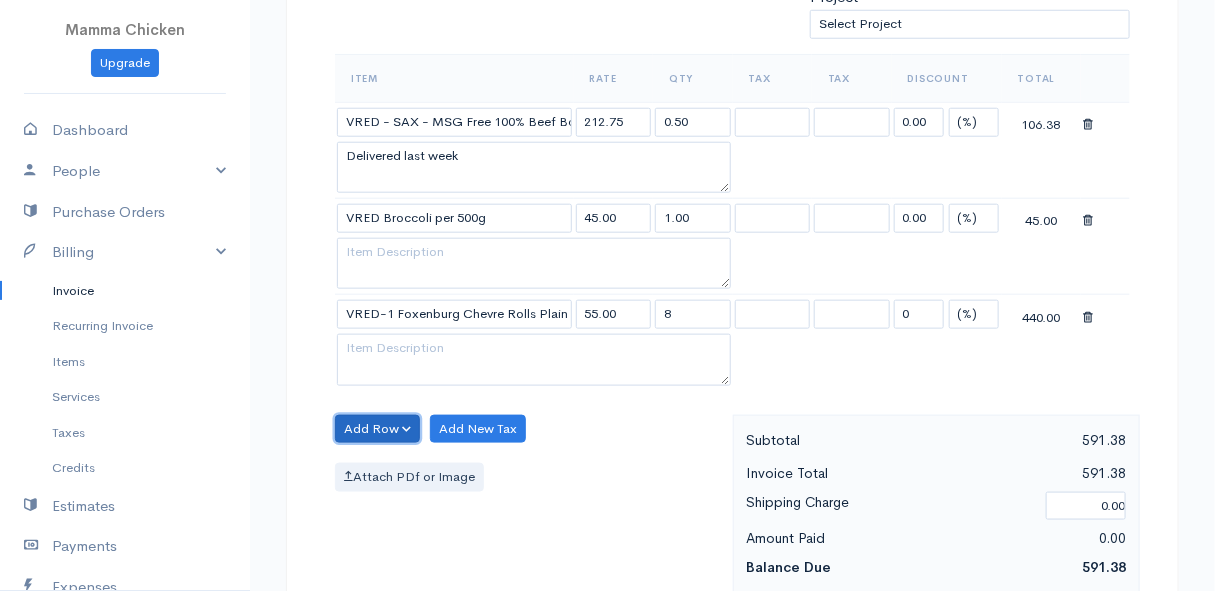 click on "Add Row" at bounding box center (377, 429) 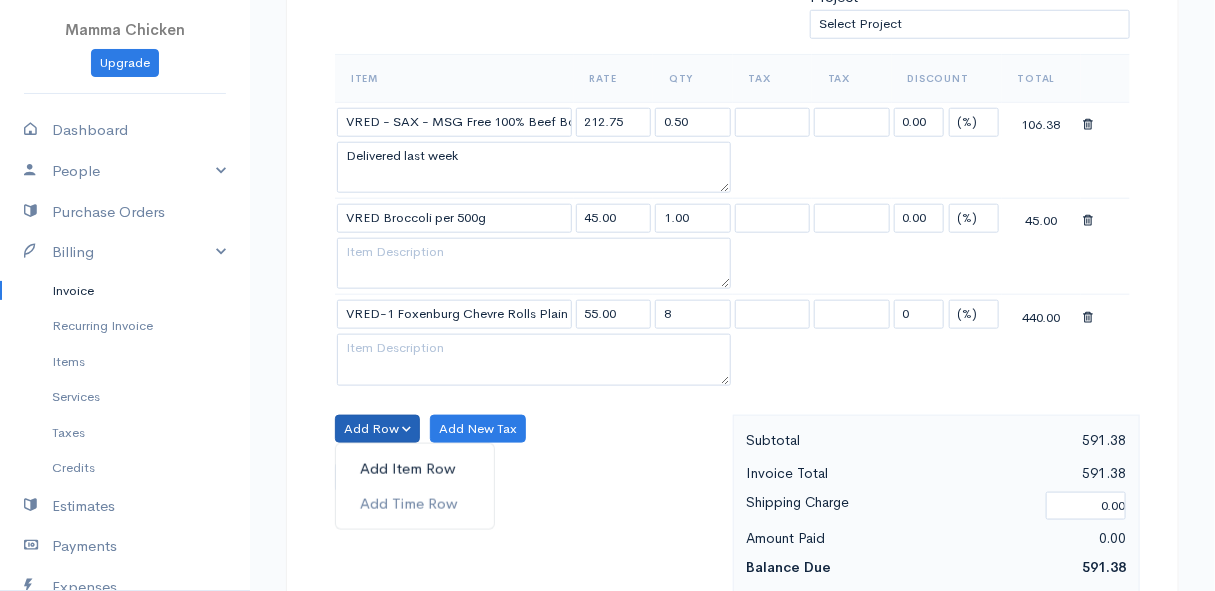 click on "Add Item Row" at bounding box center [415, 469] 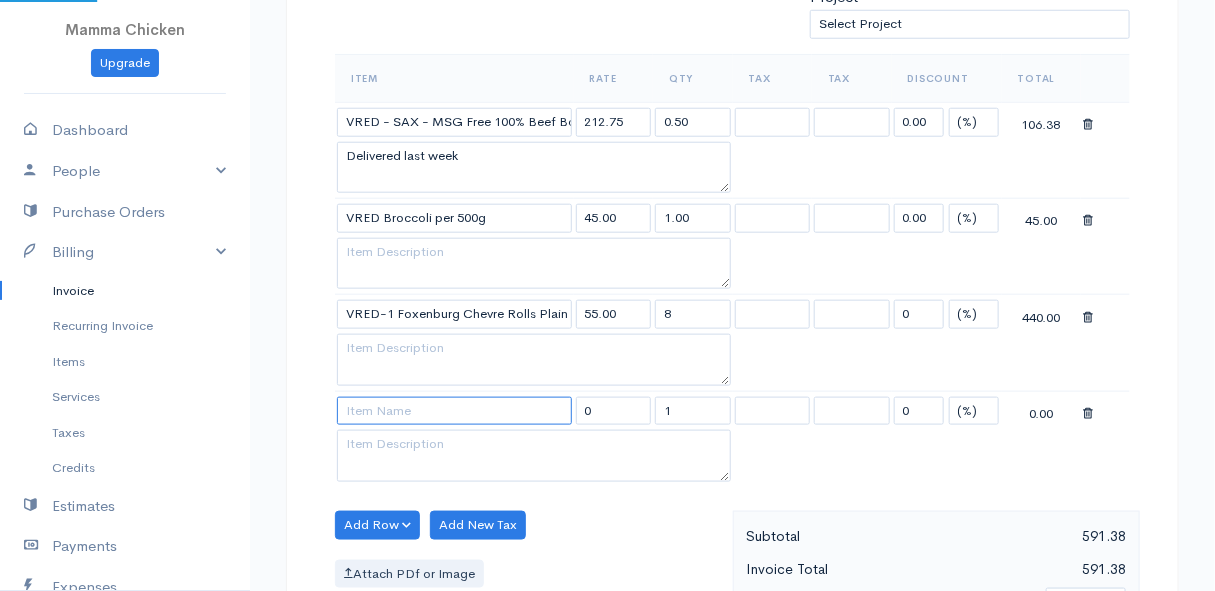click at bounding box center [454, 411] 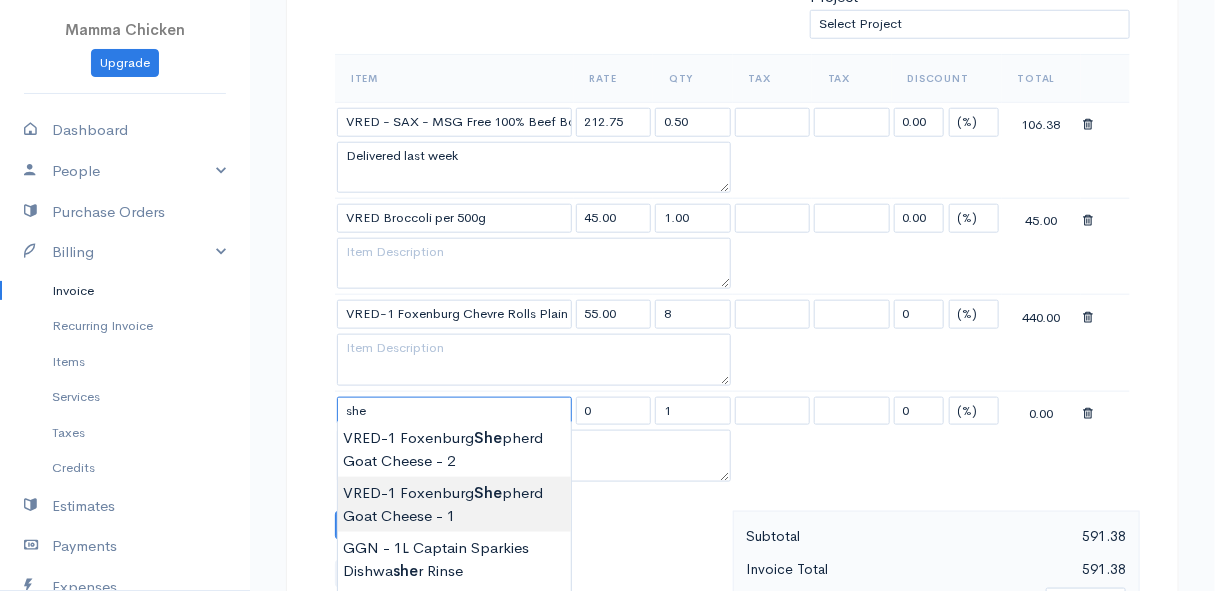 type on "VRED-1 Foxenburg Shepherd Goat Cheese - 1" 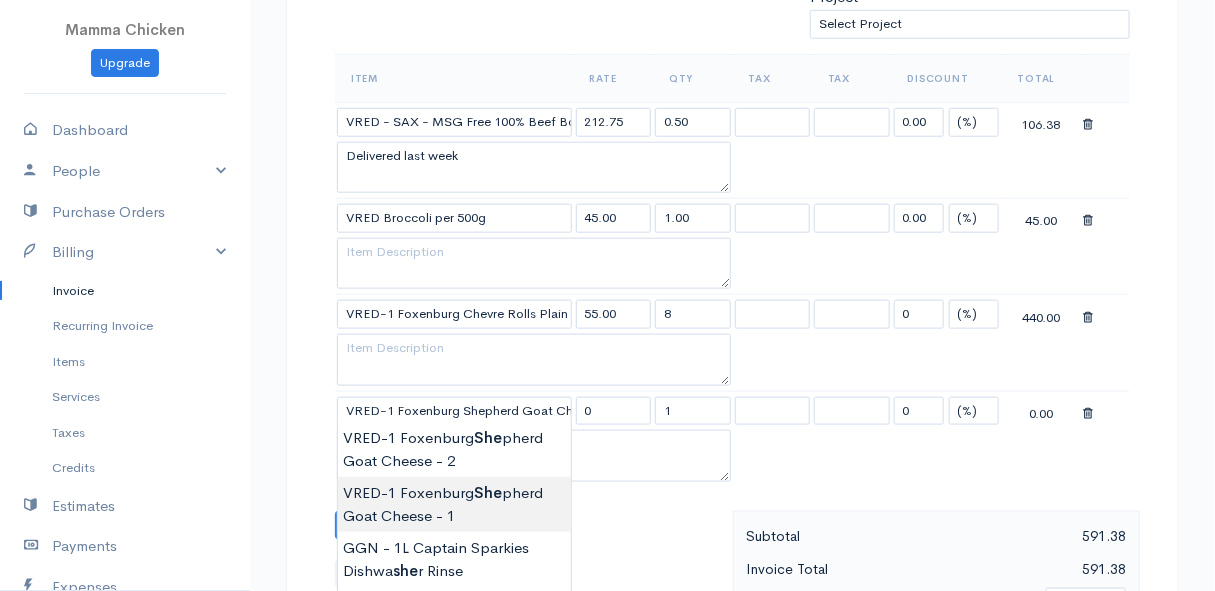 type on "86.00" 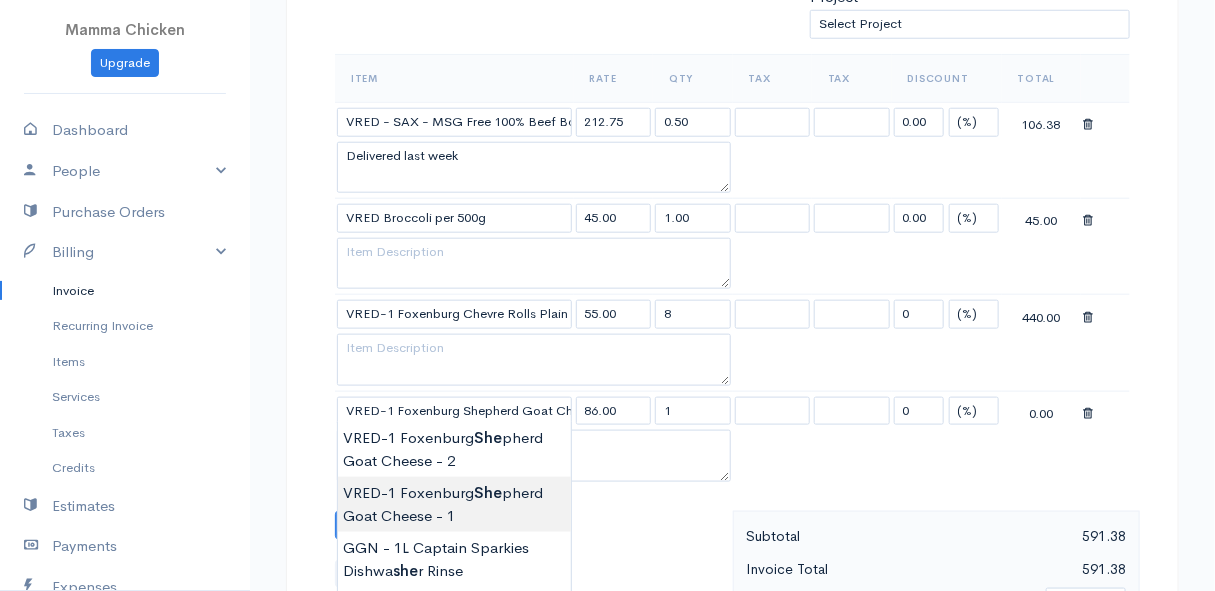 click on "Mamma Chicken
Upgrade
Dashboard
People
Clients
Vendors
Staff Users
Purchase Orders
Billing
Invoice
Recurring Invoice
Items
Services
Taxes
Credits
Estimates
Payments
Expenses
Track Time
Projects
Reports
Settings
My Organizations
Logout
Help
@CloudBooksApp 2022
Invoice
Edit Invoice #INV 250751
sent To Lynn Saayman 1 Hilton Circle Pringle Bay [Choose Country] United States Canada United Kingdom Afghanistan Albania Algeria American Samoa Andorra Anguilla Angola Antarctica Kip" at bounding box center [607, 372] 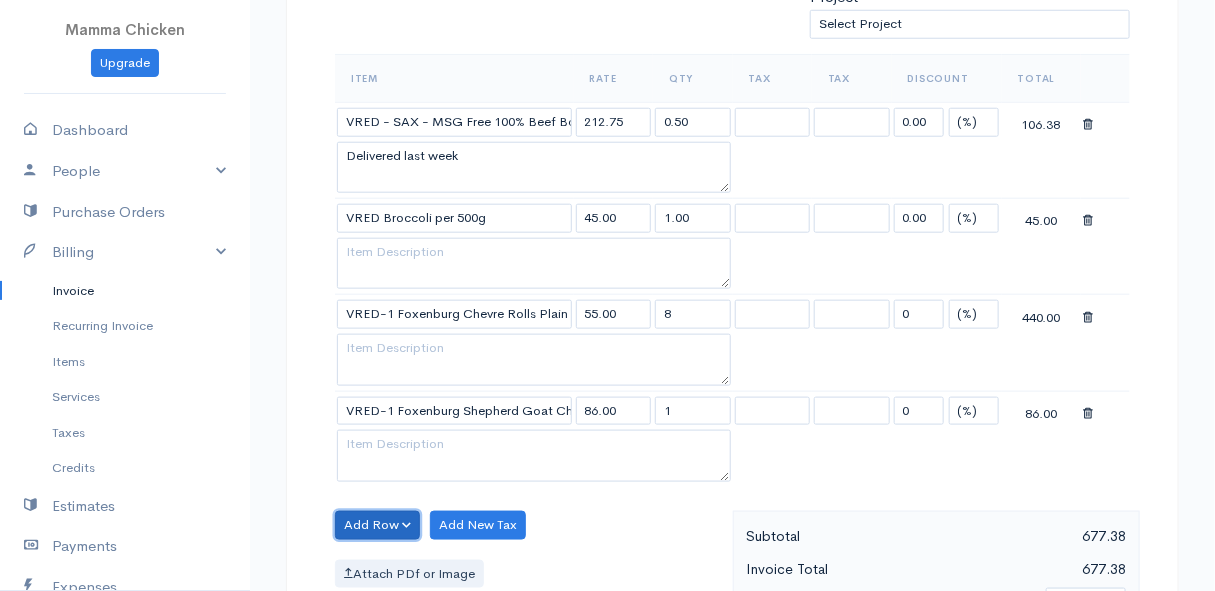 click on "Add Row" at bounding box center [377, 525] 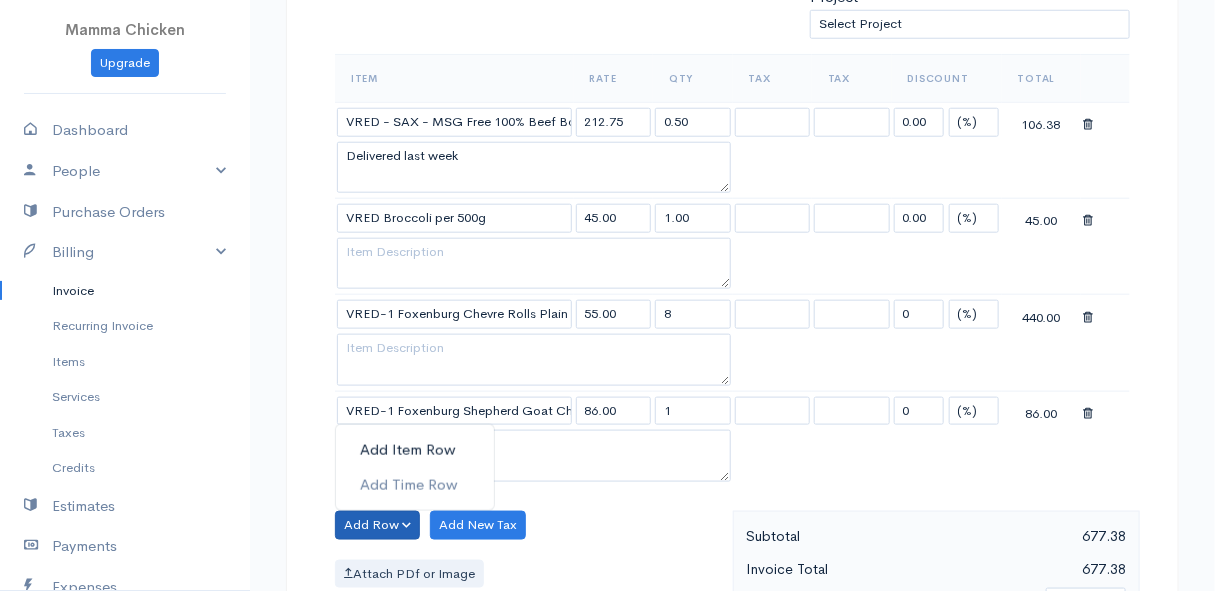 click on "Add Item Row" at bounding box center [415, 450] 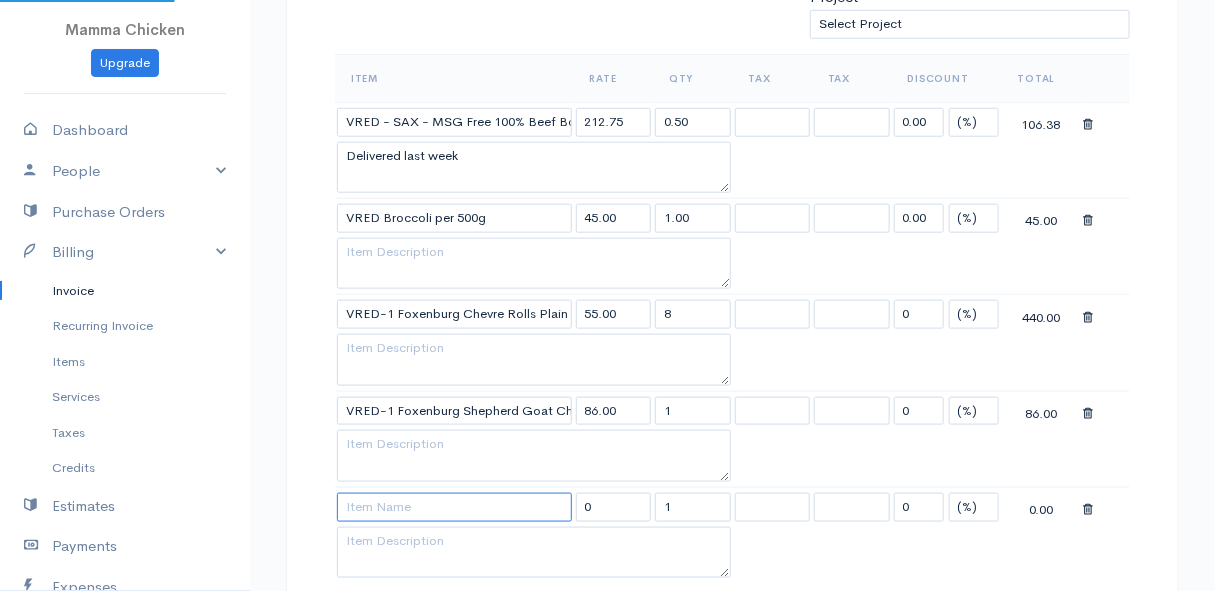 click at bounding box center (454, 507) 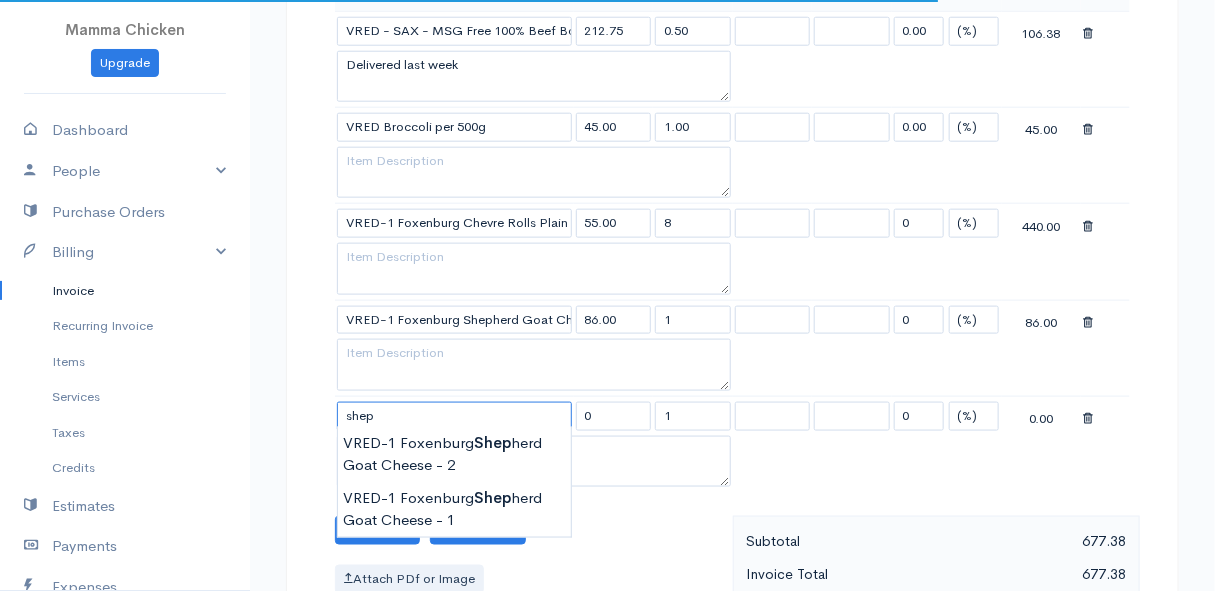scroll, scrollTop: 818, scrollLeft: 0, axis: vertical 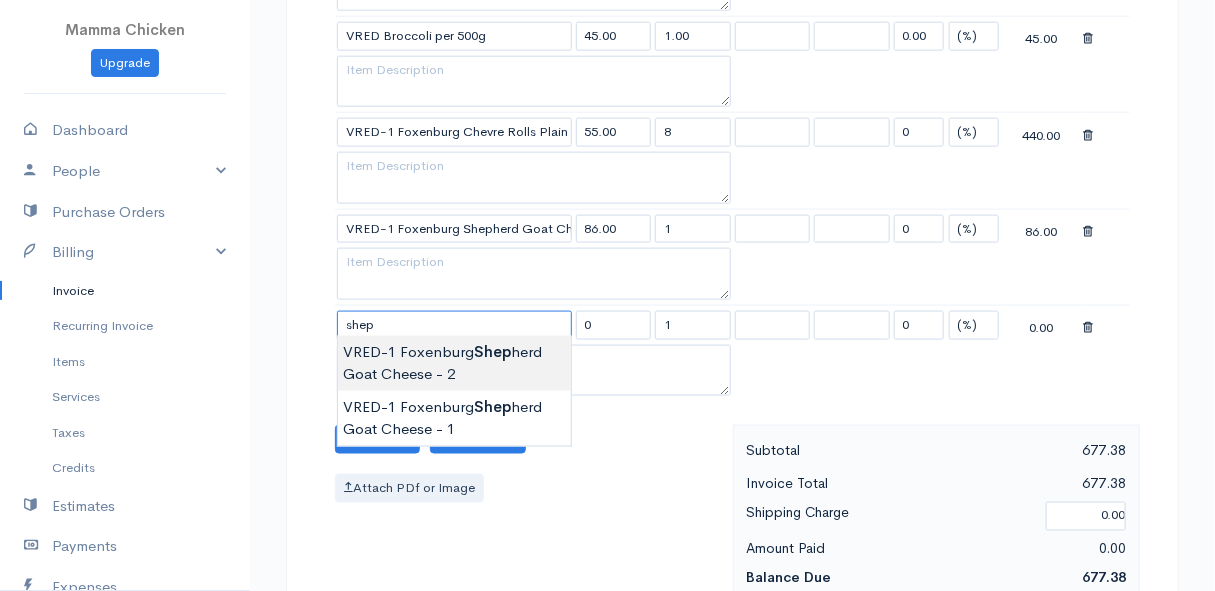type on "VRED-1 Foxenburg Shepherd Goat Cheese - 2" 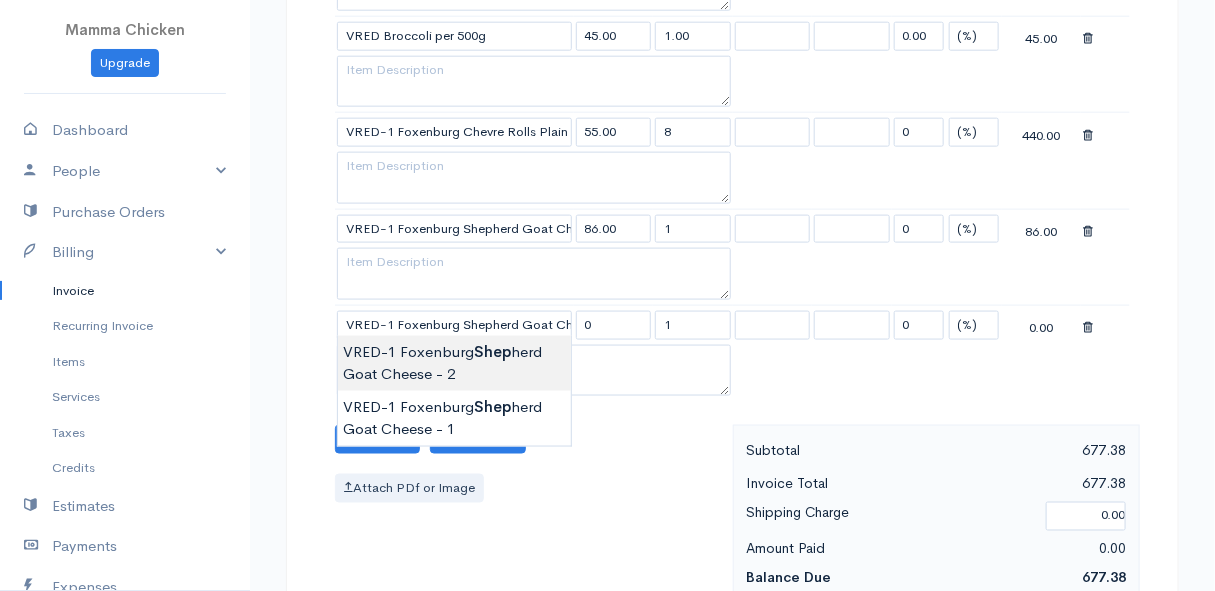 type on "66.00" 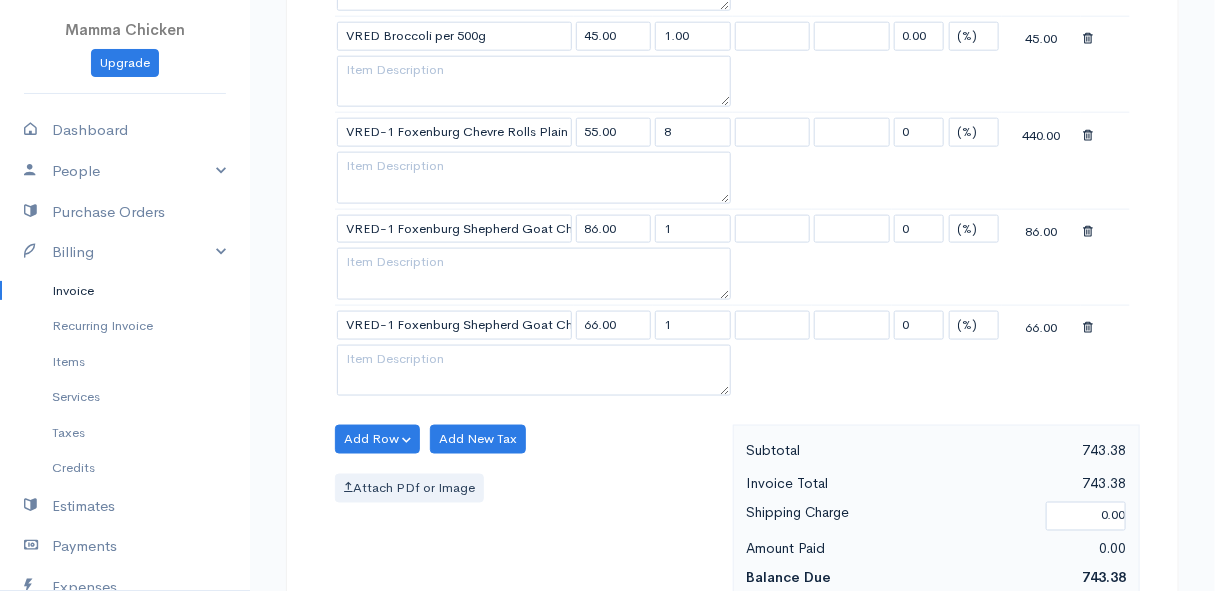 click on "Mamma Chicken
Upgrade
Dashboard
People
Clients
Vendors
Staff Users
Purchase Orders
Billing
Invoice
Recurring Invoice
Items
Services
Taxes
Credits
Estimates
Payments
Expenses
Track Time
Projects
Reports
Settings
My Organizations
Logout
Help
@CloudBooksApp 2022
Invoice
Edit Invoice #INV 250751
sent To Lynn Saayman 1 Hilton Circle Pringle Bay [Choose Country] United States Canada United Kingdom Afghanistan Albania Algeria American Samoa Andorra Anguilla Angola Antarctica Kip" at bounding box center (607, 239) 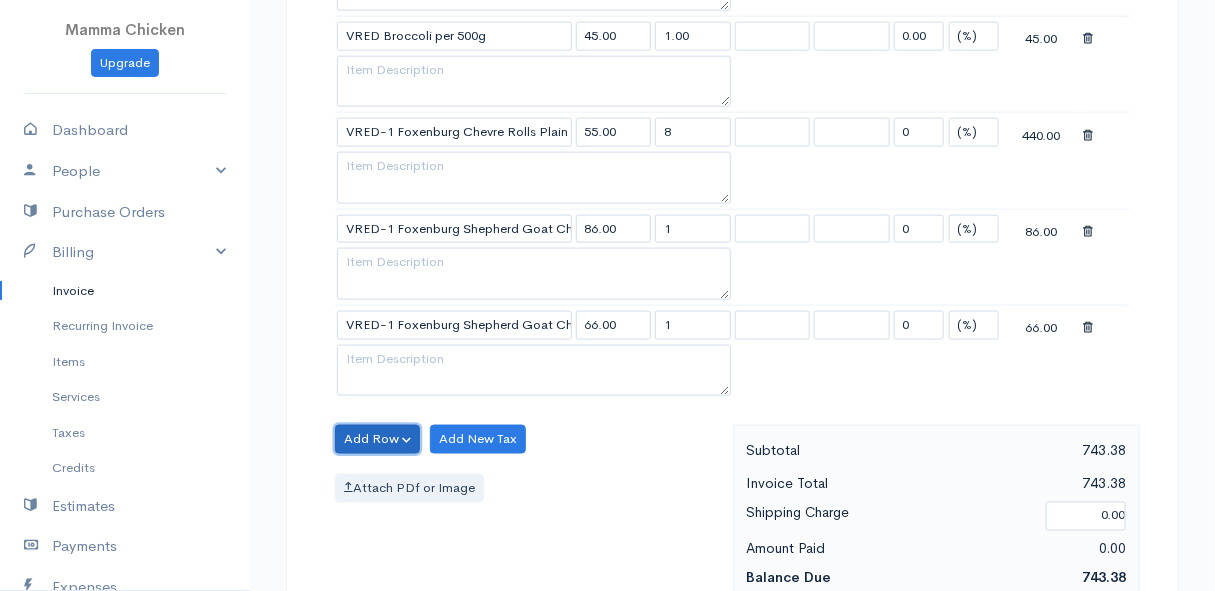 click on "Add Row" at bounding box center [377, 439] 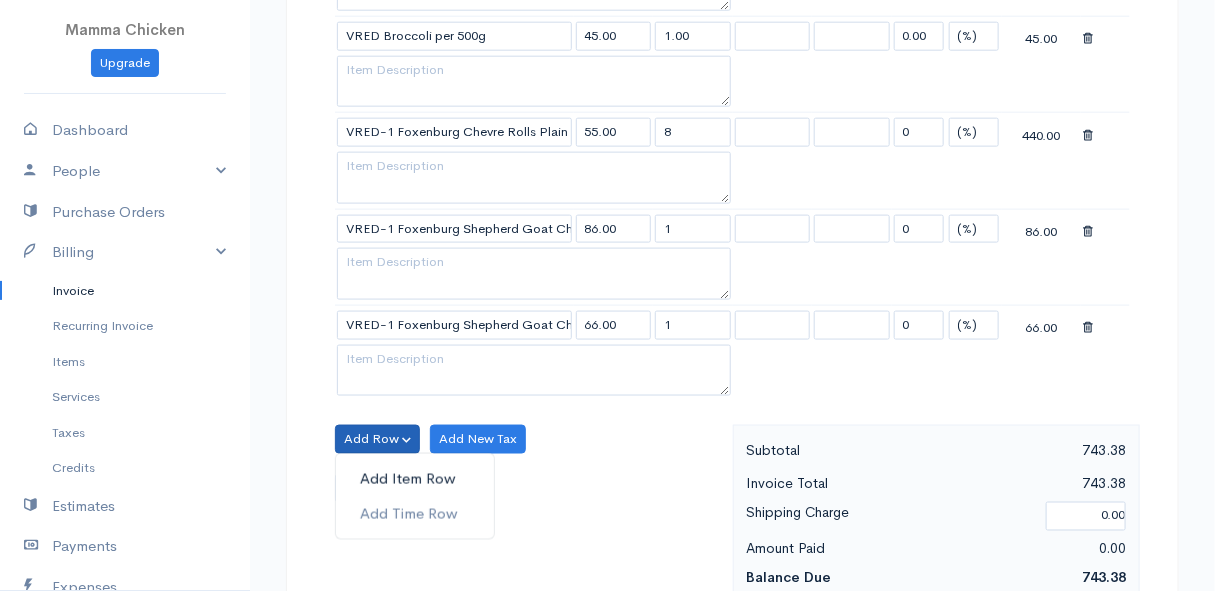 click on "Add Item Row" at bounding box center (415, 479) 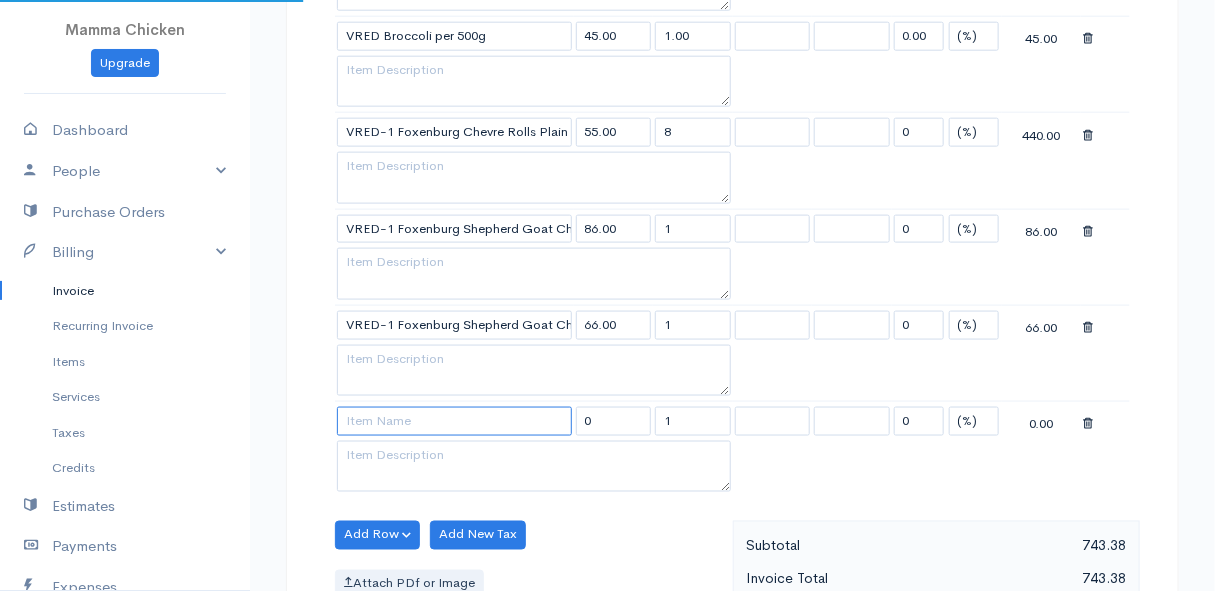 click at bounding box center [454, 421] 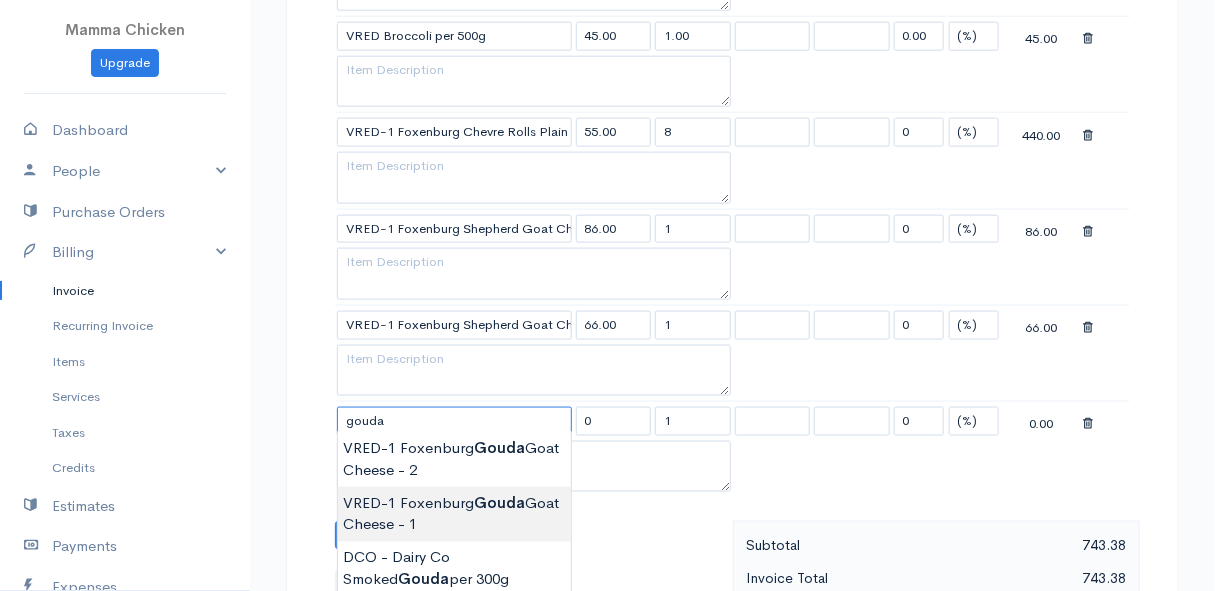 type on "VRED-1 Foxenburg Gouda Goat Cheese - 1" 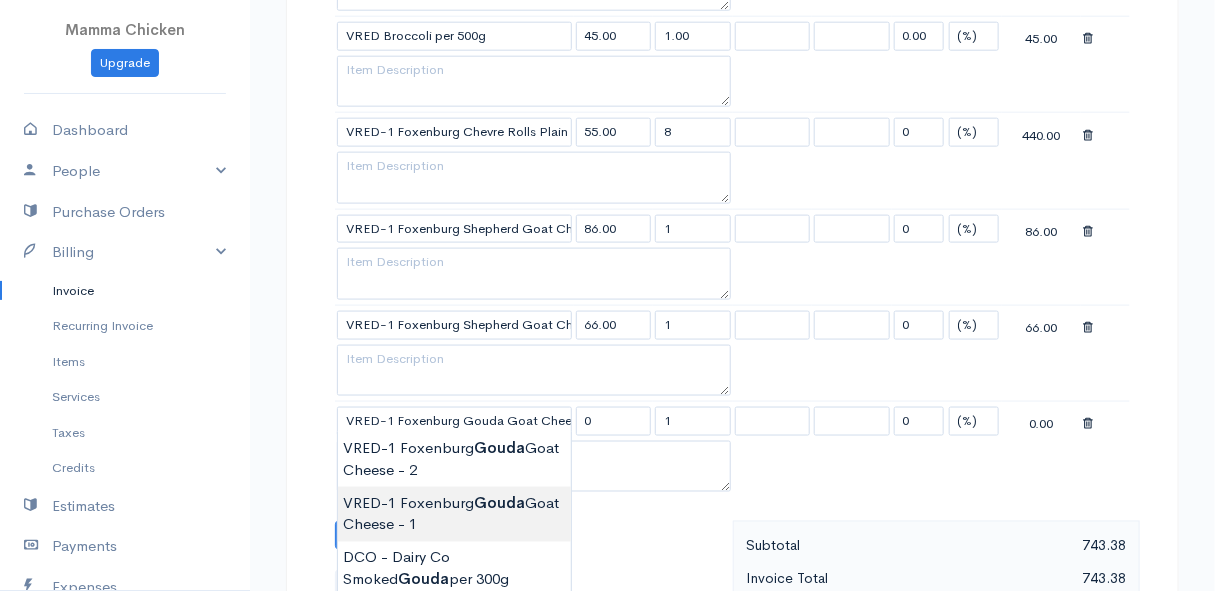 type on "69.00" 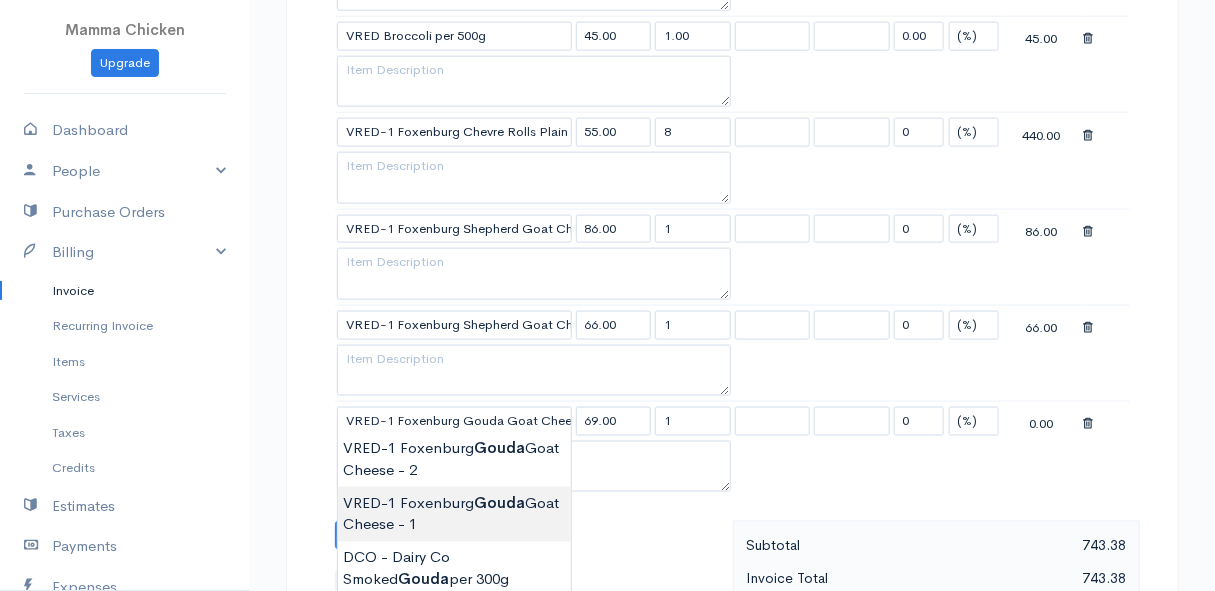 click on "Mamma Chicken
Upgrade
Dashboard
People
Clients
Vendors
Staff Users
Purchase Orders
Billing
Invoice
Recurring Invoice
Items
Services
Taxes
Credits
Estimates
Payments
Expenses
Track Time
Projects
Reports
Settings
My Organizations
Logout
Help
@CloudBooksApp 2022
Invoice
Edit Invoice #INV 250751
sent To Lynn Saayman 1 Hilton Circle Pringle Bay [Choose Country] United States Canada United Kingdom Afghanistan Albania Algeria American Samoa Andorra Anguilla Angola Antarctica Kip" at bounding box center (607, 287) 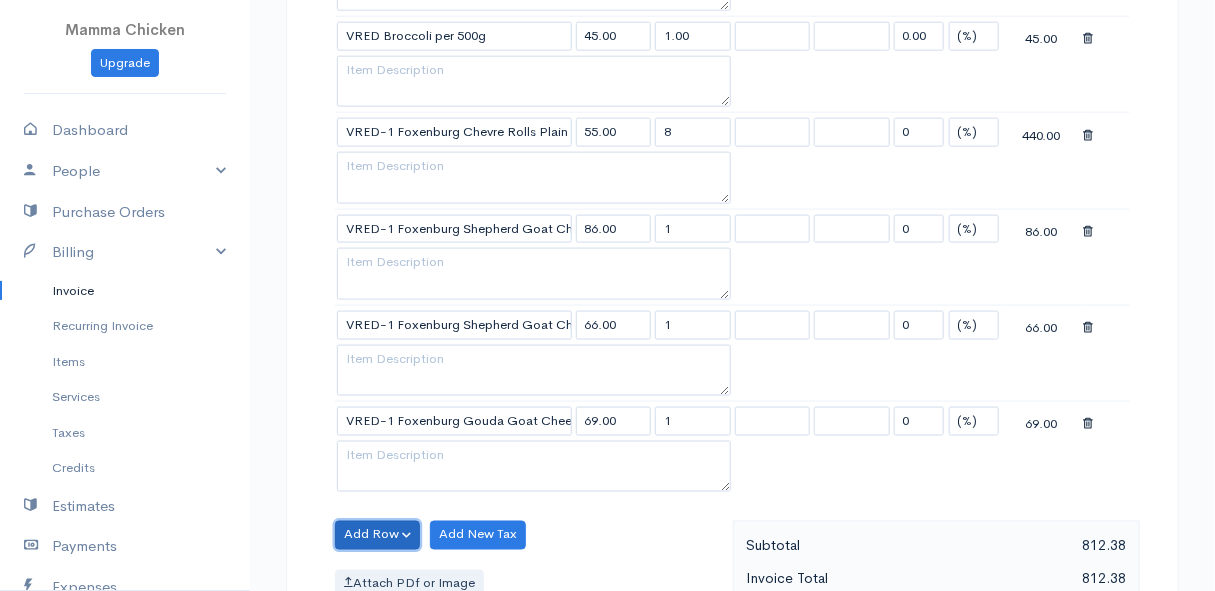 click on "Add Row" at bounding box center [377, 535] 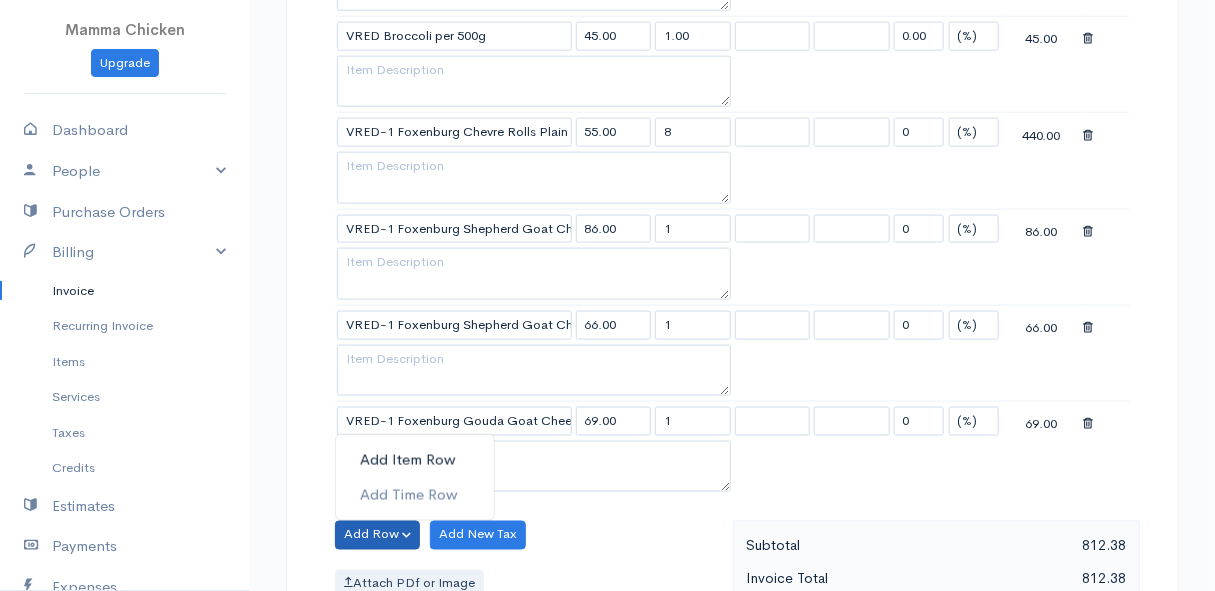click on "Add Item Row" at bounding box center (415, 460) 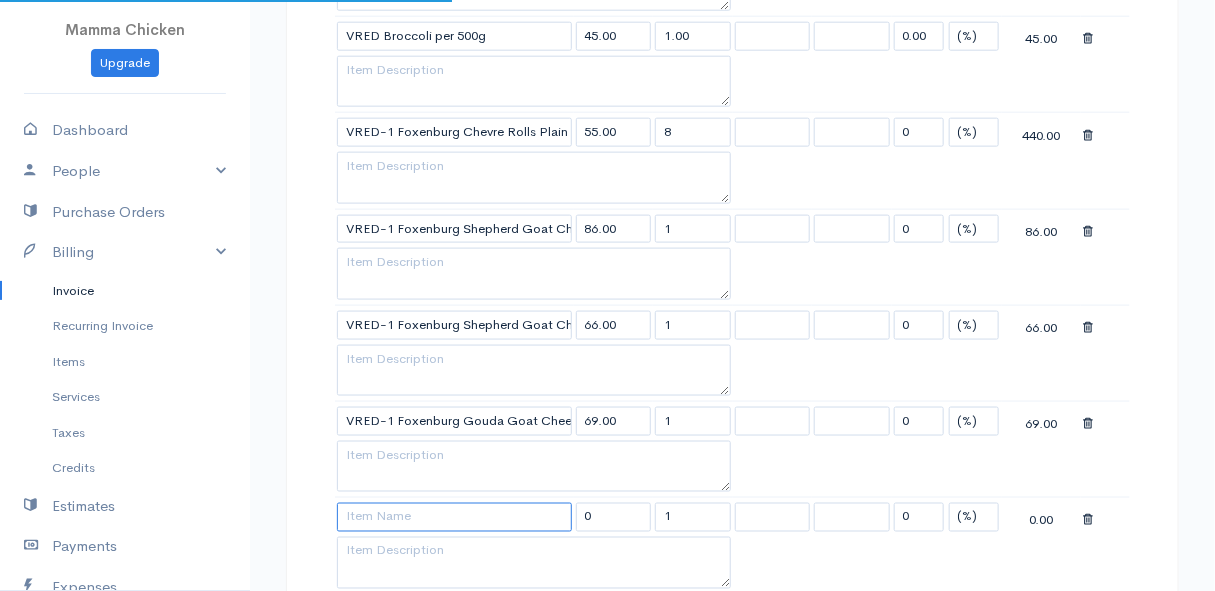click at bounding box center [454, 517] 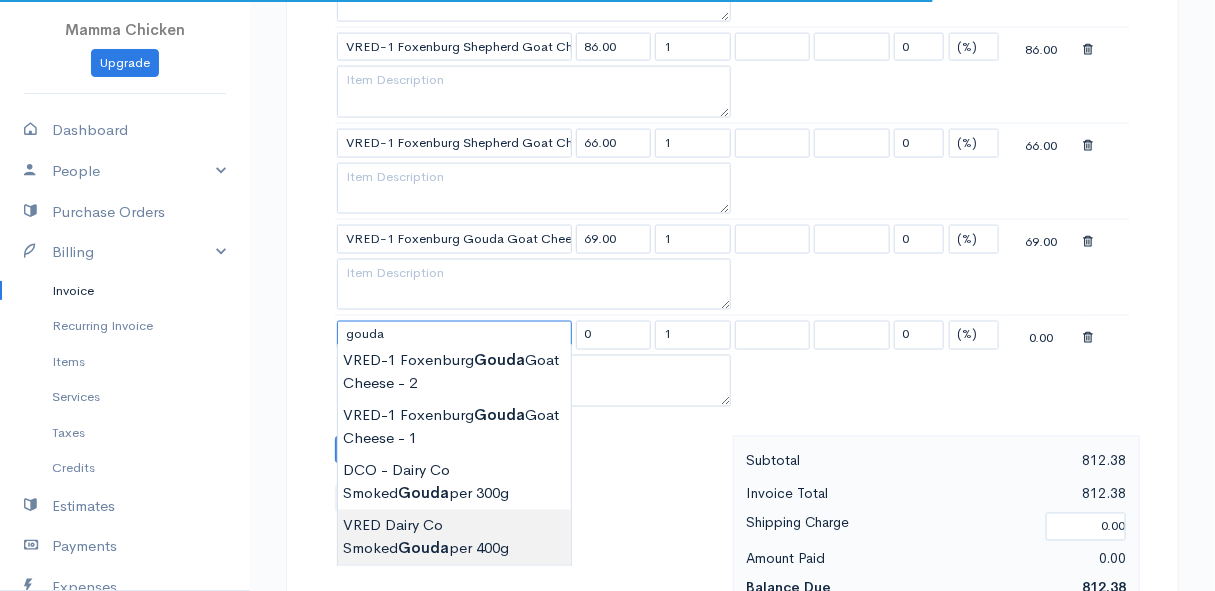 scroll, scrollTop: 1090, scrollLeft: 0, axis: vertical 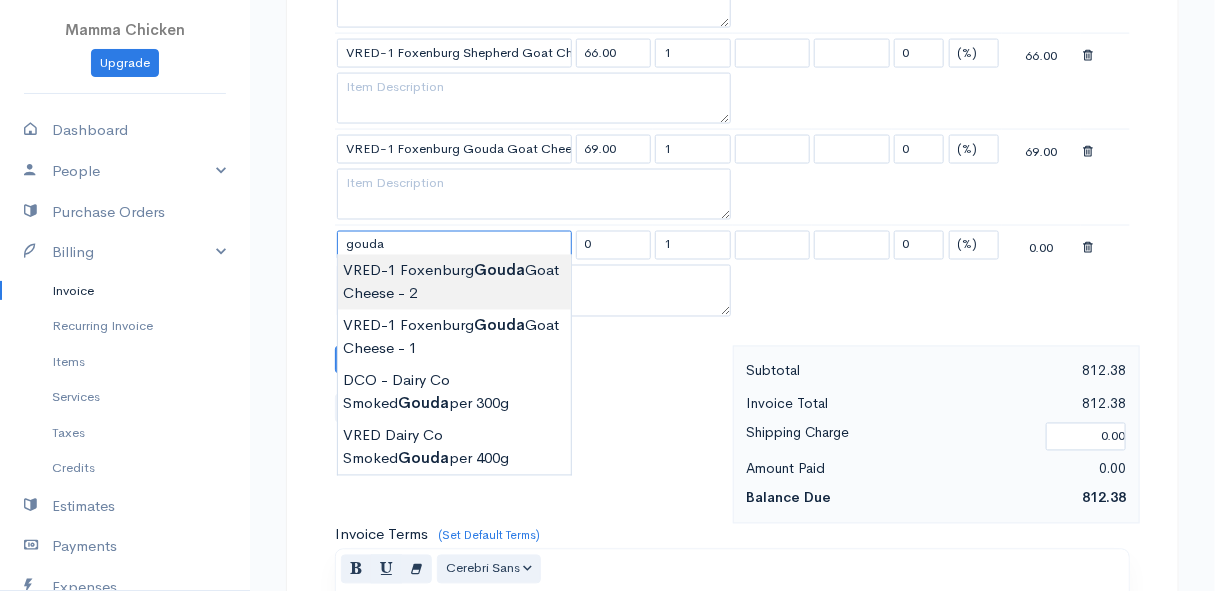 type on "VRED-1 Foxenburg Gouda Goat Cheese - 2" 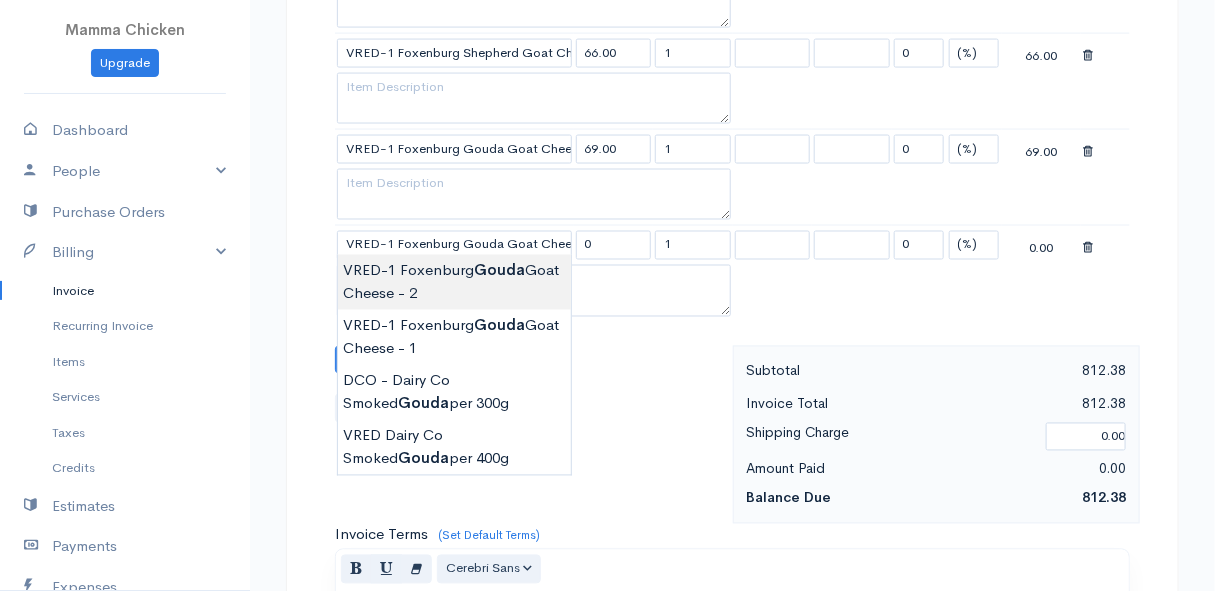 type on "72.00" 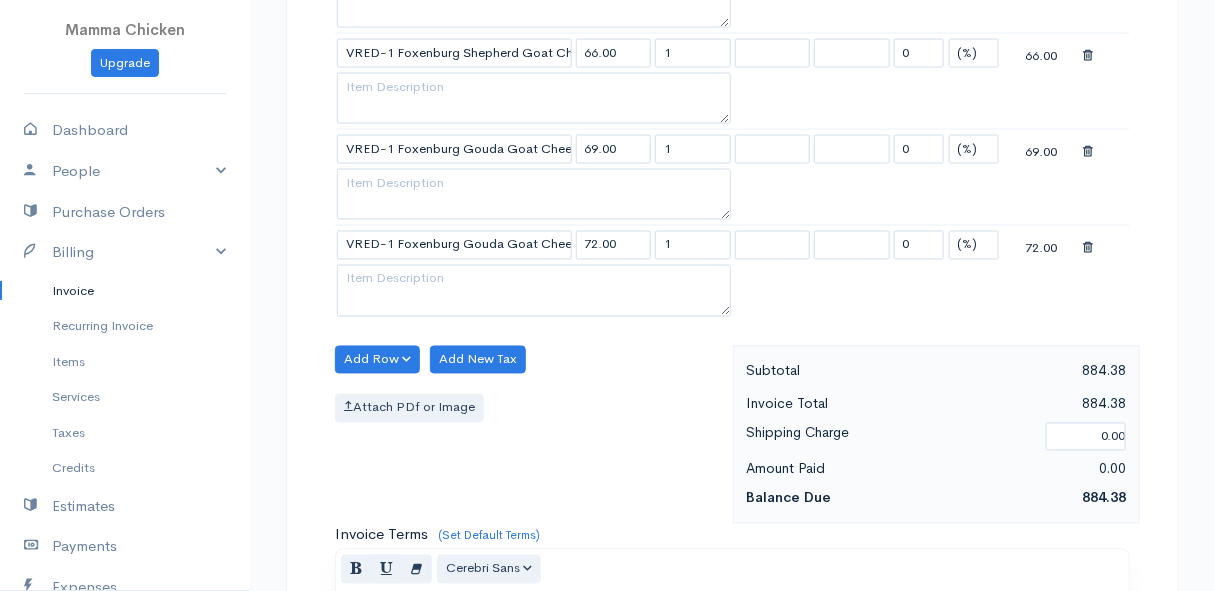 click on "Mamma Chicken
Upgrade
Dashboard
People
Clients
Vendors
Staff Users
Purchase Orders
Billing
Invoice
Recurring Invoice
Items
Services
Taxes
Credits
Estimates
Payments
Expenses
Track Time
Projects
Reports
Settings
My Organizations
Logout
Help
@CloudBooksApp 2022
Invoice
Edit Invoice #INV 250751
sent To Lynn Saayman 1 Hilton Circle Pringle Bay [Choose Country] United States Canada United Kingdom Afghanistan Albania Algeria American Samoa Andorra Anguilla Angola Antarctica Kip" at bounding box center (607, 63) 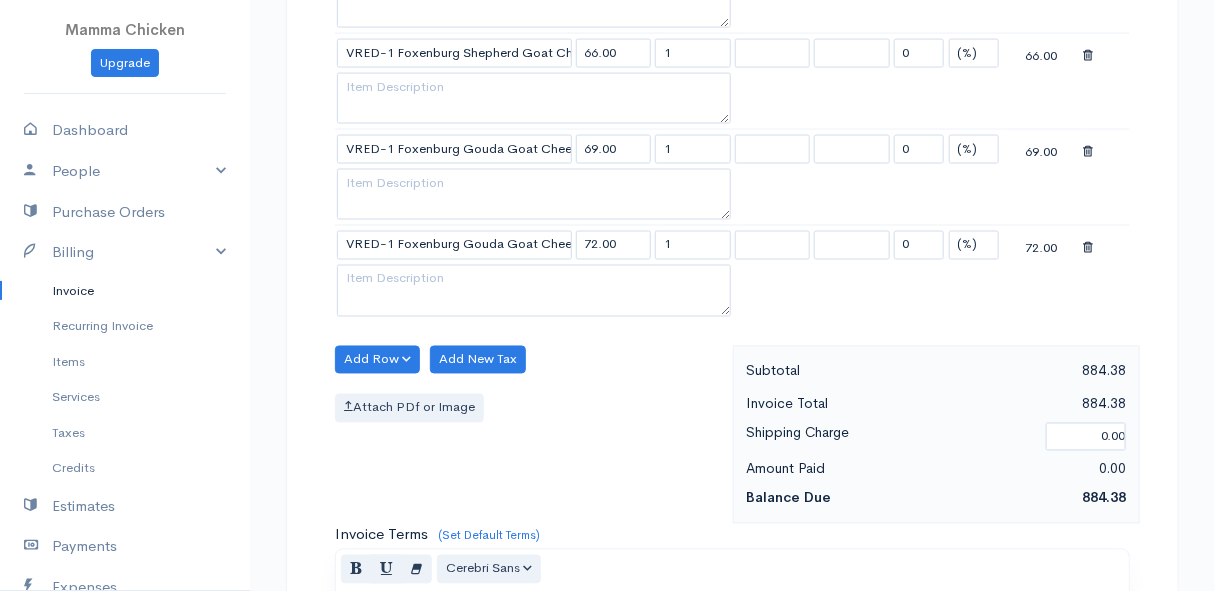 scroll, scrollTop: 1000, scrollLeft: 0, axis: vertical 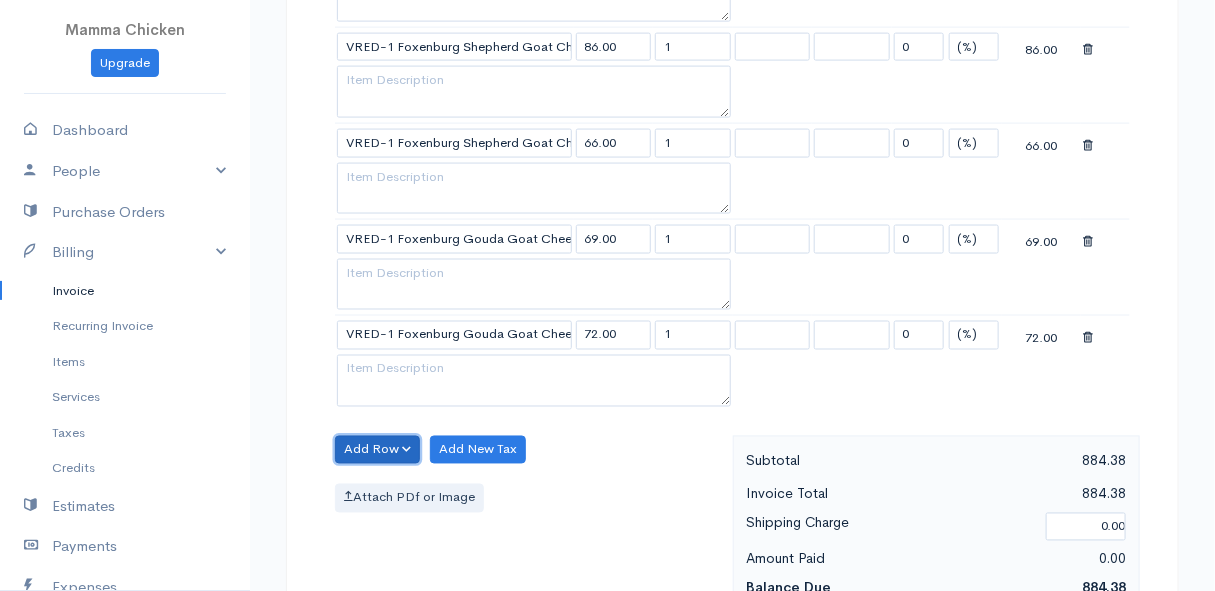 click on "Add Row" at bounding box center [377, 450] 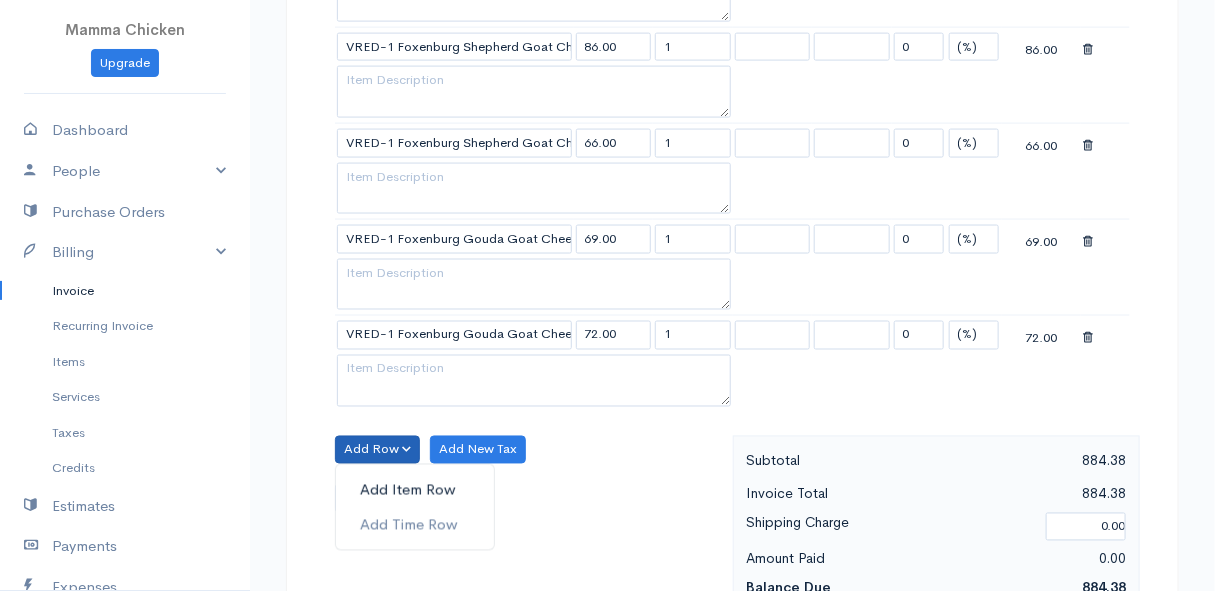 click on "Add Item Row" at bounding box center [415, 490] 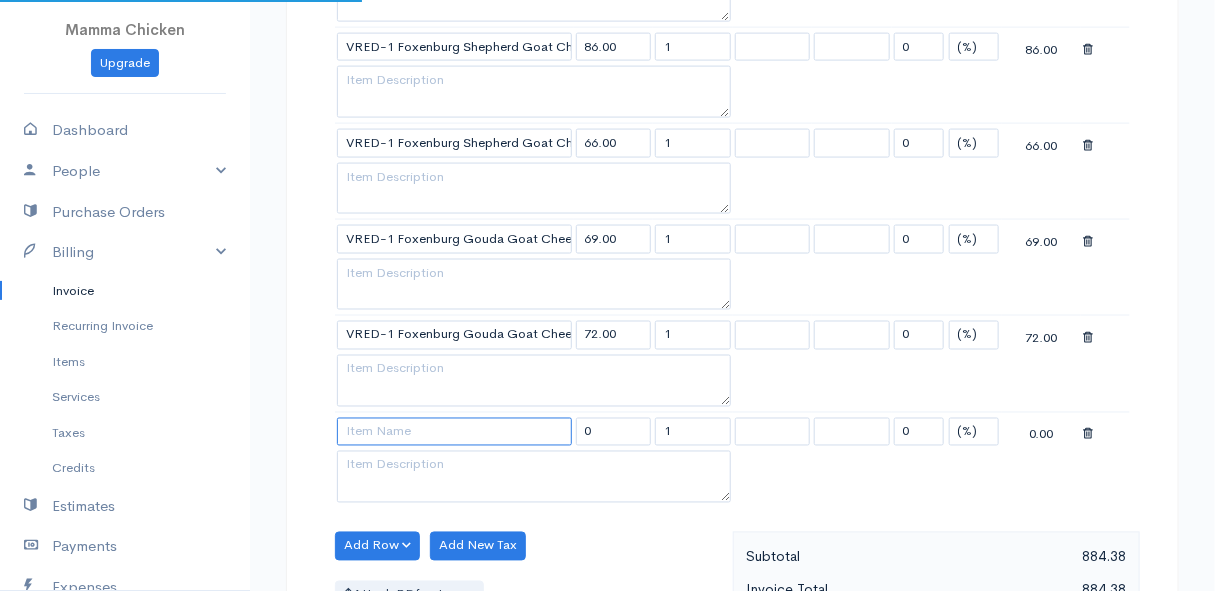 click at bounding box center [454, 432] 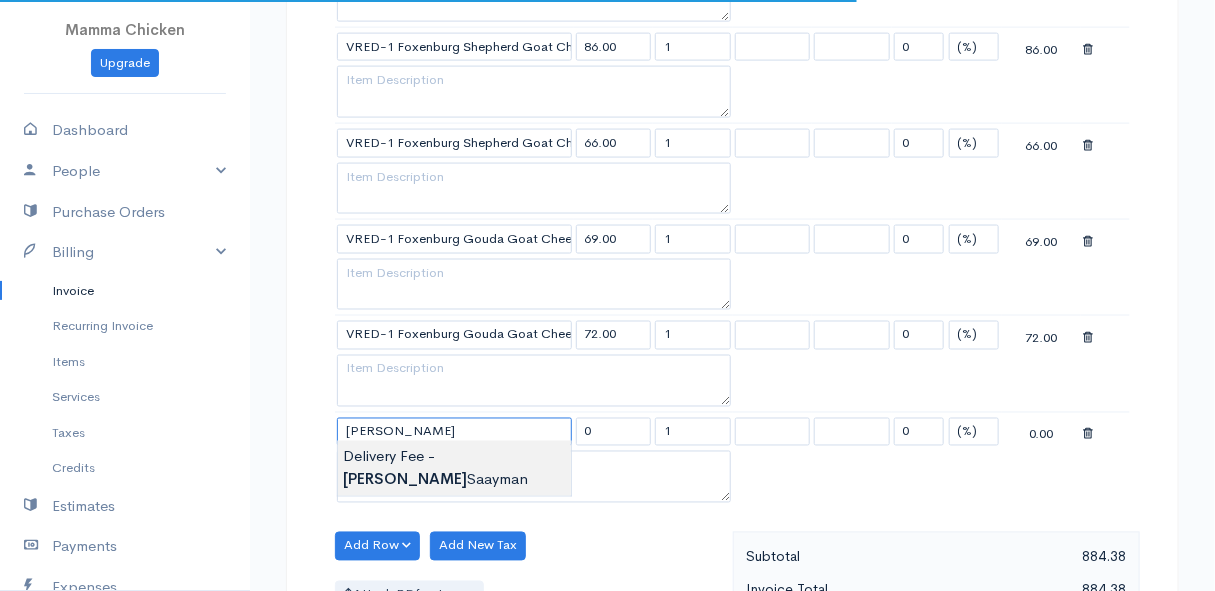 type on "Delivery Fee - Lynn Saayman" 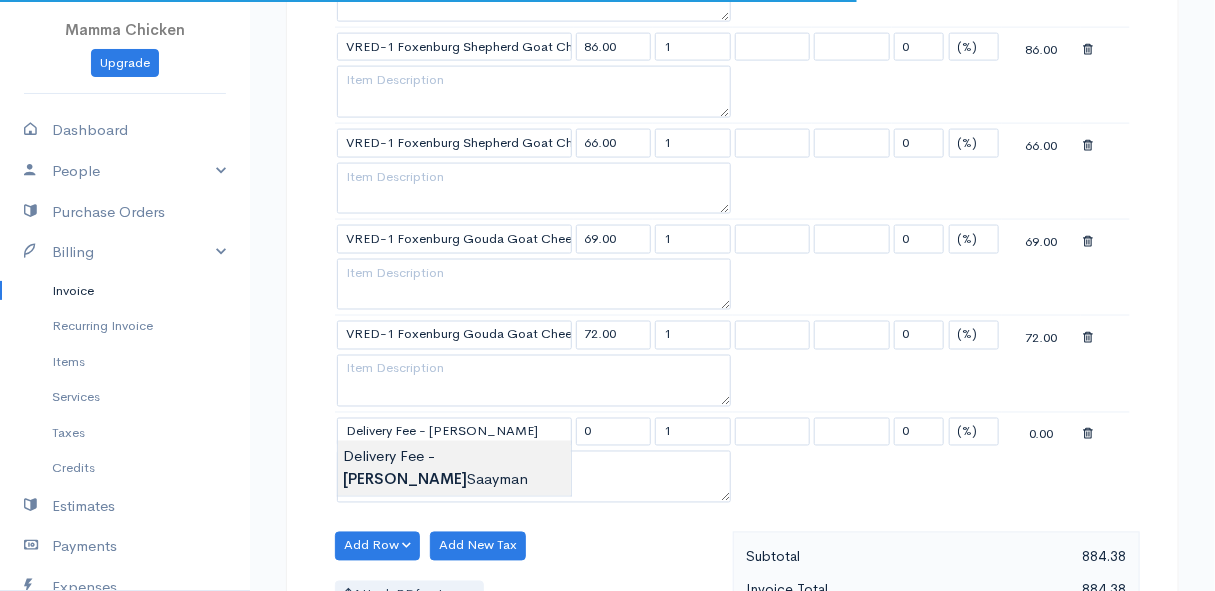 type on "25.00" 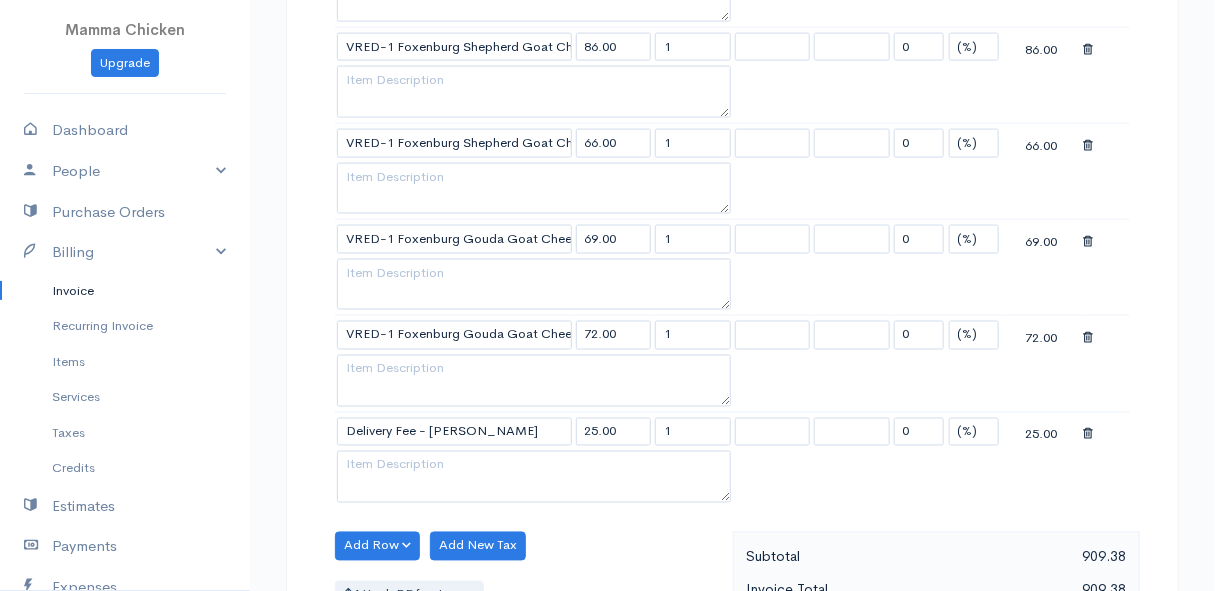 click on "Mamma Chicken
Upgrade
Dashboard
People
Clients
Vendors
Staff Users
Purchase Orders
Billing
Invoice
Recurring Invoice
Items
Services
Taxes
Credits
Estimates
Payments
Expenses
Track Time
Projects
Reports
Settings
My Organizations
Logout
Help
@CloudBooksApp 2022
Invoice
Edit Invoice #INV 250751
sent To Lynn Saayman 1 Hilton Circle Pringle Bay [Choose Country] United States Canada United Kingdom Afghanistan Albania Algeria American Samoa Andorra Anguilla Angola Antarctica Kip" at bounding box center [607, 201] 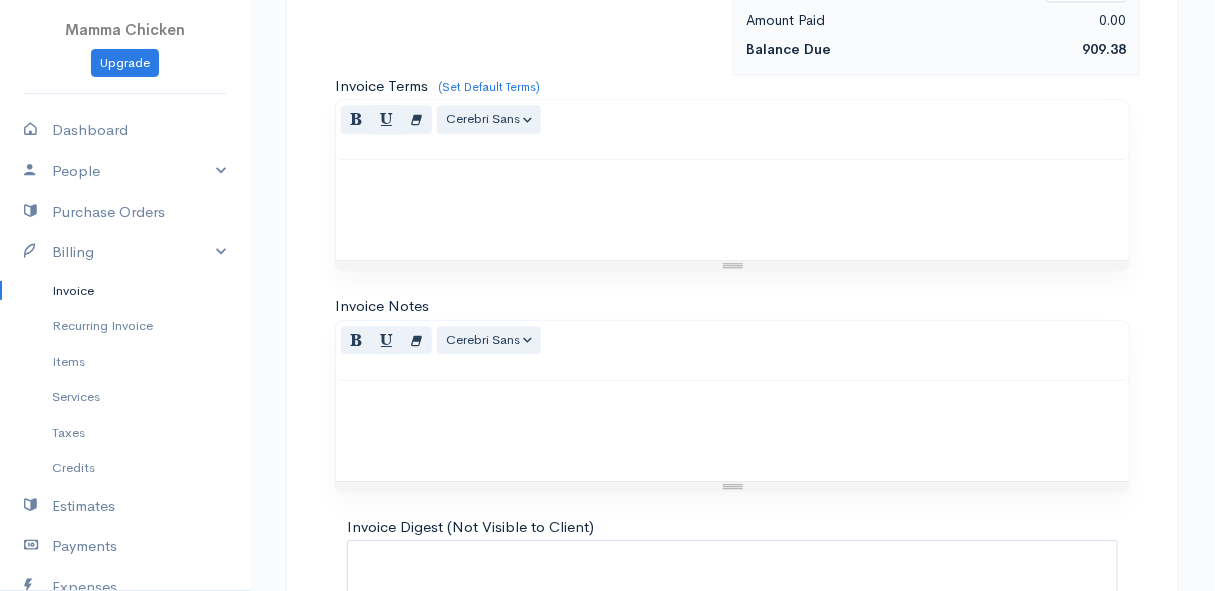 scroll, scrollTop: 1803, scrollLeft: 0, axis: vertical 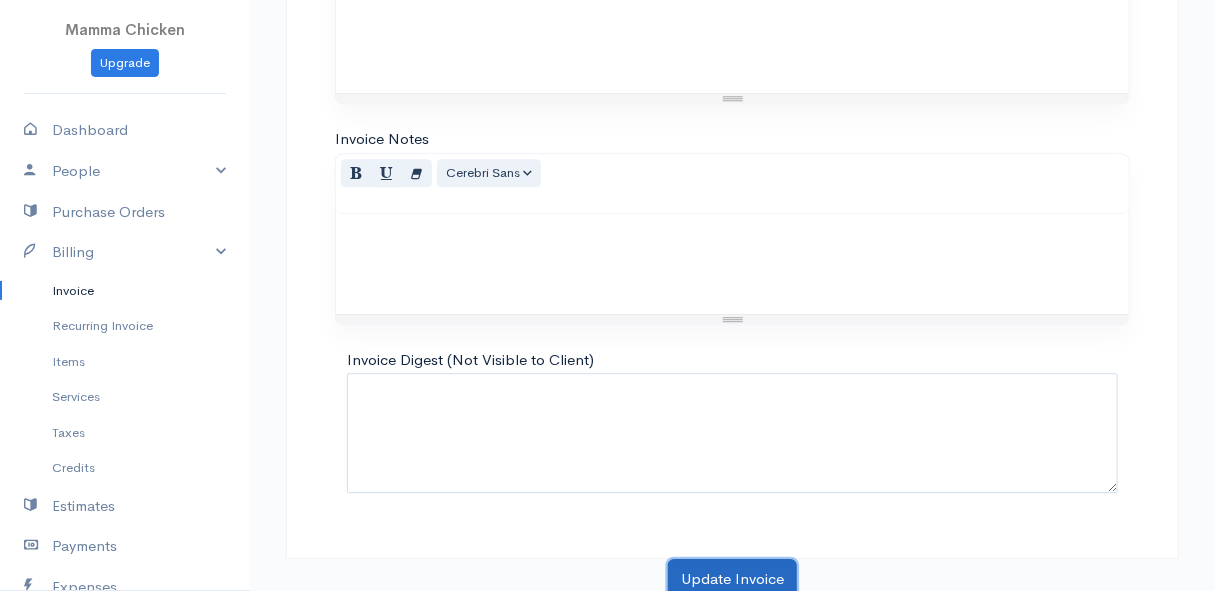 click on "Update Invoice" at bounding box center [732, 579] 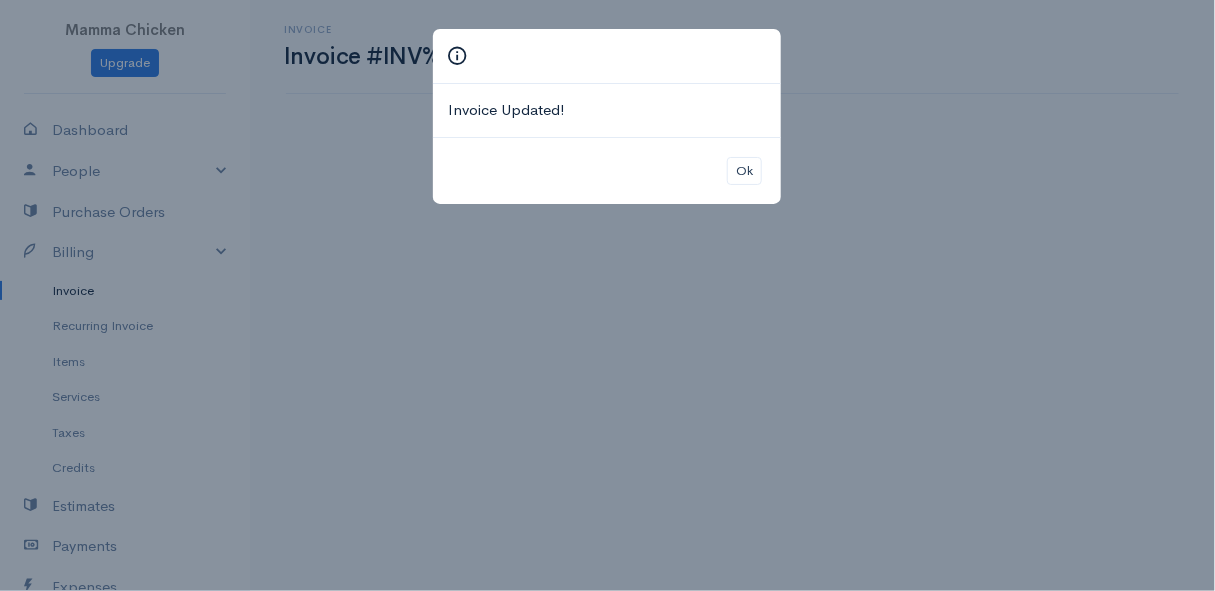 scroll, scrollTop: 0, scrollLeft: 0, axis: both 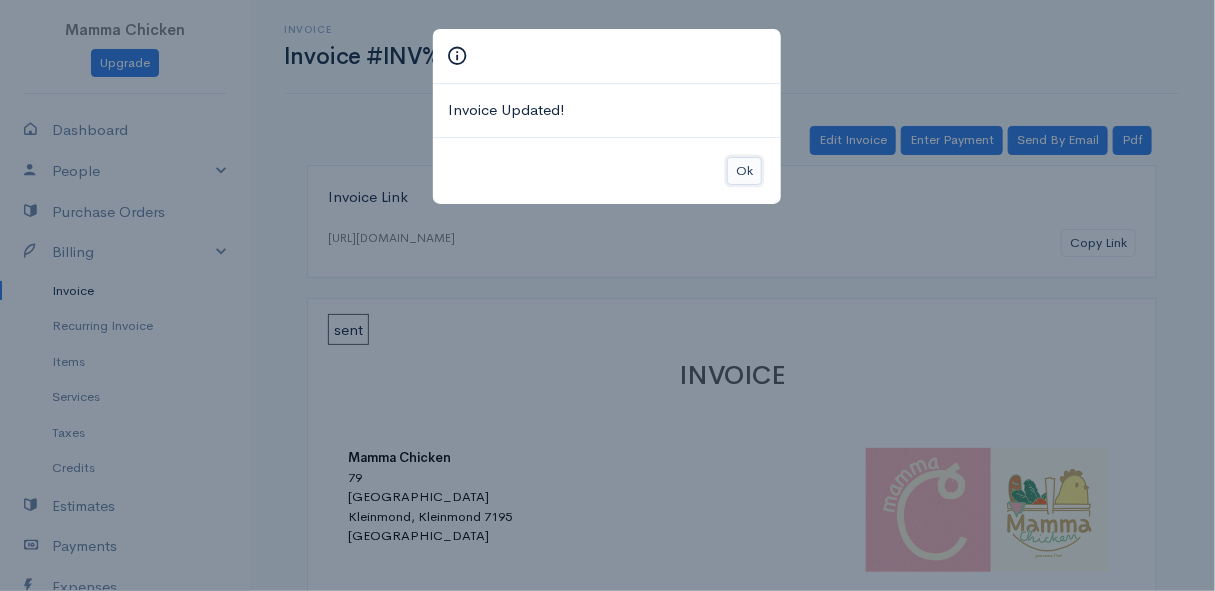 click on "Ok" at bounding box center [744, 171] 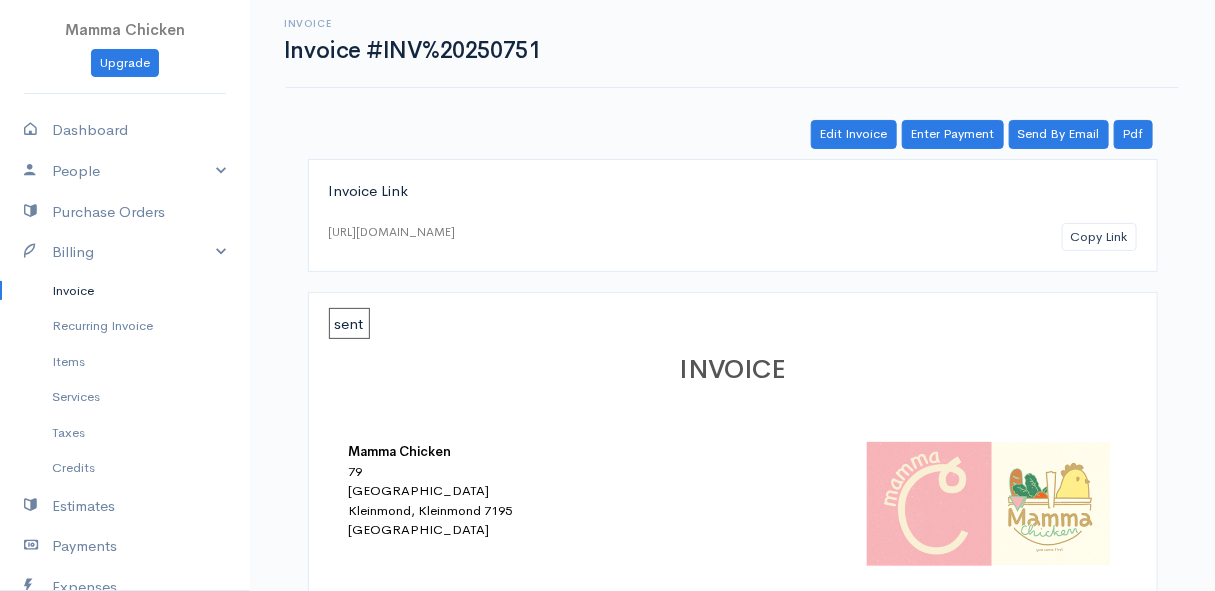 scroll, scrollTop: 0, scrollLeft: 0, axis: both 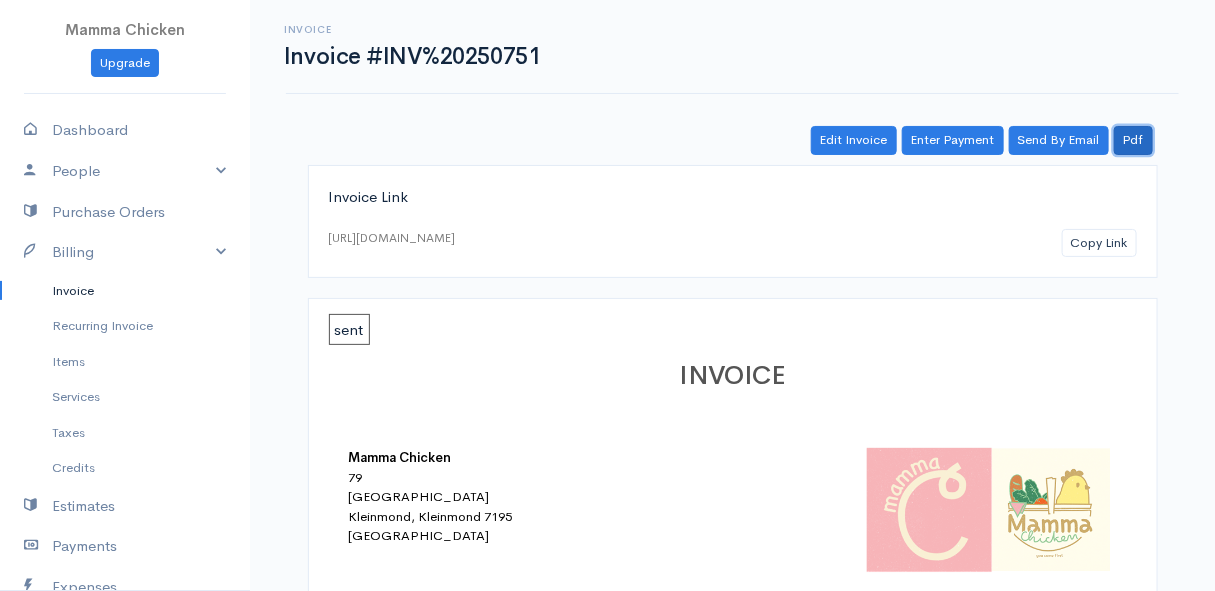 click on "Pdf" at bounding box center [1133, 140] 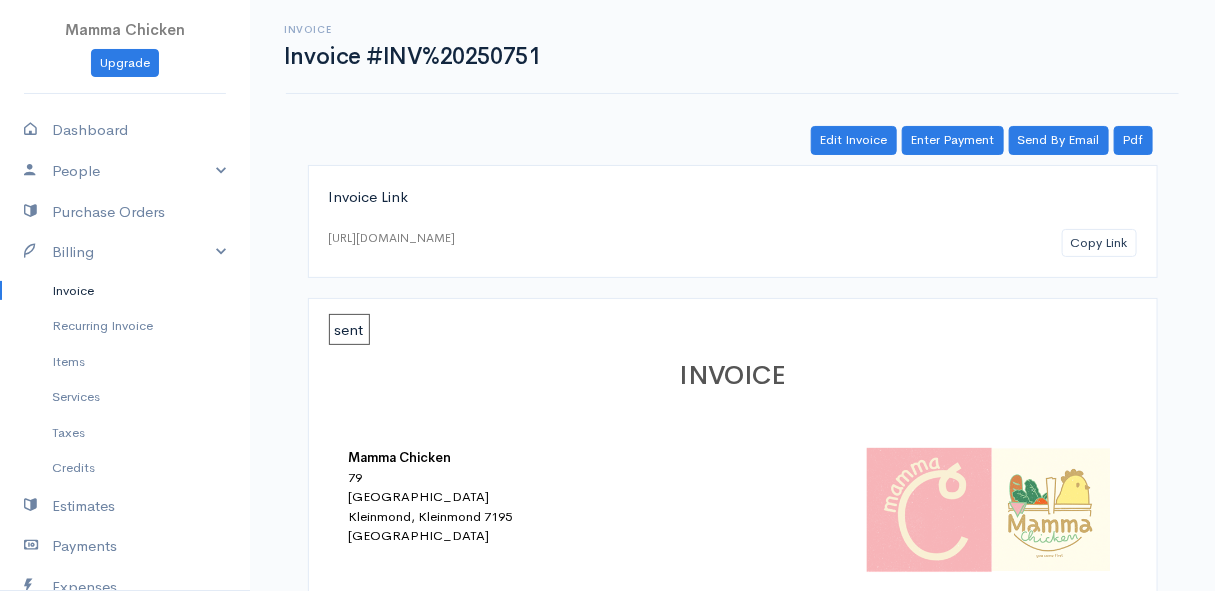 click on "Invoice" at bounding box center [125, 291] 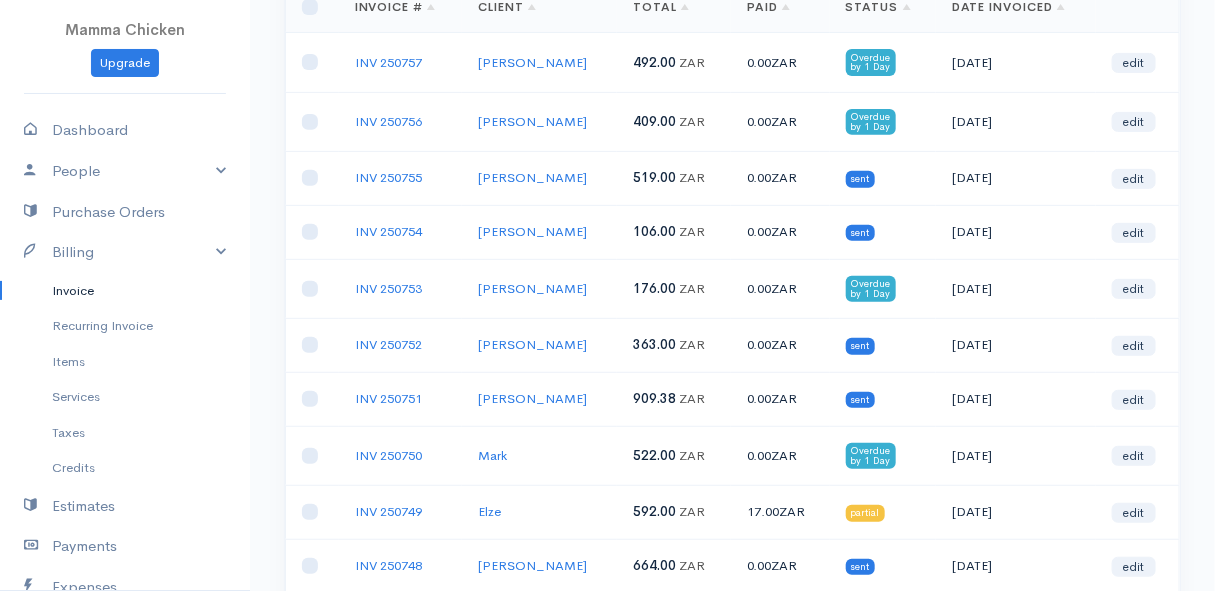 scroll, scrollTop: 24, scrollLeft: 0, axis: vertical 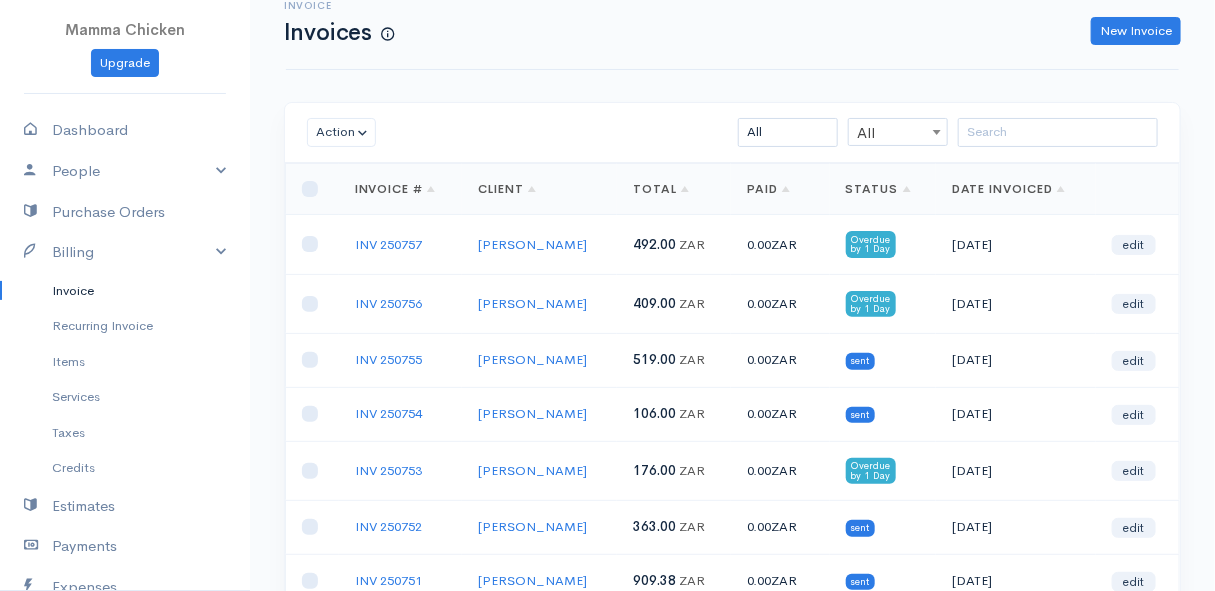 click on "Invoice" at bounding box center [125, 291] 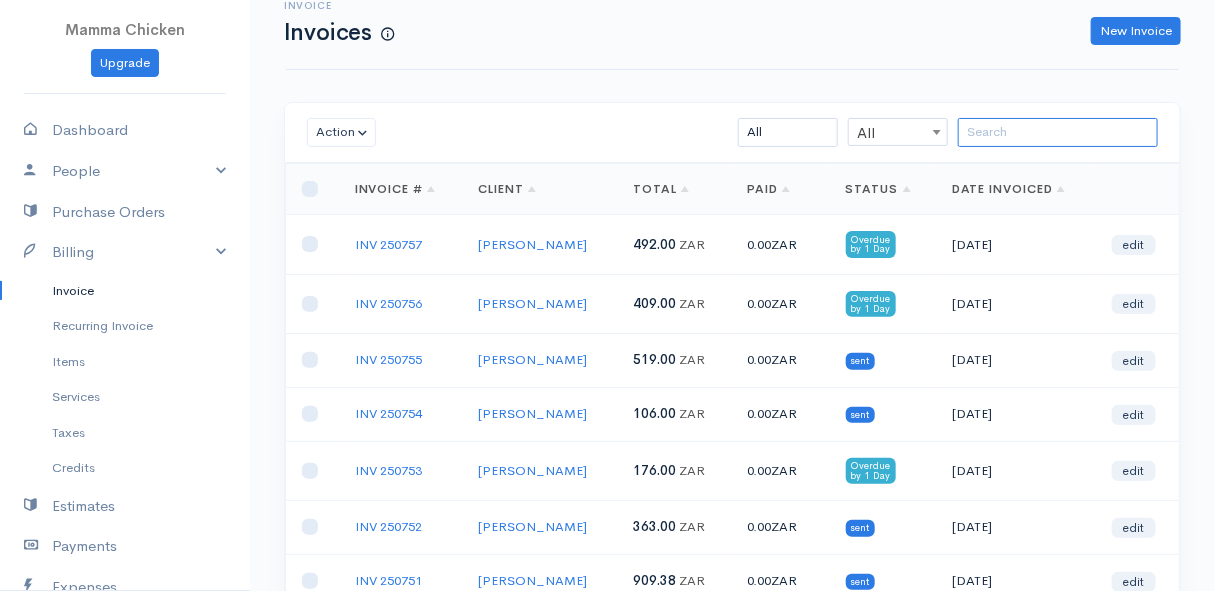 click at bounding box center [1058, 132] 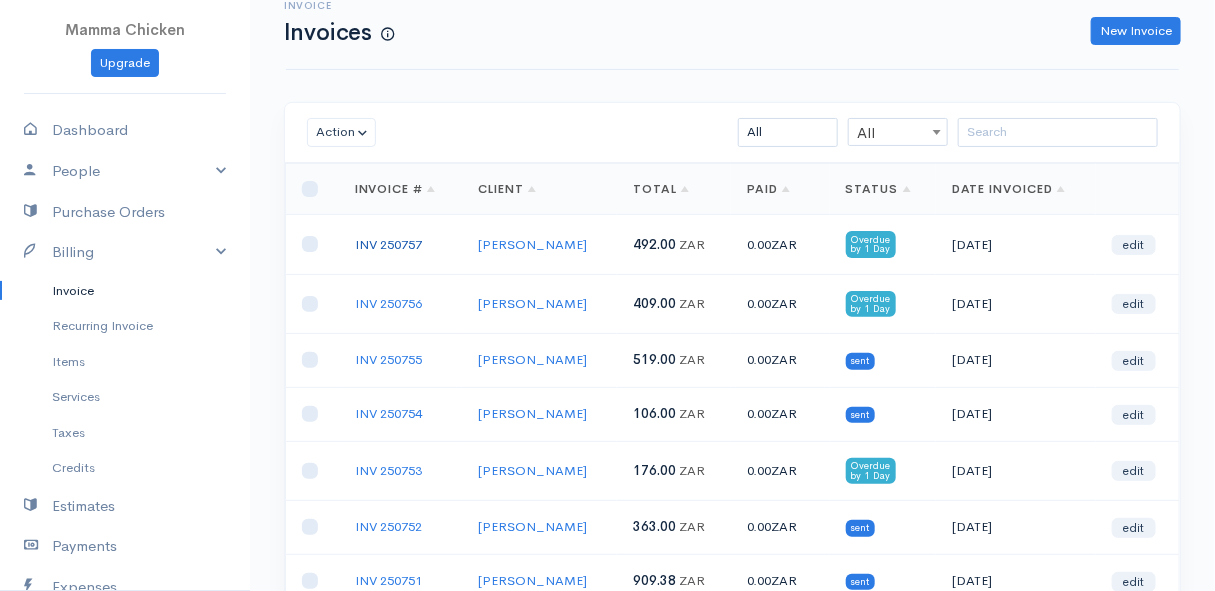 click on "INV 250757" at bounding box center (388, 244) 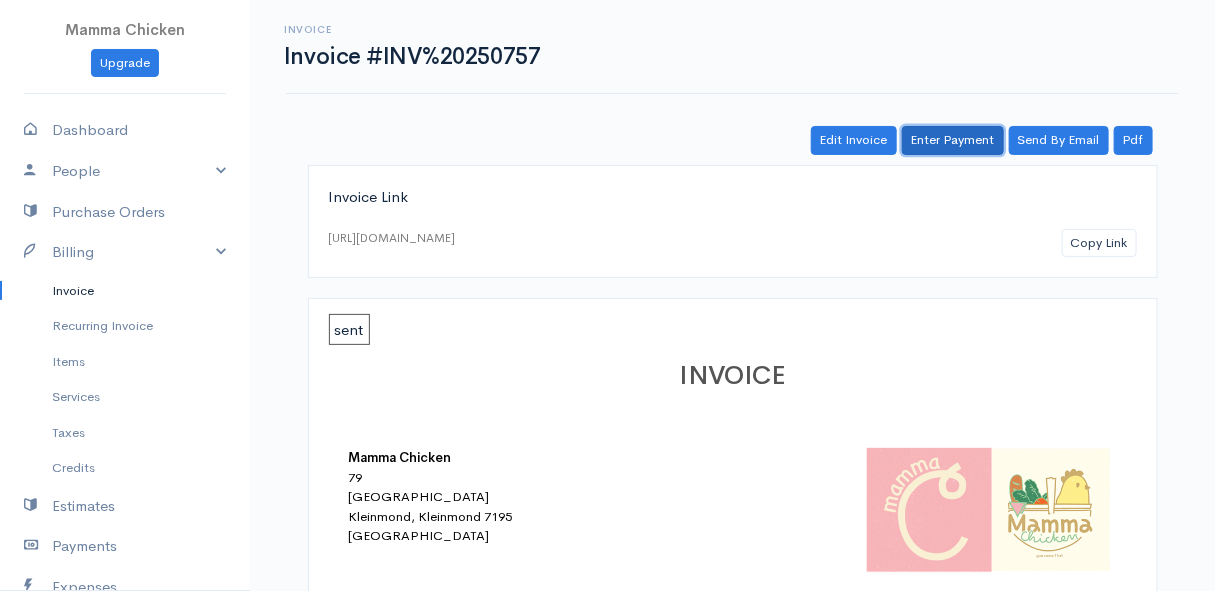 click on "Enter Payment" at bounding box center (953, 140) 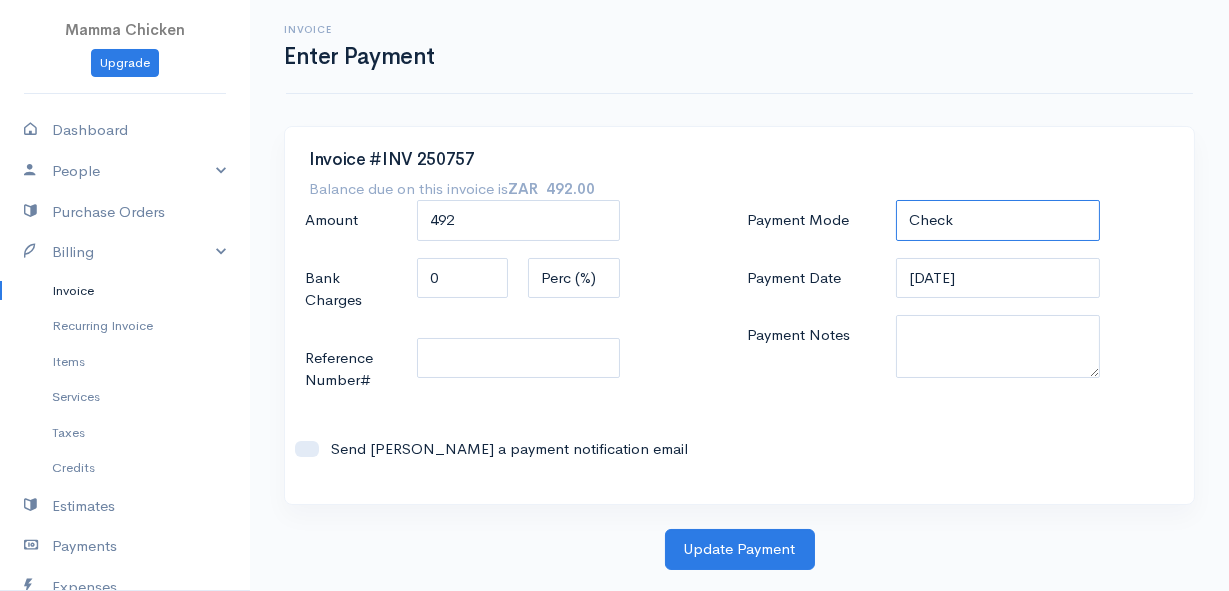 click on "Check Bank Transfer Credit Cash Debit ACH VISA MASTERCARD AMEX DISCOVER DINERS EUROCARD JCB NOVA Credit Card PayPal Google Checkout 2Checkout Amazon" at bounding box center [997, 220] 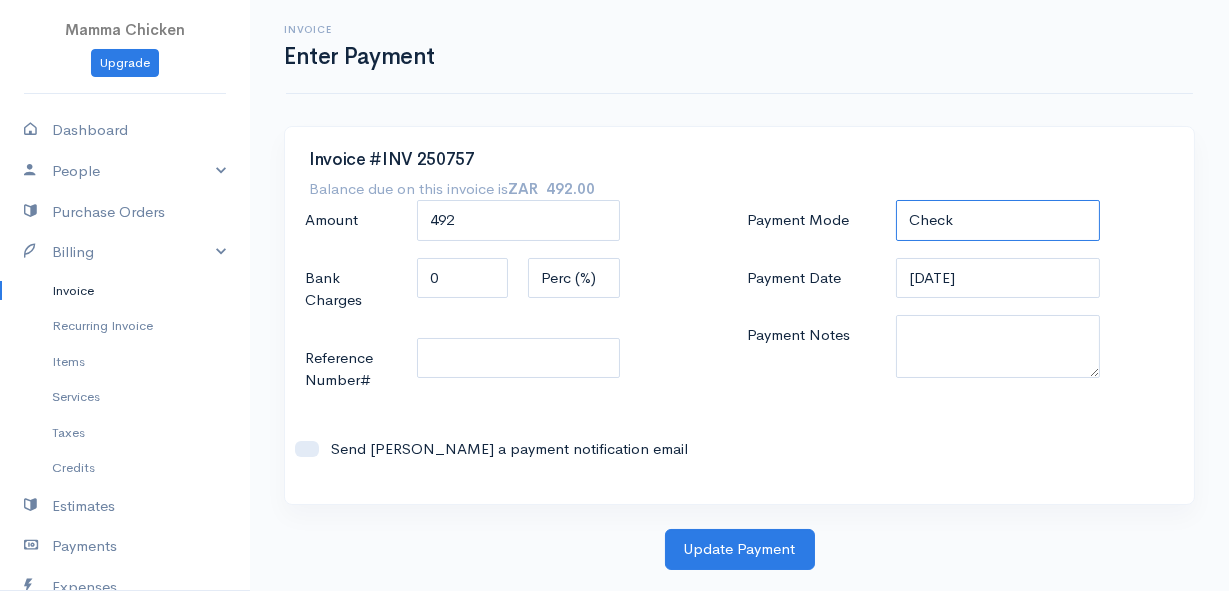 select on "Bank Transfer" 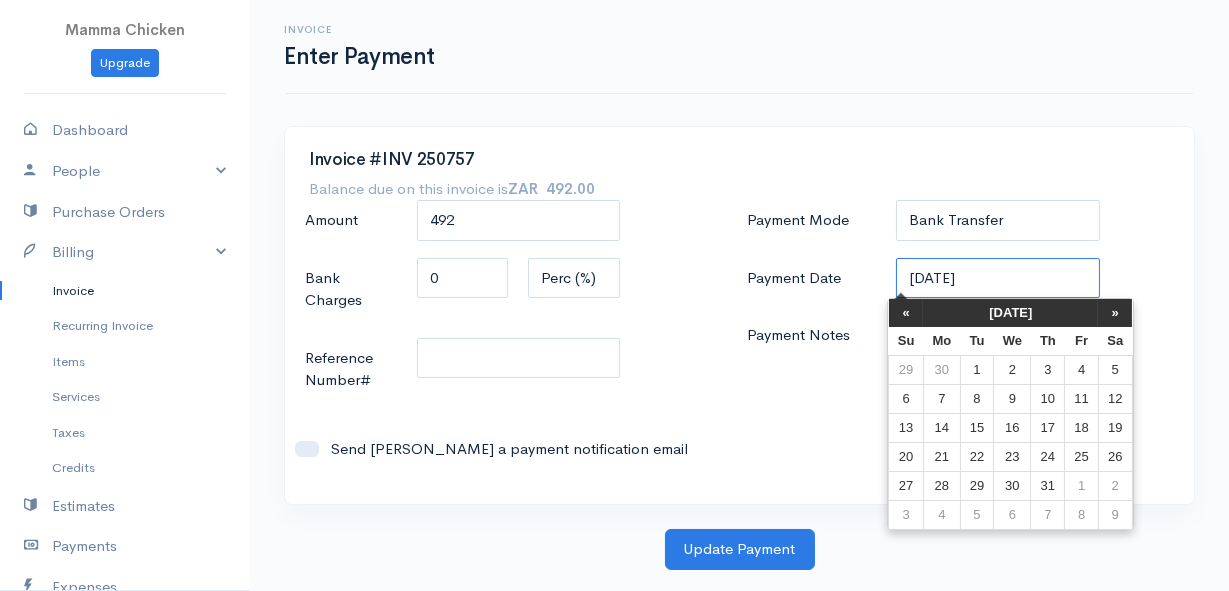 click on "[DATE]" at bounding box center [997, 278] 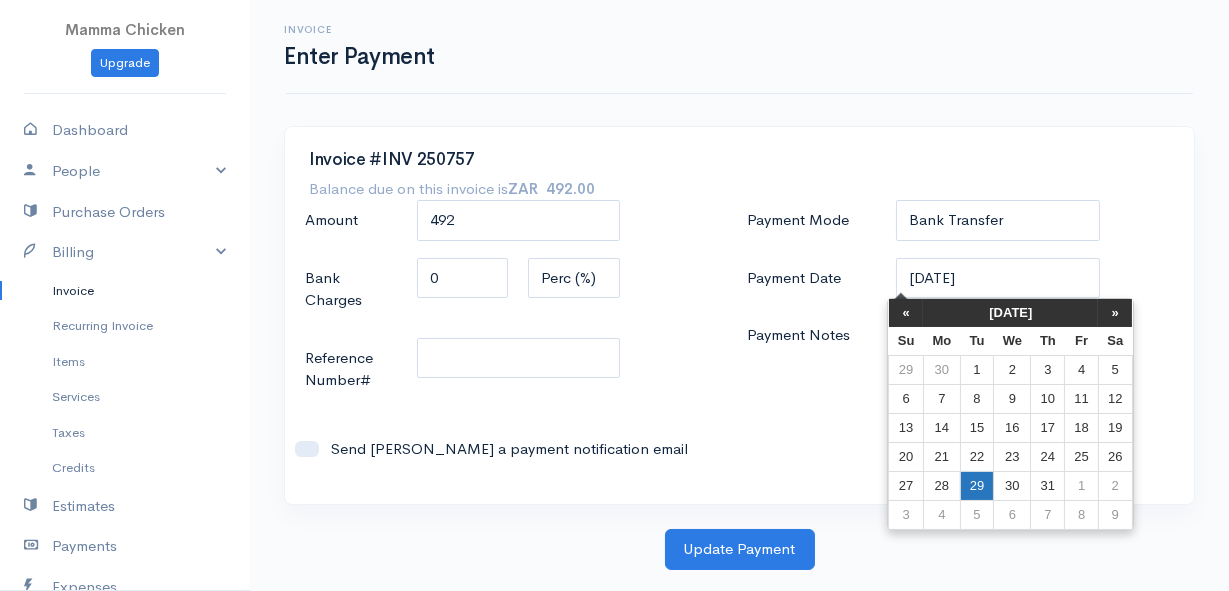 click on "29" at bounding box center (976, 485) 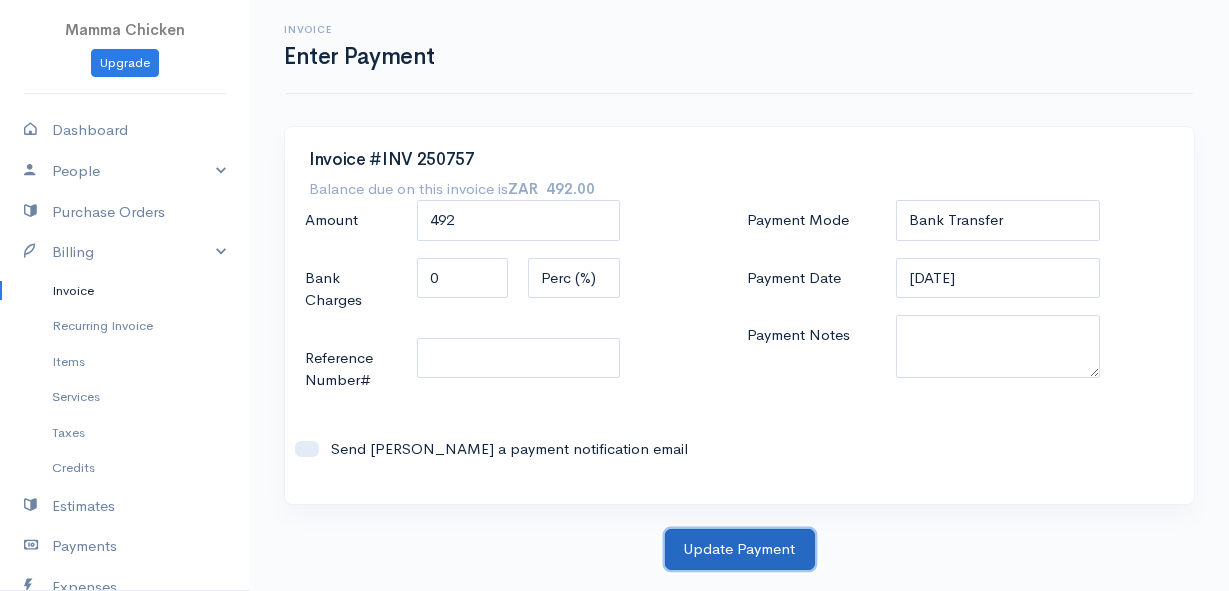 click on "Update Payment" at bounding box center [740, 549] 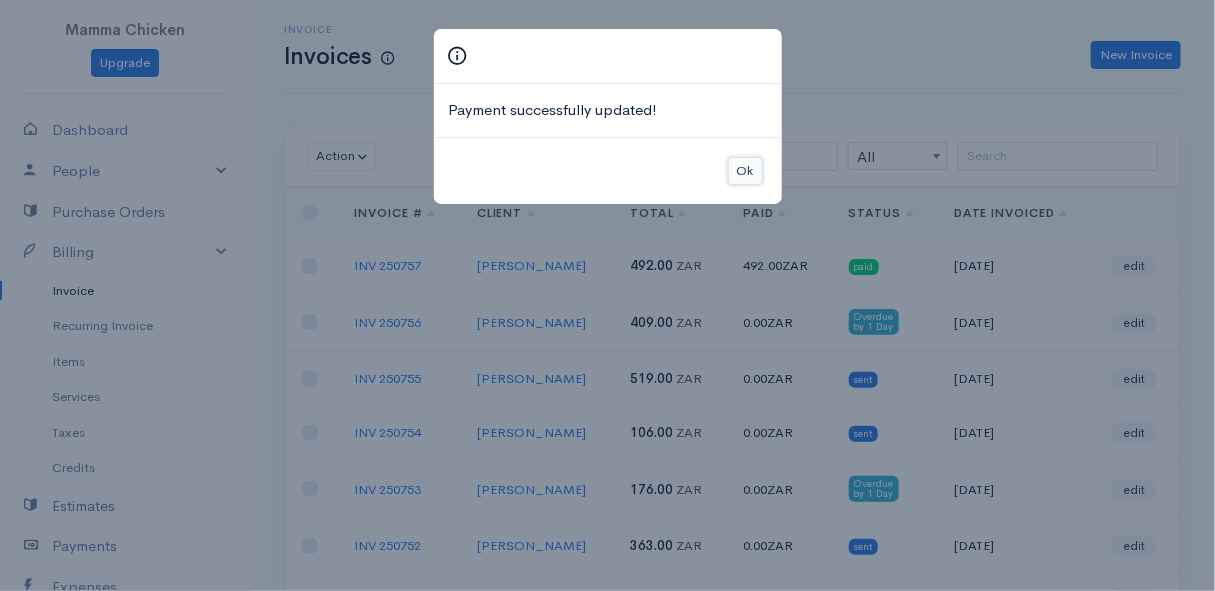 click on "Ok" at bounding box center [745, 171] 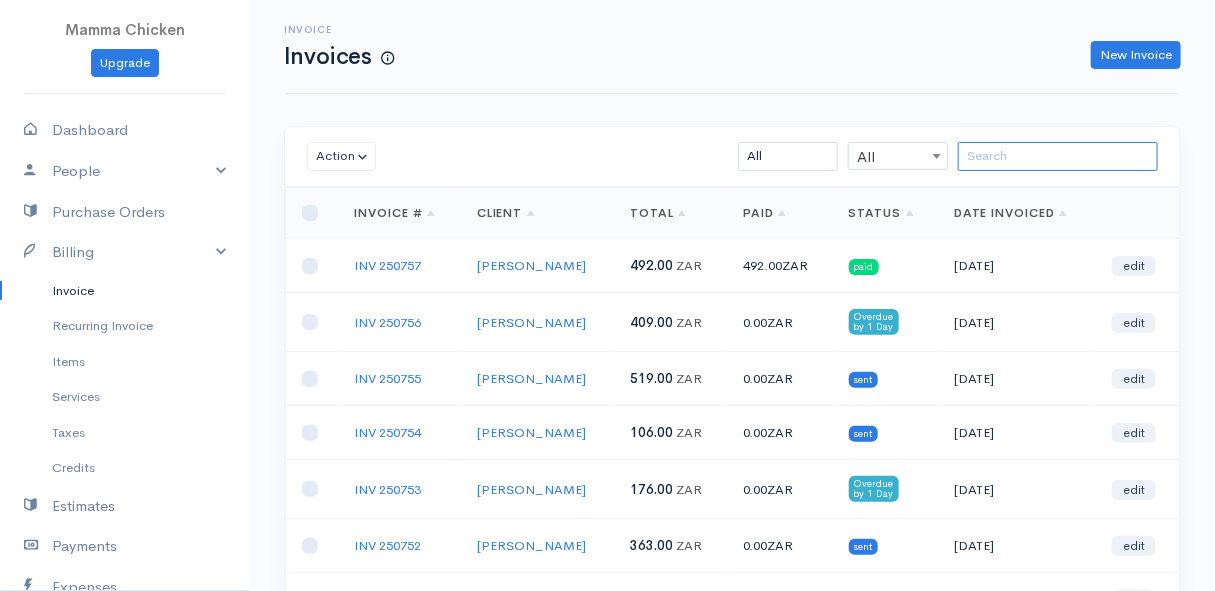click at bounding box center [1058, 156] 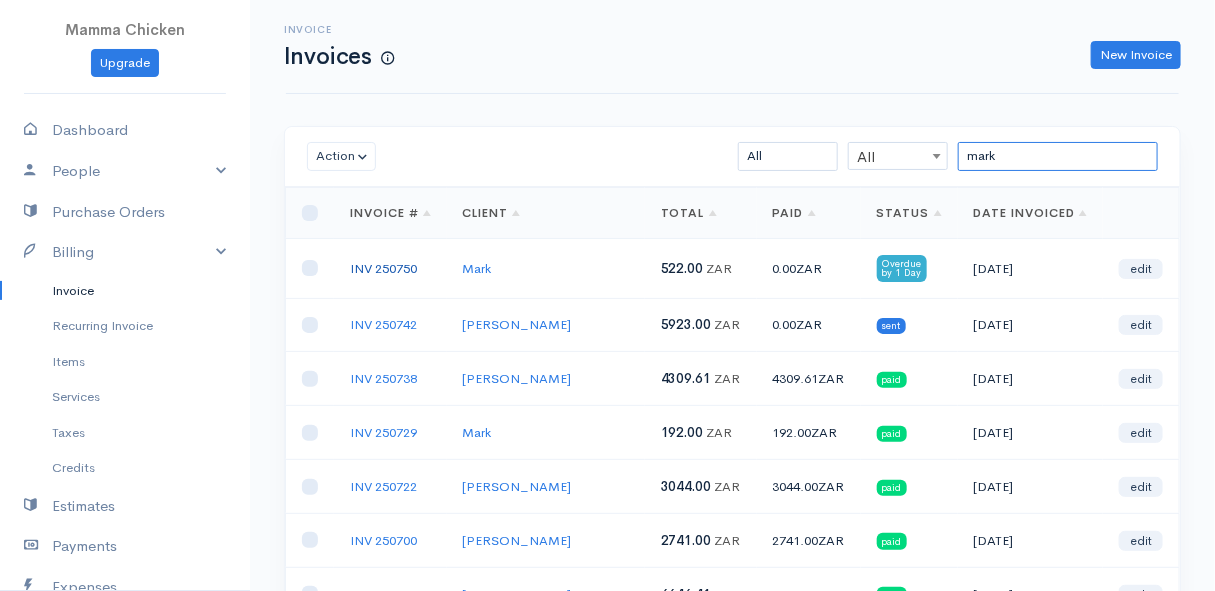 type on "mark" 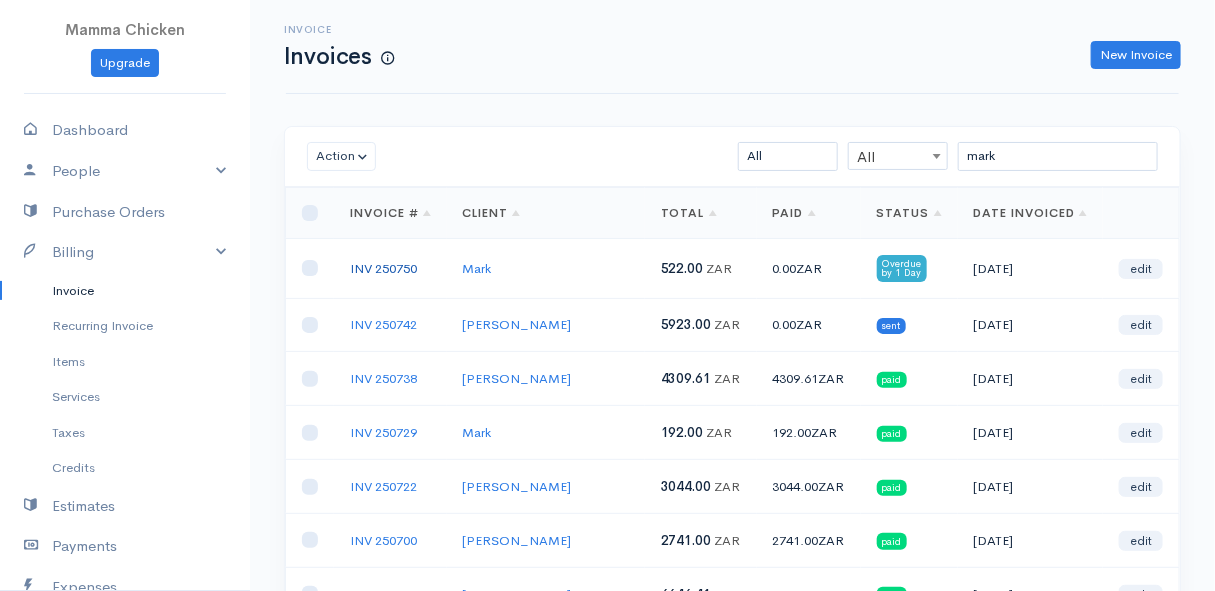 click on "INV 250750" at bounding box center (383, 268) 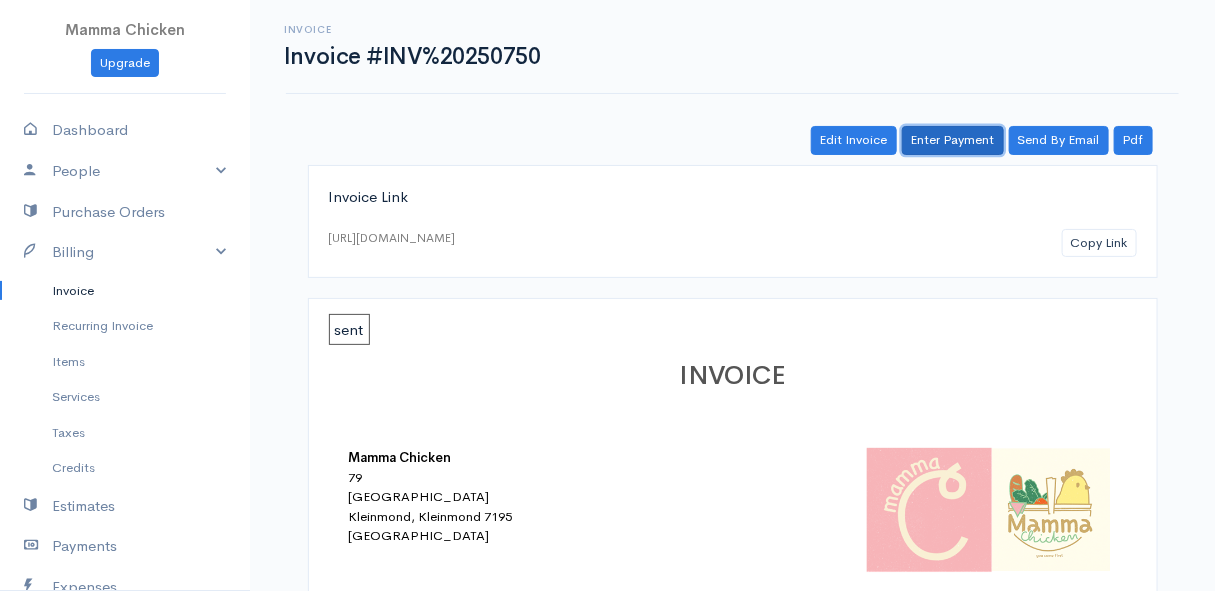 click on "Enter Payment" at bounding box center [953, 140] 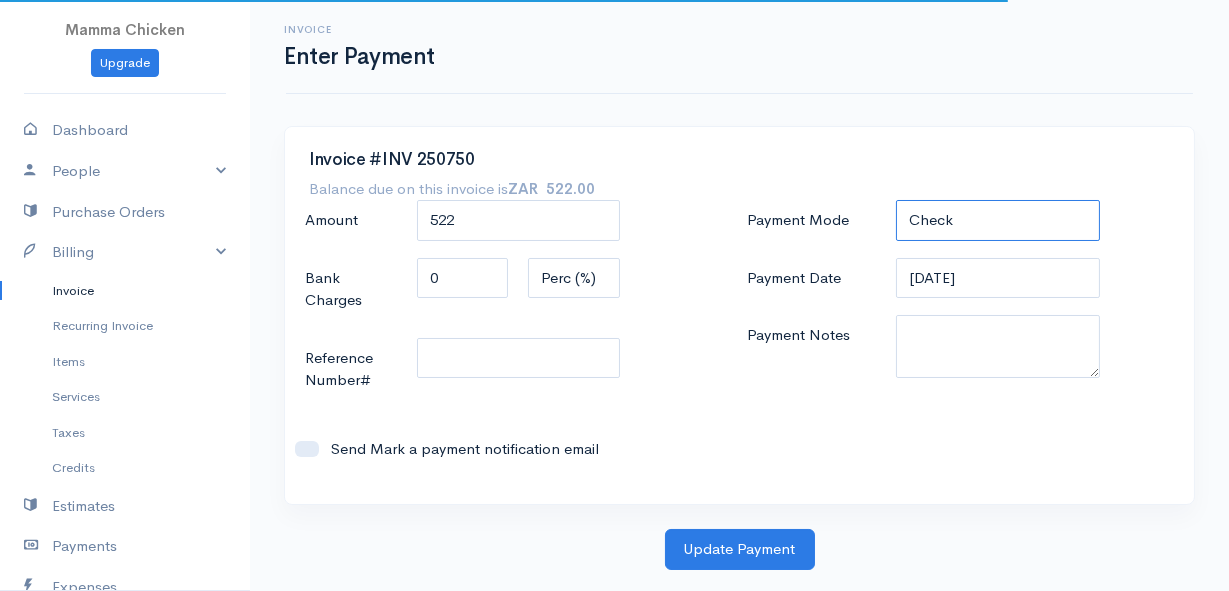 click on "Check Bank Transfer Credit Cash Debit ACH VISA MASTERCARD AMEX DISCOVER DINERS EUROCARD JCB NOVA Credit Card PayPal Google Checkout 2Checkout Amazon" at bounding box center (997, 220) 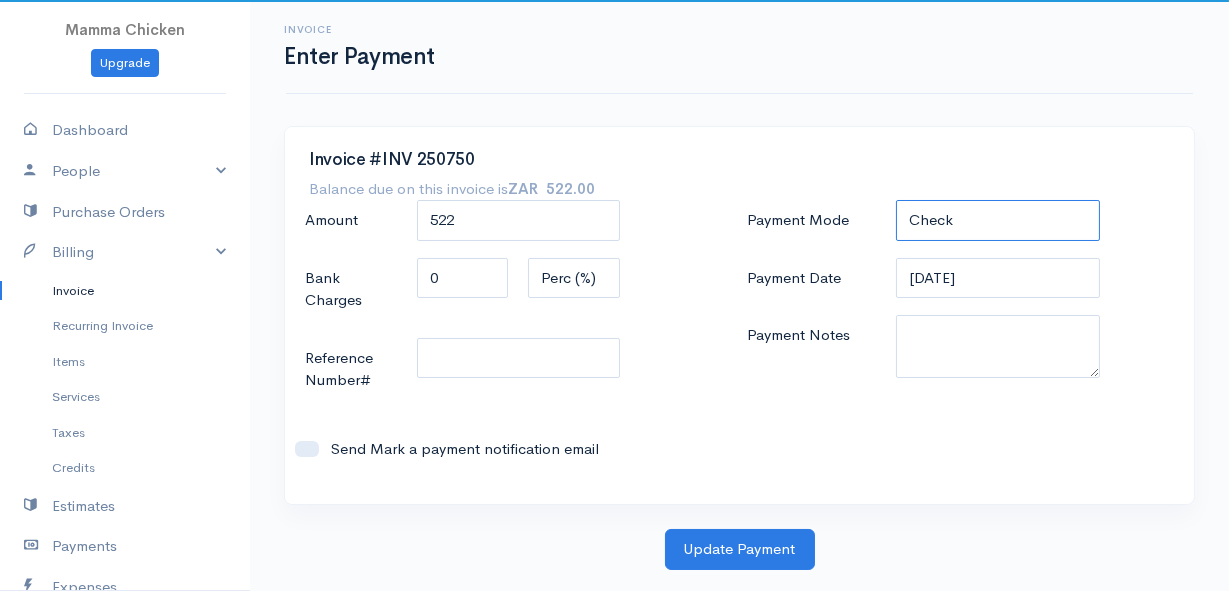 select on "Bank Transfer" 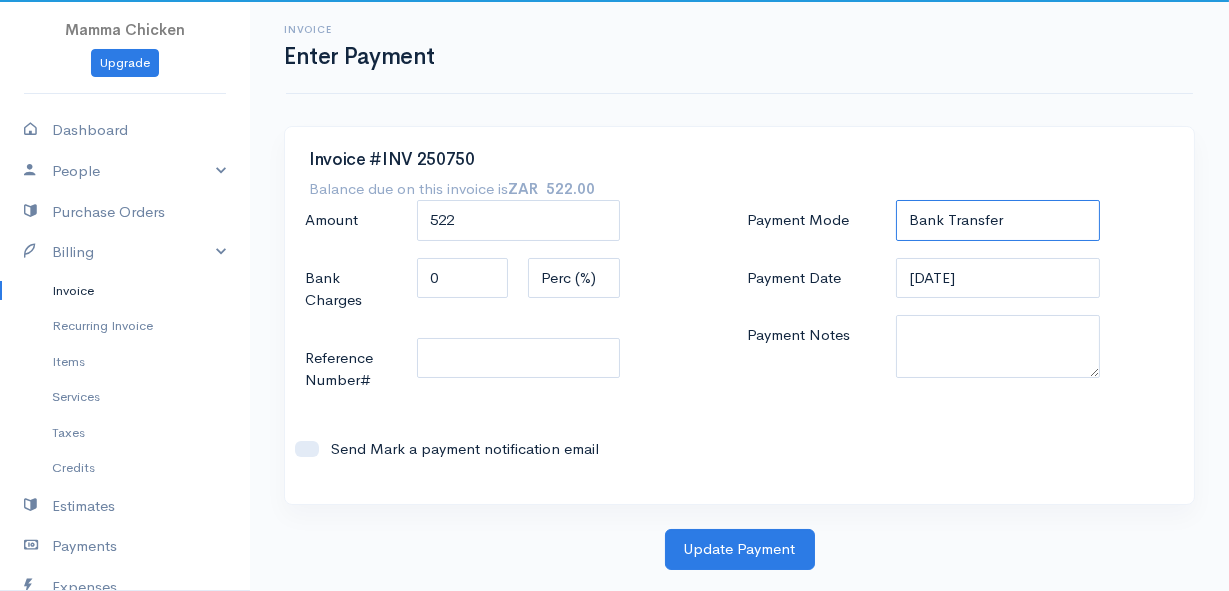 click on "Check Bank Transfer Credit Cash Debit ACH VISA MASTERCARD AMEX DISCOVER DINERS EUROCARD JCB NOVA Credit Card PayPal Google Checkout 2Checkout Amazon" at bounding box center (997, 220) 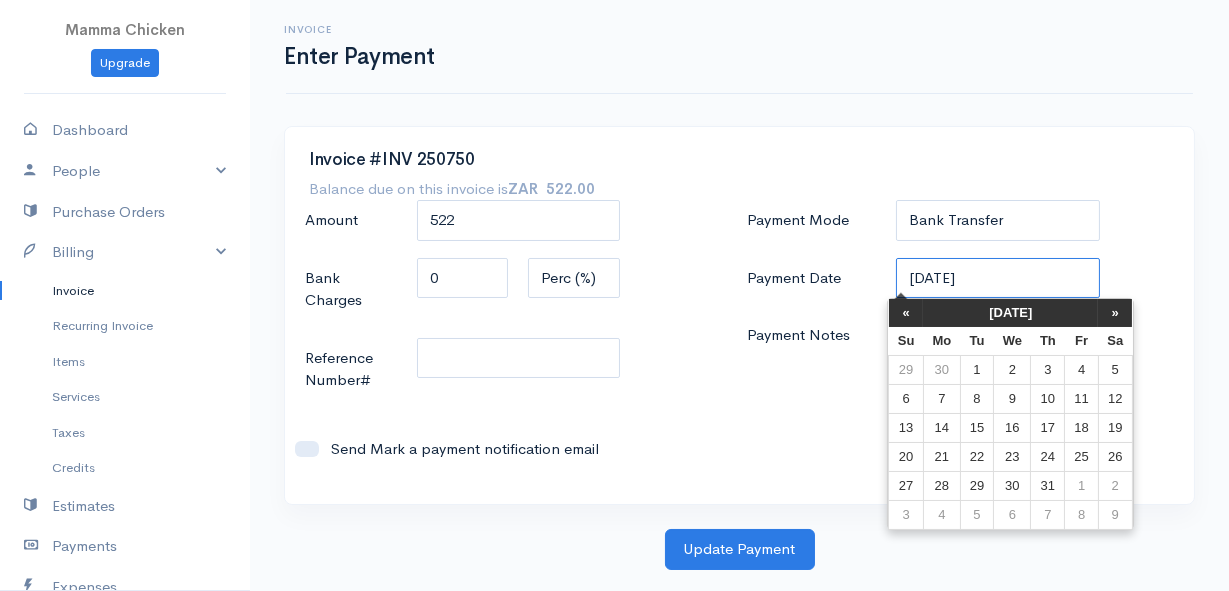 click on "[DATE]" at bounding box center (997, 278) 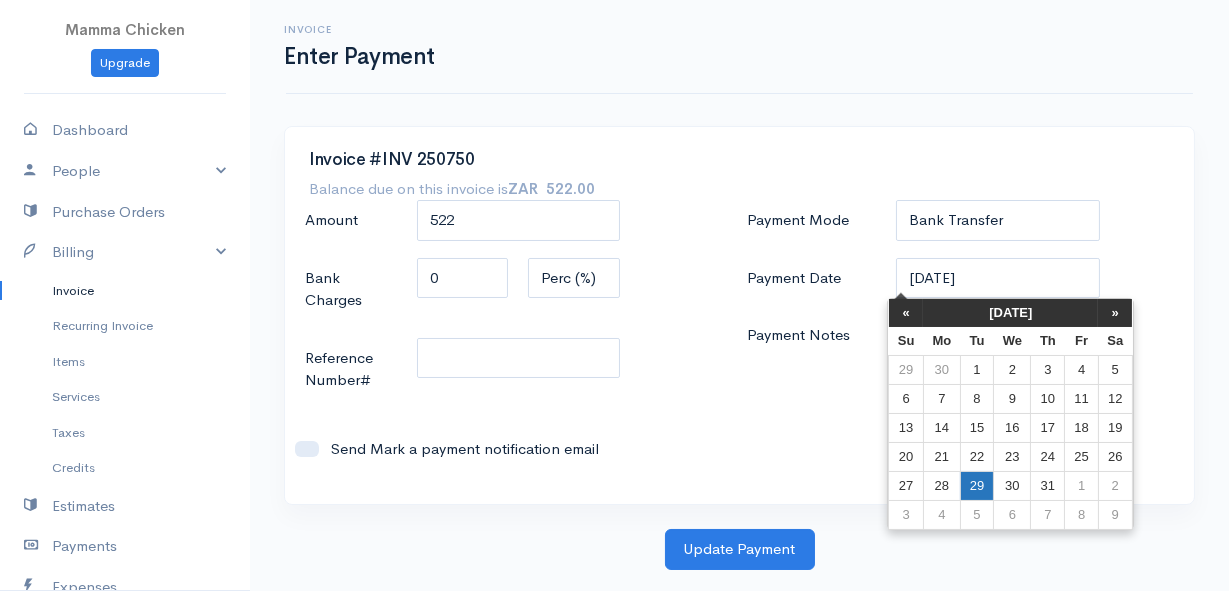 click on "29" at bounding box center [976, 485] 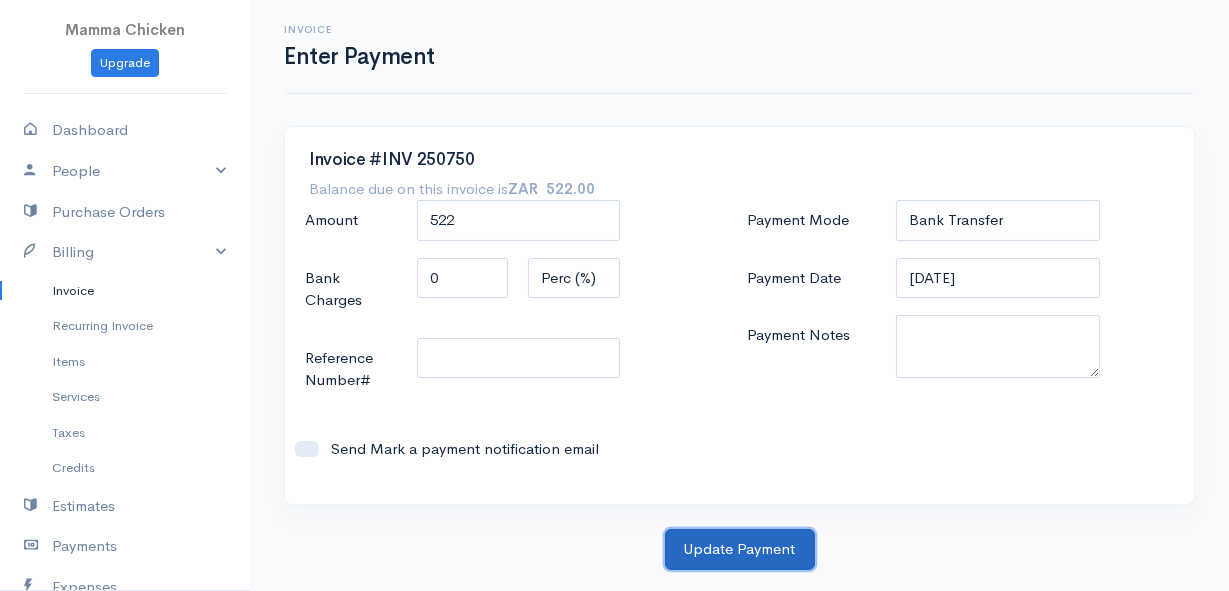 click on "Update Payment" at bounding box center [740, 549] 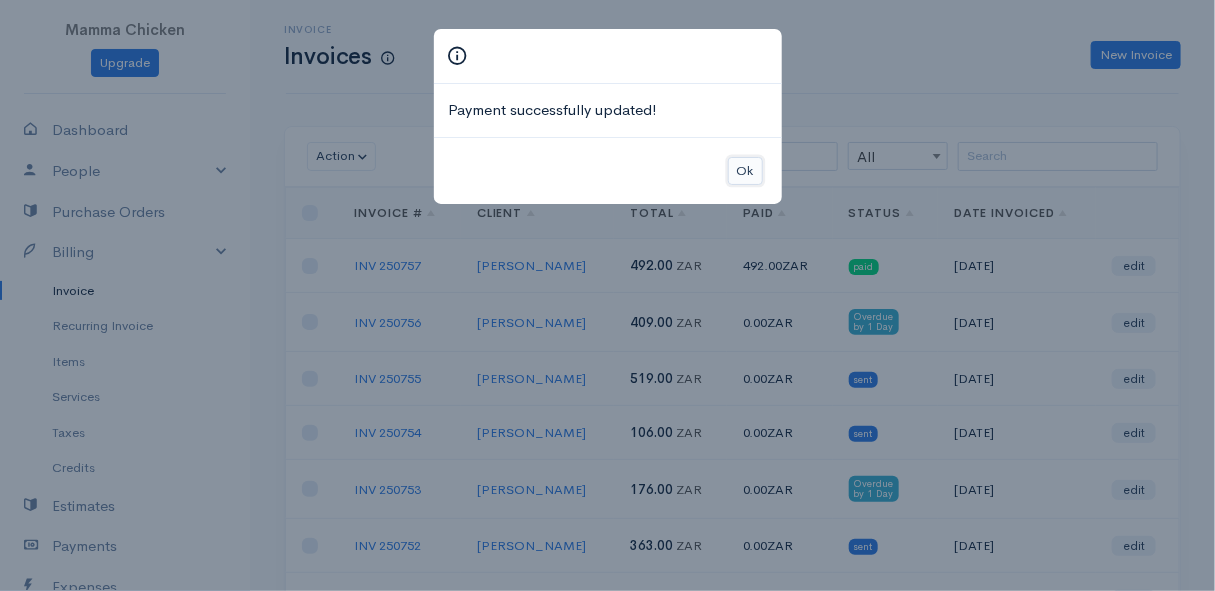 click on "Ok" at bounding box center (745, 171) 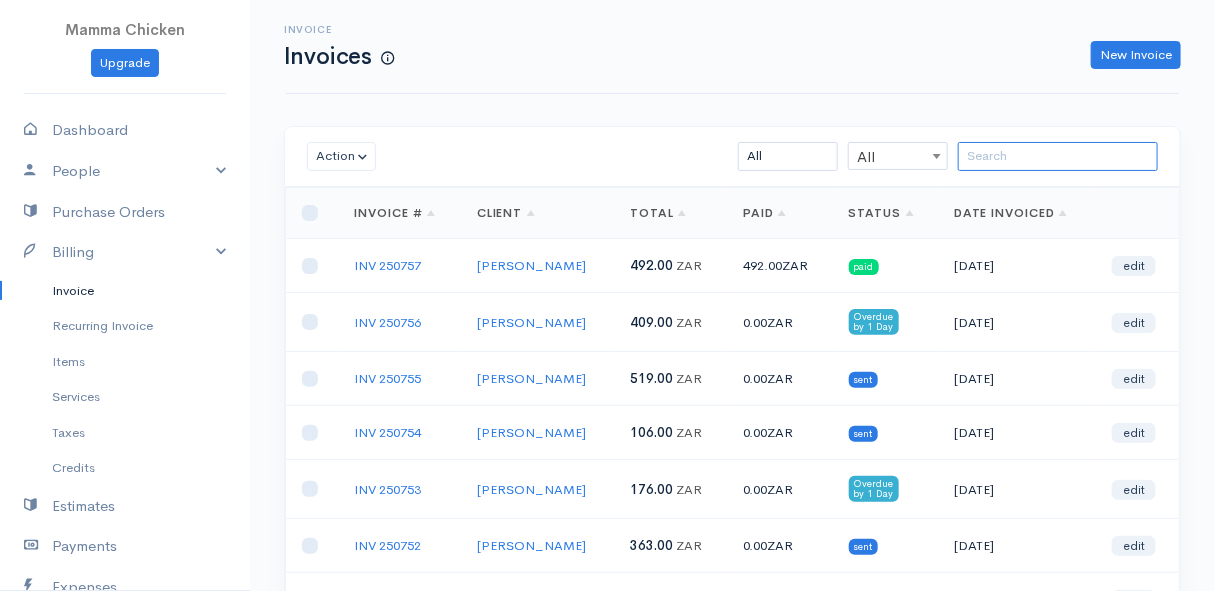 click at bounding box center (1058, 156) 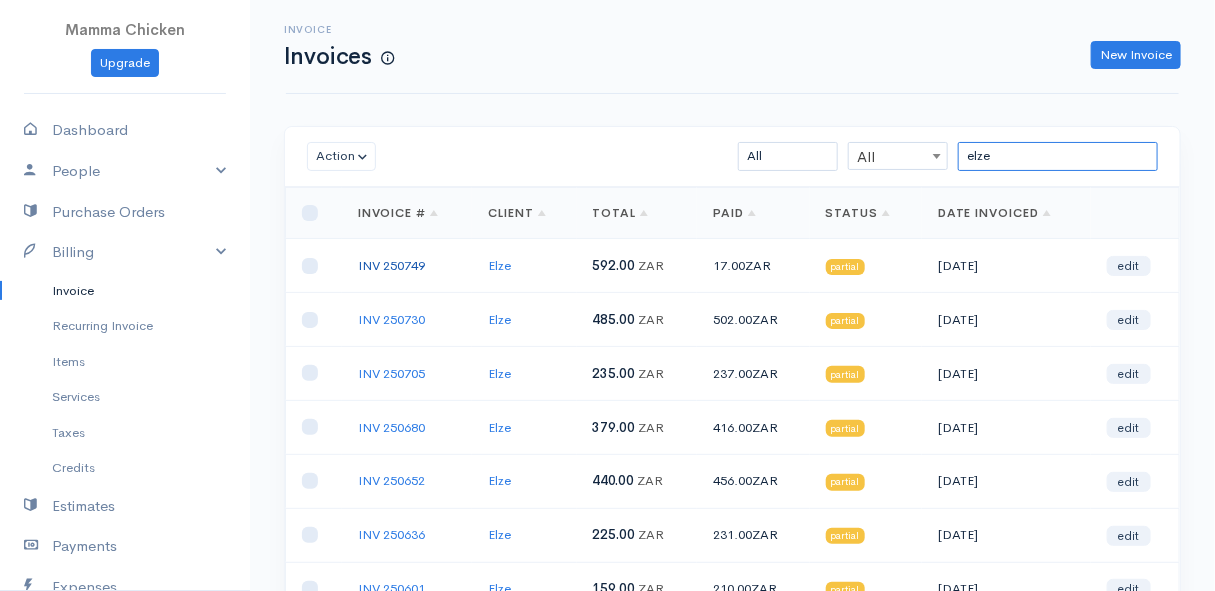 type on "elze" 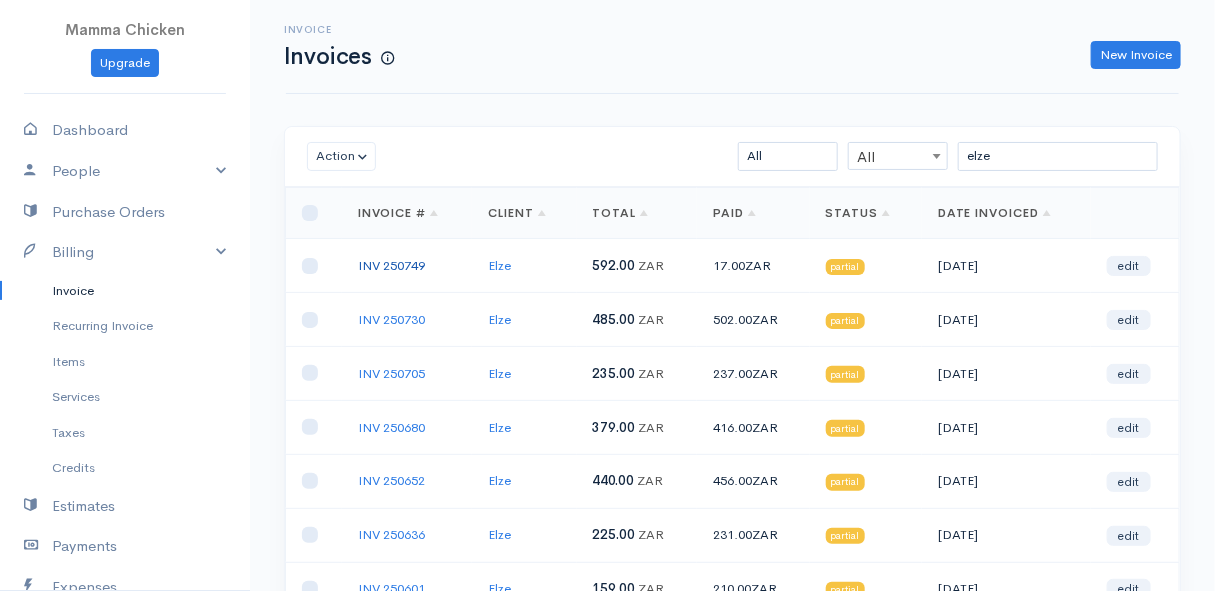 click on "INV 250749" at bounding box center (391, 265) 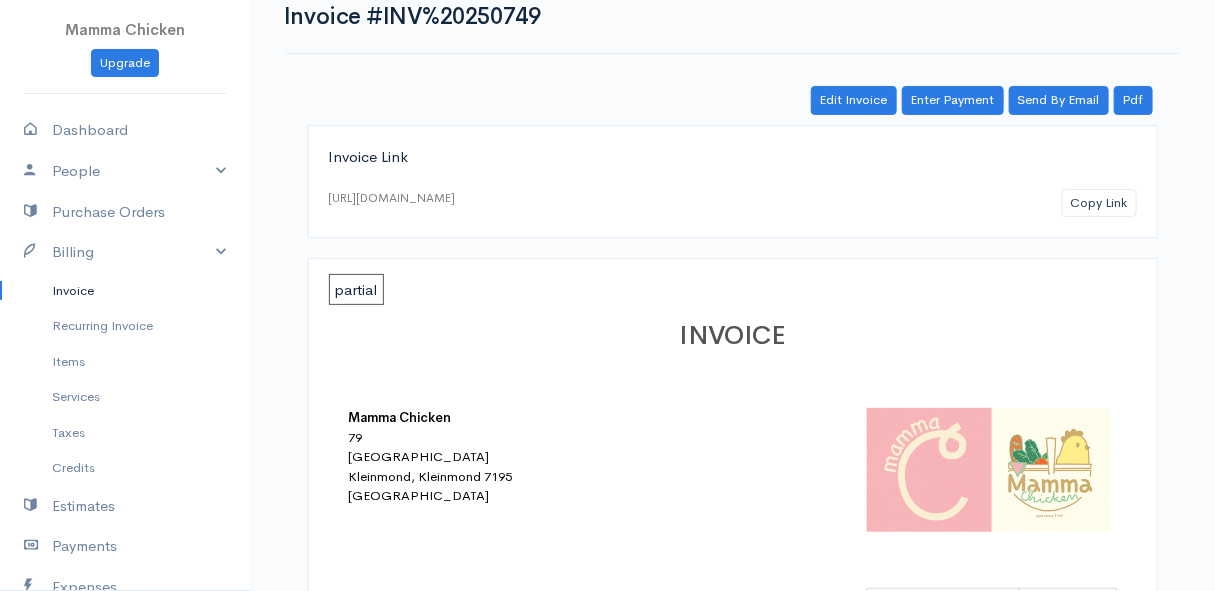 scroll, scrollTop: 0, scrollLeft: 0, axis: both 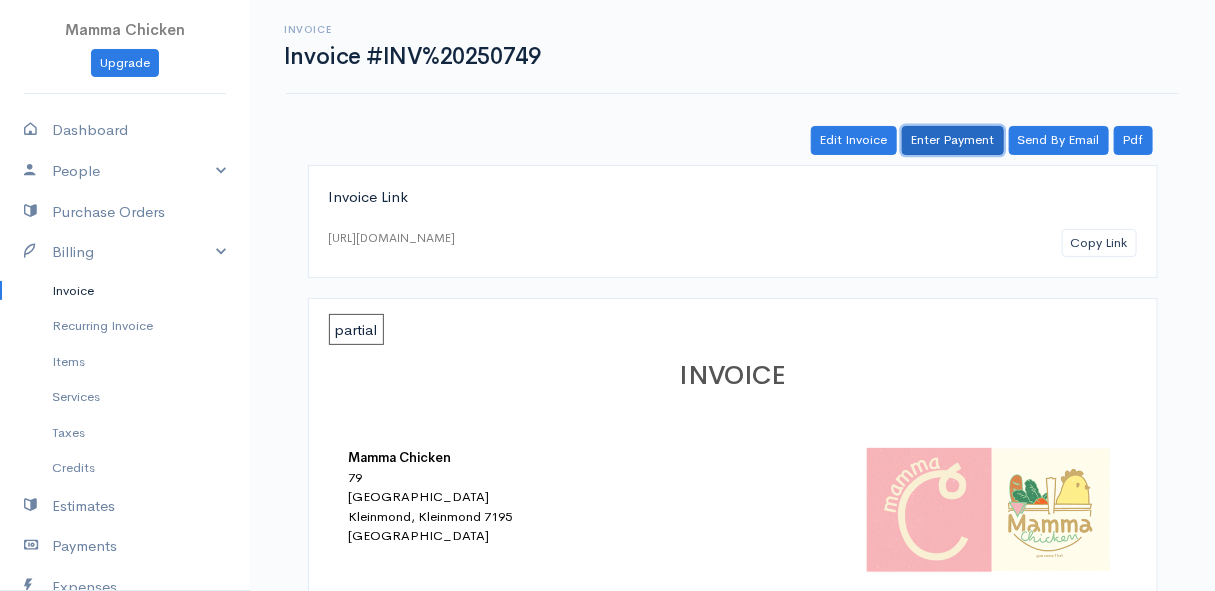 click on "Enter Payment" at bounding box center (953, 140) 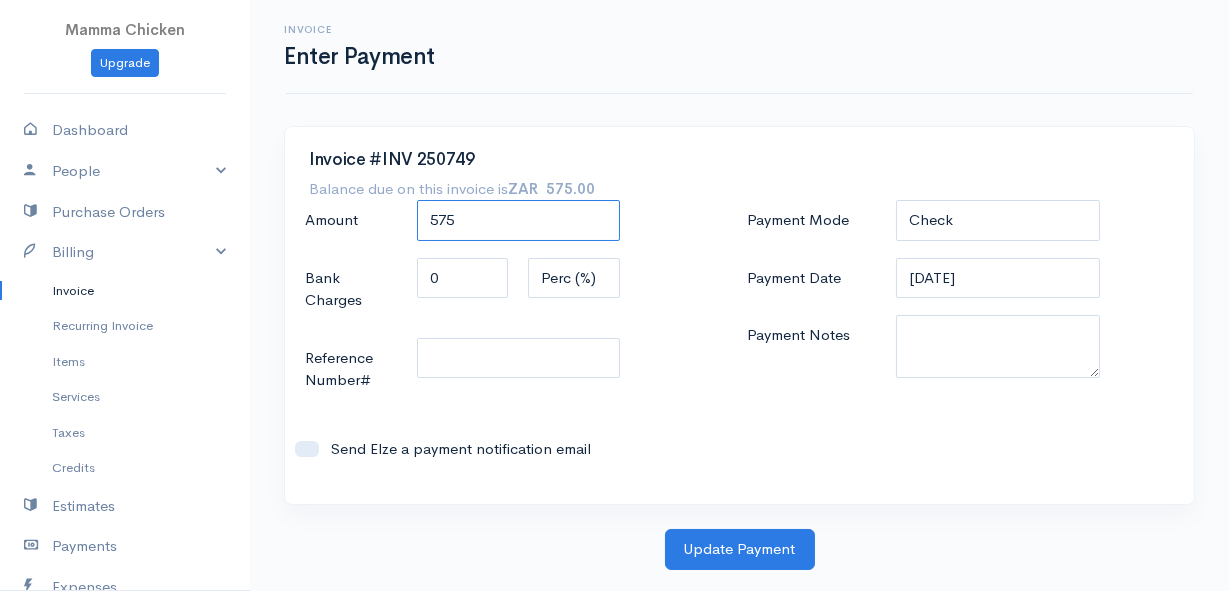 drag, startPoint x: 501, startPoint y: 213, endPoint x: 382, endPoint y: 222, distance: 119.33985 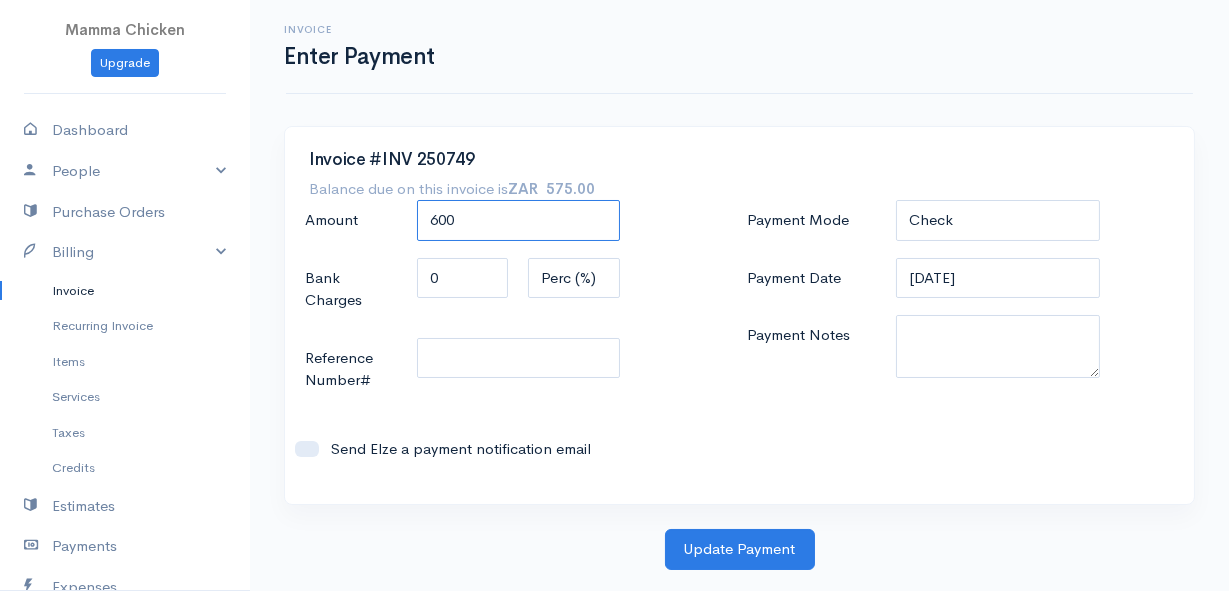 type on "600" 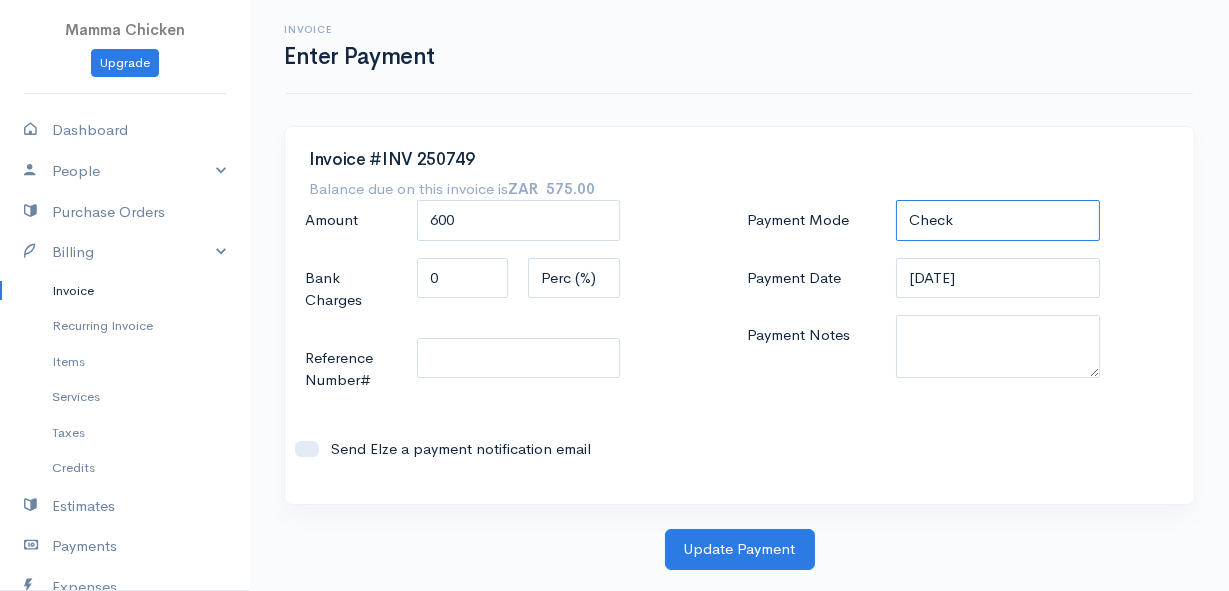 click on "Check Bank Transfer Credit Cash Debit ACH VISA MASTERCARD AMEX DISCOVER DINERS EUROCARD JCB NOVA Credit Card PayPal Google Checkout 2Checkout Amazon" at bounding box center [997, 220] 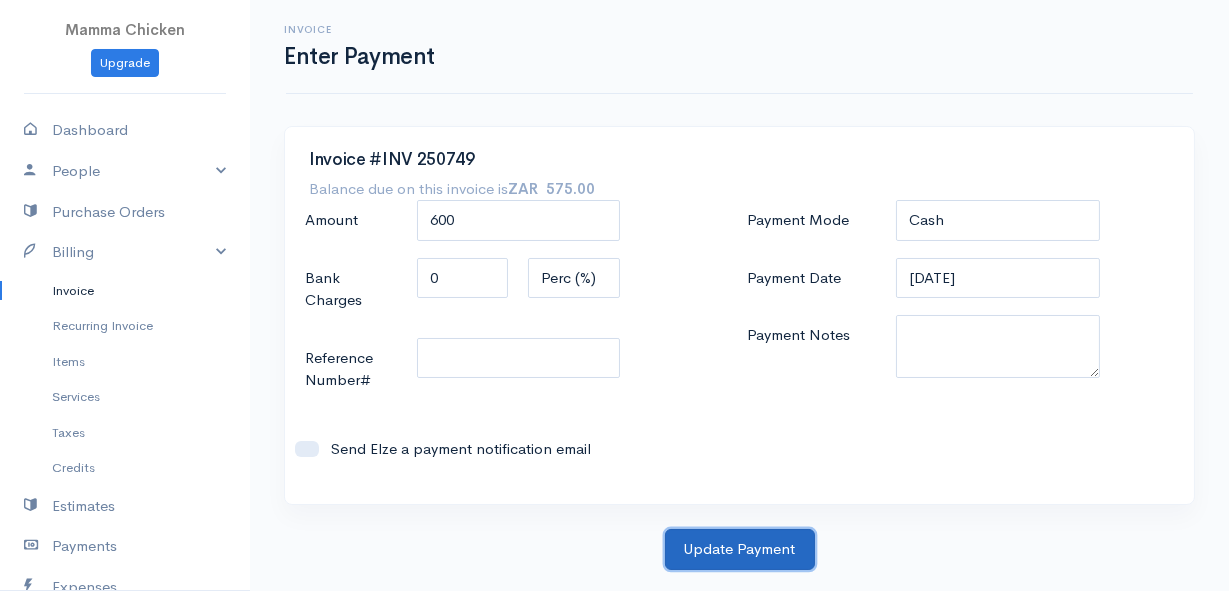 click on "Update Payment" at bounding box center (740, 549) 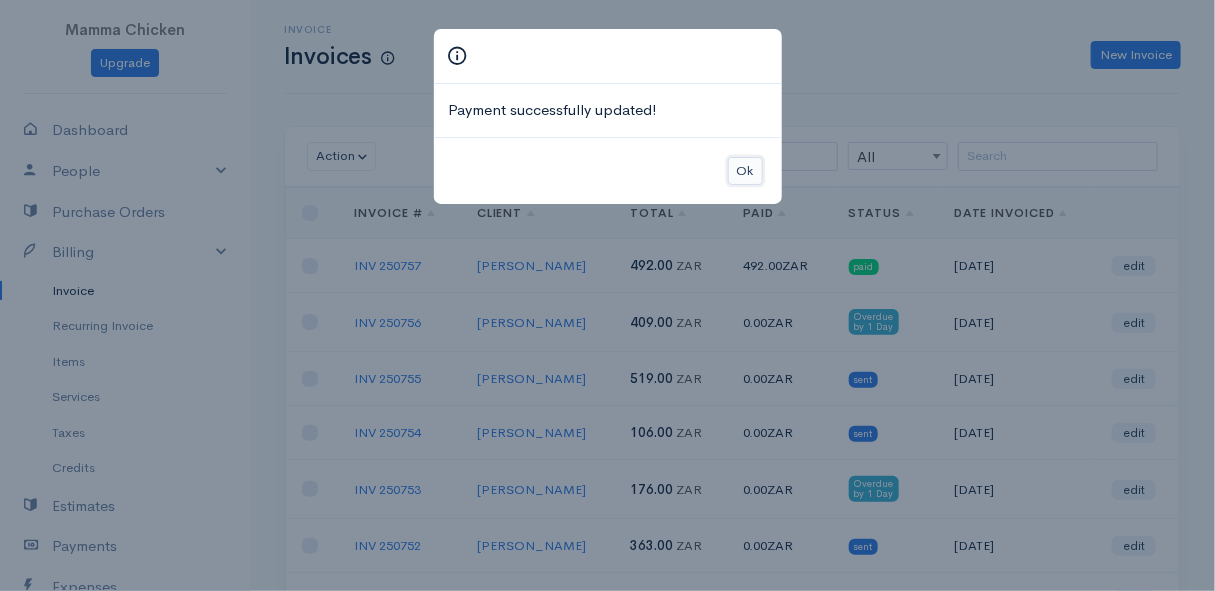 click on "Ok" at bounding box center (745, 171) 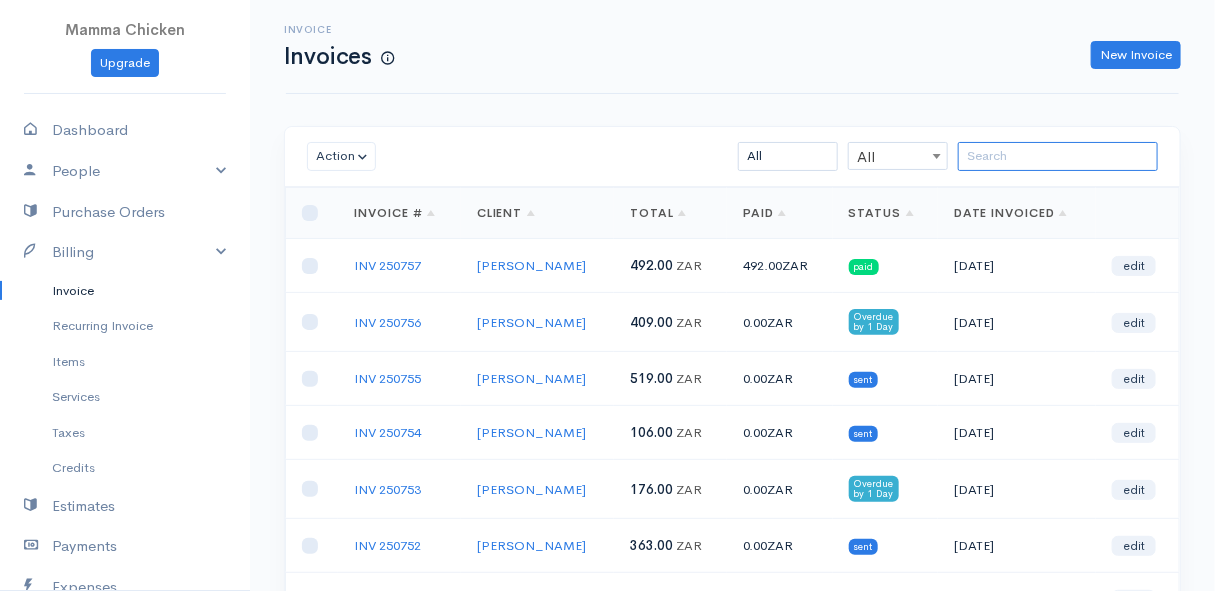 click at bounding box center [1058, 156] 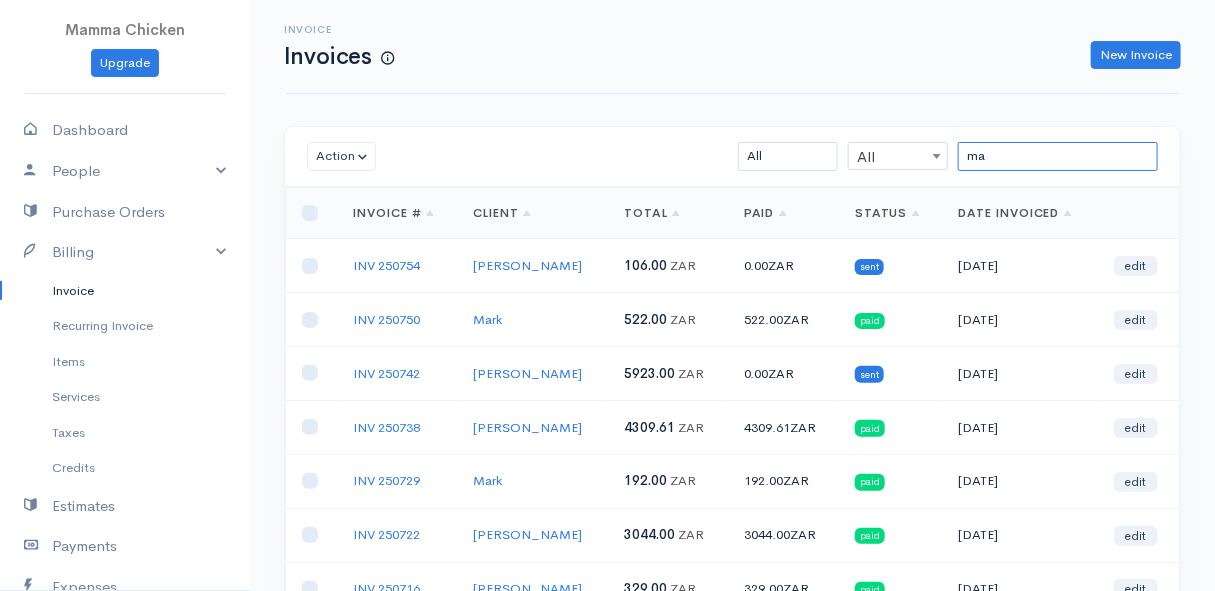 type on "m" 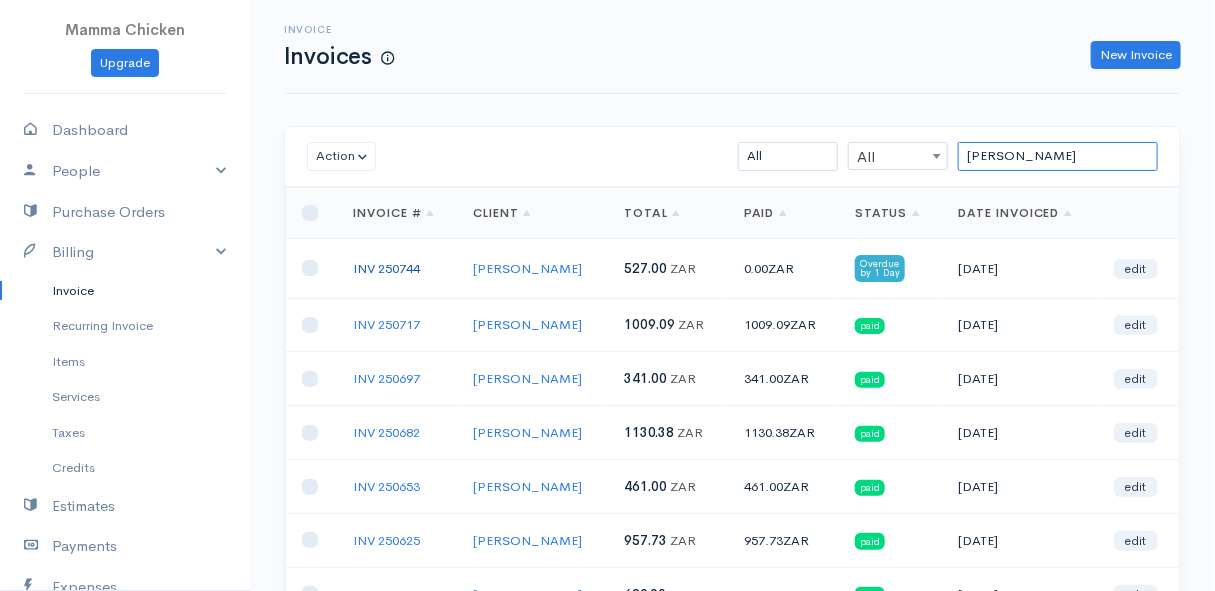 type on "jess" 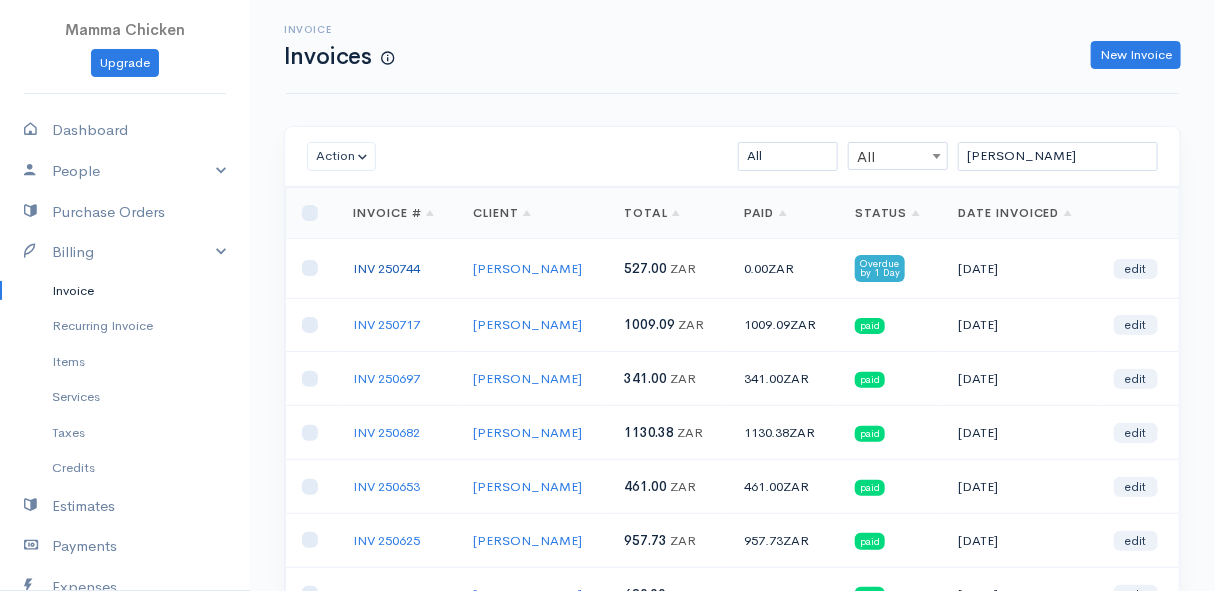 click on "INV 250744" at bounding box center [386, 268] 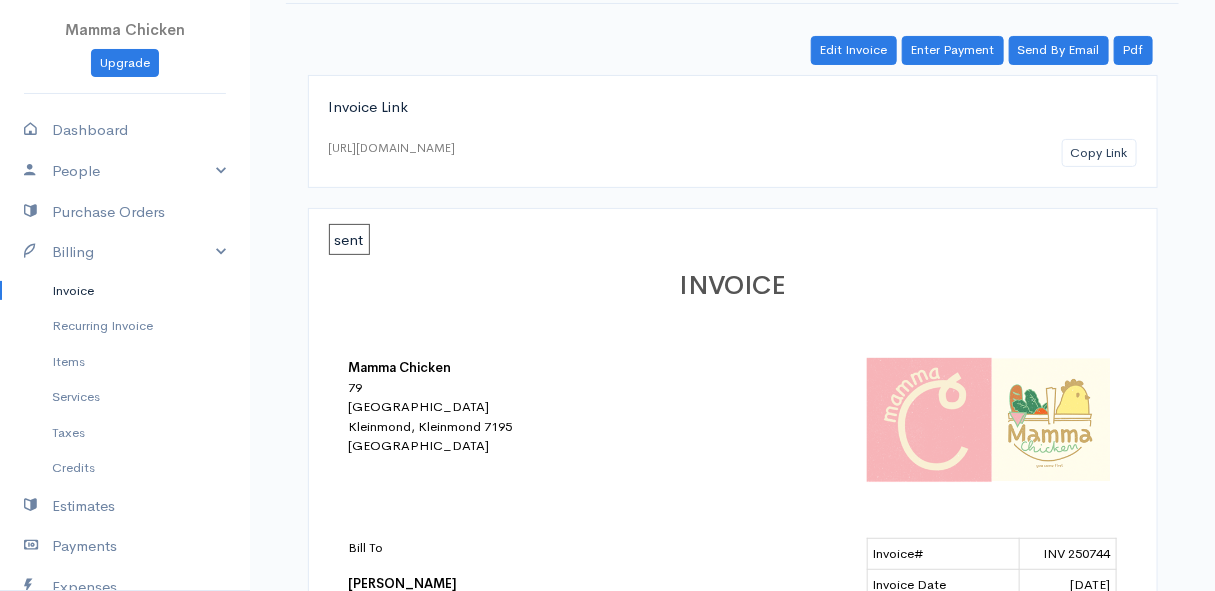 scroll, scrollTop: 0, scrollLeft: 0, axis: both 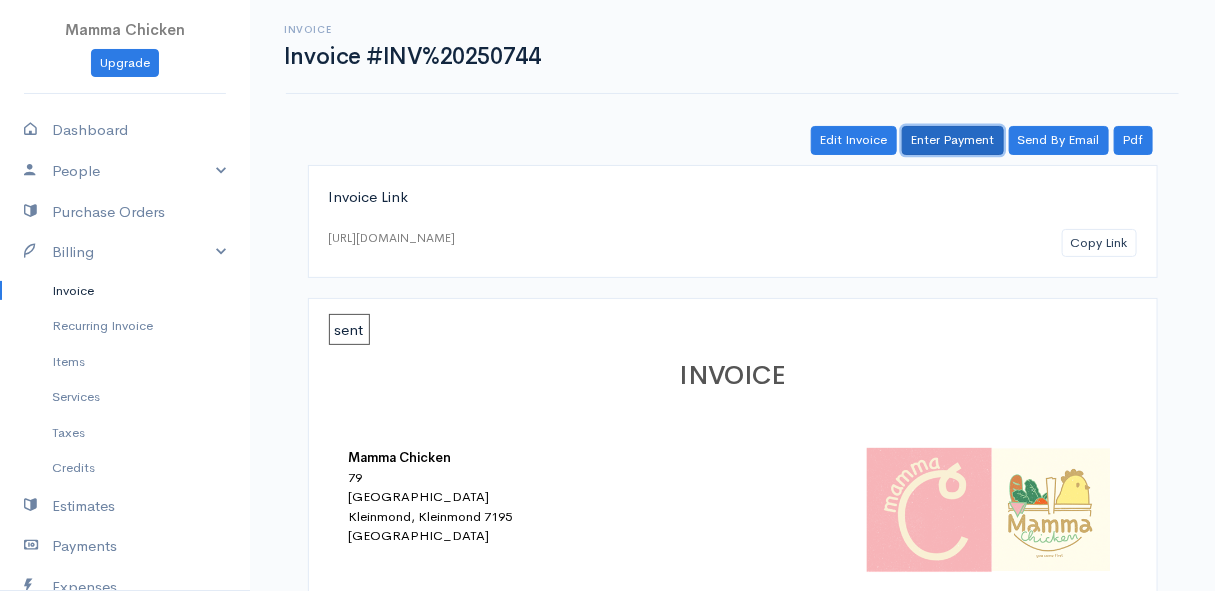 click on "Enter Payment" at bounding box center (953, 140) 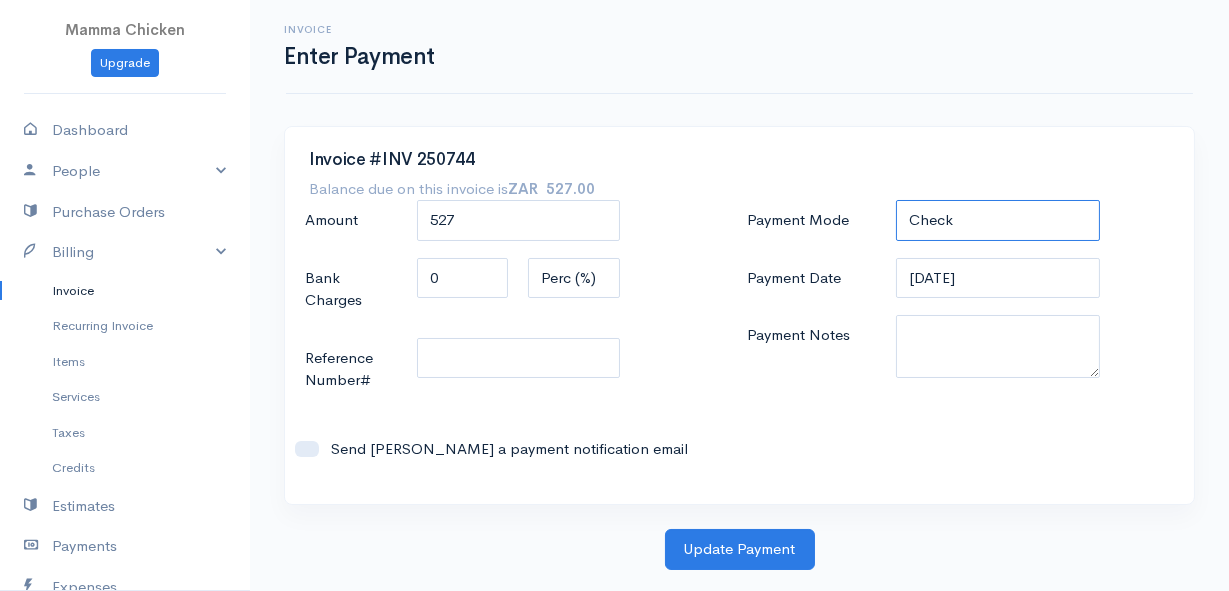 click on "Check Bank Transfer Credit Cash Debit ACH VISA MASTERCARD AMEX DISCOVER DINERS EUROCARD JCB NOVA Credit Card PayPal Google Checkout 2Checkout Amazon" at bounding box center (997, 220) 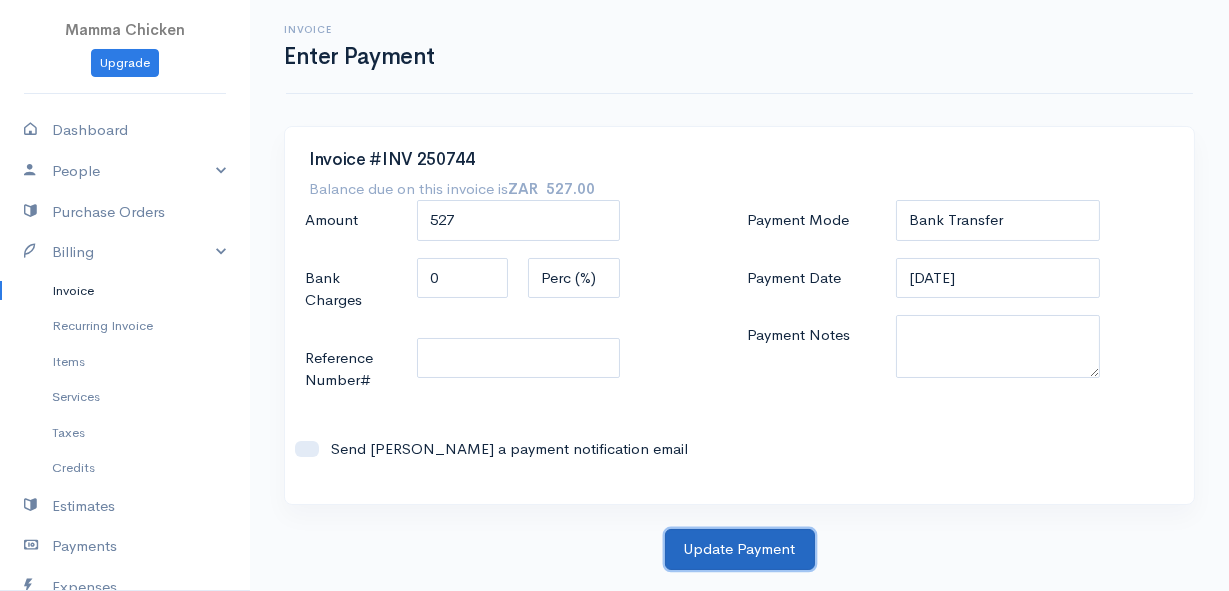 click on "Update Payment" at bounding box center (740, 549) 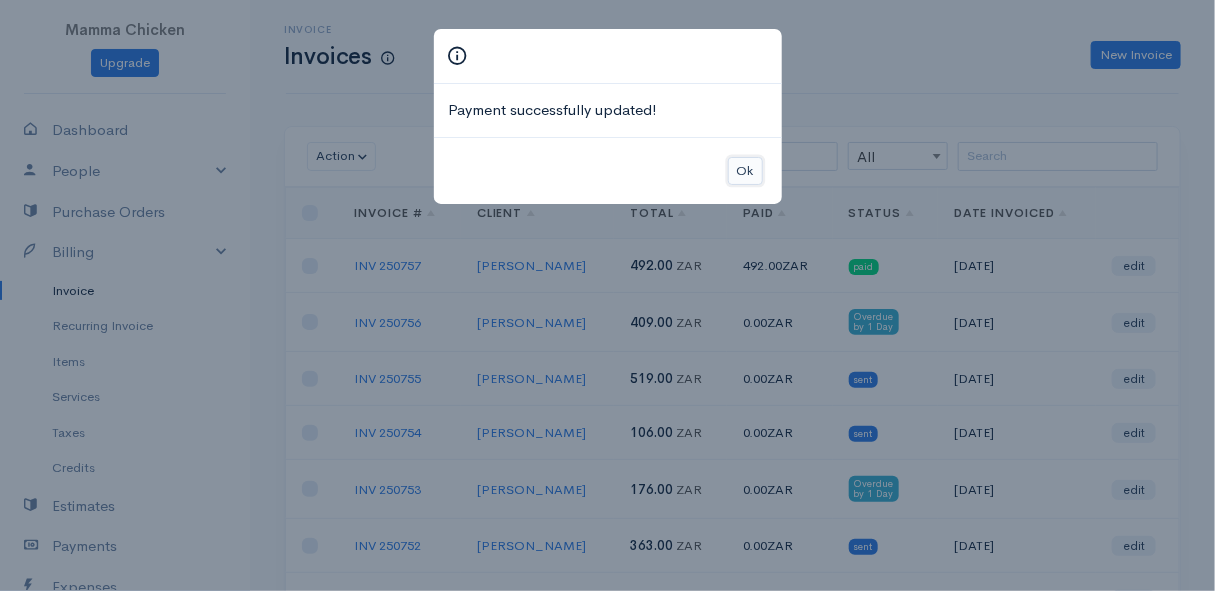 click on "Ok" at bounding box center (745, 171) 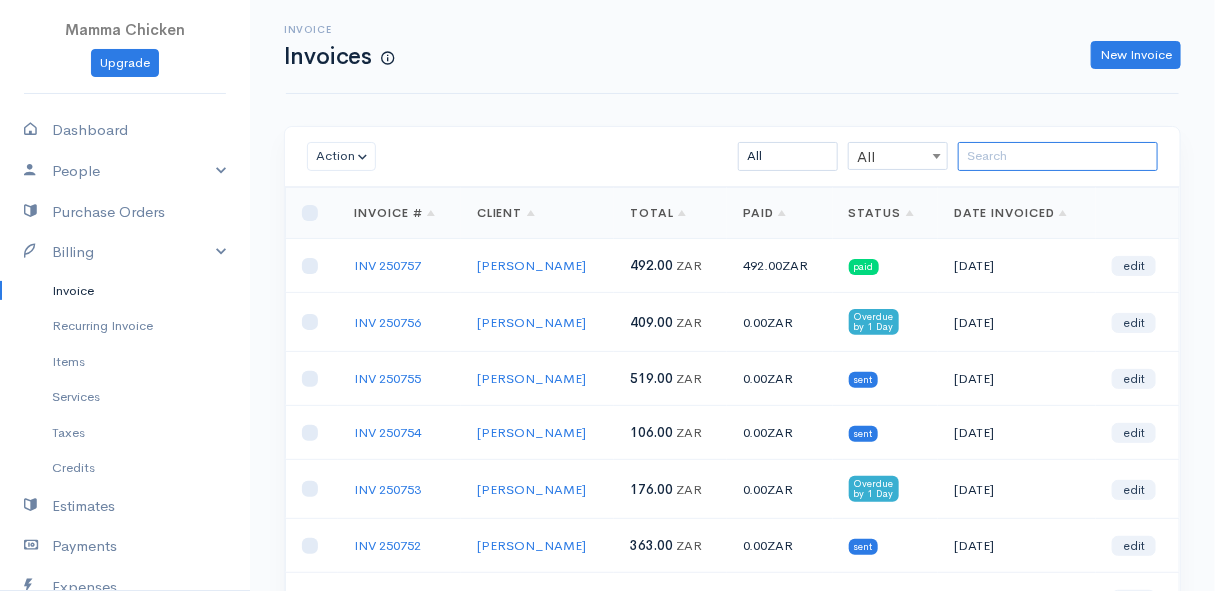 click at bounding box center (1058, 156) 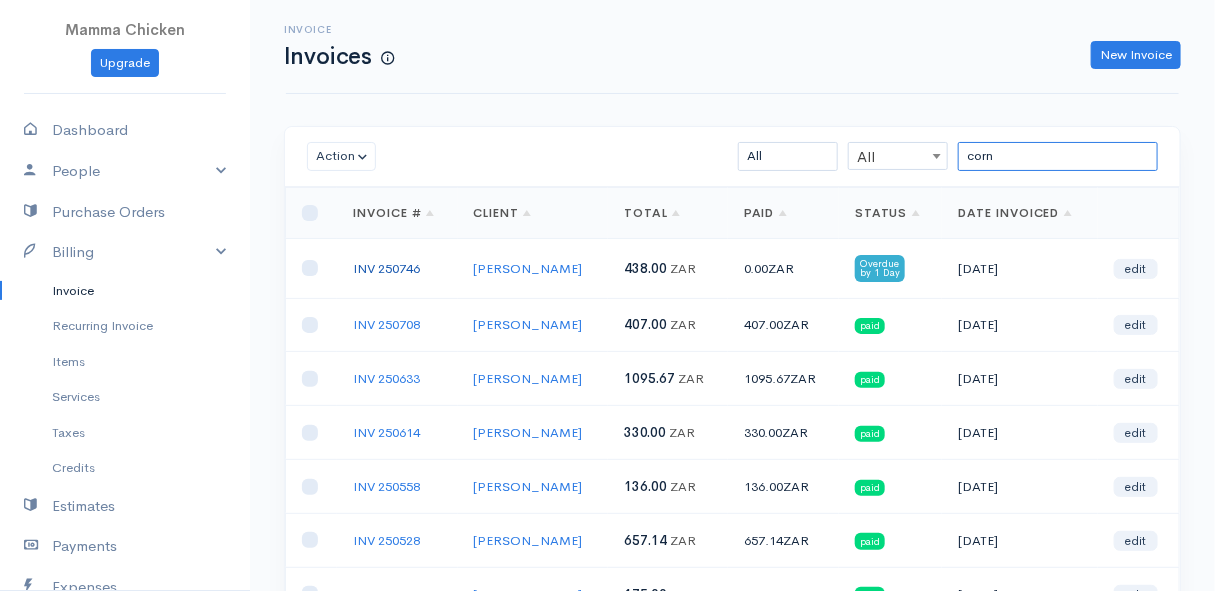 type on "corn" 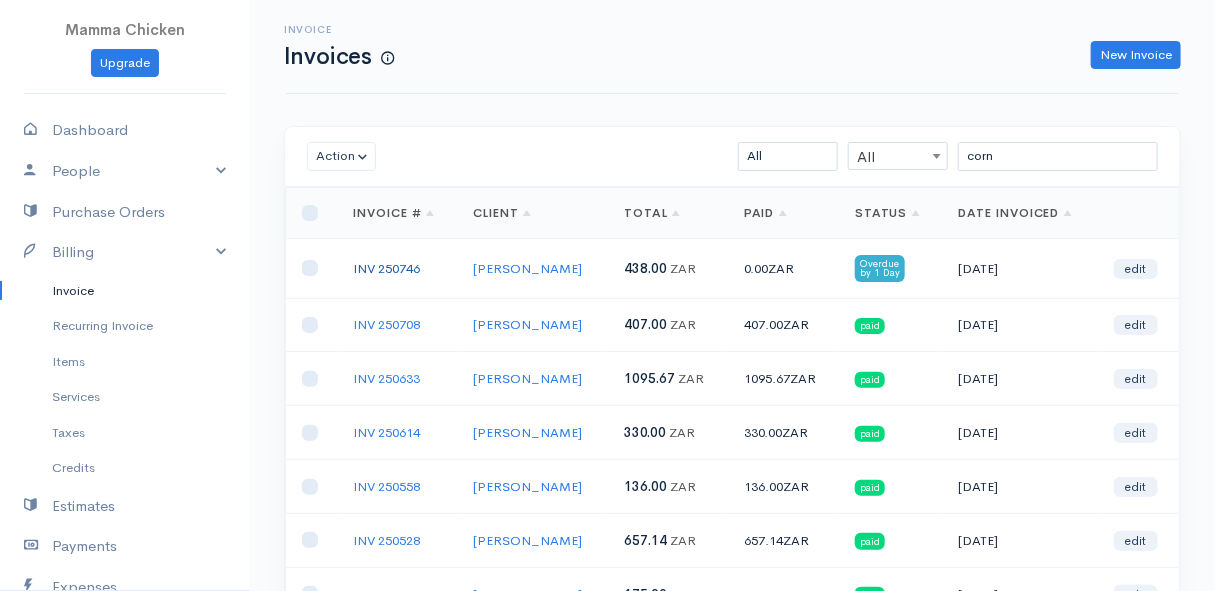 click on "INV 250746" at bounding box center [386, 268] 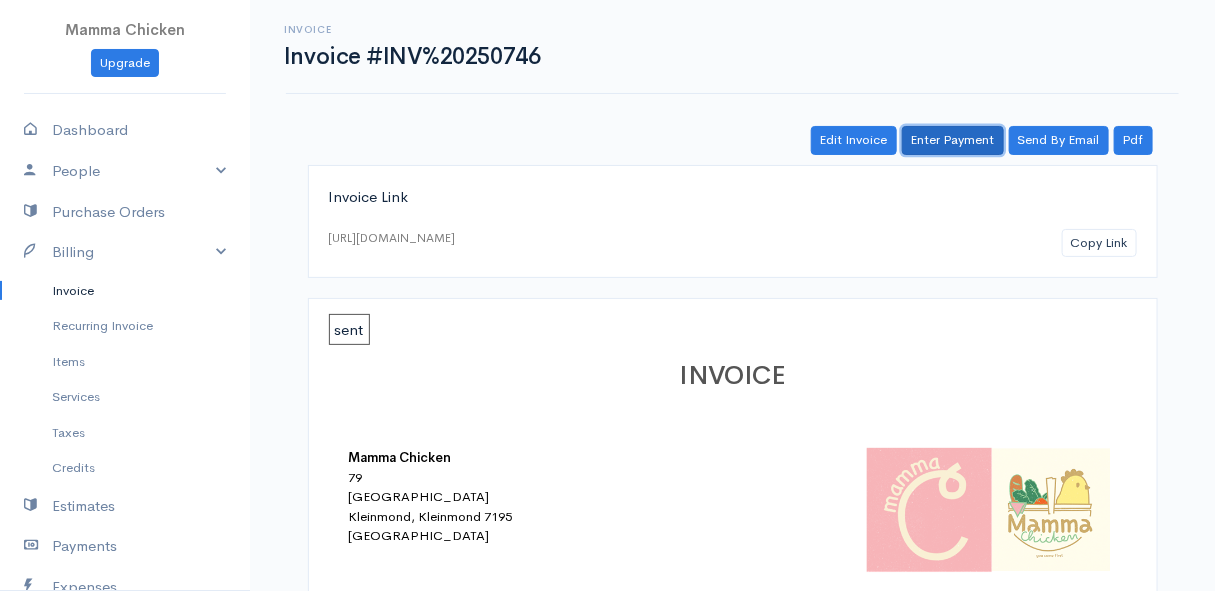 click on "Enter Payment" at bounding box center (953, 140) 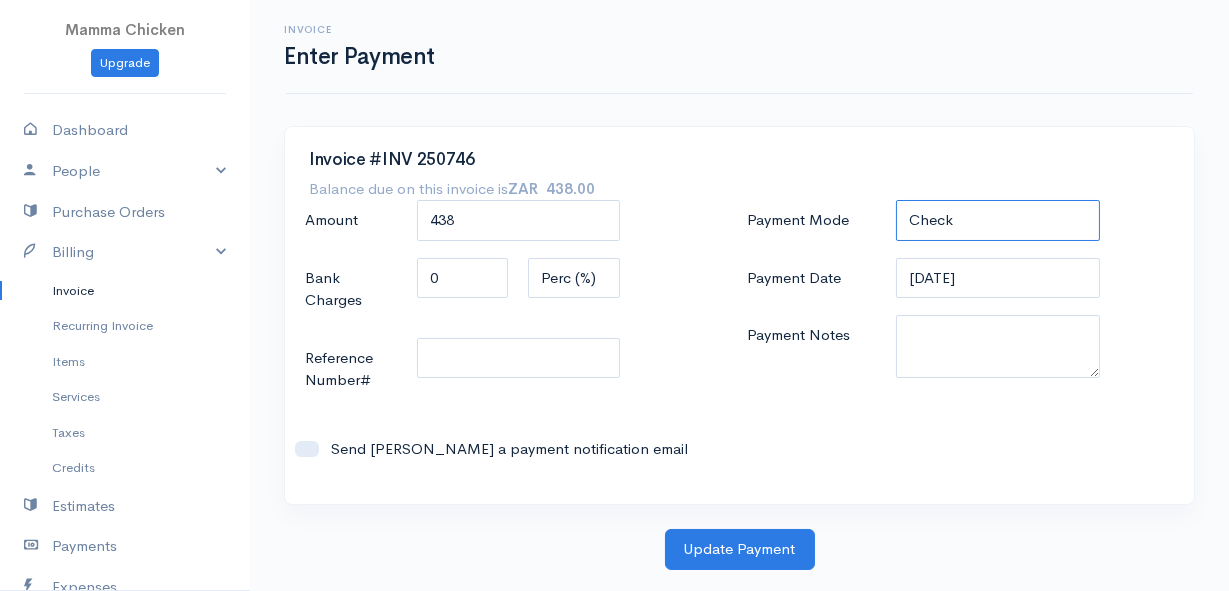 click on "Check Bank Transfer Credit Cash Debit ACH VISA MASTERCARD AMEX DISCOVER DINERS EUROCARD JCB NOVA Credit Card PayPal Google Checkout 2Checkout Amazon" at bounding box center [997, 220] 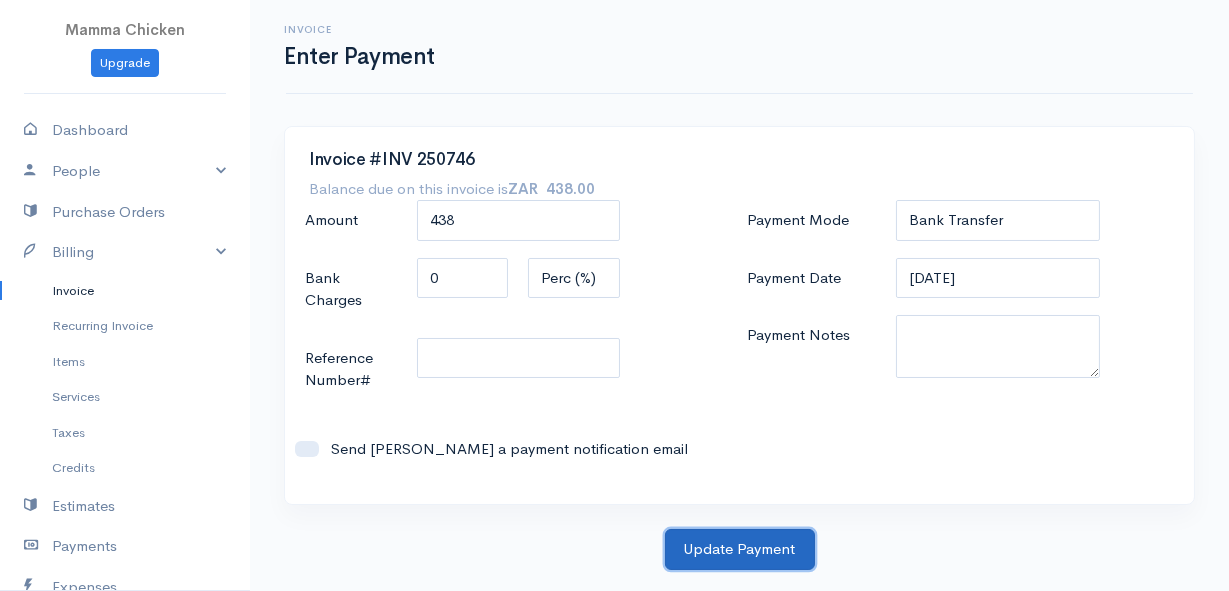 click on "Update Payment" at bounding box center (740, 549) 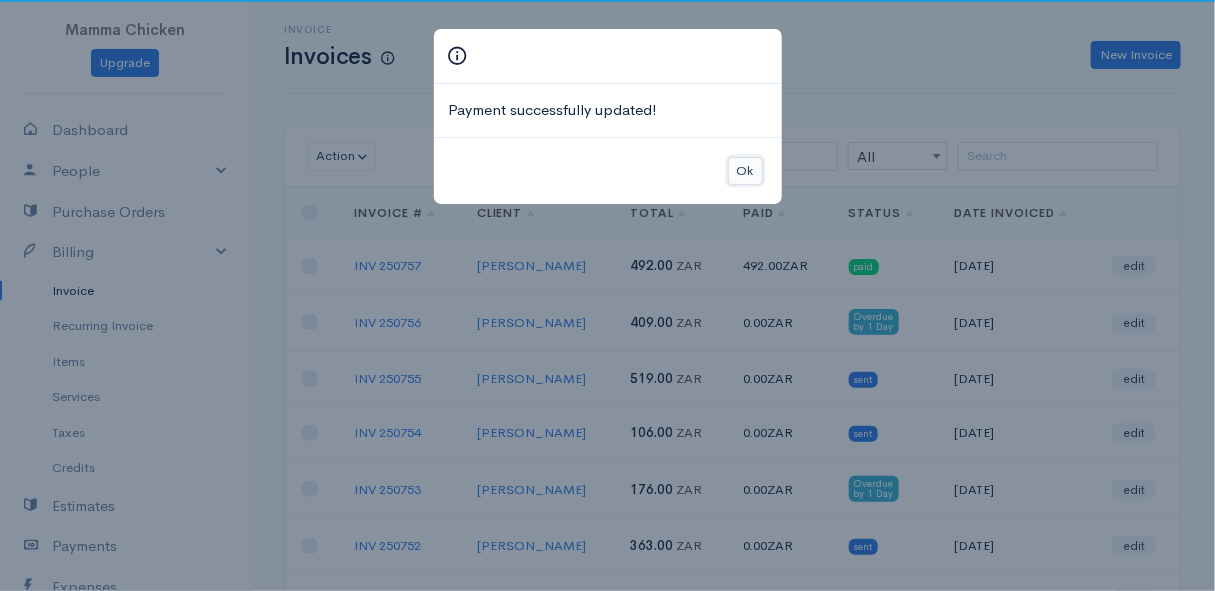 click on "Ok" at bounding box center (745, 171) 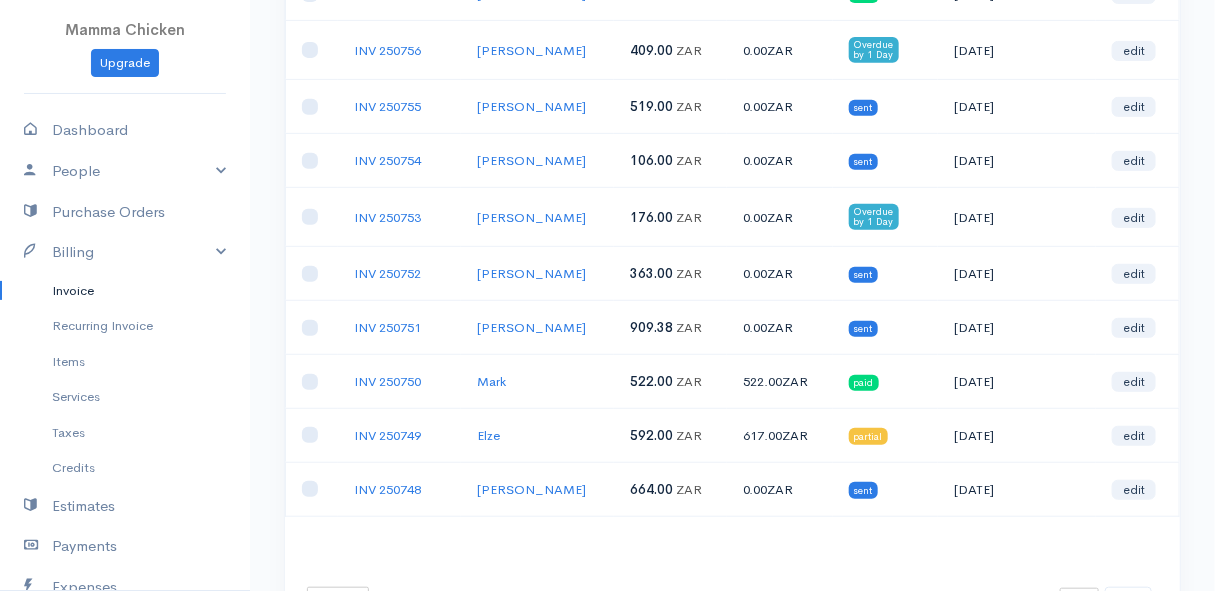 scroll, scrollTop: 363, scrollLeft: 0, axis: vertical 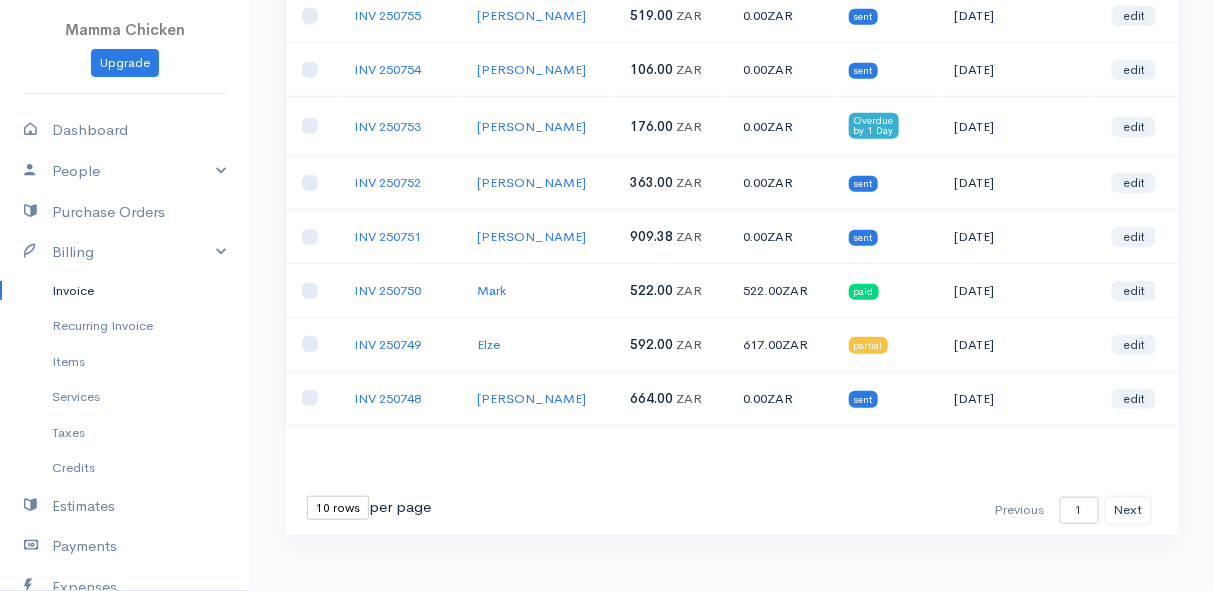 click on "10 rows 25 rows 50 rows" at bounding box center (338, 508) 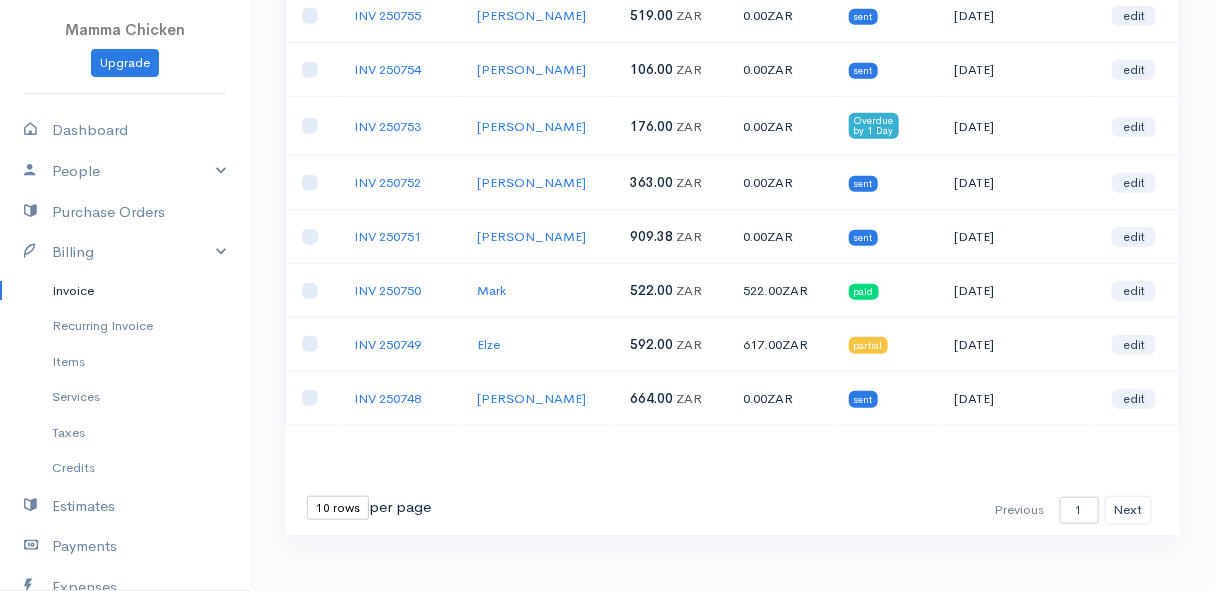 select on "25" 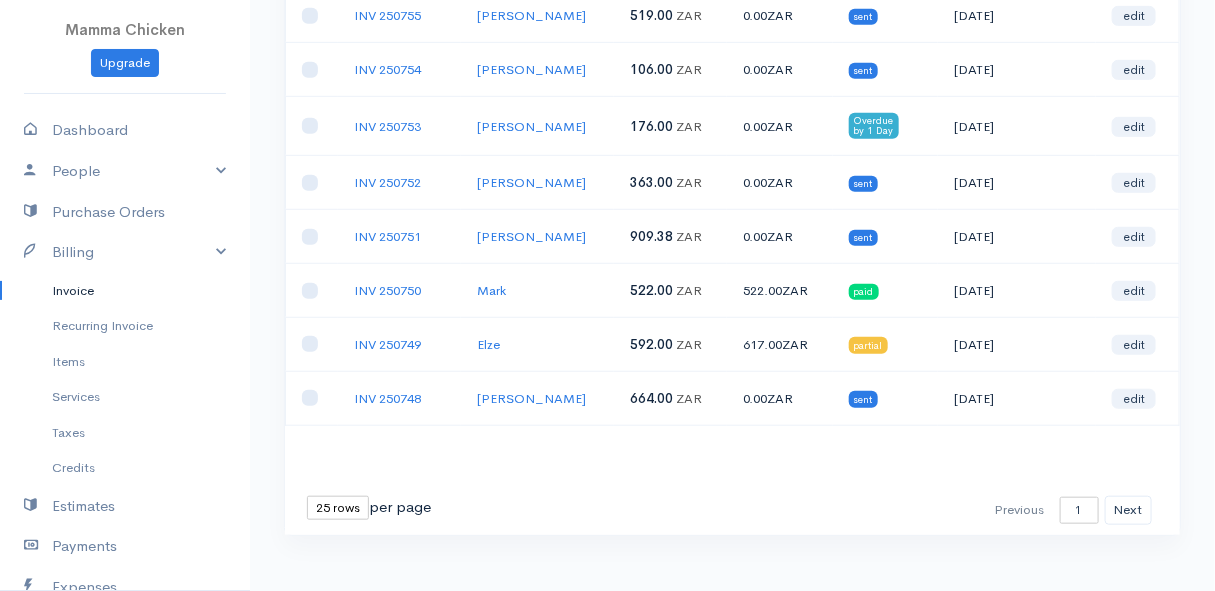 click on "10 rows 25 rows 50 rows" at bounding box center [338, 508] 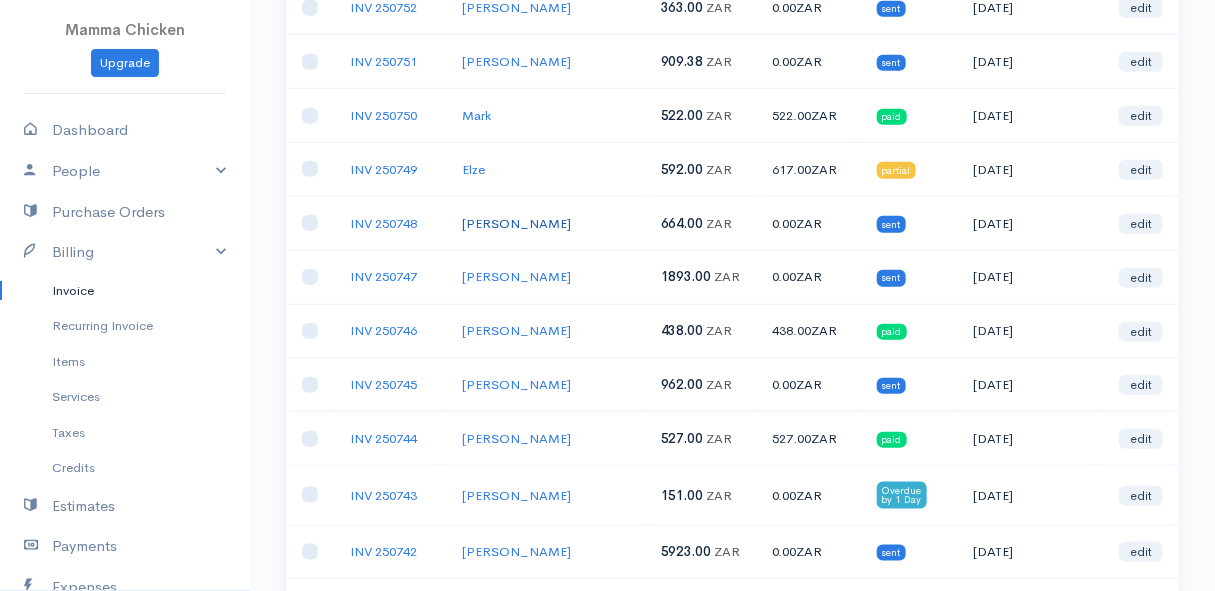 scroll, scrollTop: 447, scrollLeft: 0, axis: vertical 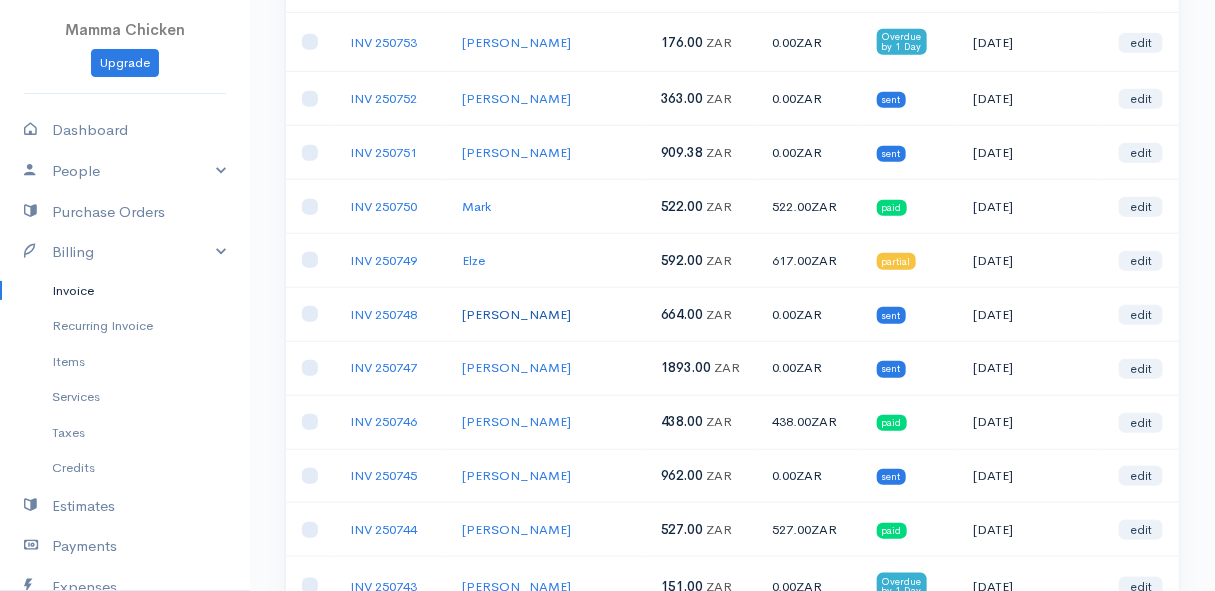 click on "[PERSON_NAME]" at bounding box center (517, 314) 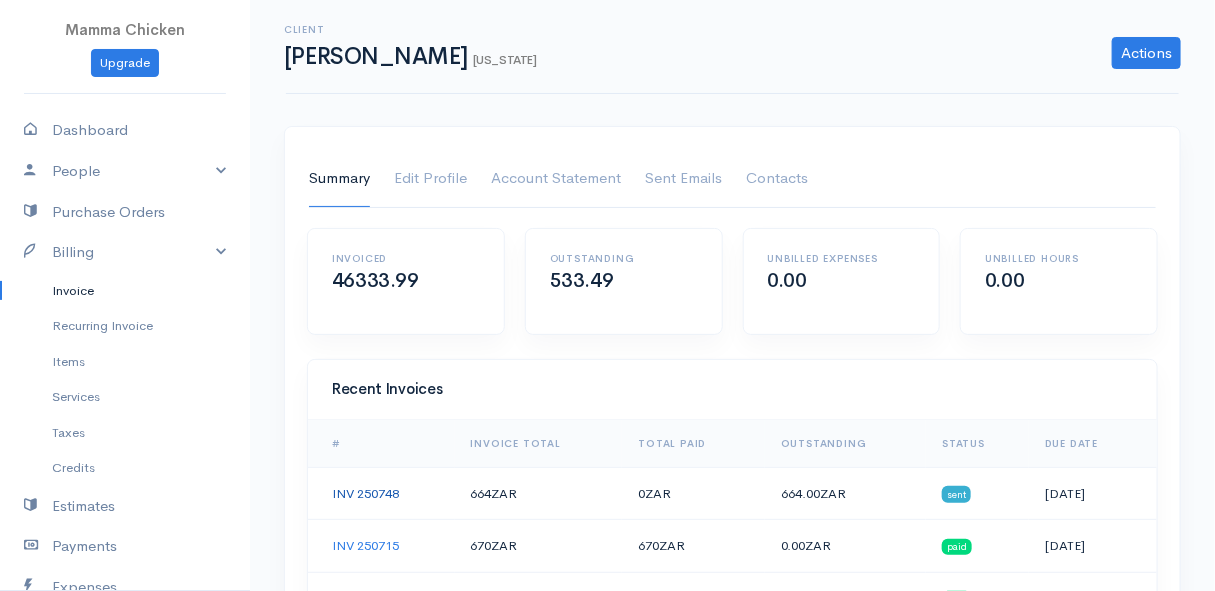 scroll, scrollTop: 90, scrollLeft: 0, axis: vertical 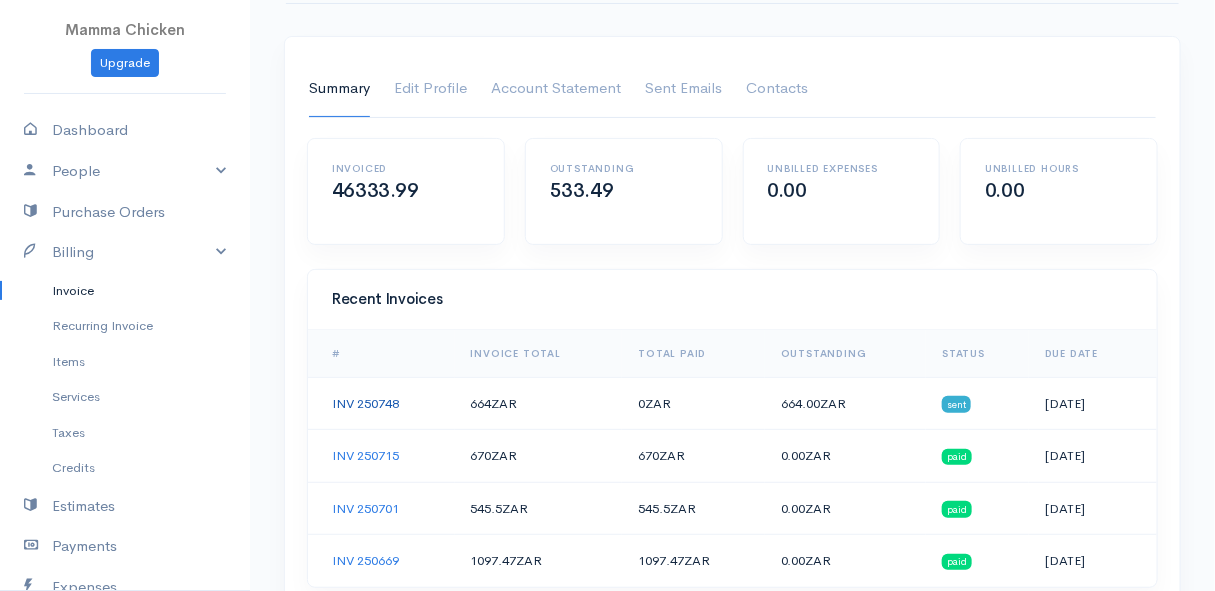 click on "INV 250748" at bounding box center [365, 403] 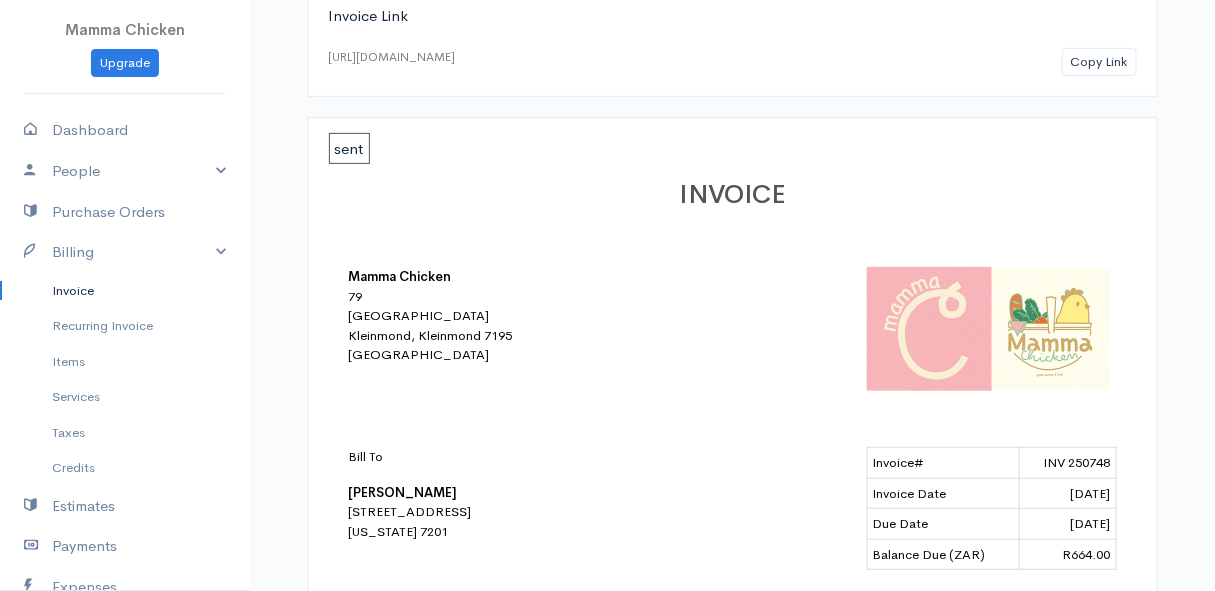 scroll, scrollTop: 0, scrollLeft: 0, axis: both 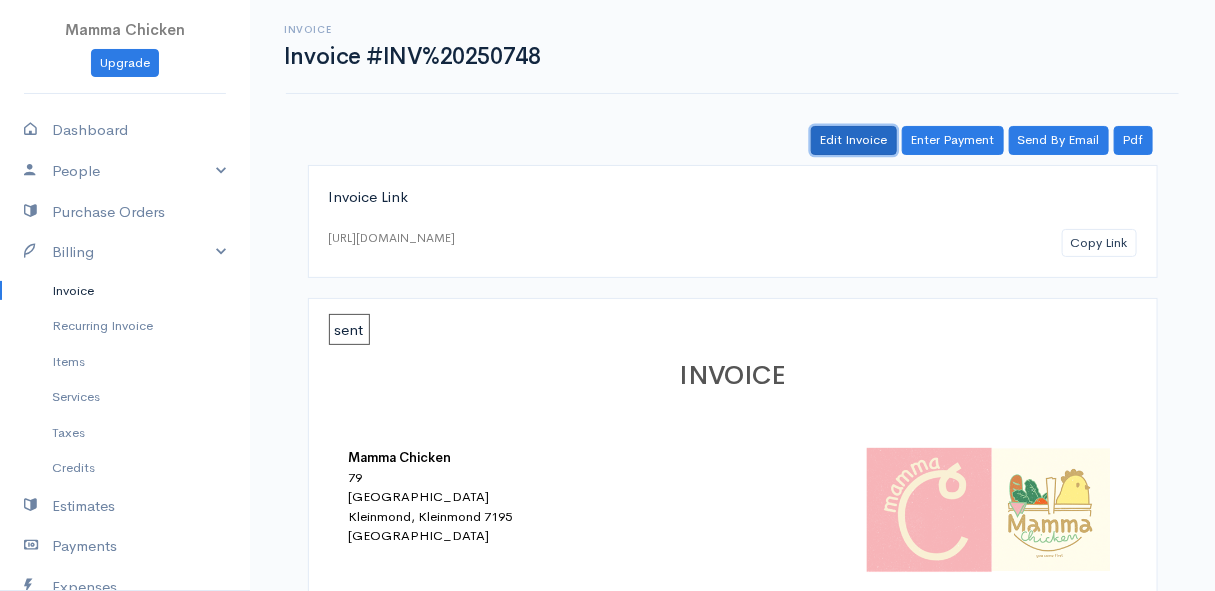 click on "Edit Invoice" at bounding box center (854, 140) 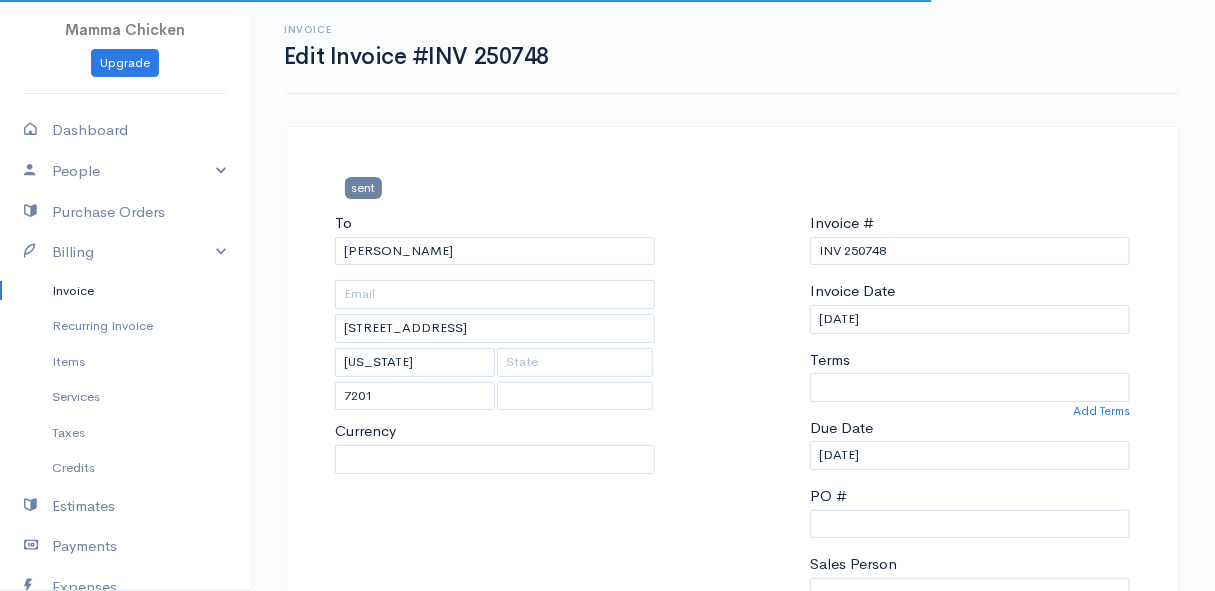 select 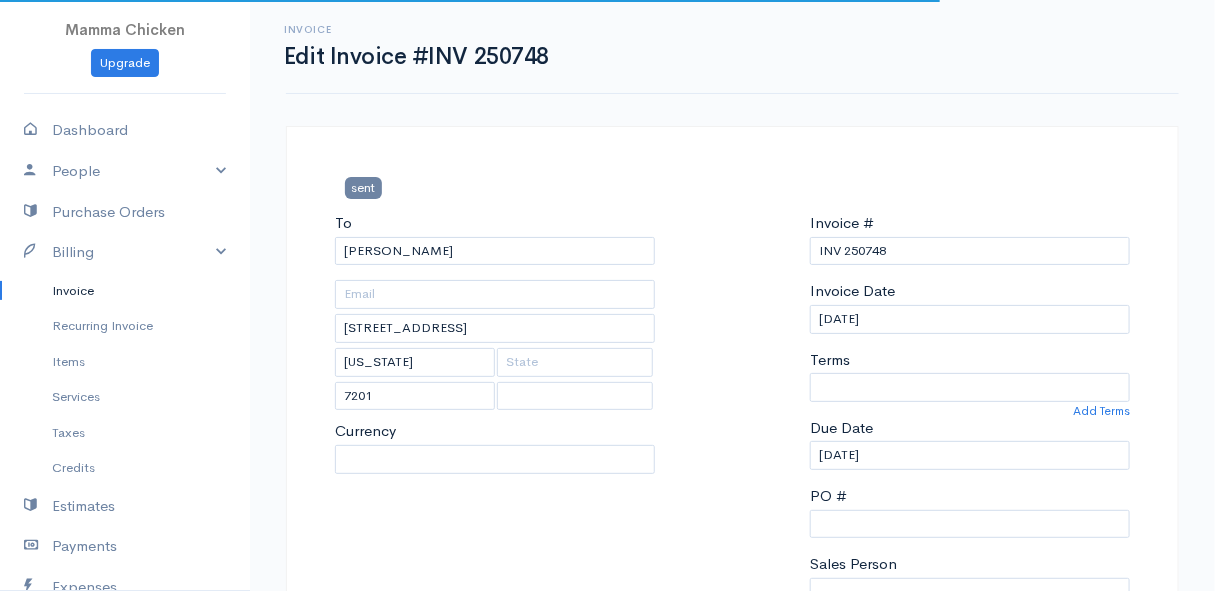 select on "[GEOGRAPHIC_DATA]" 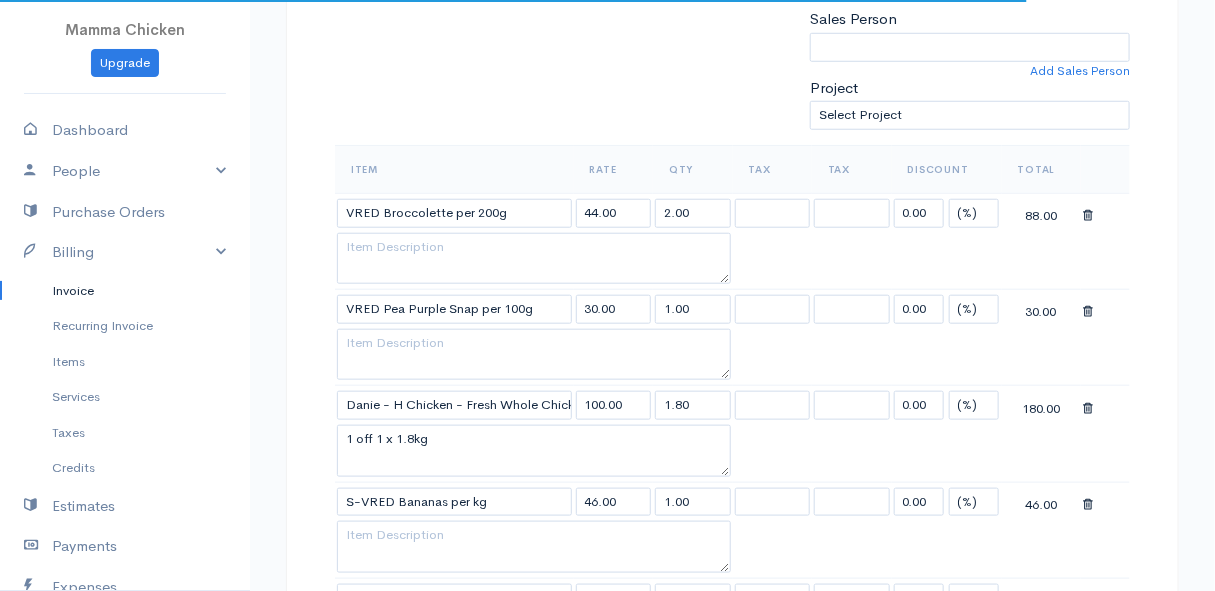scroll, scrollTop: 636, scrollLeft: 0, axis: vertical 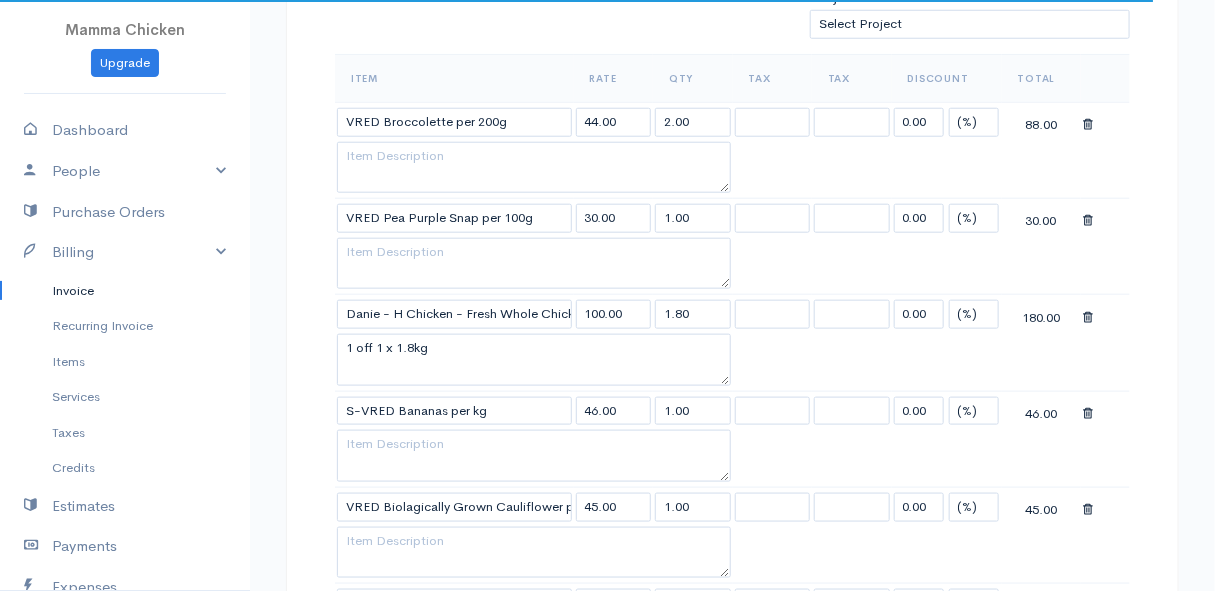 click at bounding box center (1088, 318) 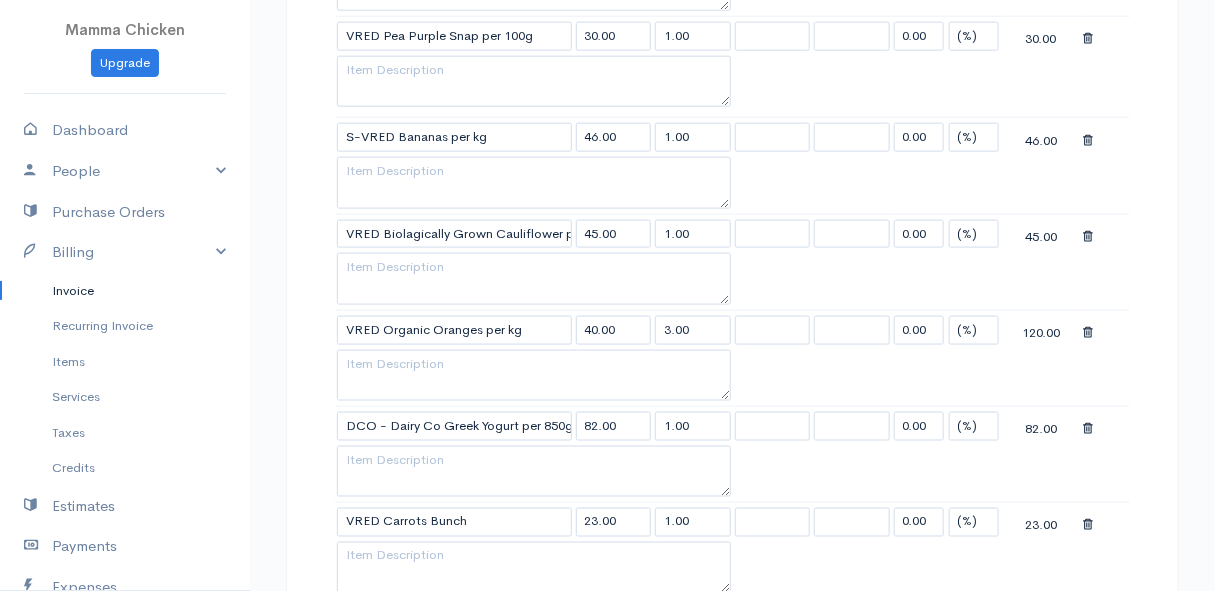 scroll, scrollTop: 1000, scrollLeft: 0, axis: vertical 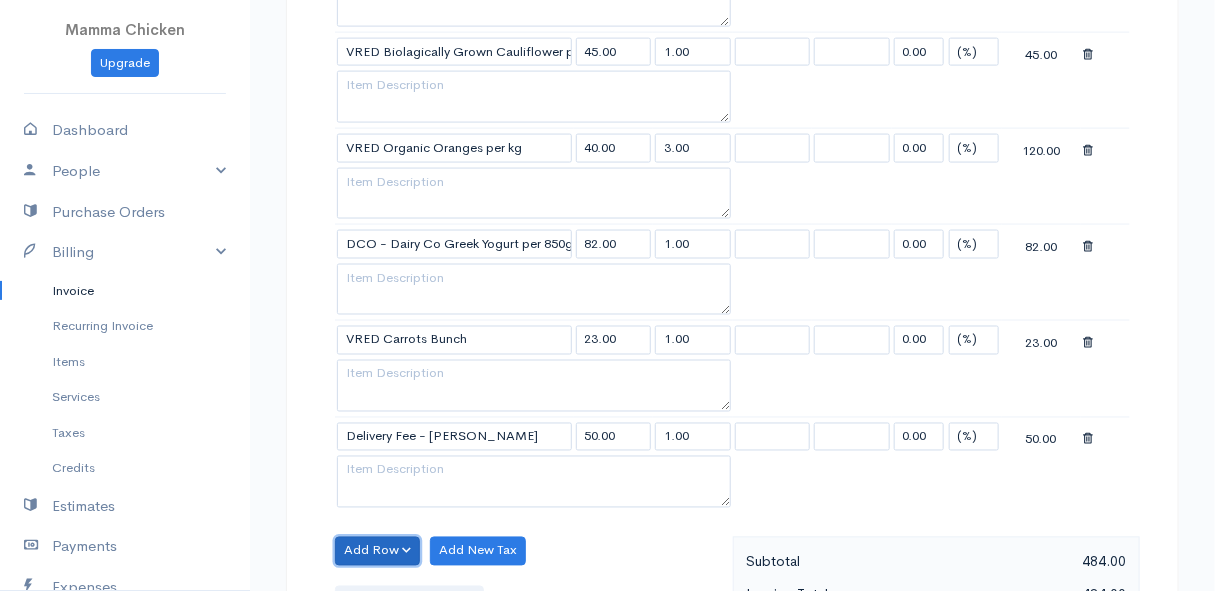 click on "Add Row" at bounding box center (377, 551) 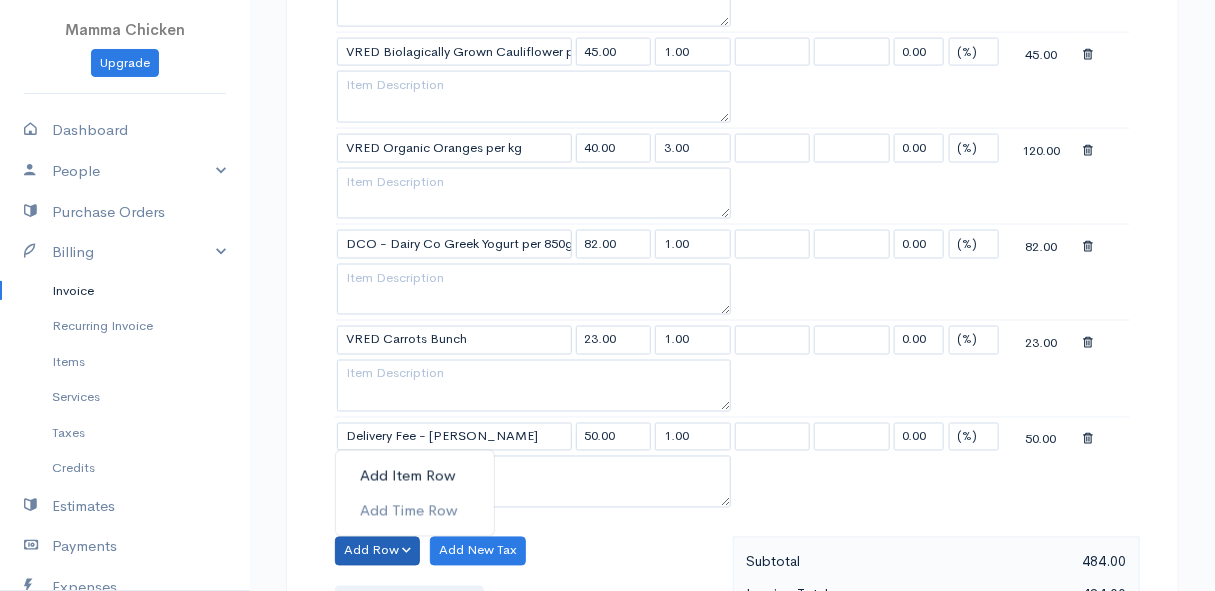 click on "Add Item Row" at bounding box center [415, 476] 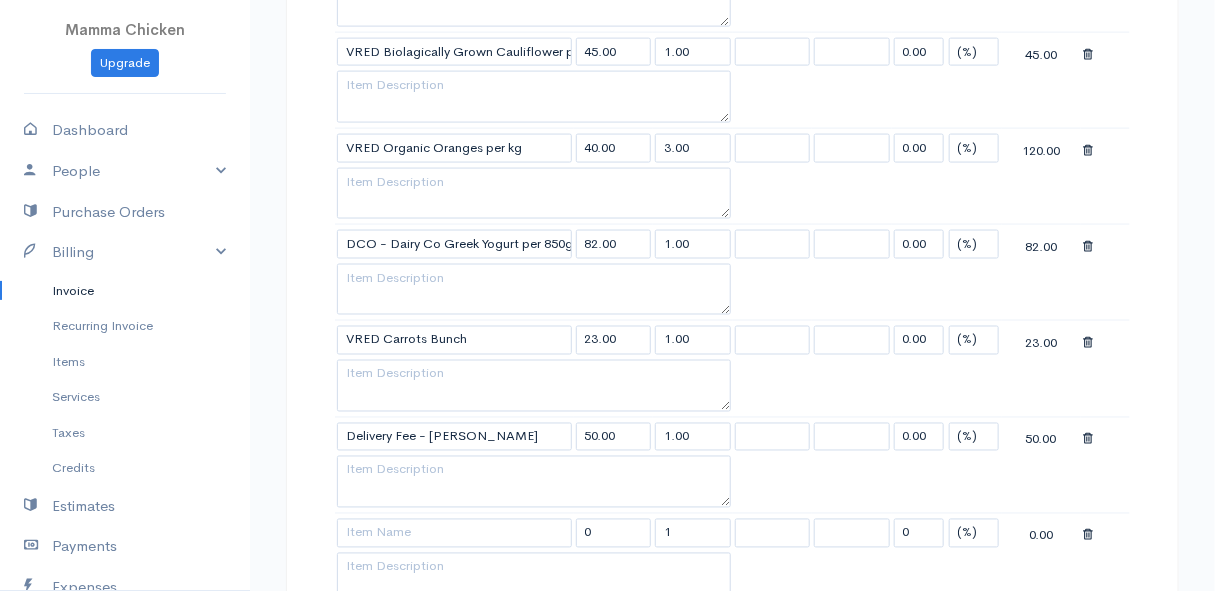 scroll, scrollTop: 1181, scrollLeft: 0, axis: vertical 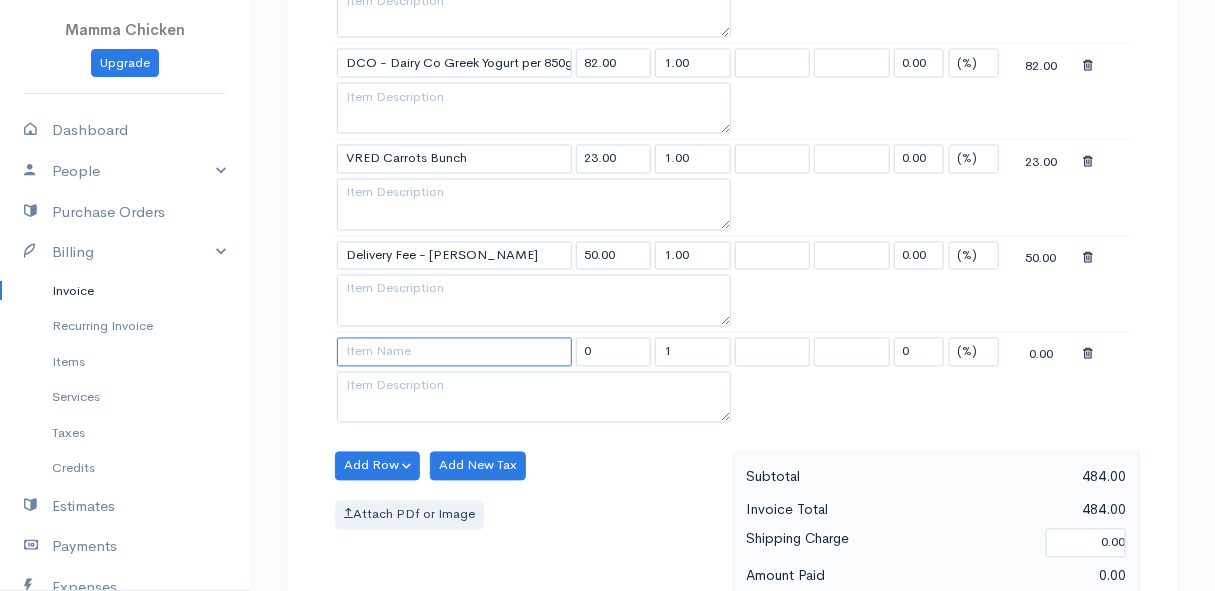 click at bounding box center (454, 352) 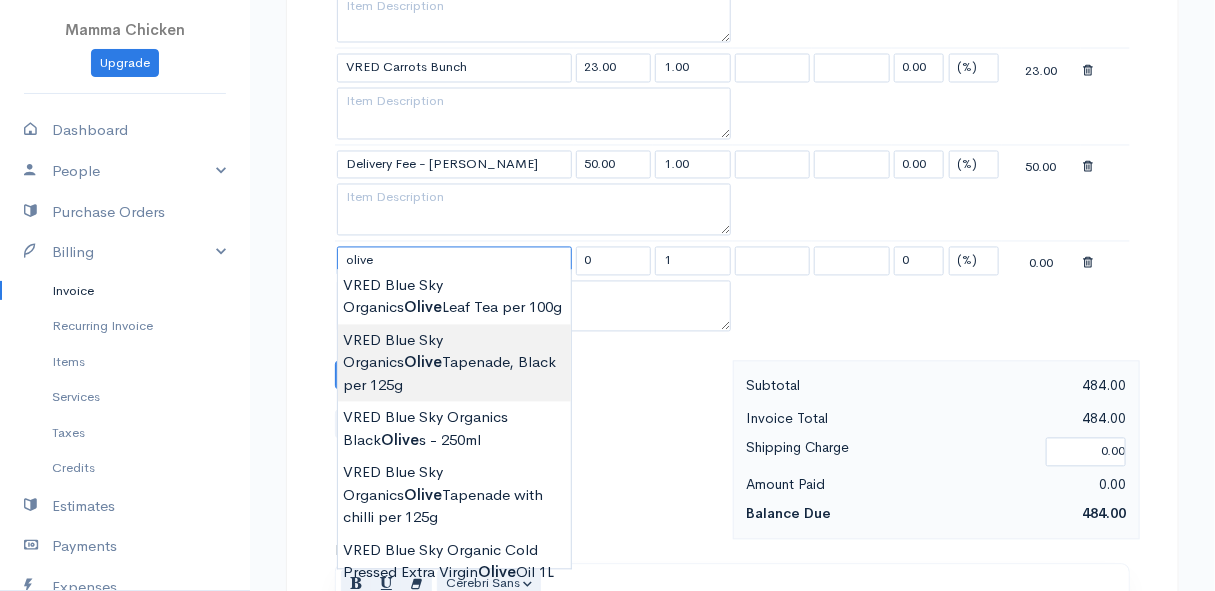 scroll, scrollTop: 1363, scrollLeft: 0, axis: vertical 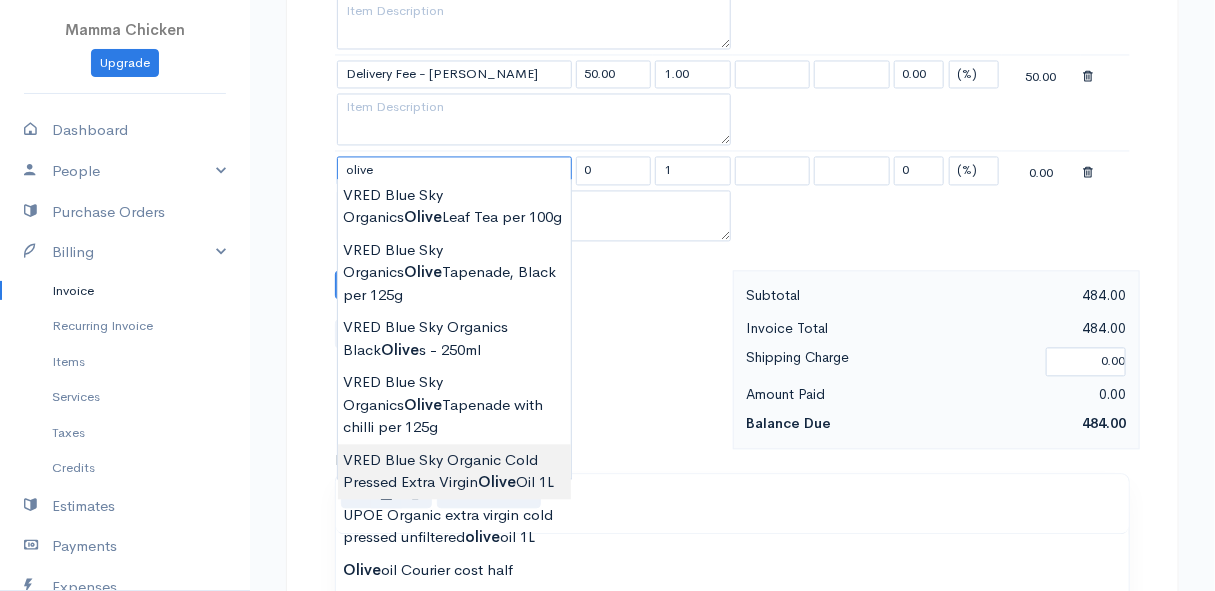 type on "VRED Blue Sky Organic Cold Pressed Extra Virgin Olive Oil 1L" 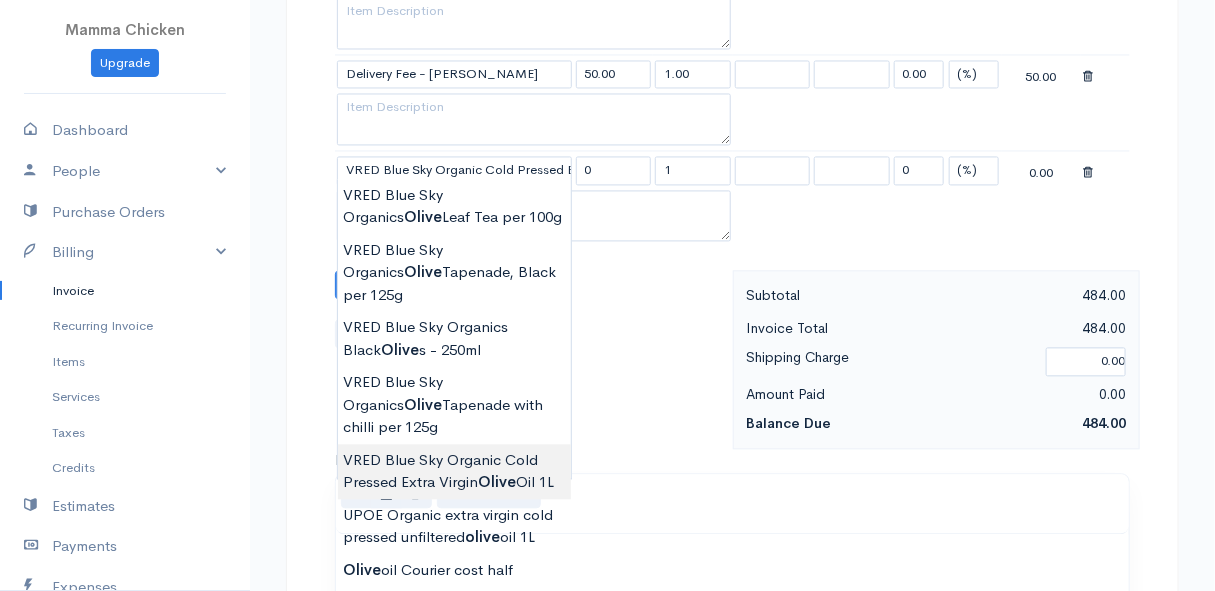 type on "330.00" 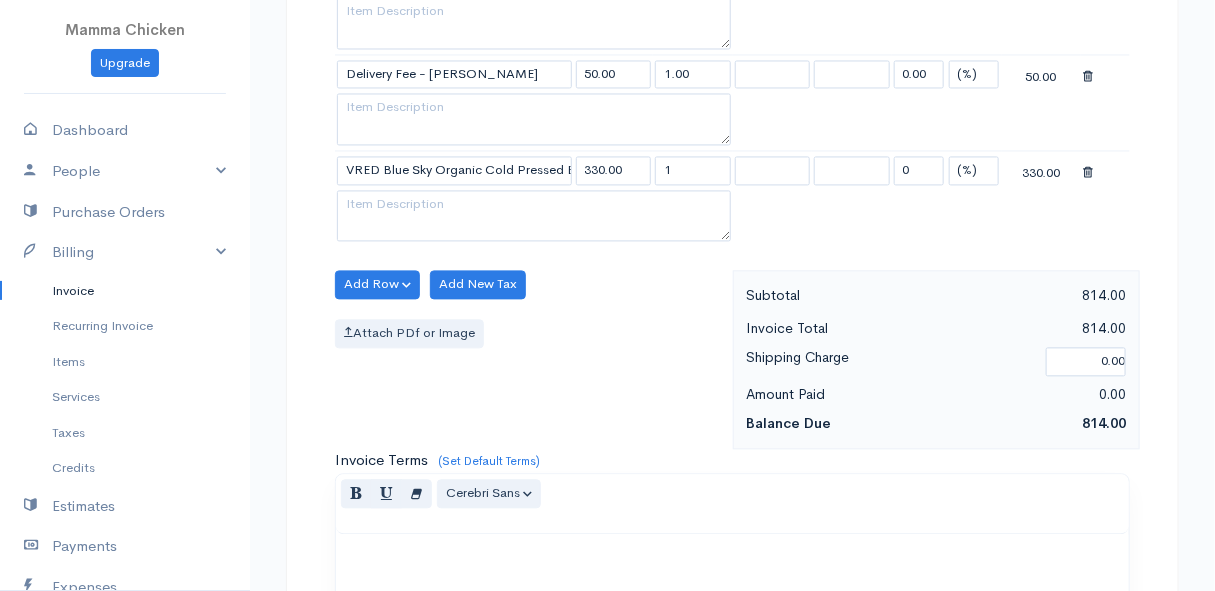 click on "Mamma Chicken
Upgrade
Dashboard
People
Clients
Vendors
Staff Users
Purchase Orders
Billing
Invoice
Recurring Invoice
Items
Services
Taxes
Credits
Estimates
Payments
Expenses
Track Time
Projects
Reports
Settings
My Organizations
Logout
Help
@CloudBooksApp 2022
Invoice
Edit Invoice #INV 250748
sent To Maggie May 32 Sepia Avenue Vermont 7201 [Choose Country] United States Canada United Kingdom Afghanistan Albania Algeria American Samoa Andorra Anguilla Angola Antarctica Chad" at bounding box center [607, -111] 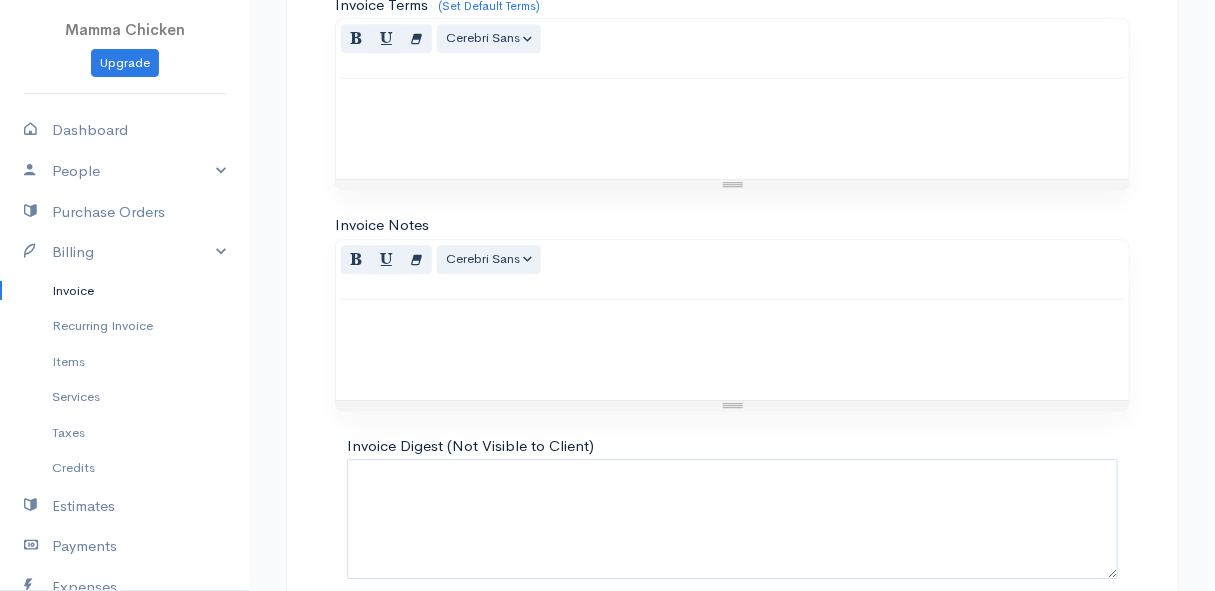 scroll, scrollTop: 1904, scrollLeft: 0, axis: vertical 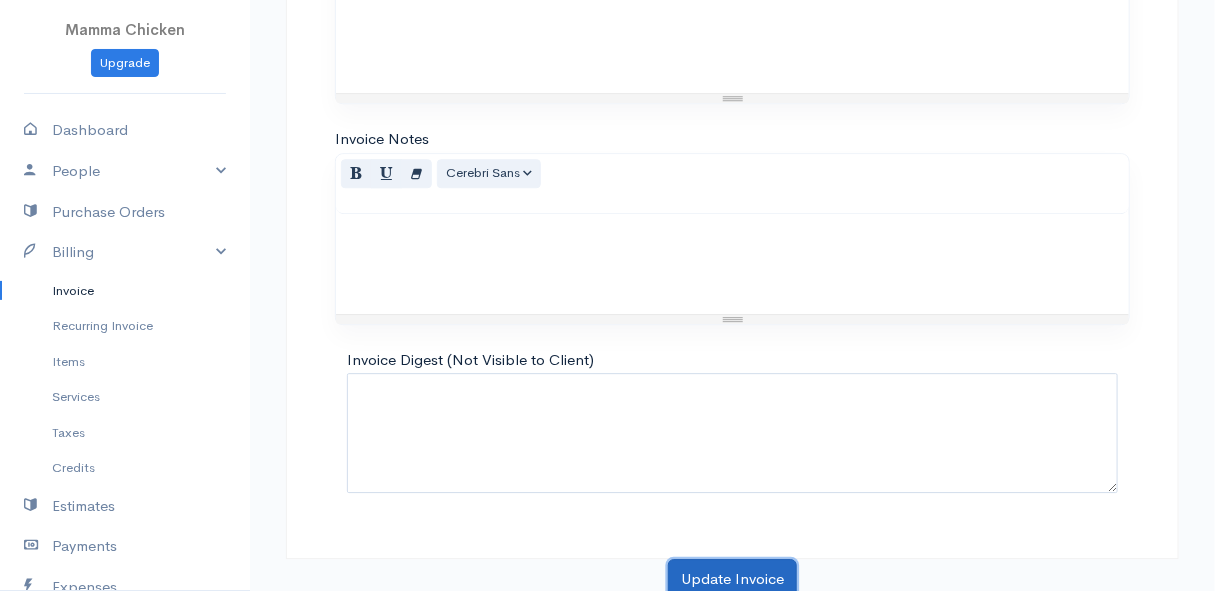 click on "Update Invoice" at bounding box center [732, 579] 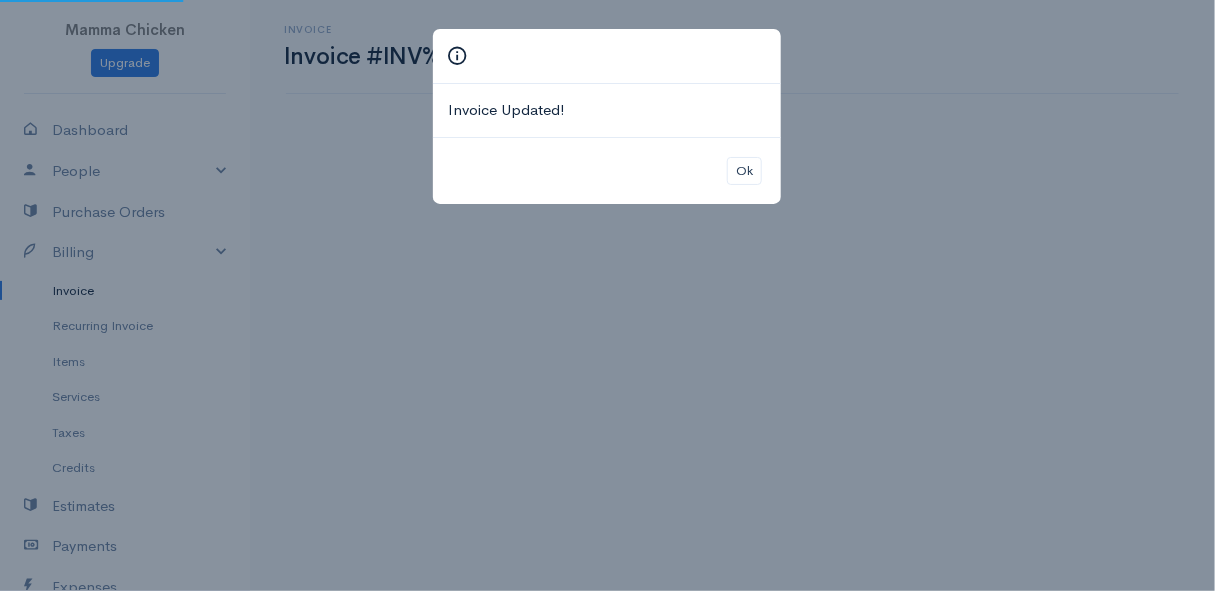 scroll, scrollTop: 0, scrollLeft: 0, axis: both 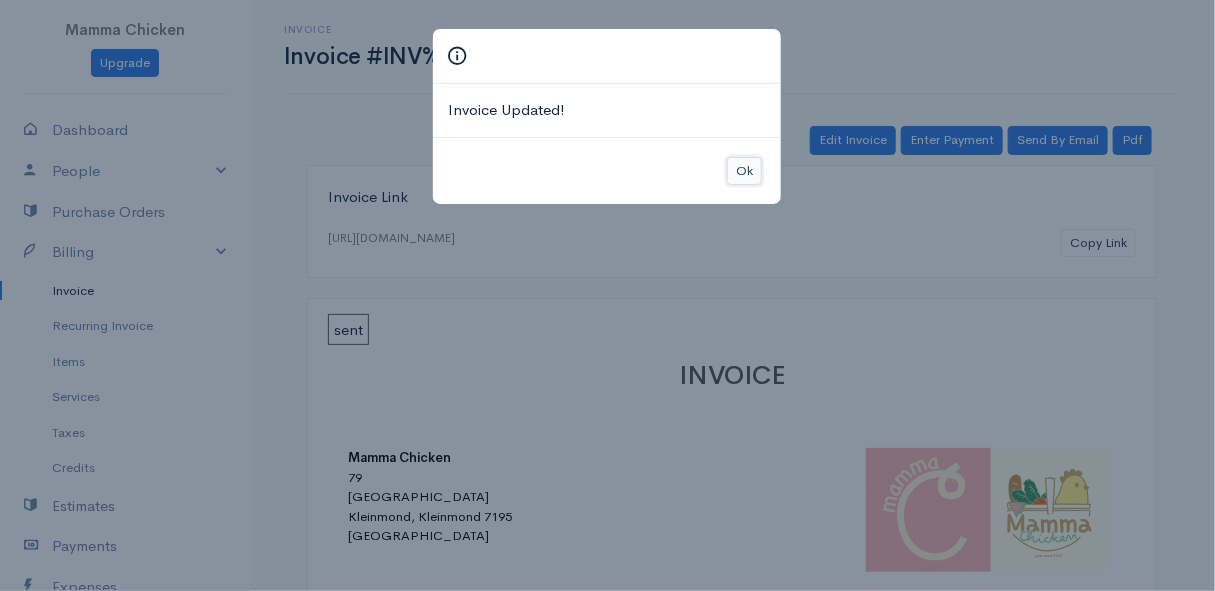 click on "Ok" at bounding box center [744, 171] 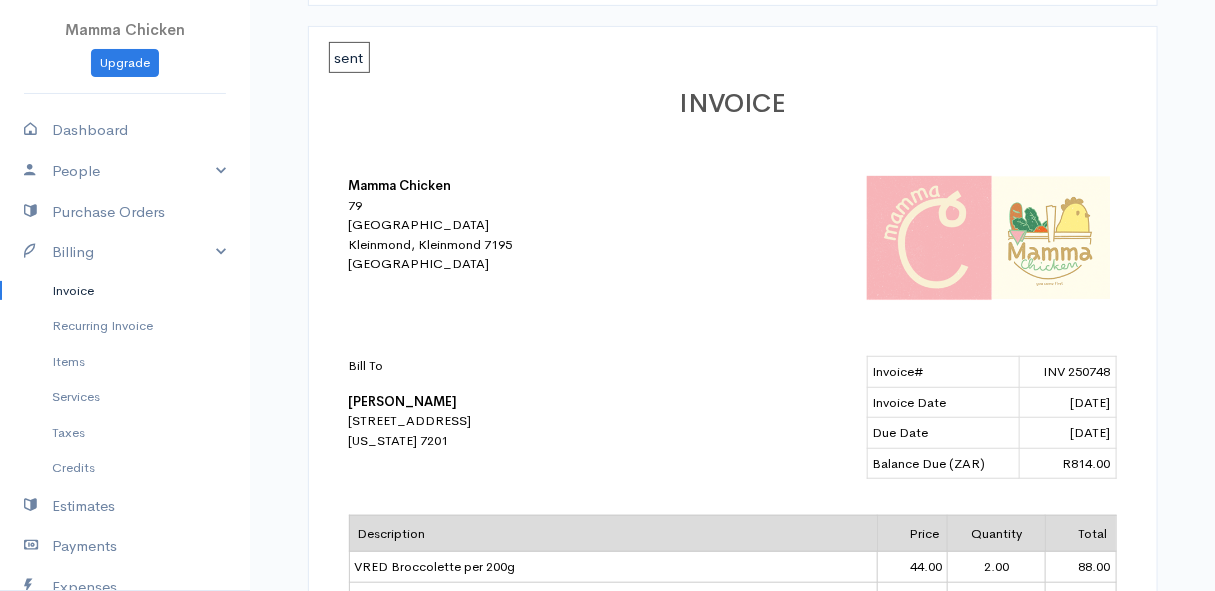 scroll, scrollTop: 0, scrollLeft: 0, axis: both 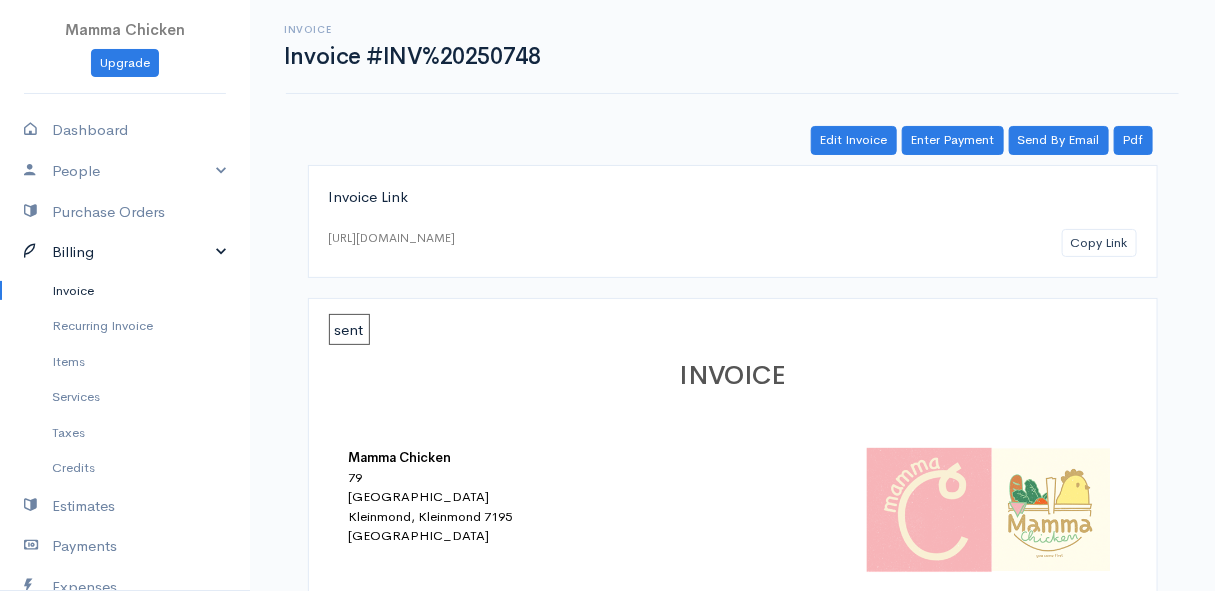 click on "Billing" at bounding box center [125, 252] 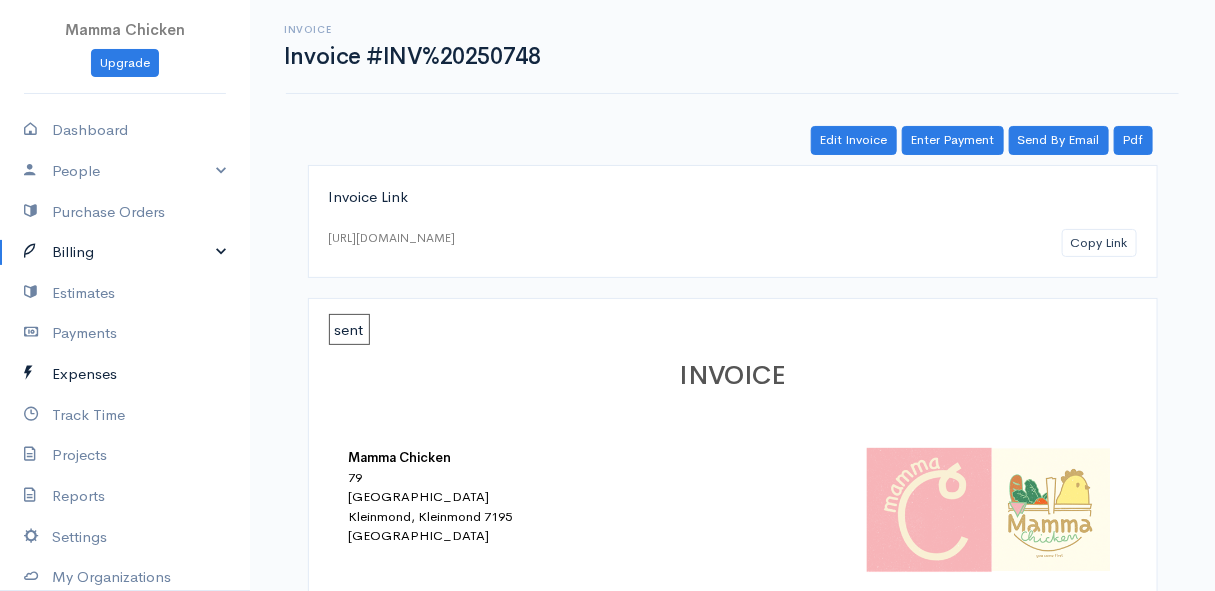 click on "Expenses" at bounding box center [125, 374] 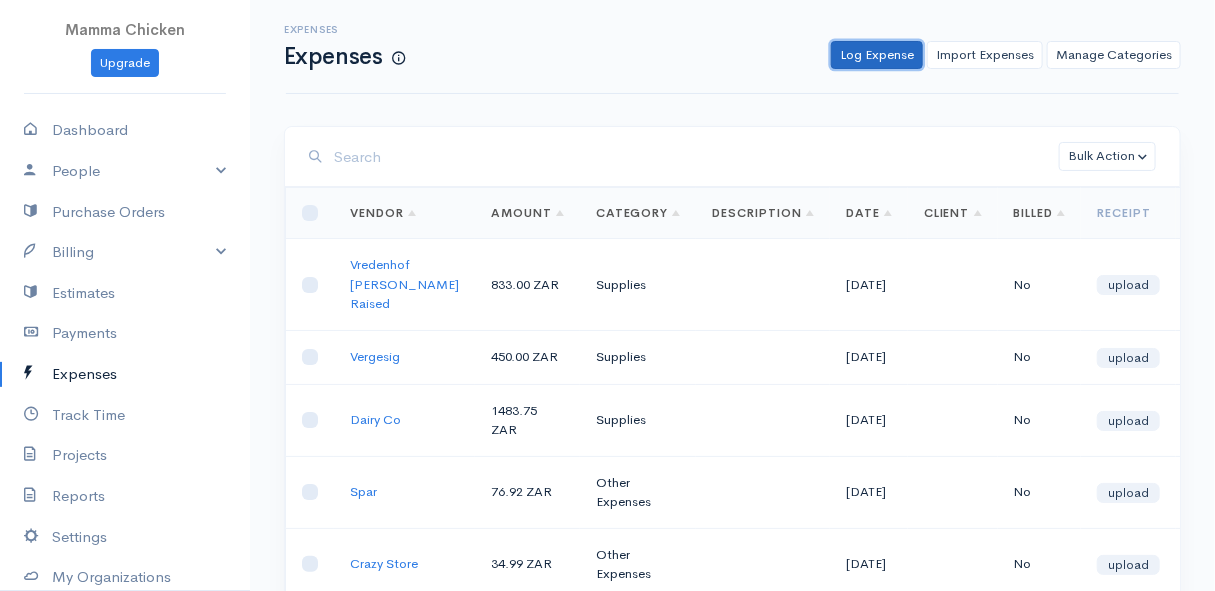 click on "Log Expense" at bounding box center [877, 55] 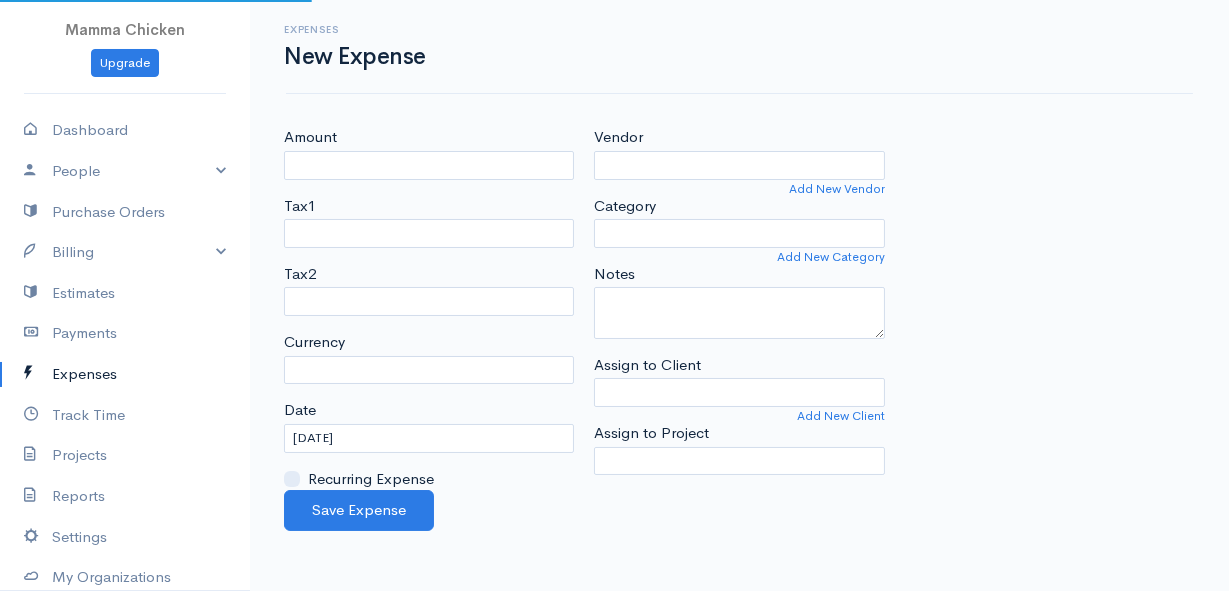 select on "ZAR" 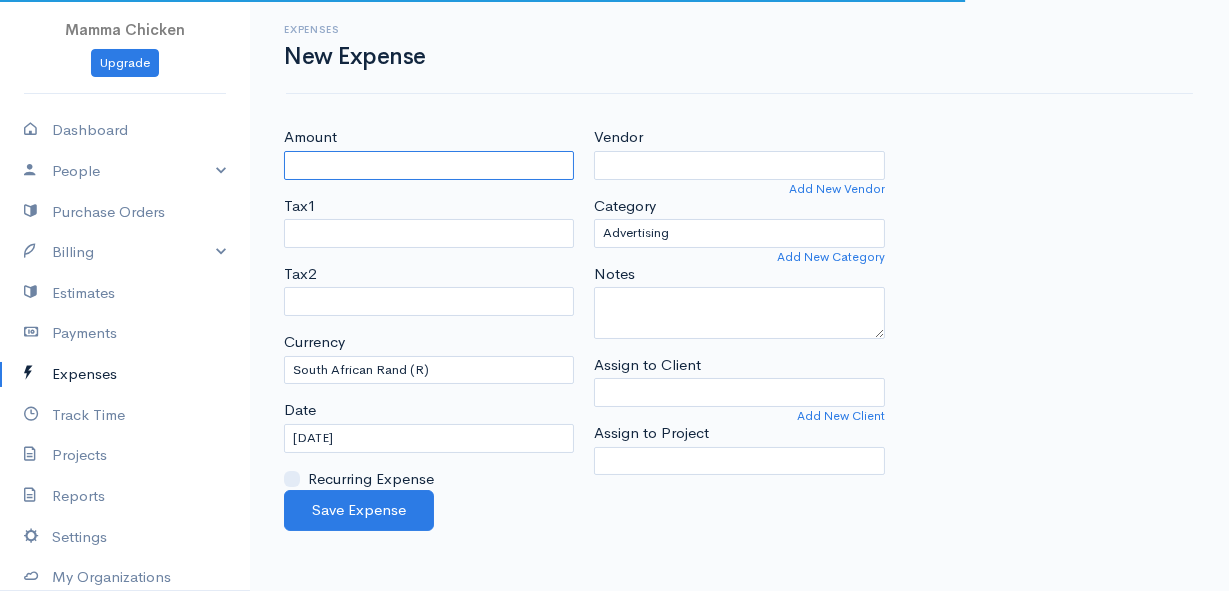 click on "Amount" at bounding box center (429, 165) 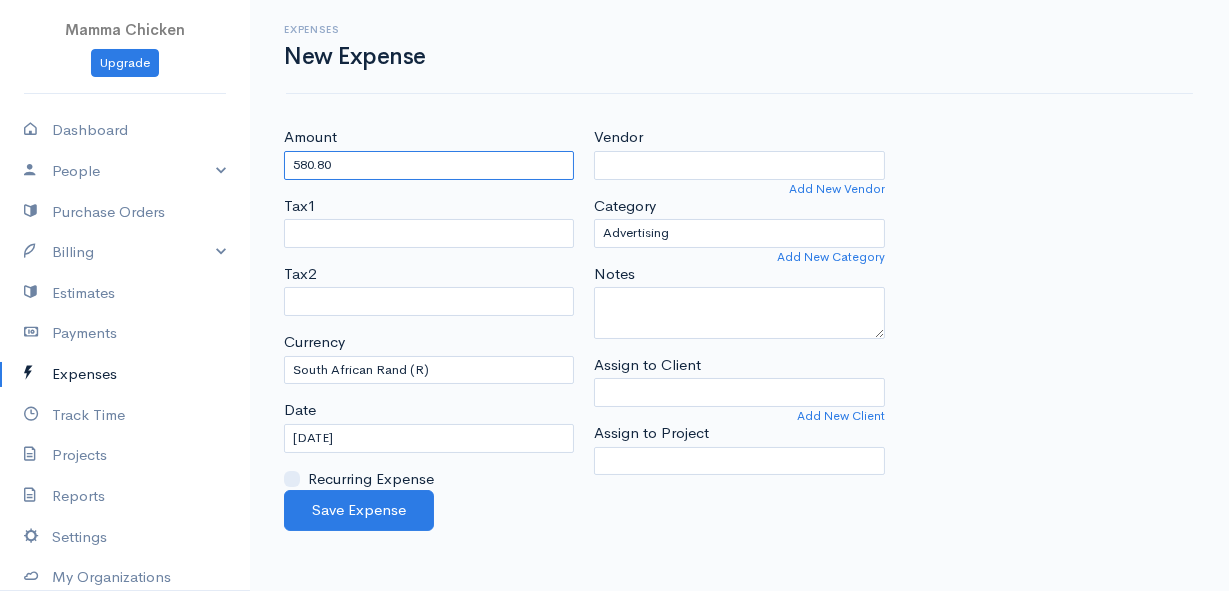 type on "580.80" 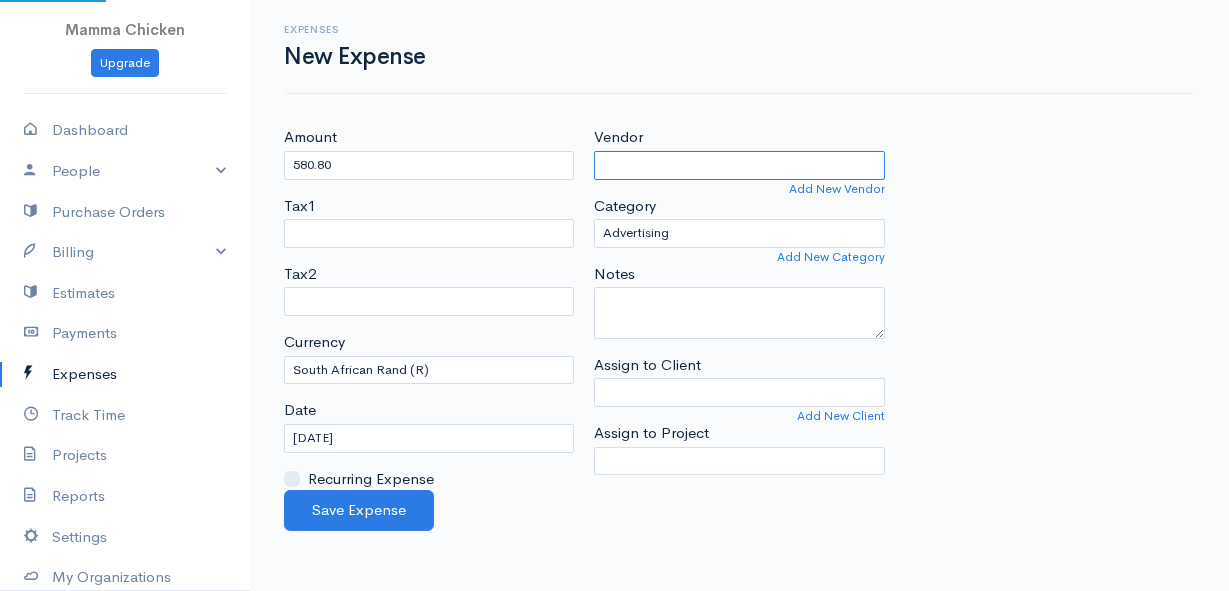 click on "Vendor" at bounding box center (739, 165) 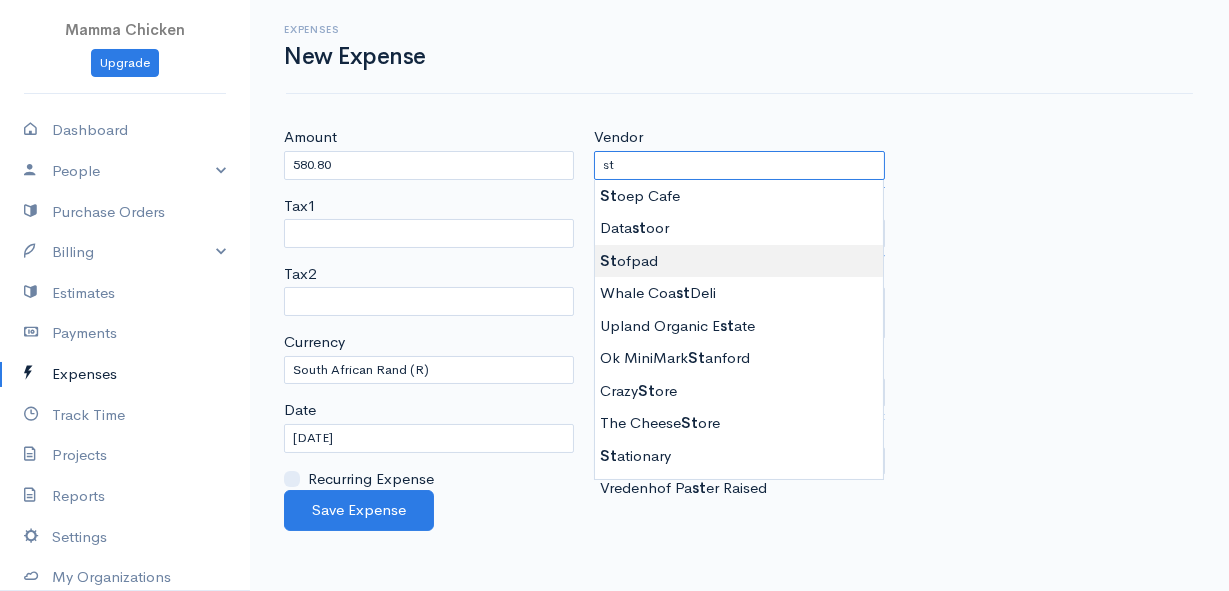type on "Stofpad" 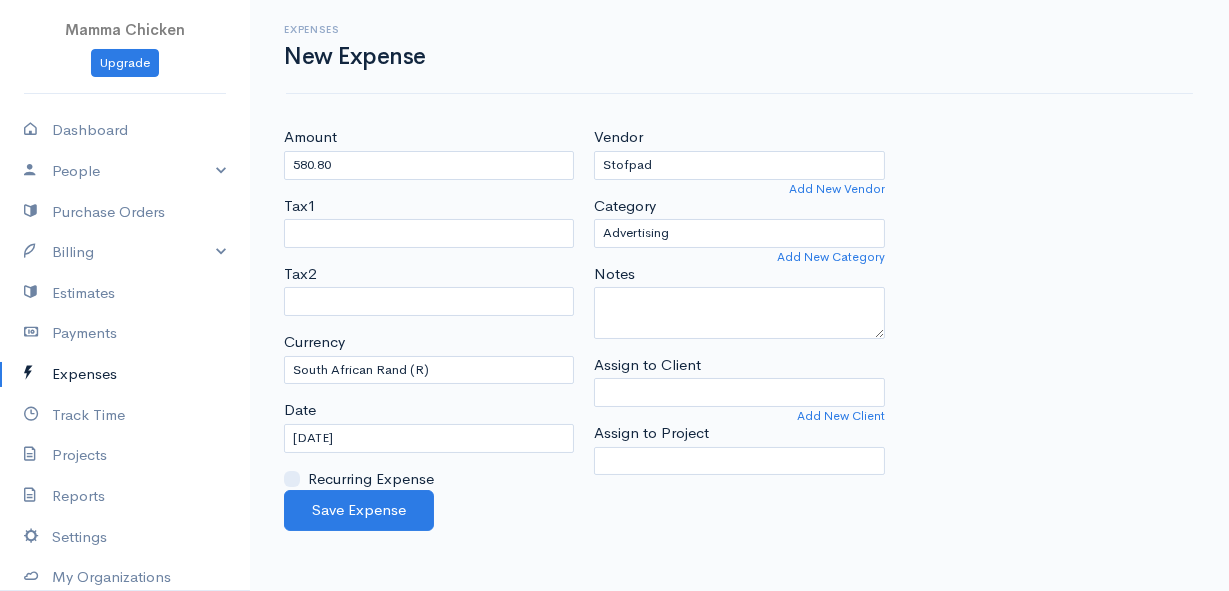 click on "Mamma Chicken
Upgrade
Dashboard
People
Clients
Vendors
Staff Users
Purchase Orders
Billing
Invoice
Recurring Invoice
Items
Services
Taxes
Credits
Estimates
Payments
Expenses
Track Time
Projects
Reports
Settings
My Organizations
Logout
Help
@CloudBooksApp 2022
Expenses
New Expense
Amount 580.80 Tax1 Tax2 Currency U.S. Dollars ($) Canadian Dollars ($) British Pounds Sterling (£) Euros (€) Australian Dollars ($) Afghani (Af) Algerian Dinar (د.ج) Argentine Pesos ($) Date" at bounding box center (614, 295) 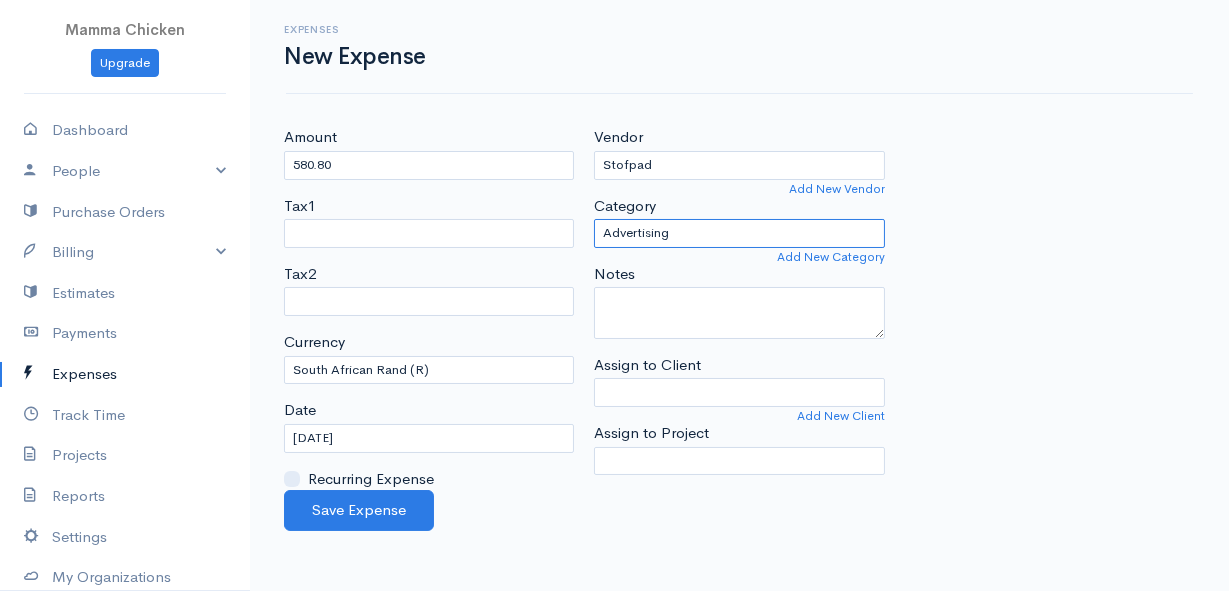 click on "Advertising Car & Truck Expenses Contractors Education Education and Training Employee Benefits Hardware Meals & Entertainment Other Expenses Personal Professional Services Rent or Lease Supplies Travel Utilities" at bounding box center (739, 233) 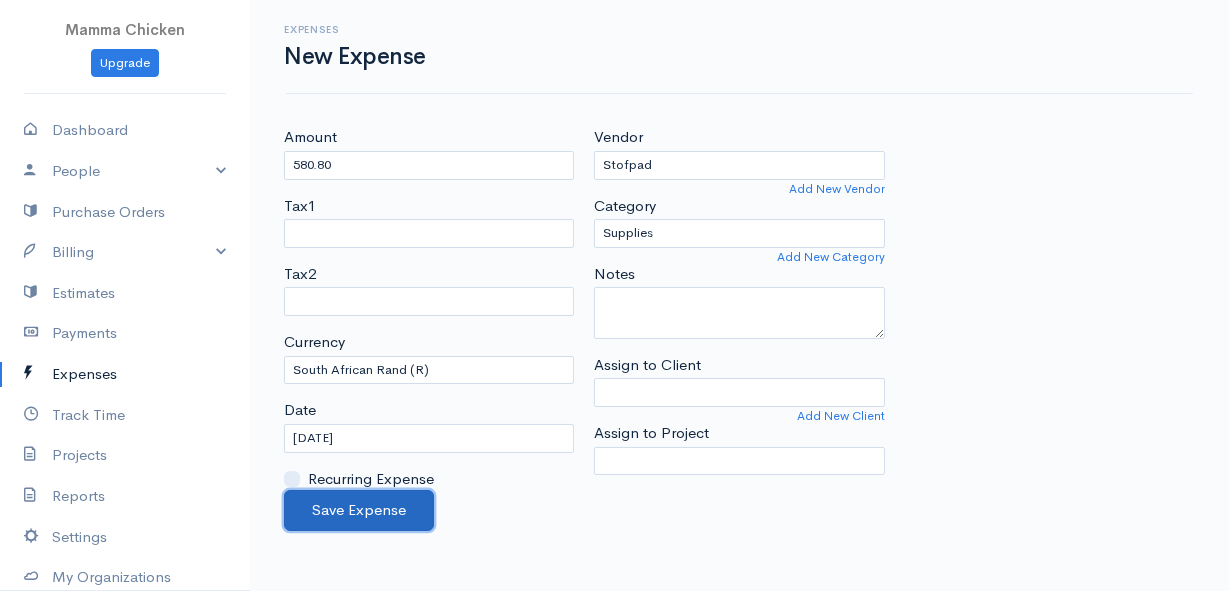 click on "Save Expense" at bounding box center [359, 510] 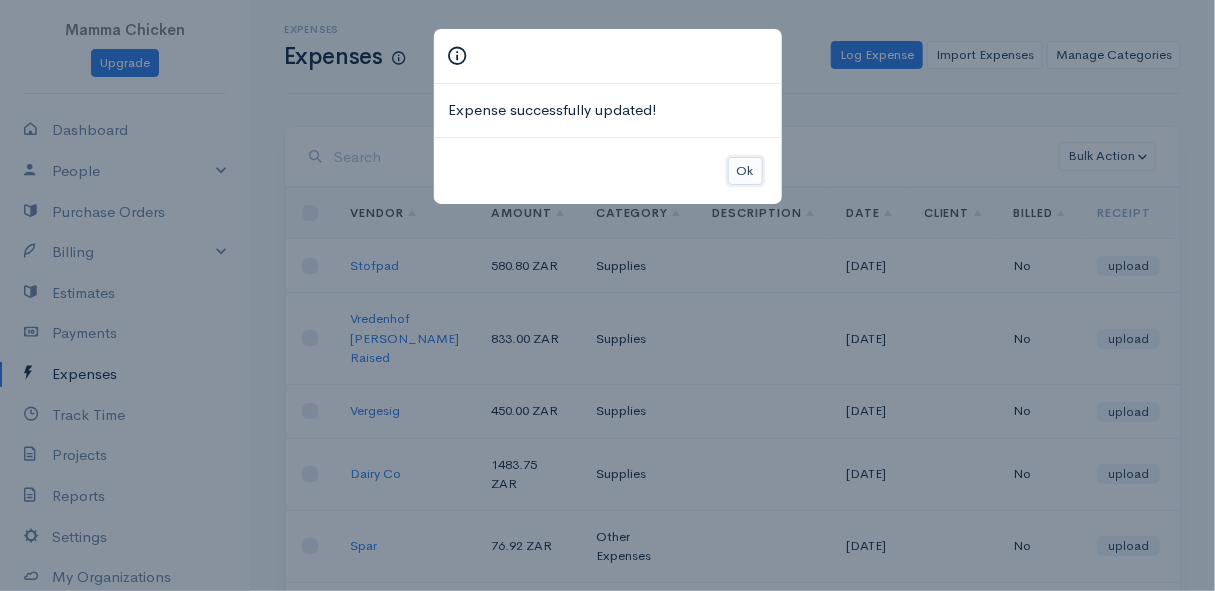 click on "Ok" at bounding box center (745, 171) 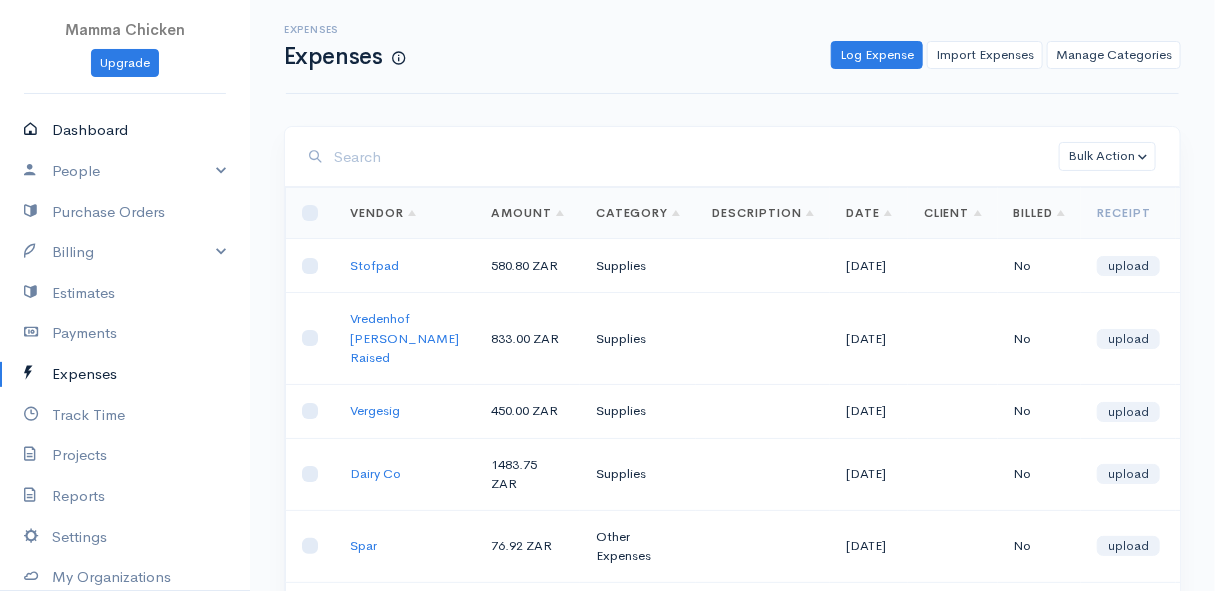 click on "Dashboard" at bounding box center (125, 130) 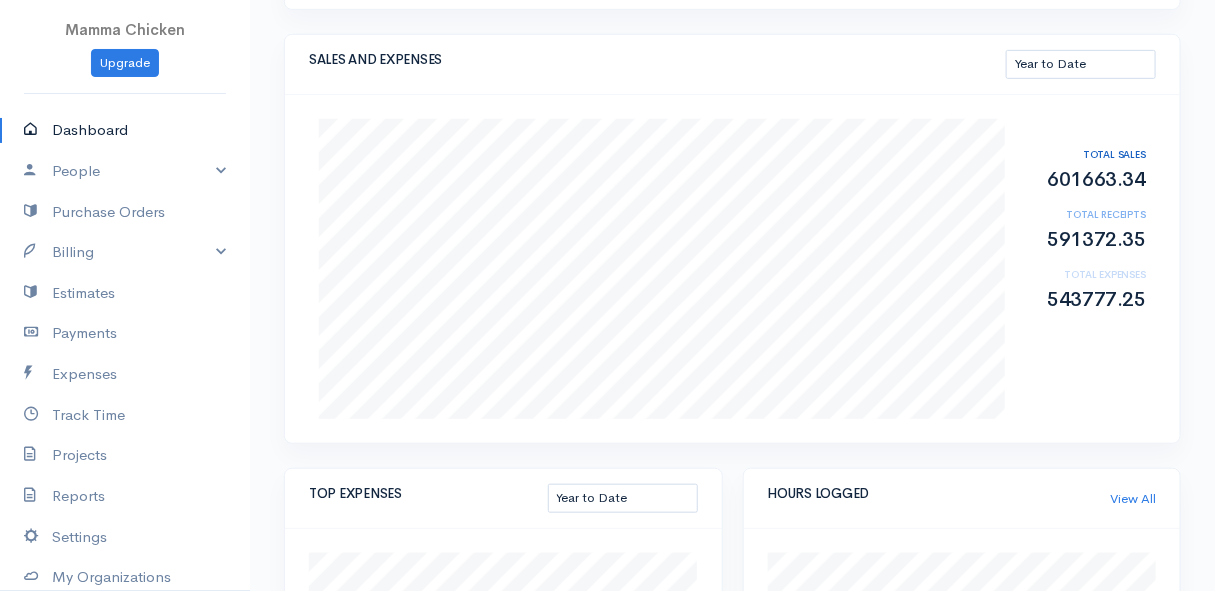 scroll, scrollTop: 0, scrollLeft: 0, axis: both 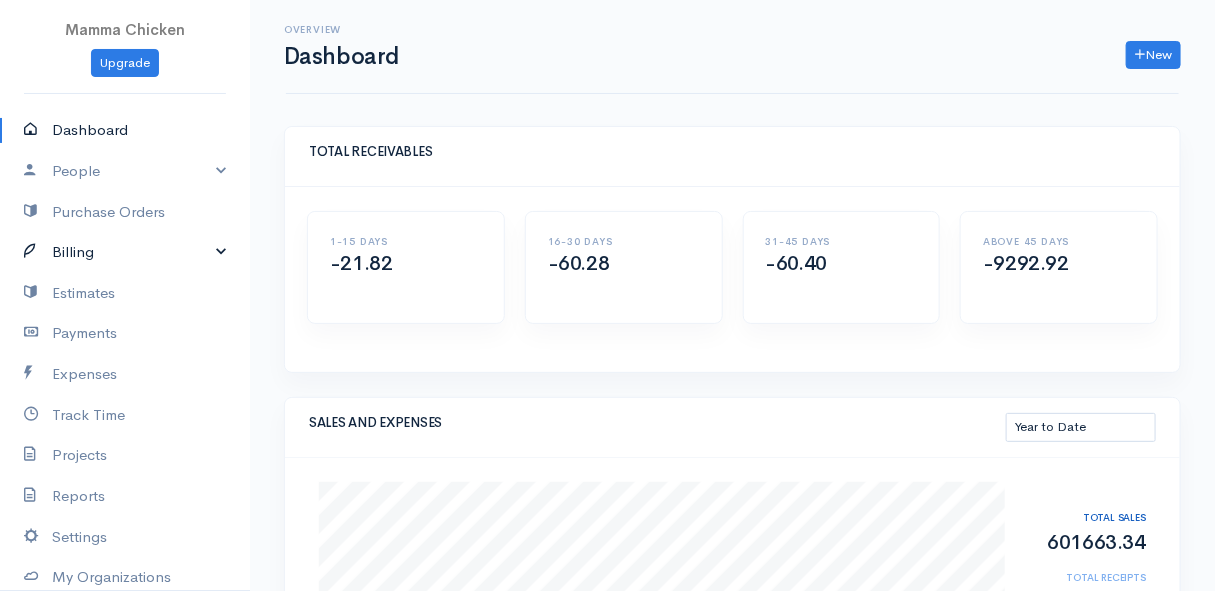 click on "Billing" at bounding box center [125, 252] 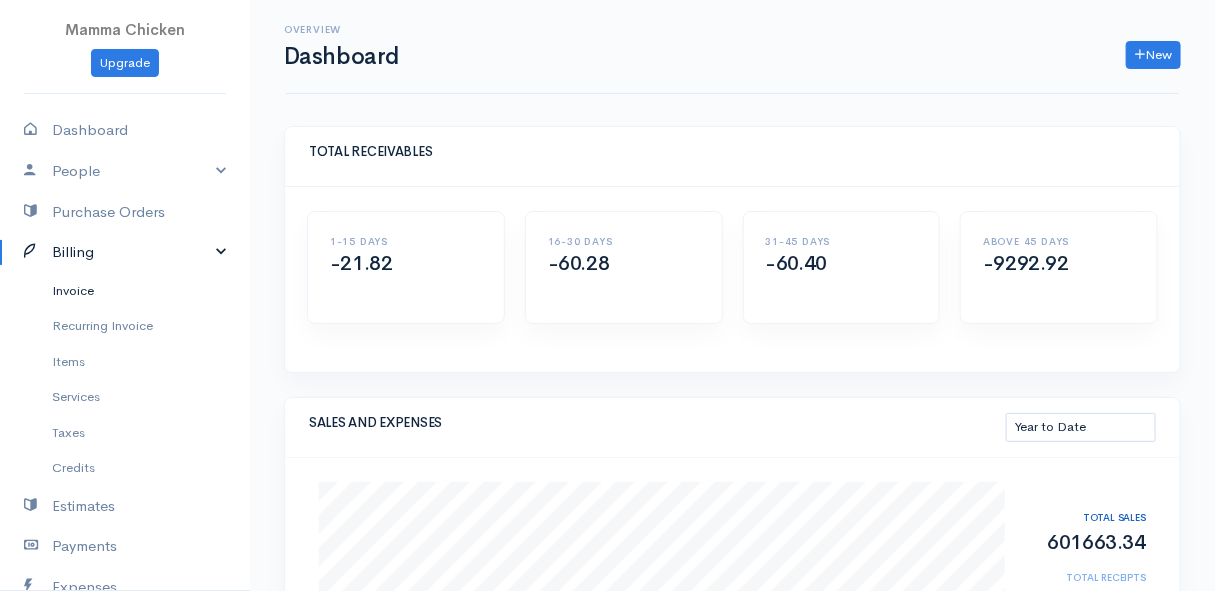click on "Invoice" at bounding box center [125, 291] 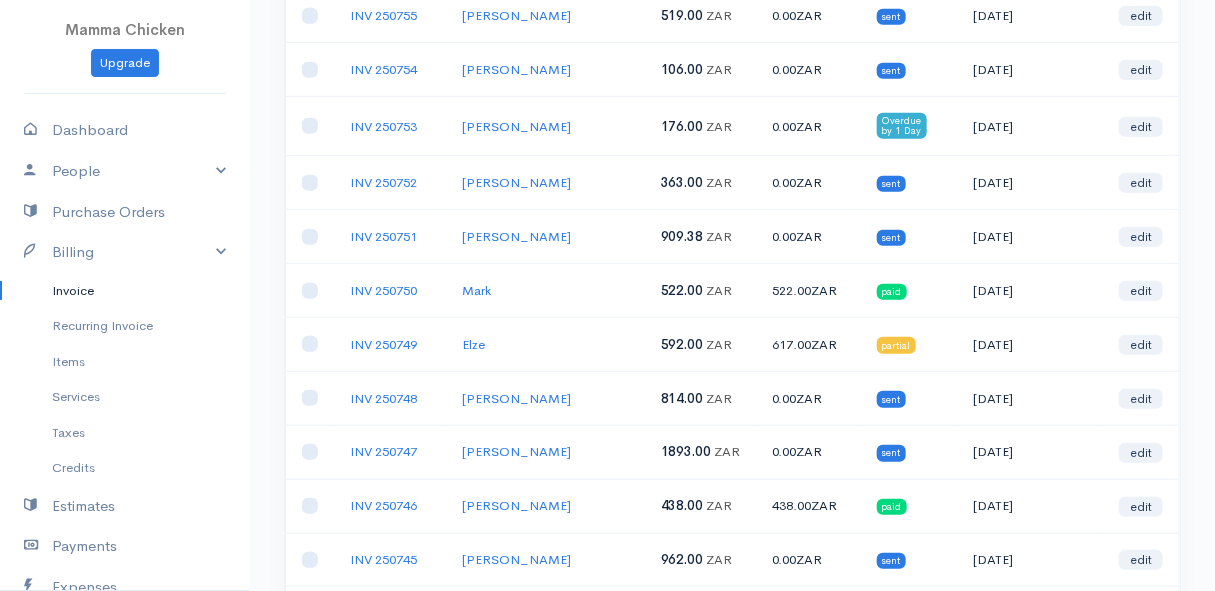 scroll, scrollTop: 454, scrollLeft: 0, axis: vertical 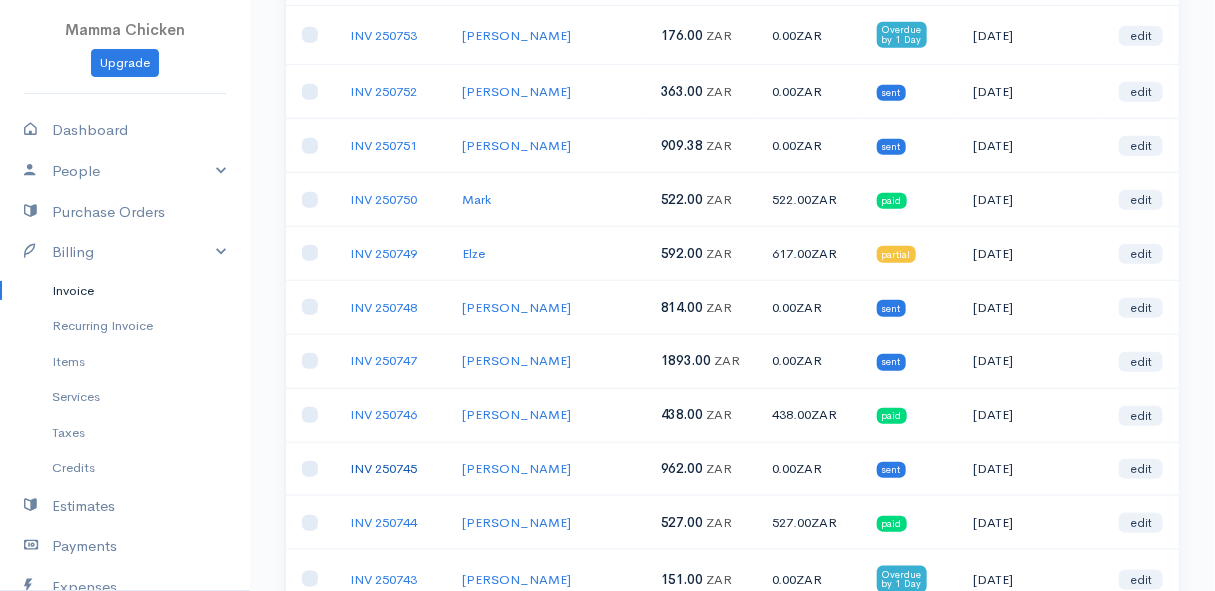 click on "INV 250745" at bounding box center [383, 468] 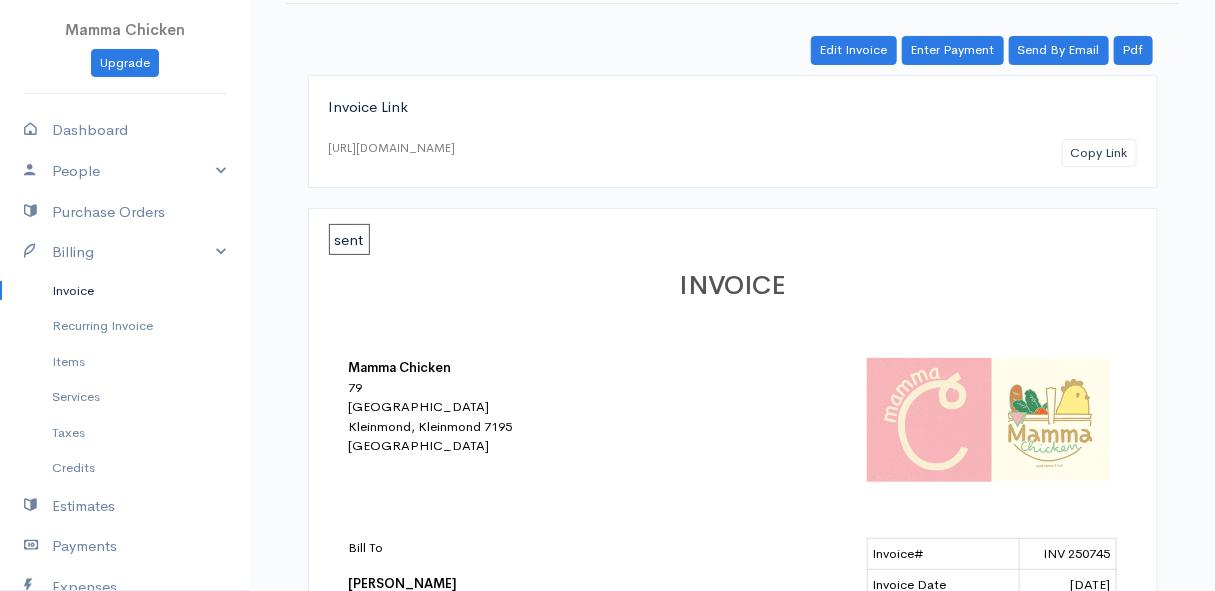 scroll, scrollTop: 0, scrollLeft: 0, axis: both 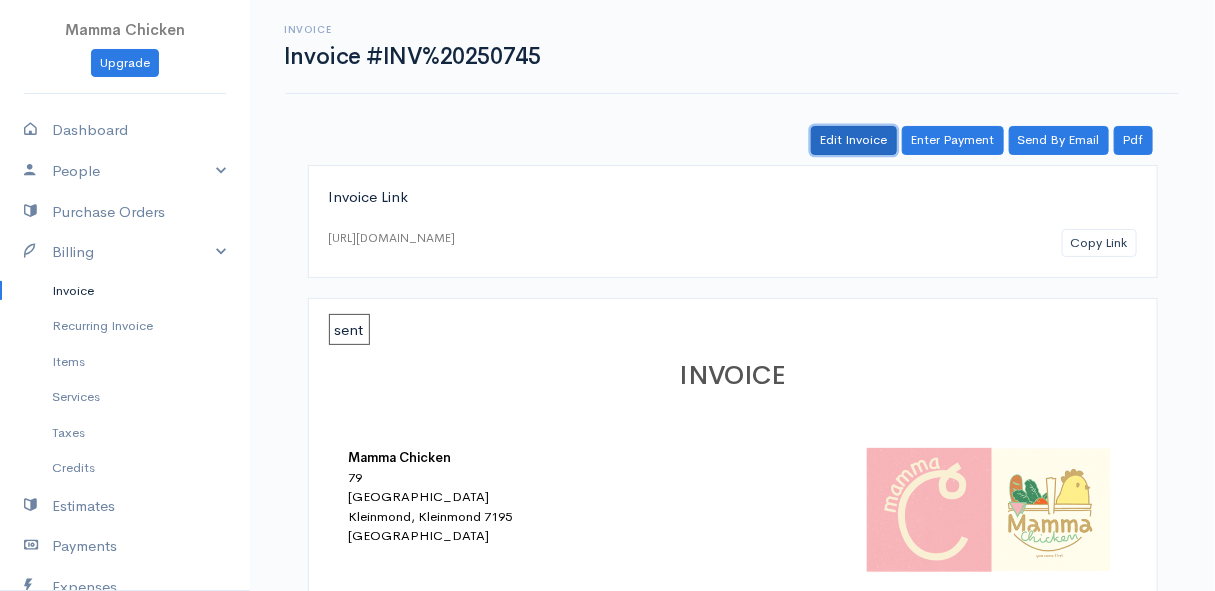 click on "Edit Invoice" at bounding box center [854, 140] 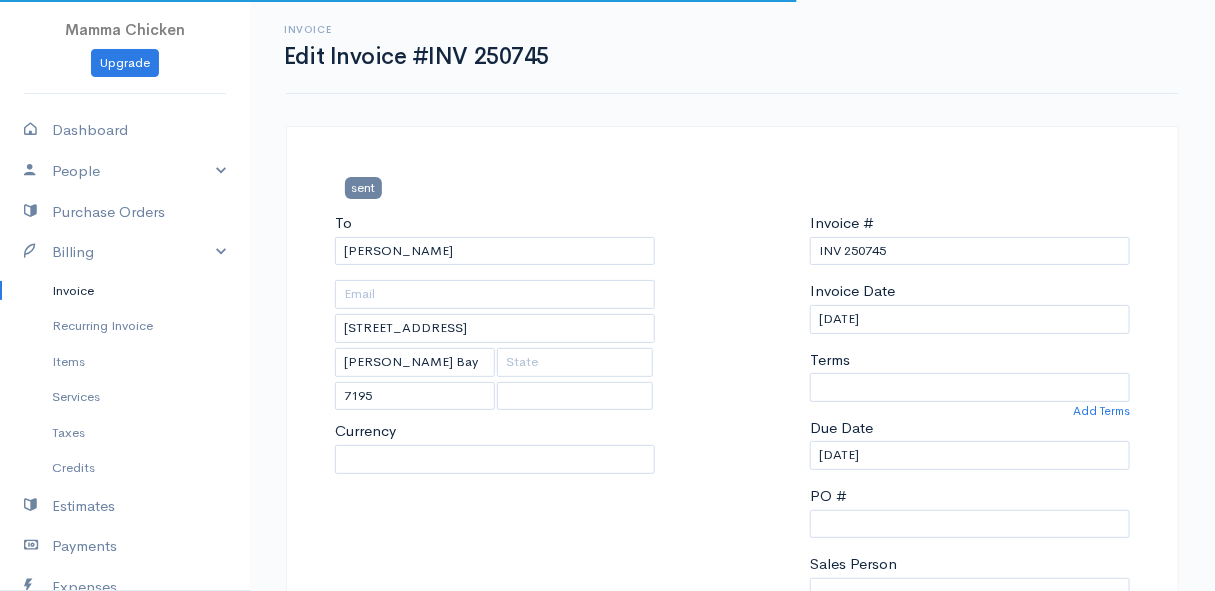 select on "0" 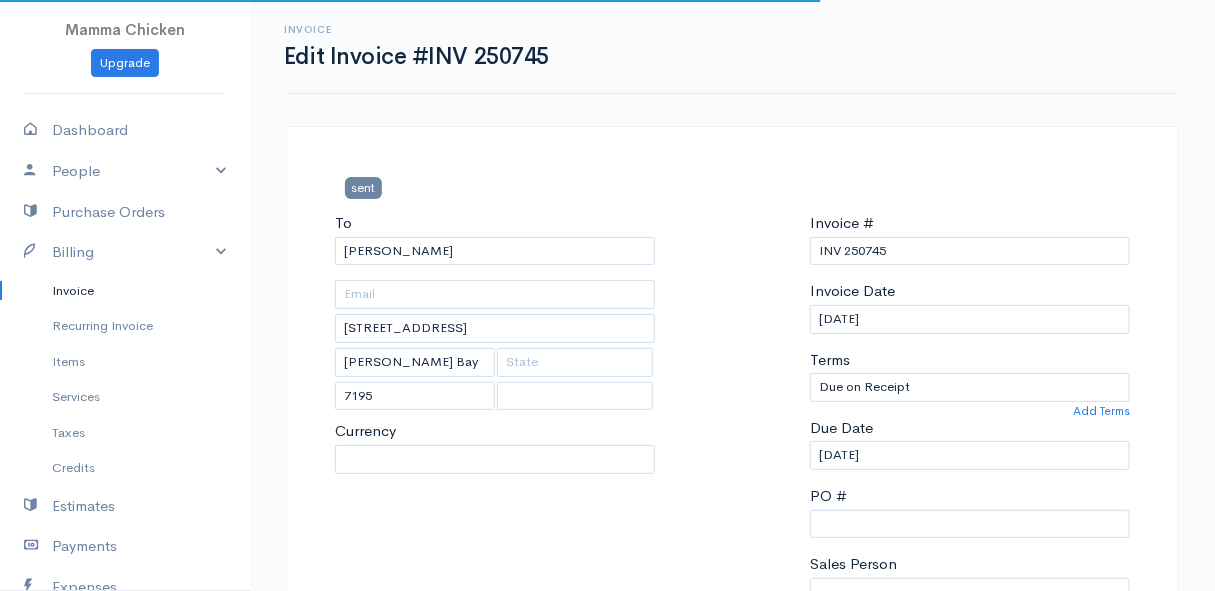 select on "[GEOGRAPHIC_DATA]" 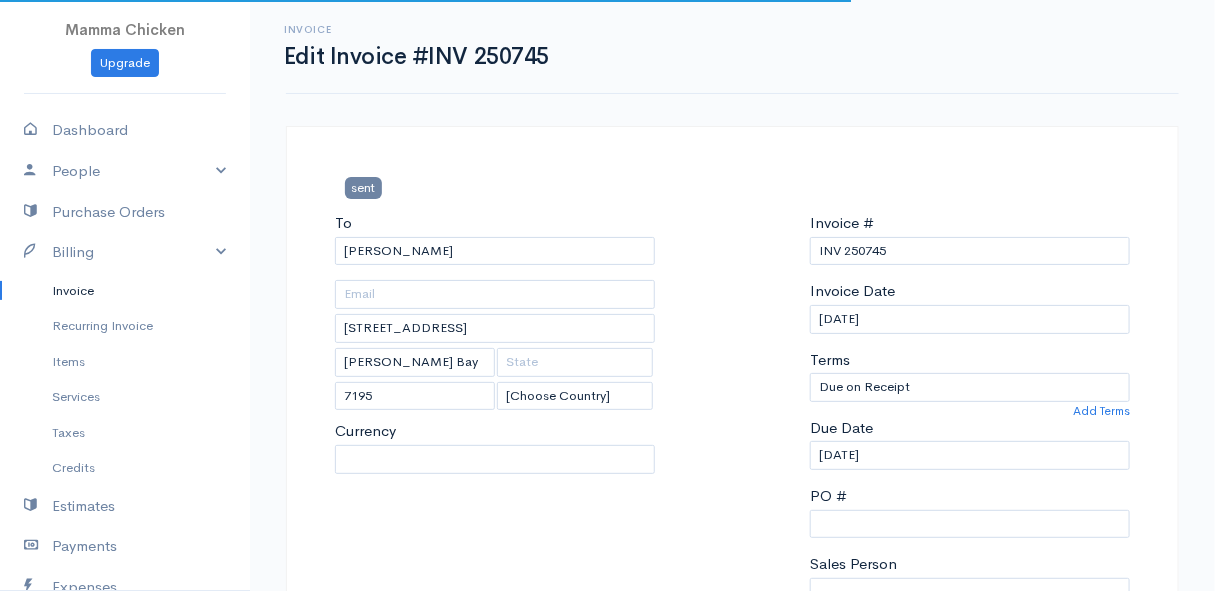 select on "ZAR" 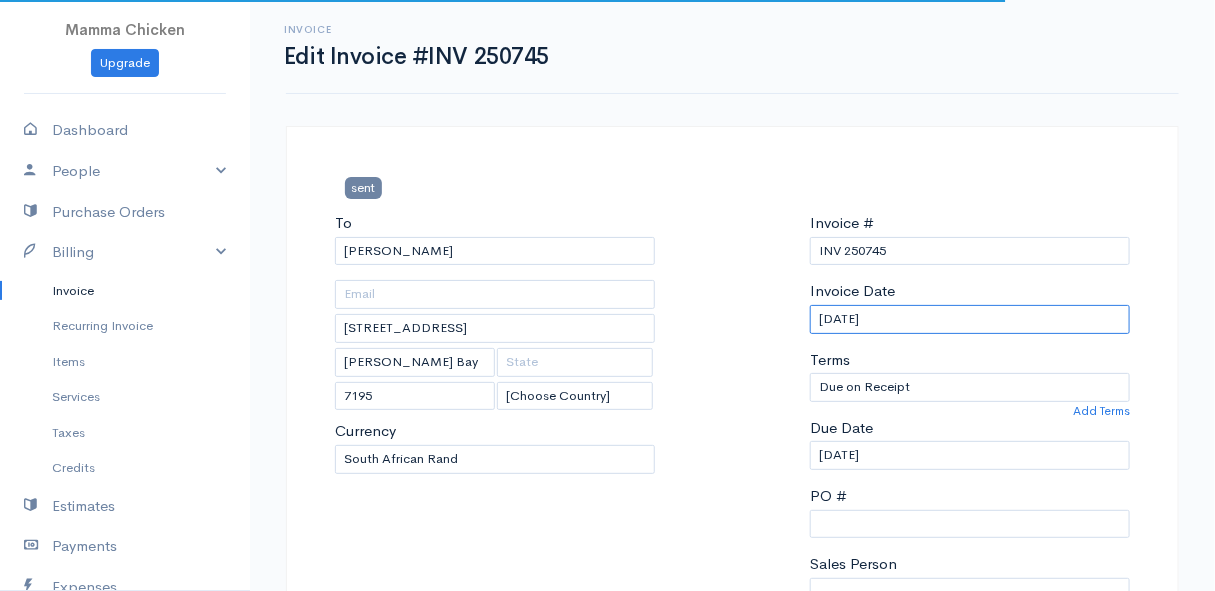 click on "[DATE]" at bounding box center (970, 319) 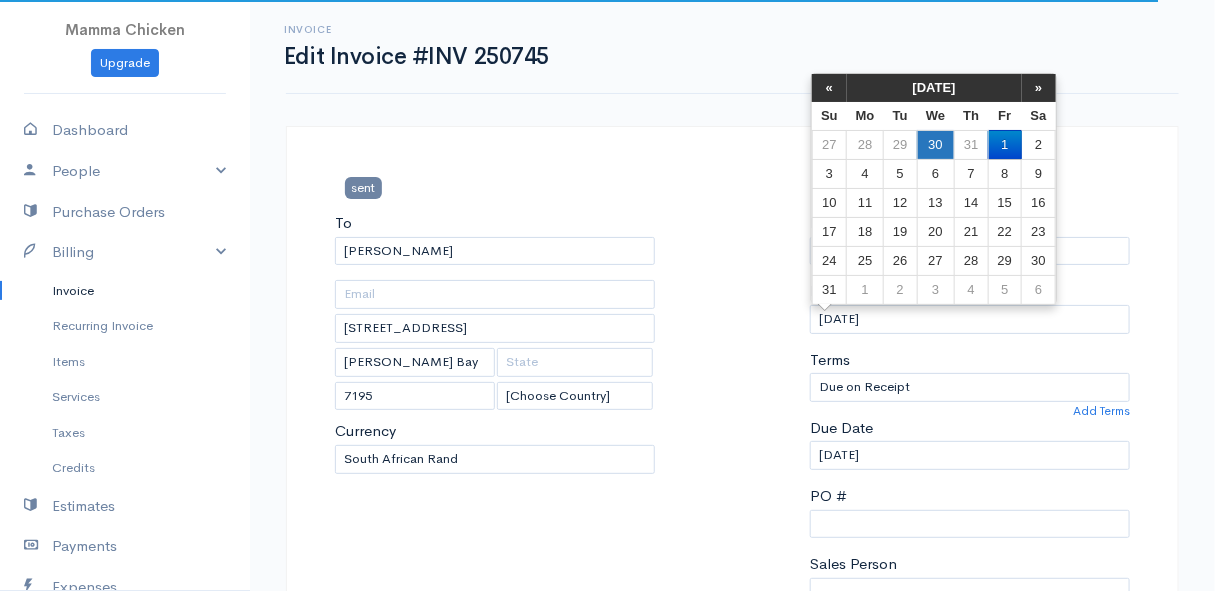 click on "30" at bounding box center [935, 144] 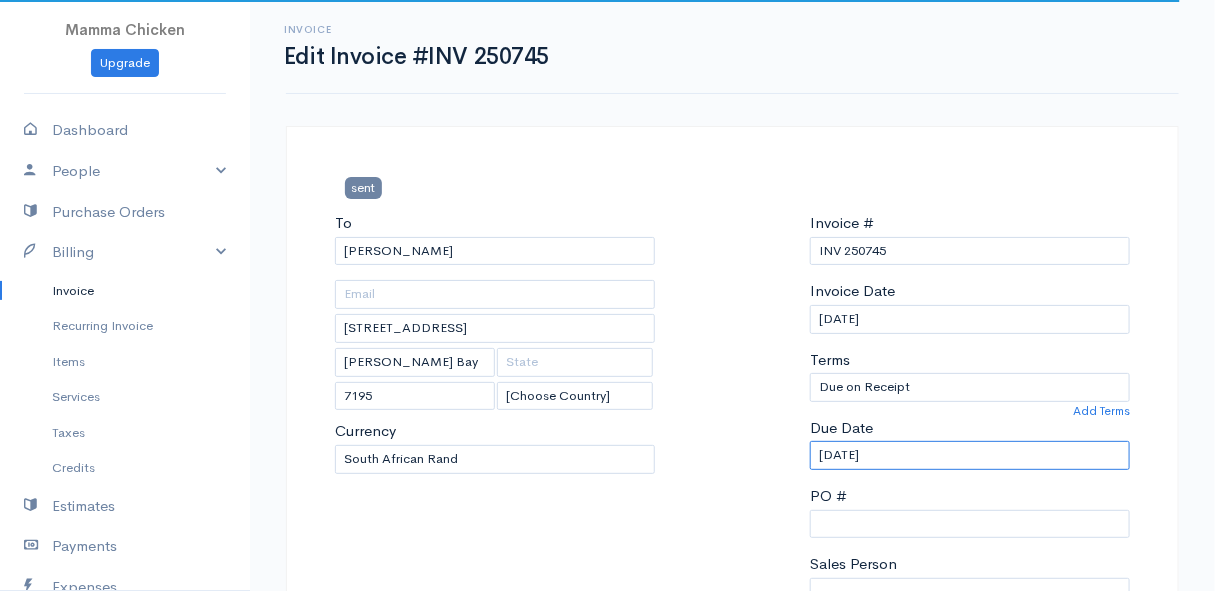 click on "[DATE]" at bounding box center [970, 455] 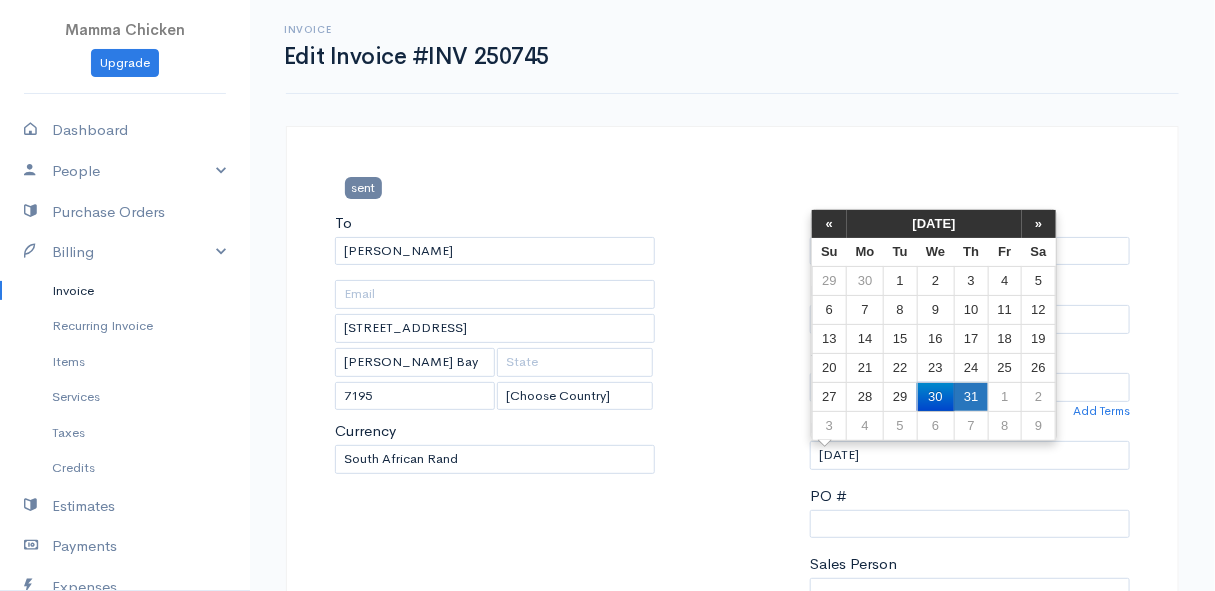 click on "31" at bounding box center [971, 396] 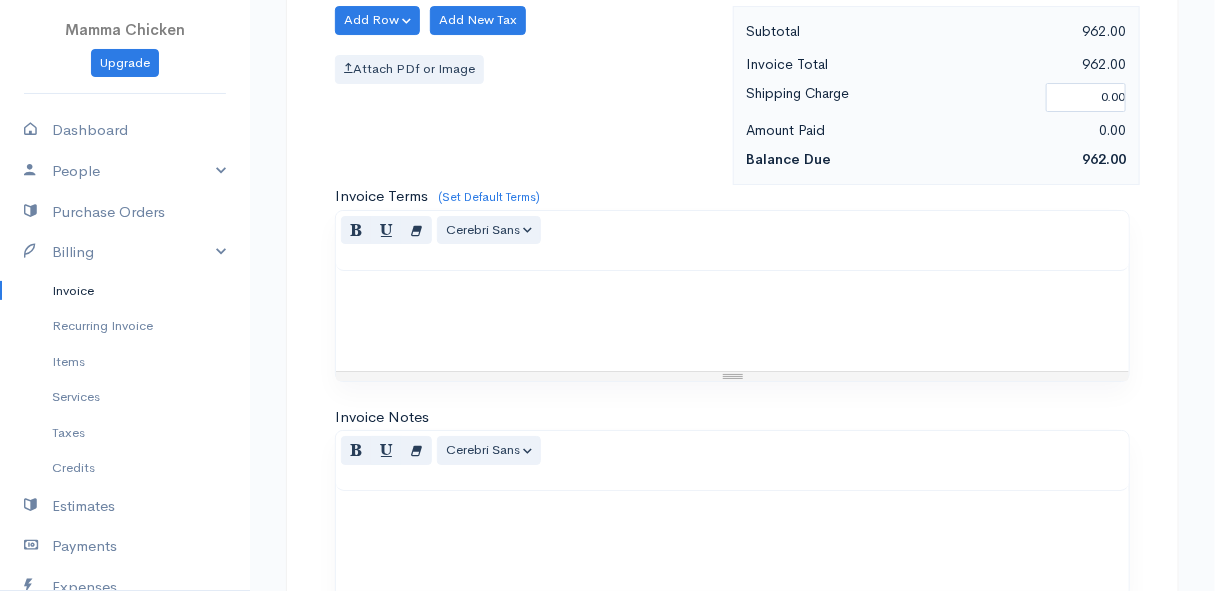 scroll, scrollTop: 2760, scrollLeft: 0, axis: vertical 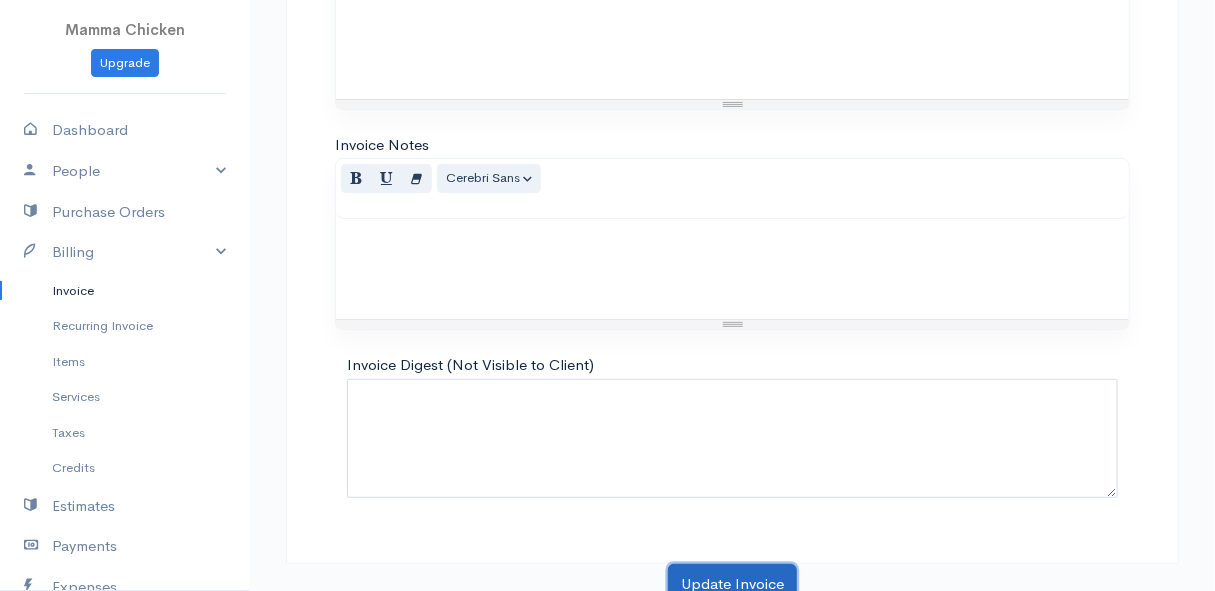 click on "Update Invoice" at bounding box center (732, 584) 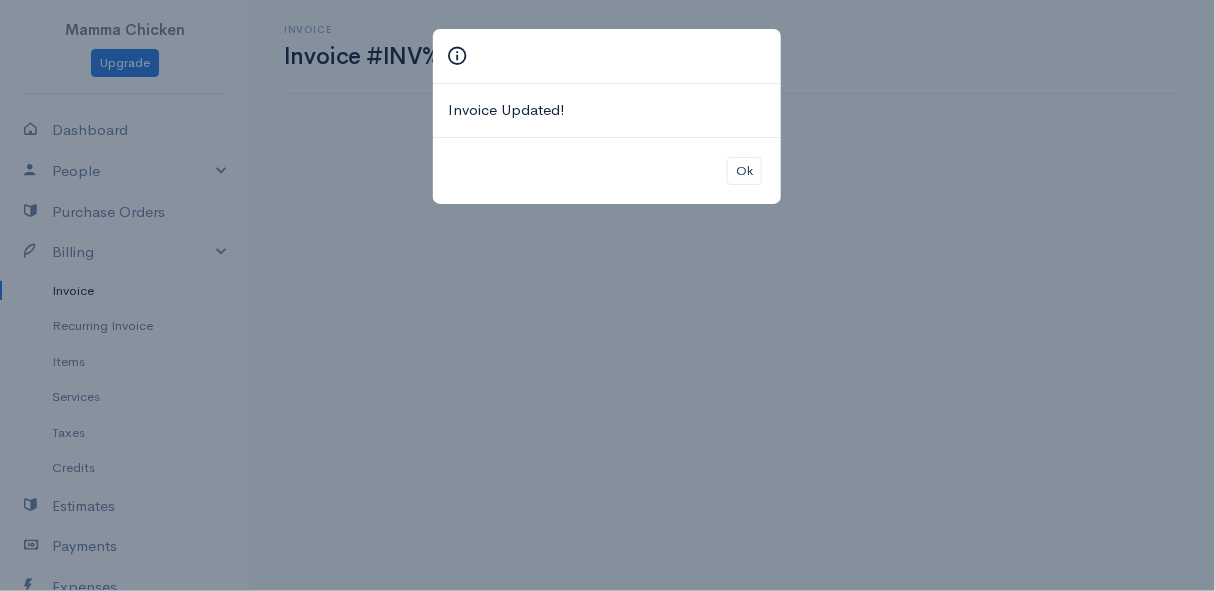 scroll, scrollTop: 0, scrollLeft: 0, axis: both 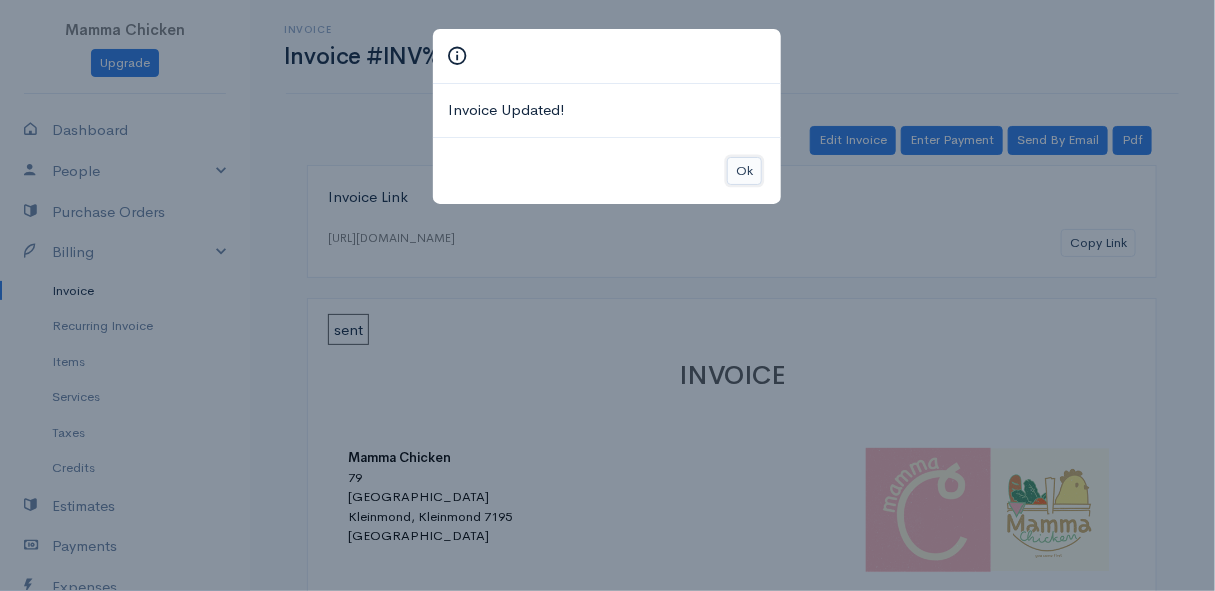 click on "Ok" at bounding box center [744, 171] 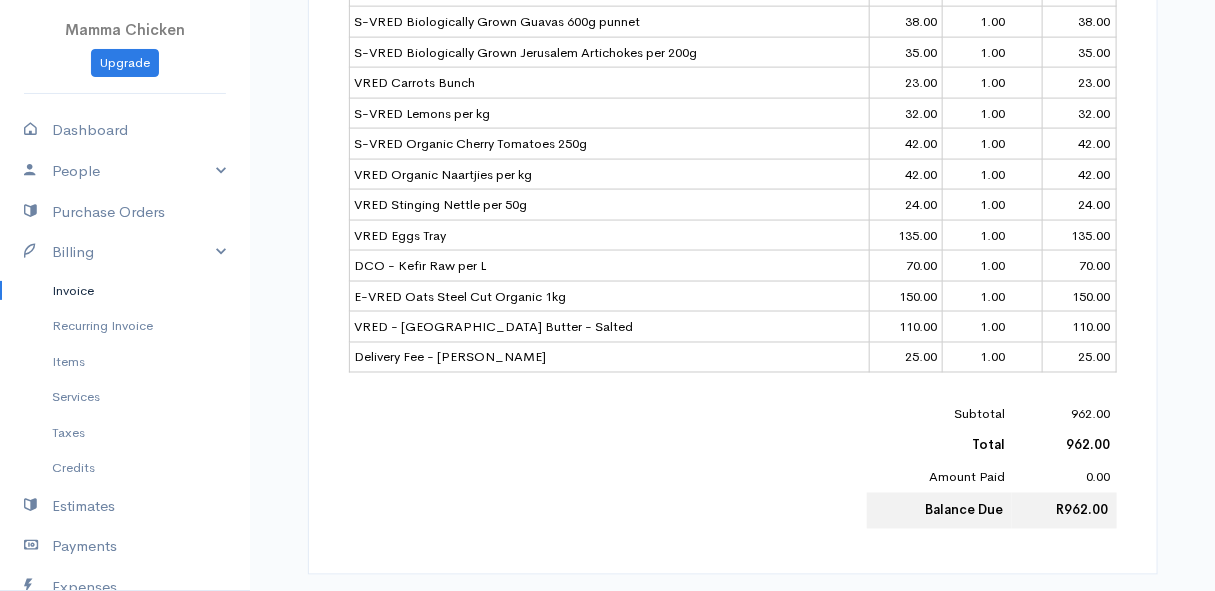 scroll, scrollTop: 0, scrollLeft: 0, axis: both 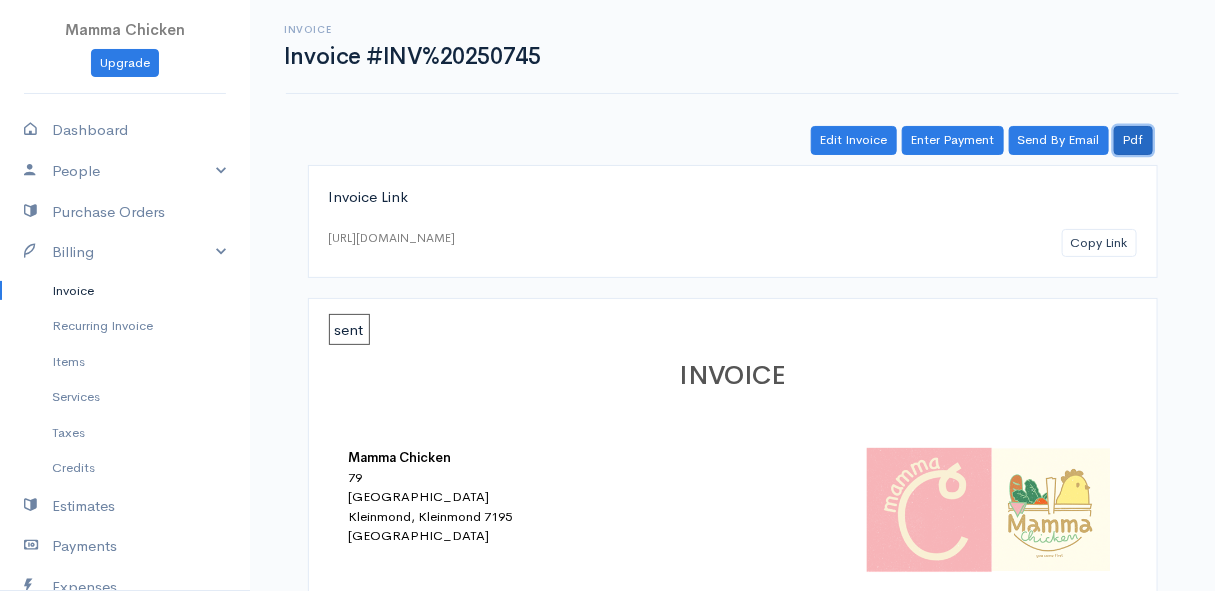 click on "Pdf" at bounding box center [1133, 140] 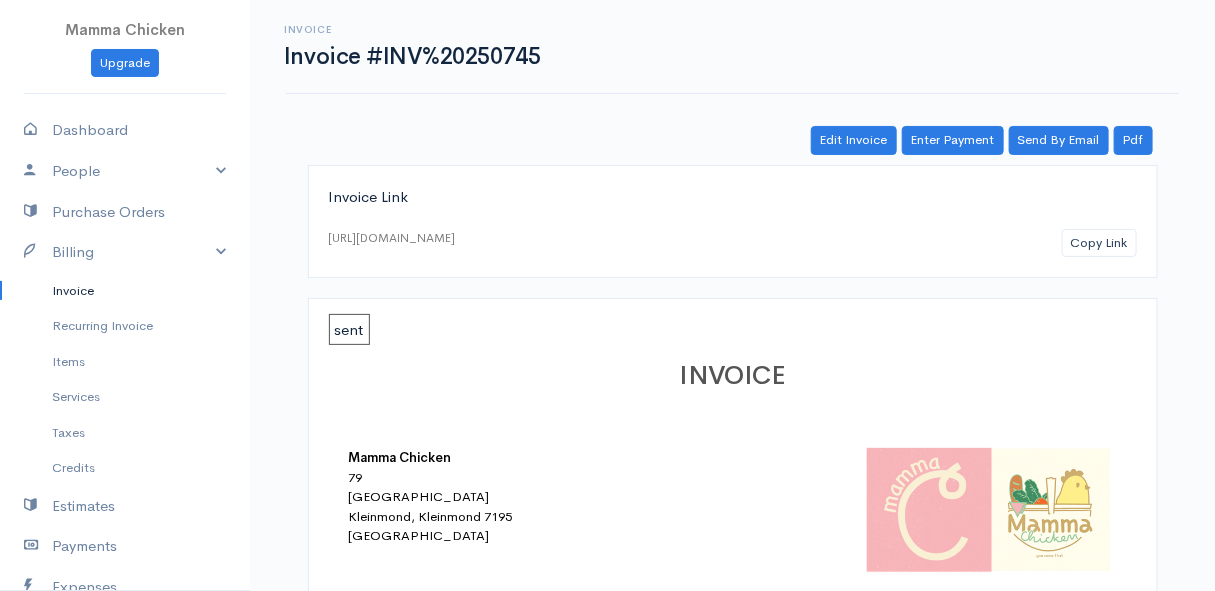 click on "Invoice" at bounding box center [125, 291] 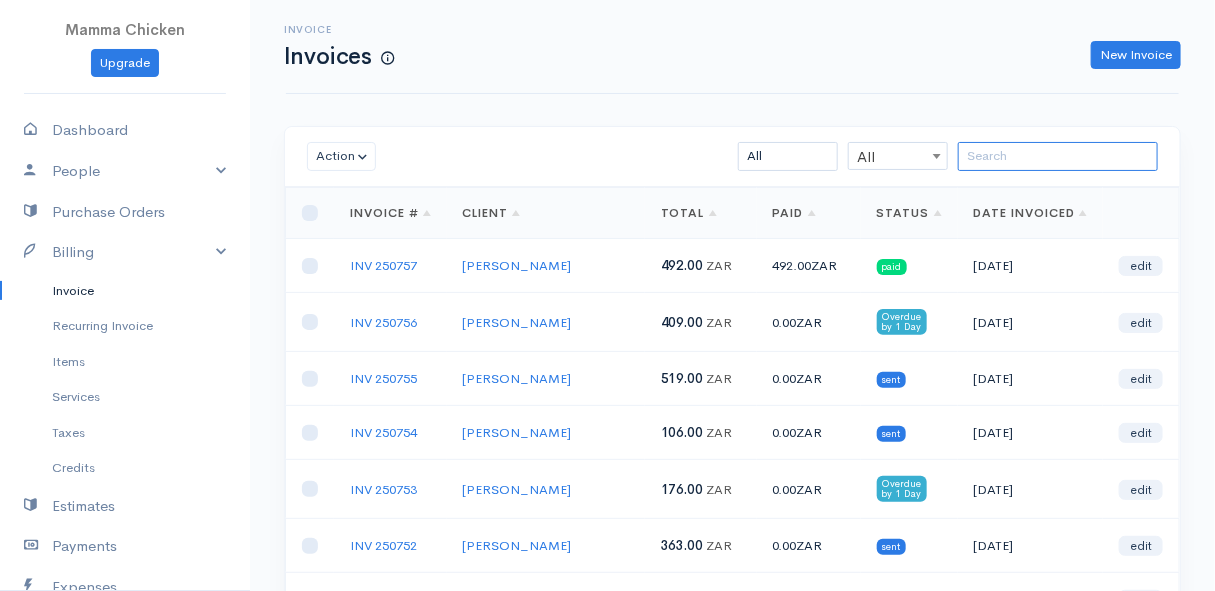 click at bounding box center (1058, 156) 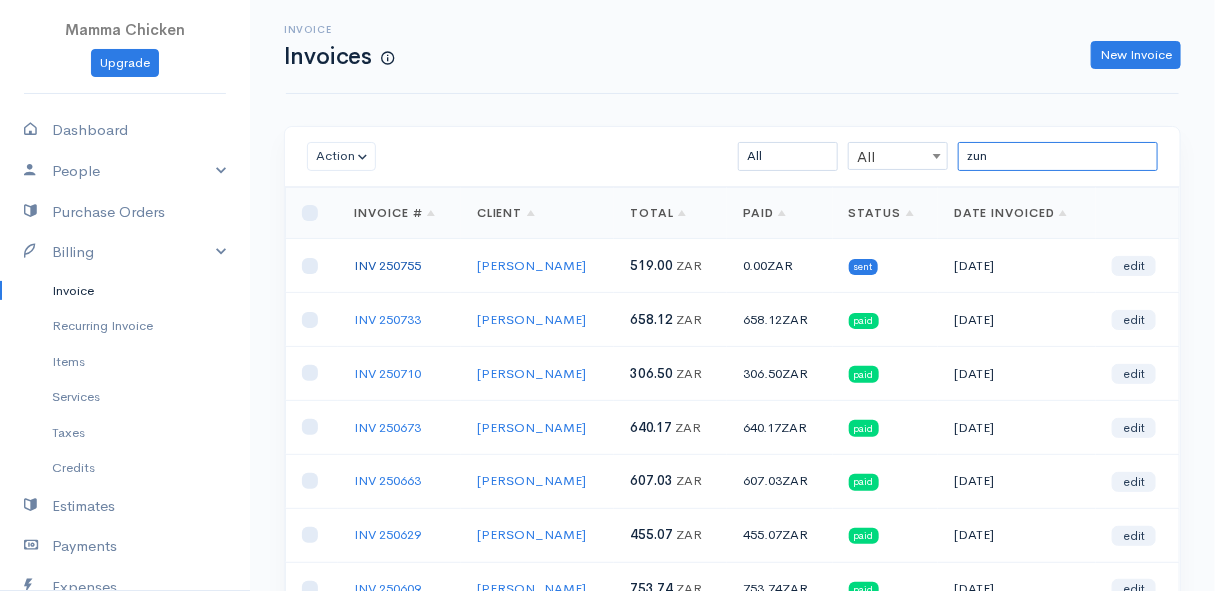 type on "zun" 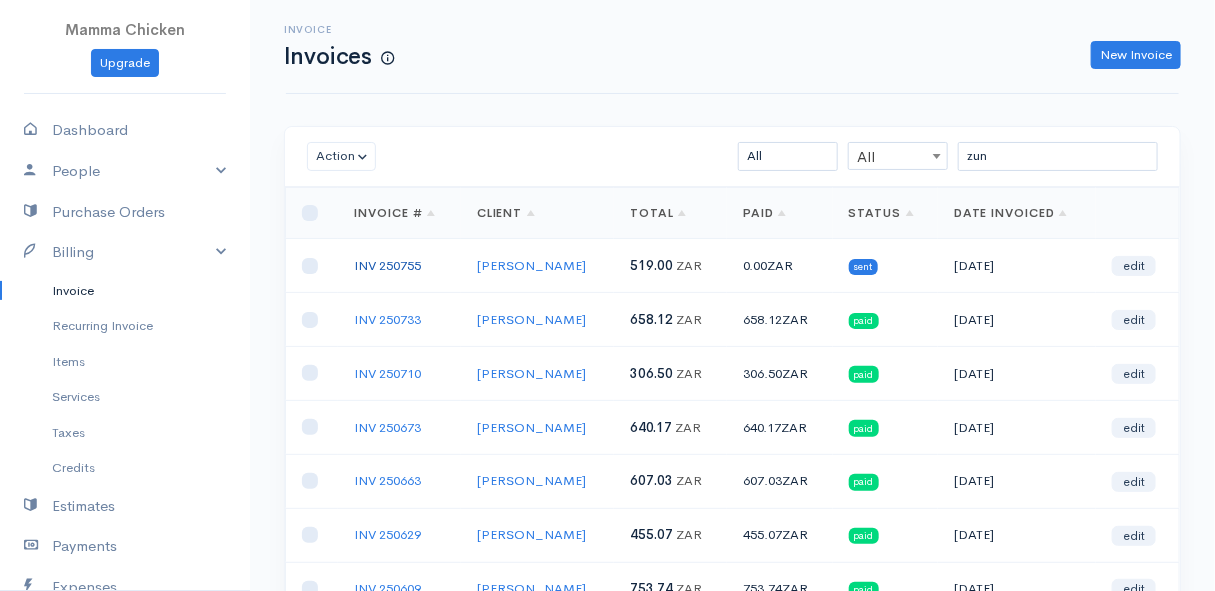 click on "INV 250755" at bounding box center [387, 265] 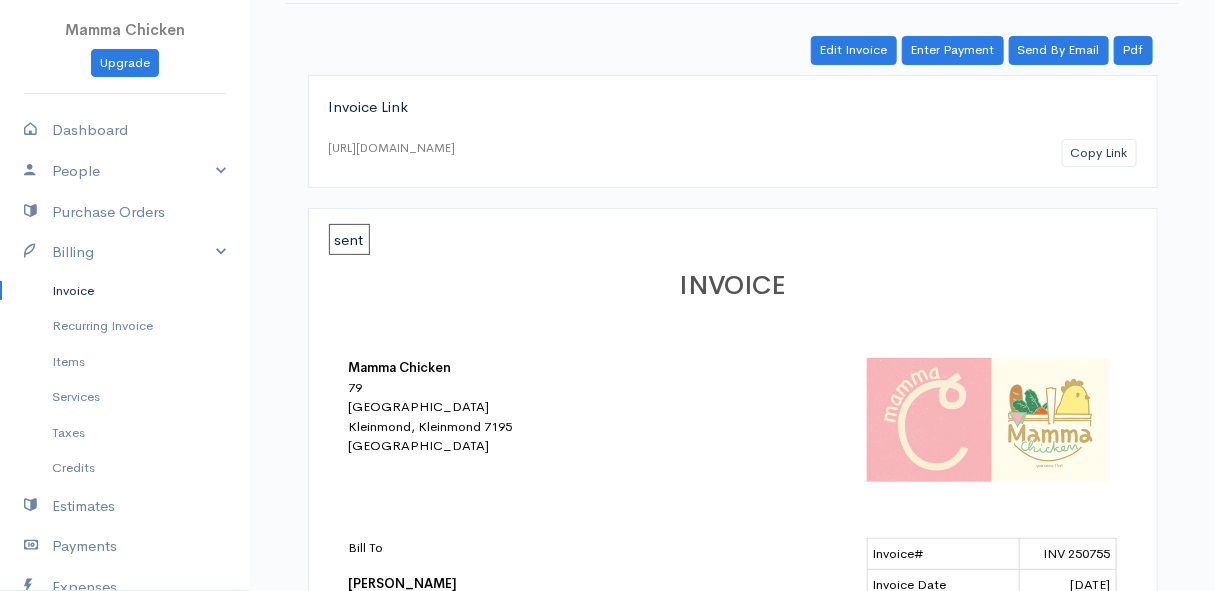 scroll, scrollTop: 0, scrollLeft: 0, axis: both 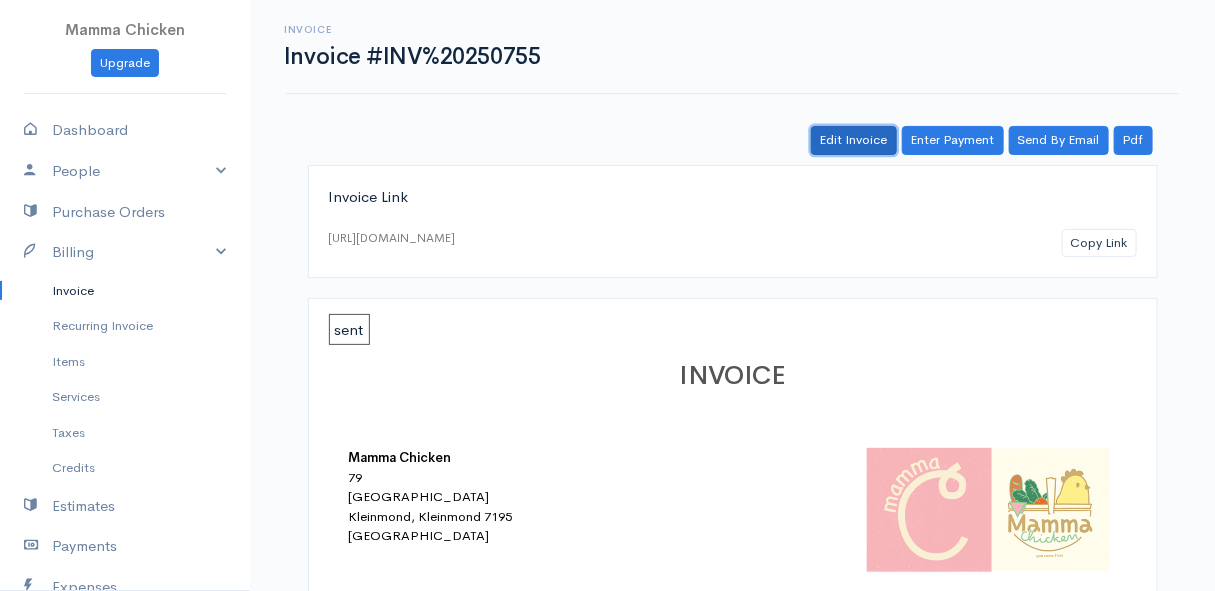 click on "Edit Invoice" at bounding box center [854, 140] 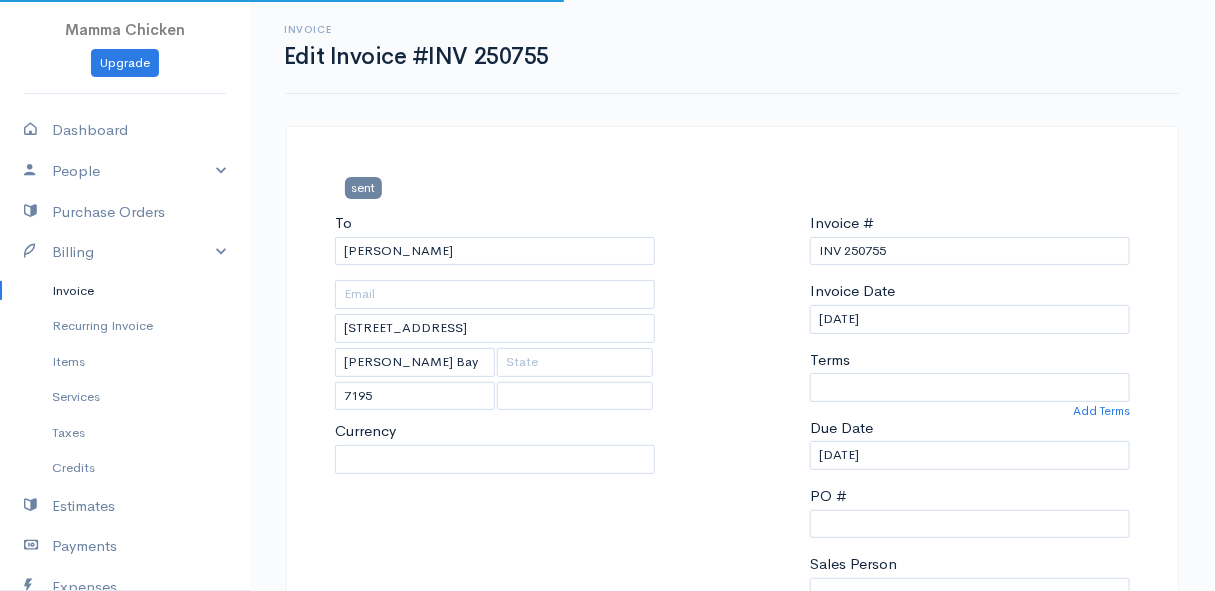 select on "0" 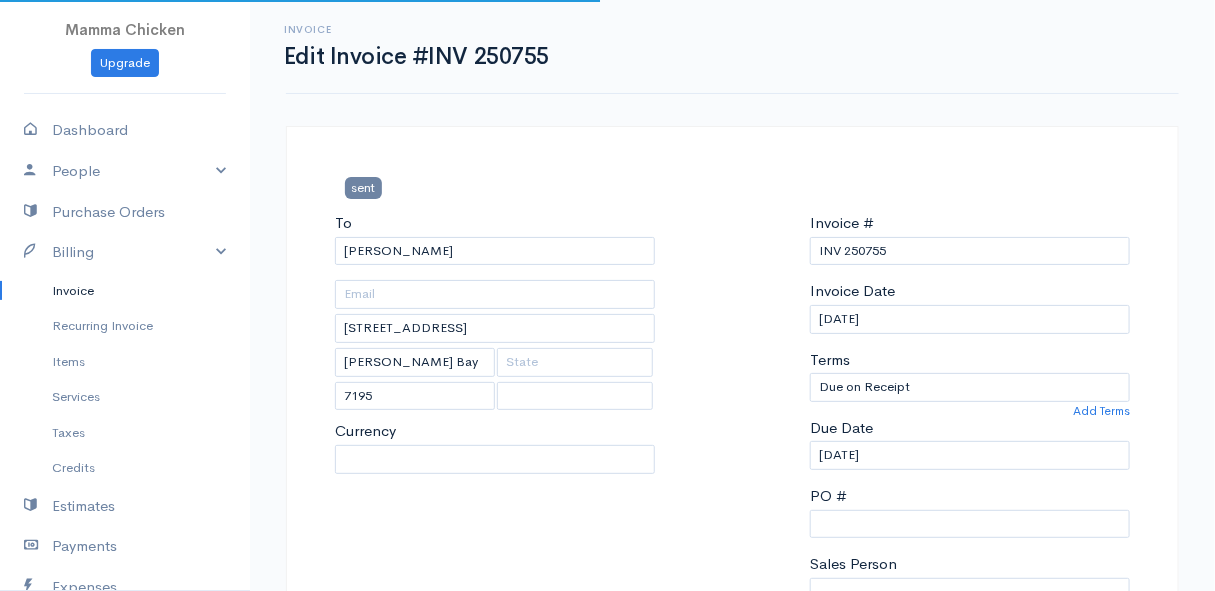 select on "[GEOGRAPHIC_DATA]" 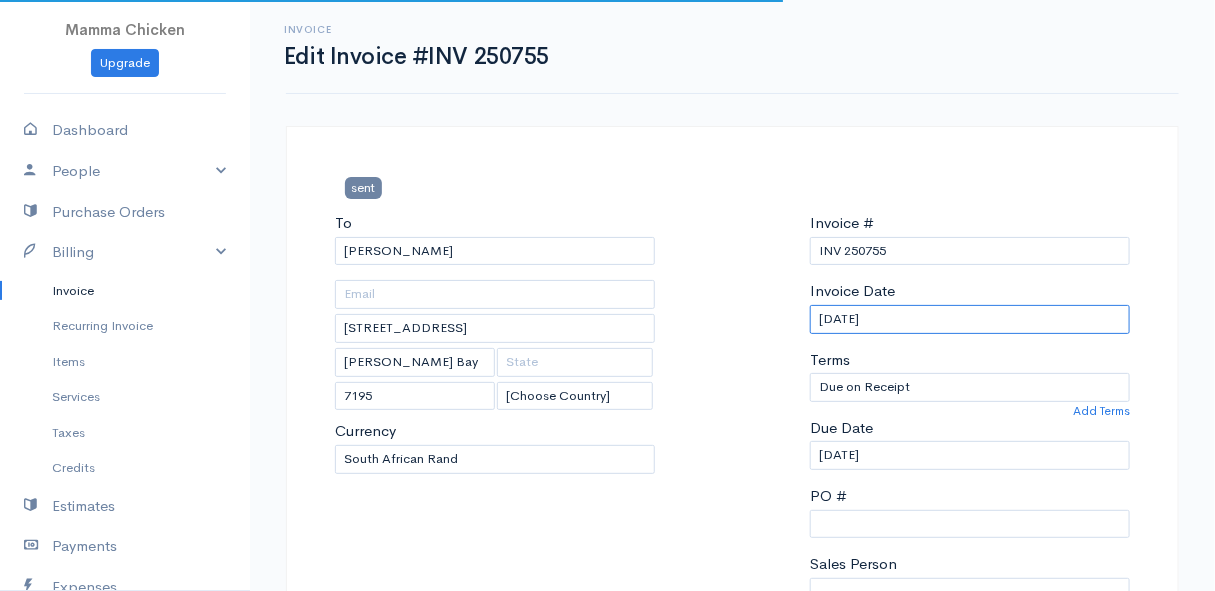 click on "[DATE]" at bounding box center [970, 319] 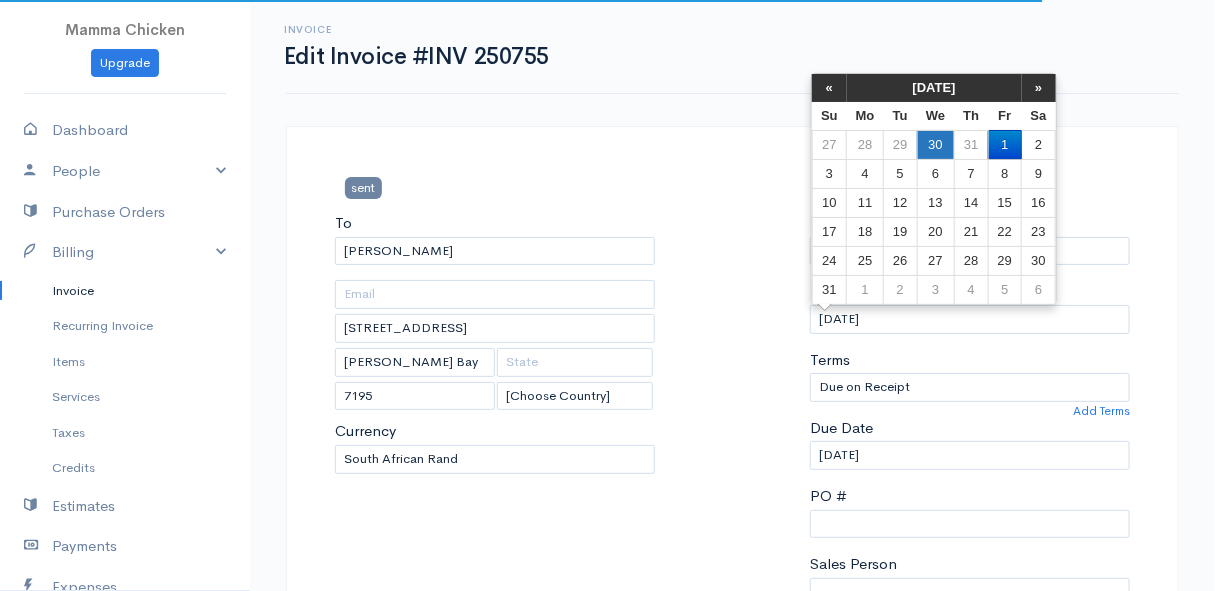 click on "30" at bounding box center [935, 144] 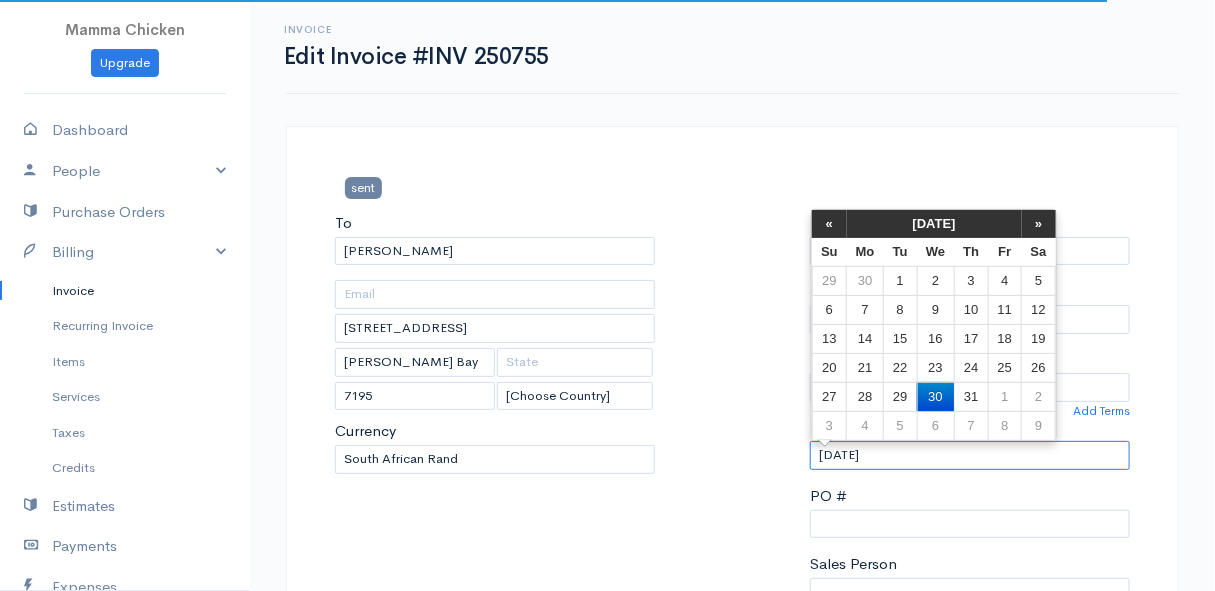 click on "[DATE]" at bounding box center (970, 455) 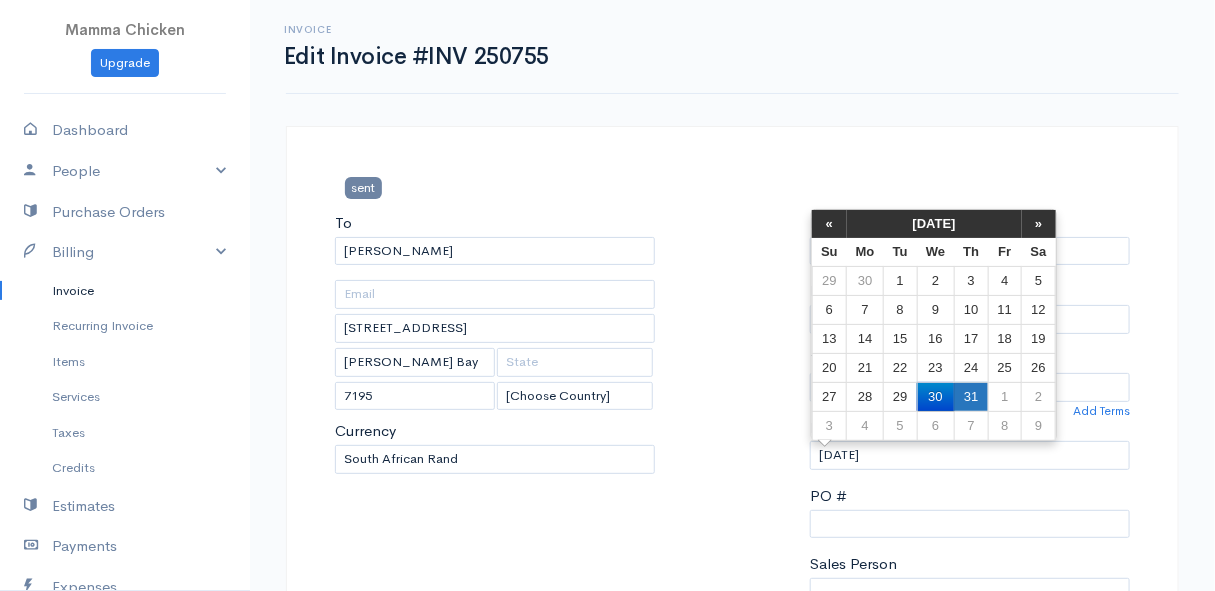 click on "31" at bounding box center [971, 396] 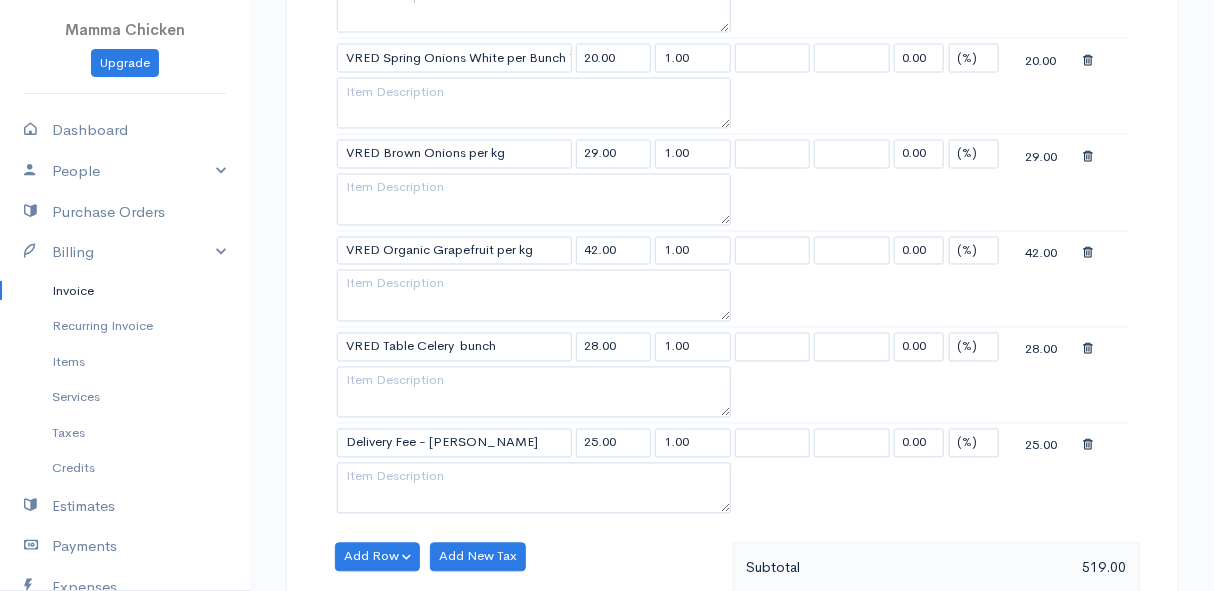 scroll, scrollTop: 1363, scrollLeft: 0, axis: vertical 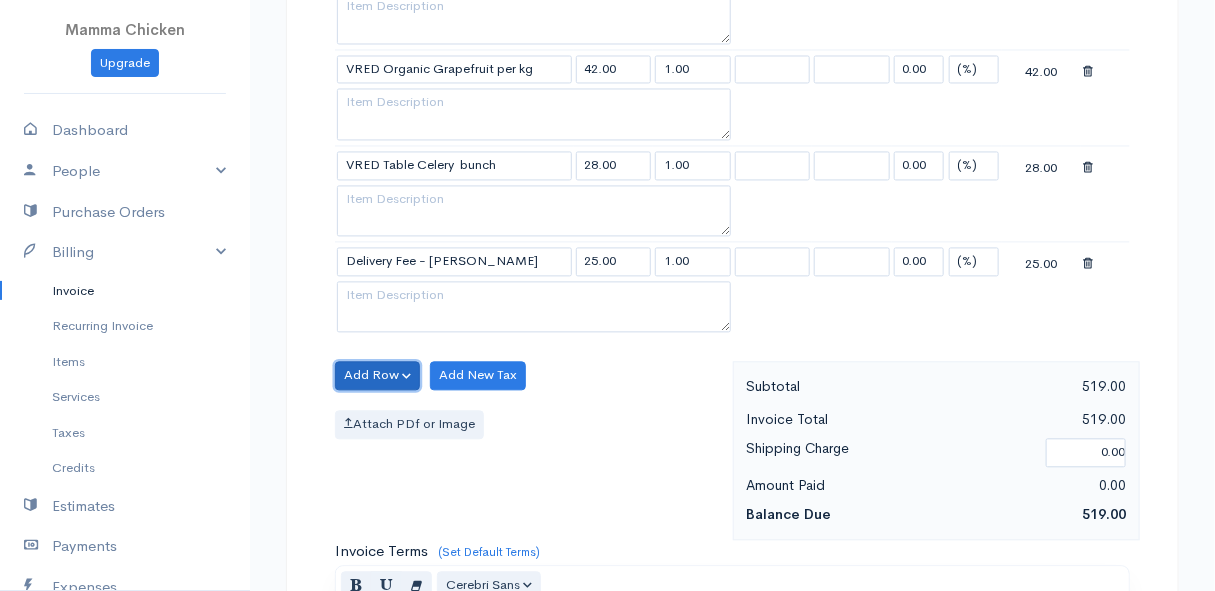 click on "Add Row" at bounding box center [377, 375] 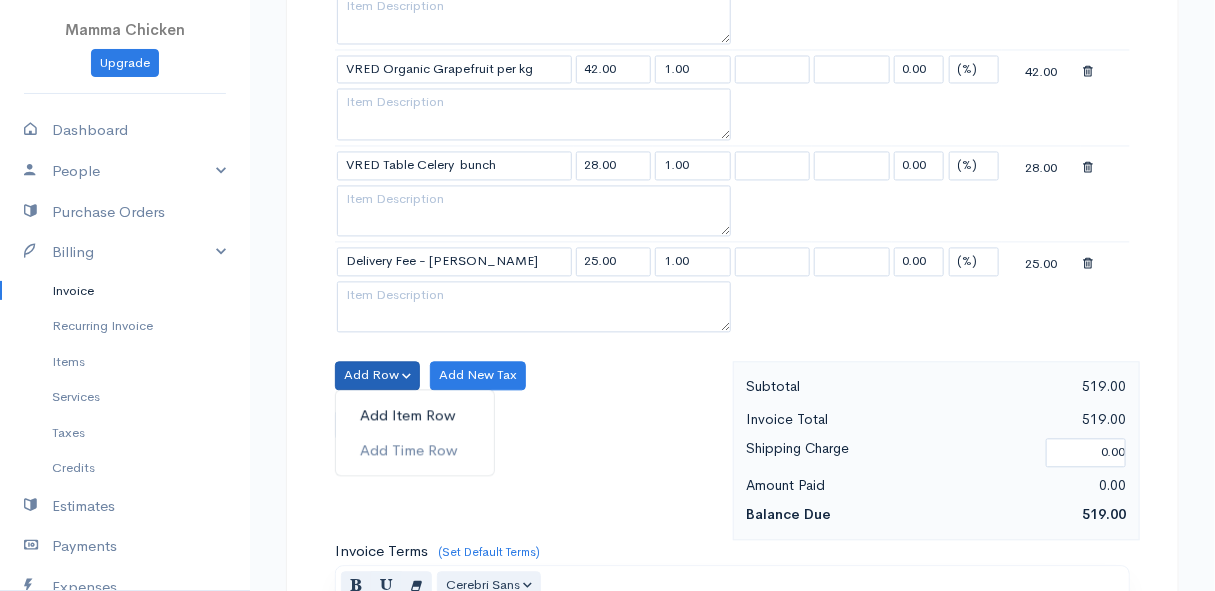 click on "Add Item Row" at bounding box center (415, 415) 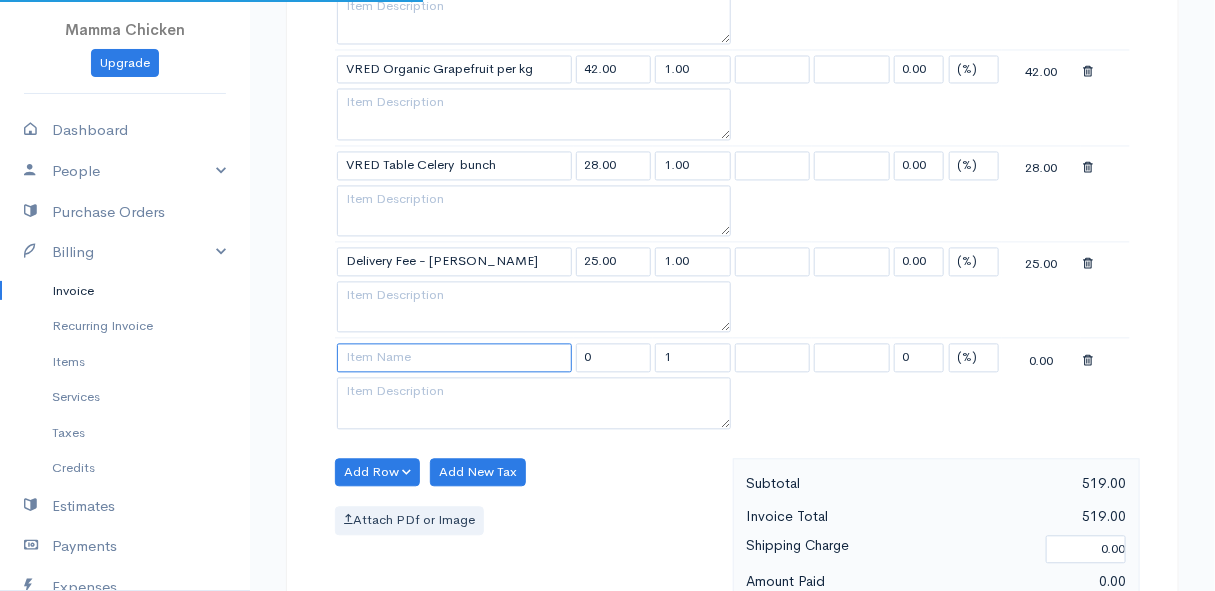 click at bounding box center (454, 357) 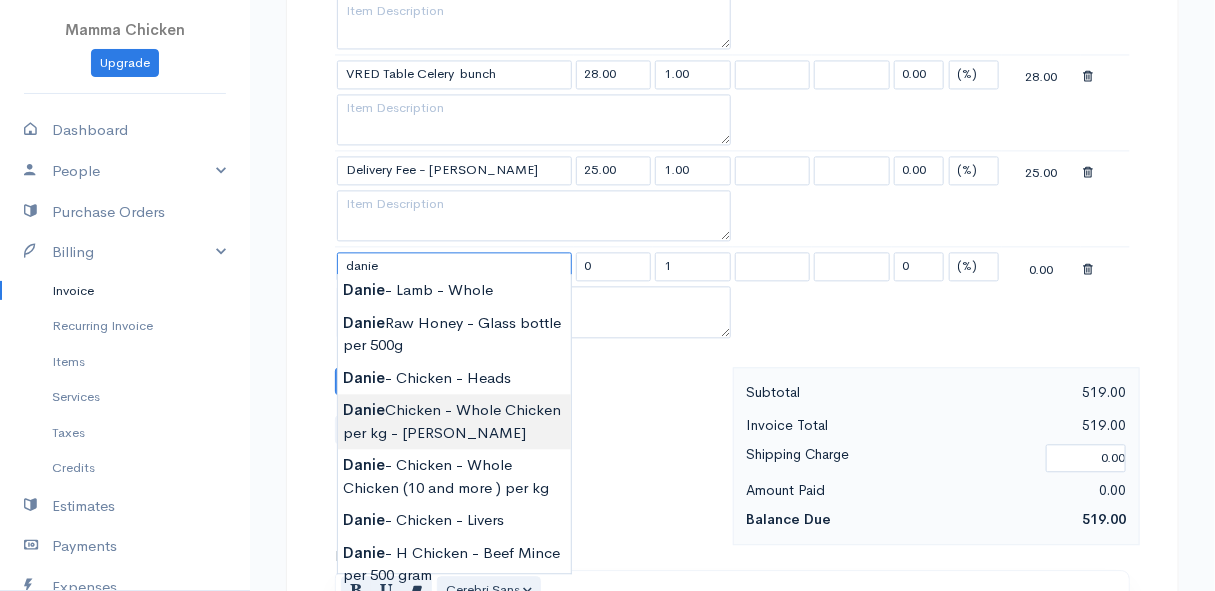 scroll, scrollTop: 1545, scrollLeft: 0, axis: vertical 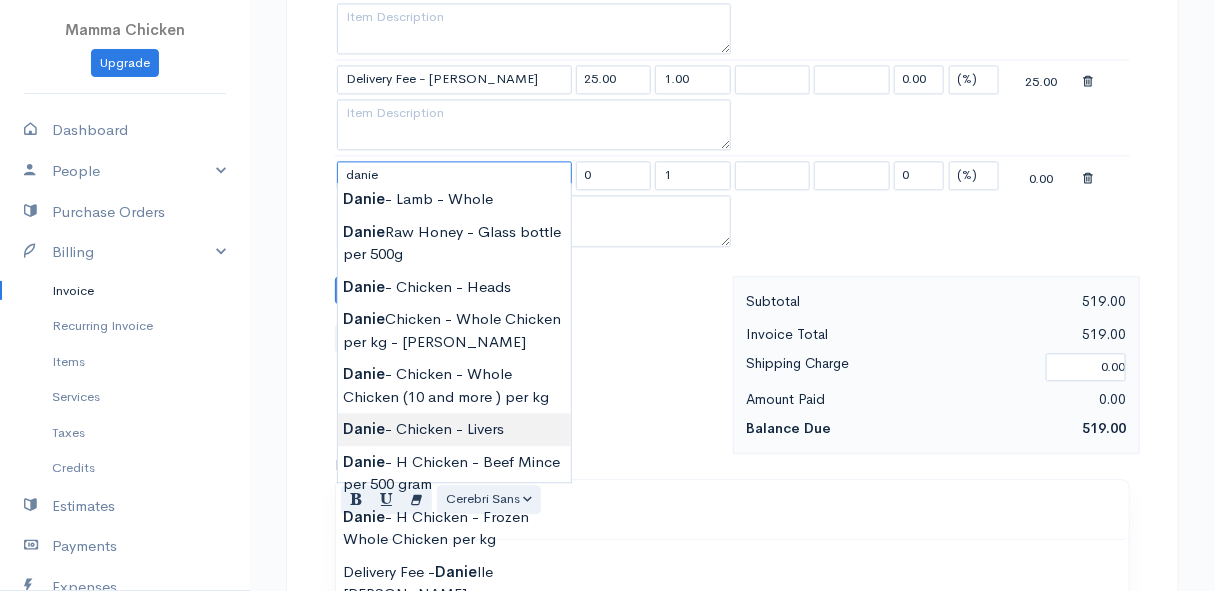 type on "Danie - Chicken - Livers" 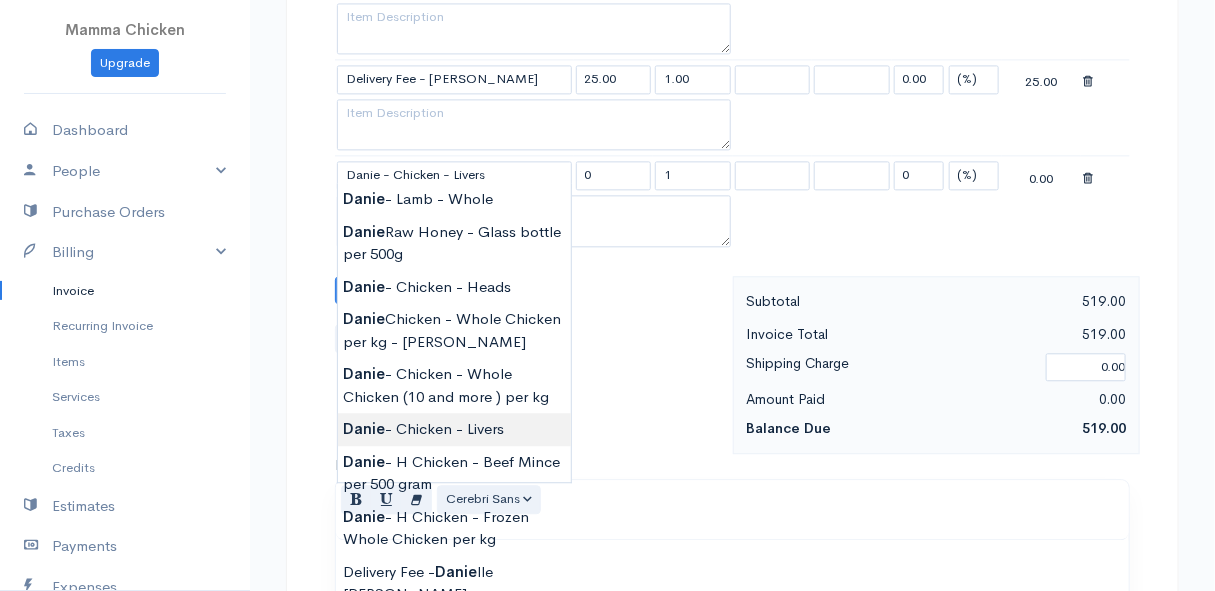 type on "90.00" 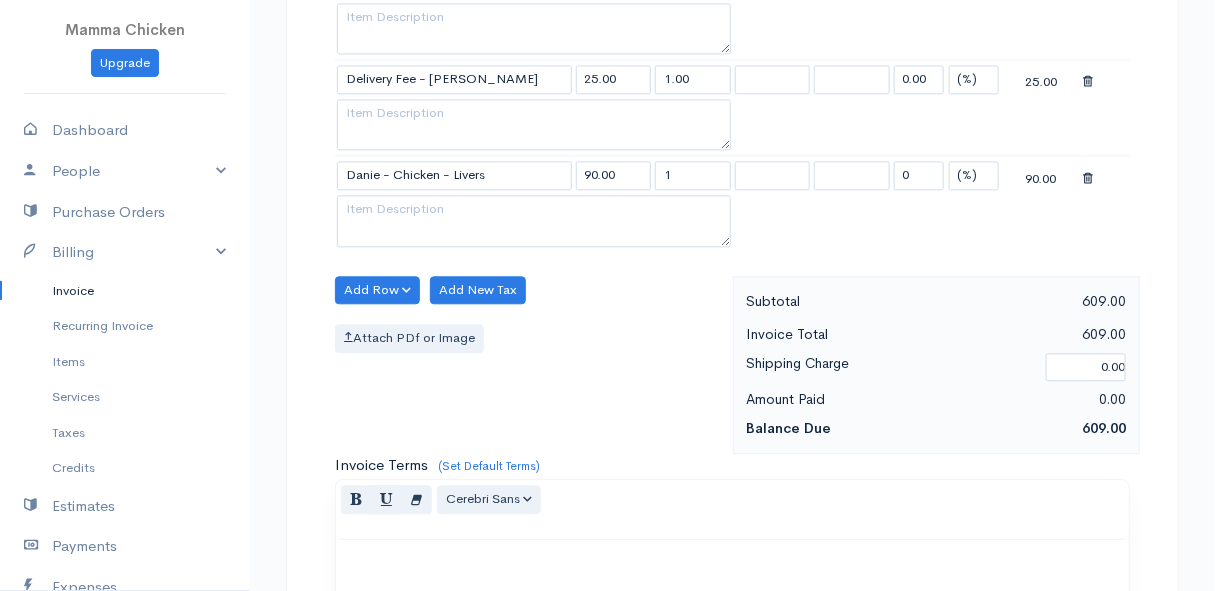 click on "Mamma Chicken
Upgrade
Dashboard
People
Clients
Vendors
Staff Users
Purchase Orders
Billing
Invoice
Recurring Invoice
Items
Services
Taxes
Credits
Estimates
Payments
Expenses
Track Time
Projects
Reports
Settings
My Organizations
Logout
Help
@CloudBooksApp 2022
Invoice
Edit Invoice #INV 250755
sent To Zunette Mulder 47 Penguin Road Pringle Bay 7195 [Choose Country] United States Canada United Kingdom Afghanistan Albania Algeria American Samoa Andorra Anguilla Angola Armenia" at bounding box center [607, -200] 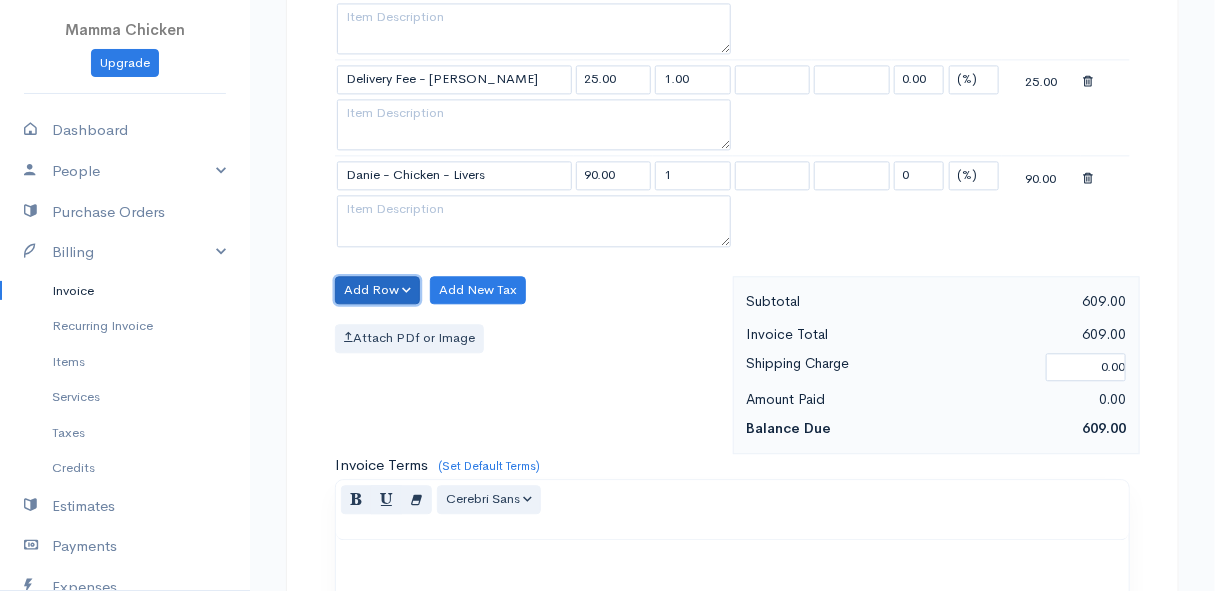 click on "Add Row" at bounding box center [377, 290] 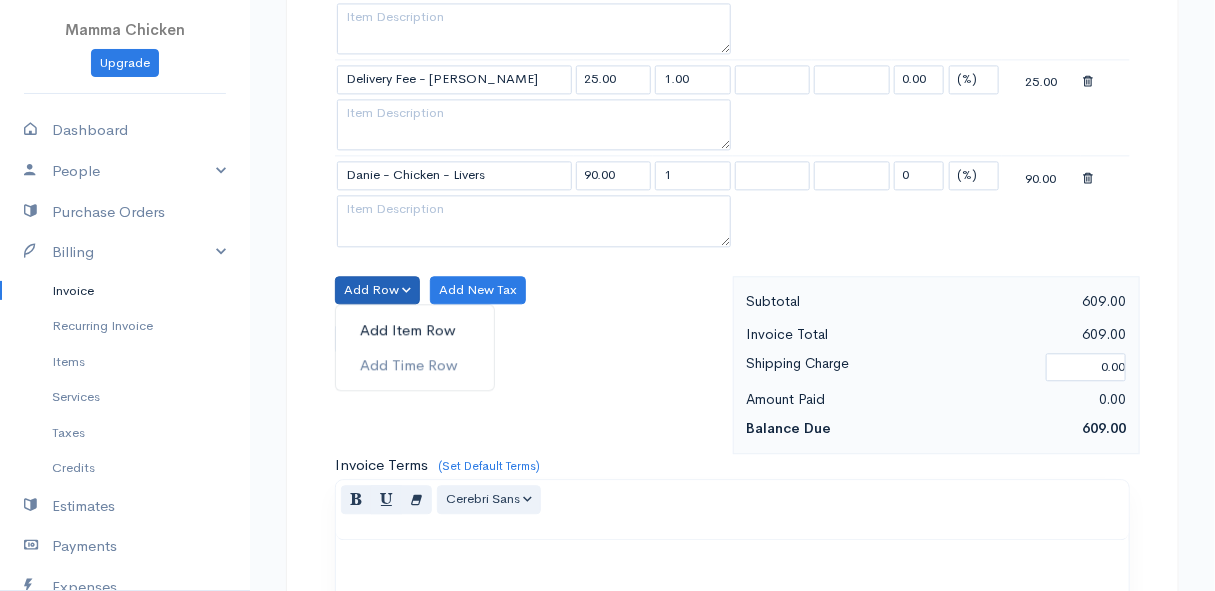 click on "Add Item Row" at bounding box center (415, 330) 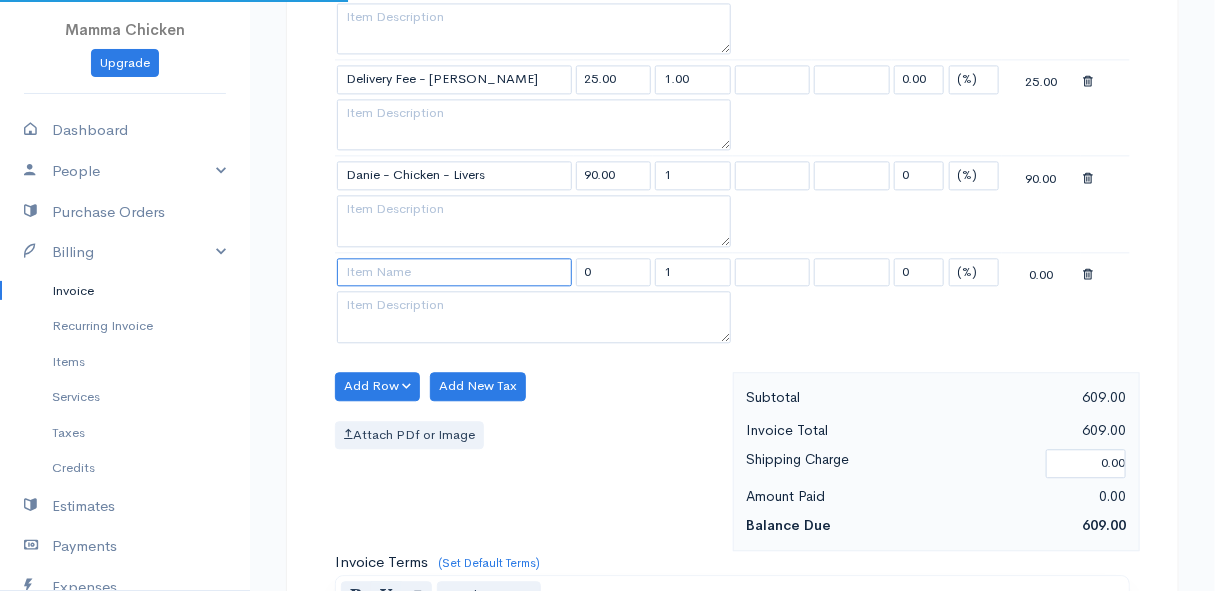 click at bounding box center [454, 272] 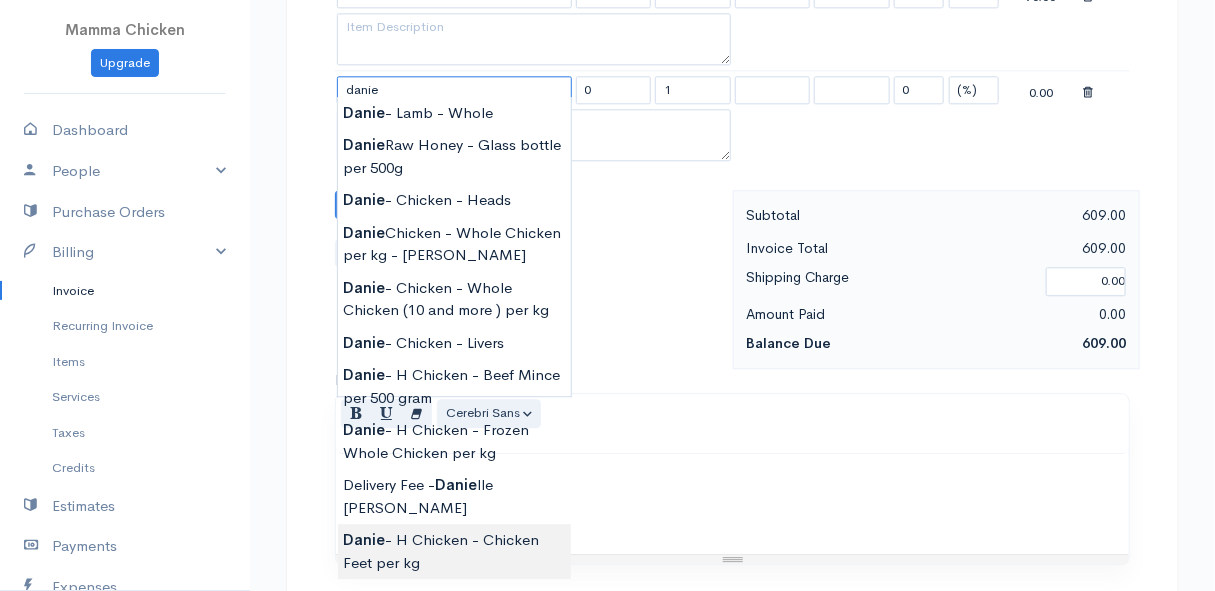 scroll, scrollTop: 1818, scrollLeft: 0, axis: vertical 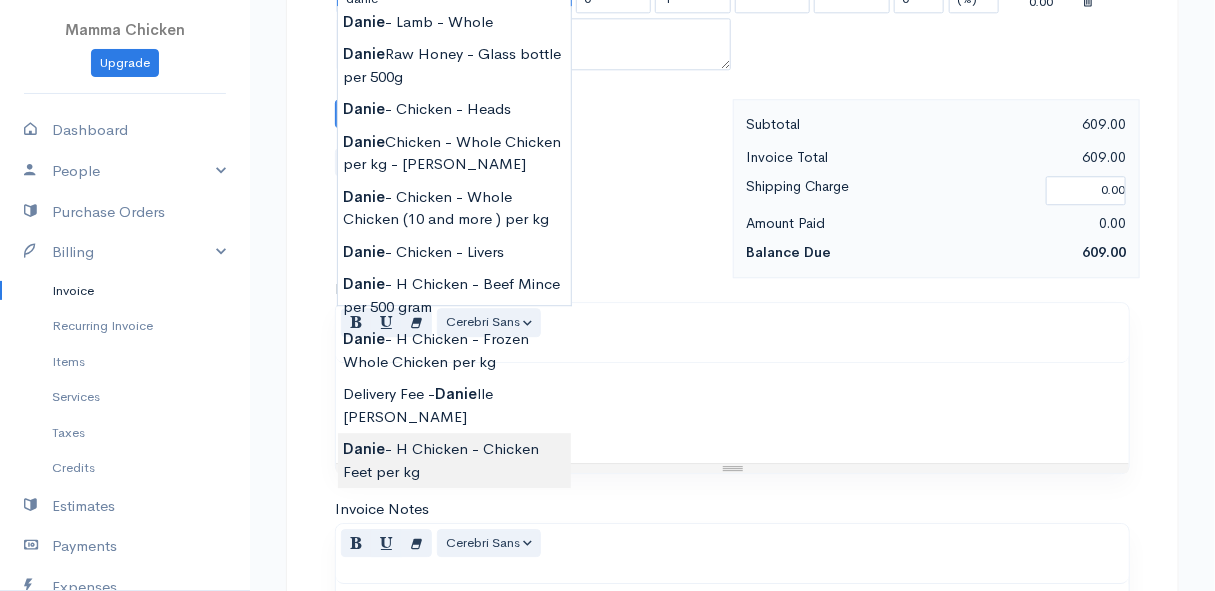 type on "Danie - H Chicken - Chicken Feet per kg" 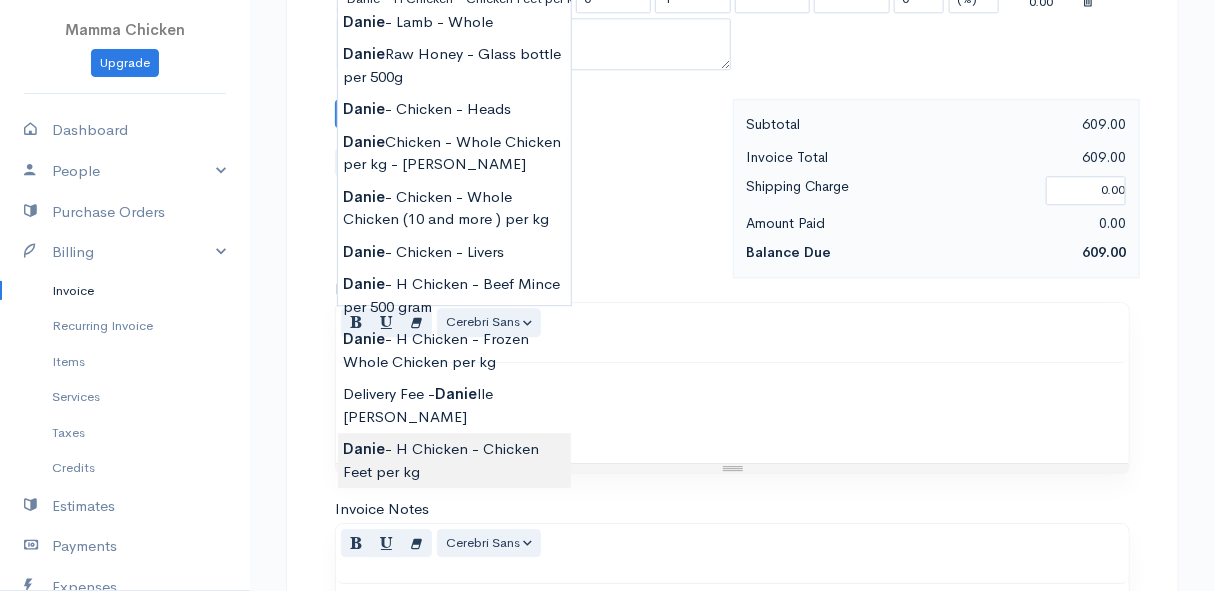 type on "35.00" 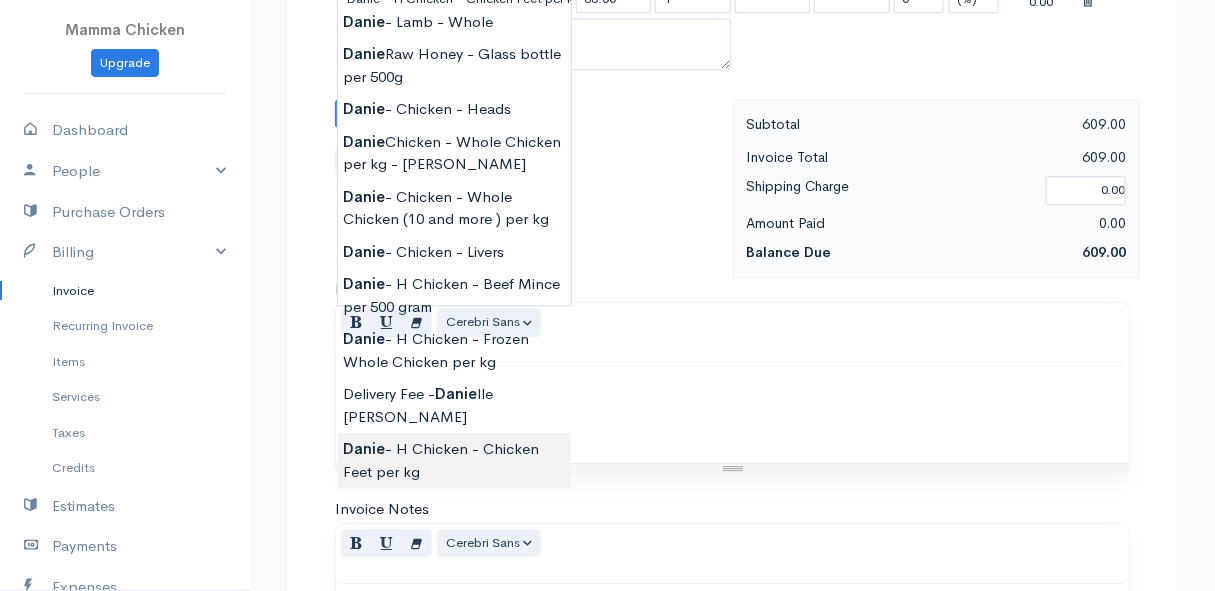 click on "Mamma Chicken
Upgrade
Dashboard
People
Clients
Vendors
Staff Users
Purchase Orders
Billing
Invoice
Recurring Invoice
Items
Services
Taxes
Credits
Estimates
Payments
Expenses
Track Time
Projects
Reports
Settings
My Organizations
Logout
Help
@CloudBooksApp 2022
Invoice
Edit Invoice #INV 250755
sent To Zunette Mulder 47 Penguin Road Pringle Bay 7195 [Choose Country] United States Canada United Kingdom Afghanistan Albania Algeria American Samoa Andorra Anguilla Angola Armenia" at bounding box center (607, -425) 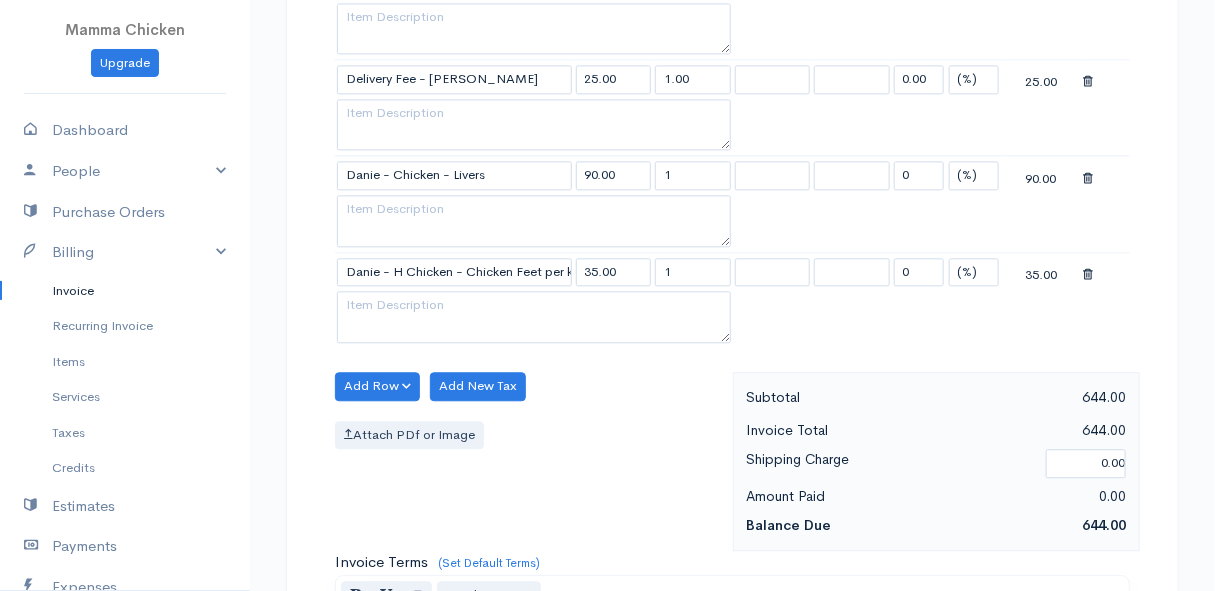 scroll, scrollTop: 1454, scrollLeft: 0, axis: vertical 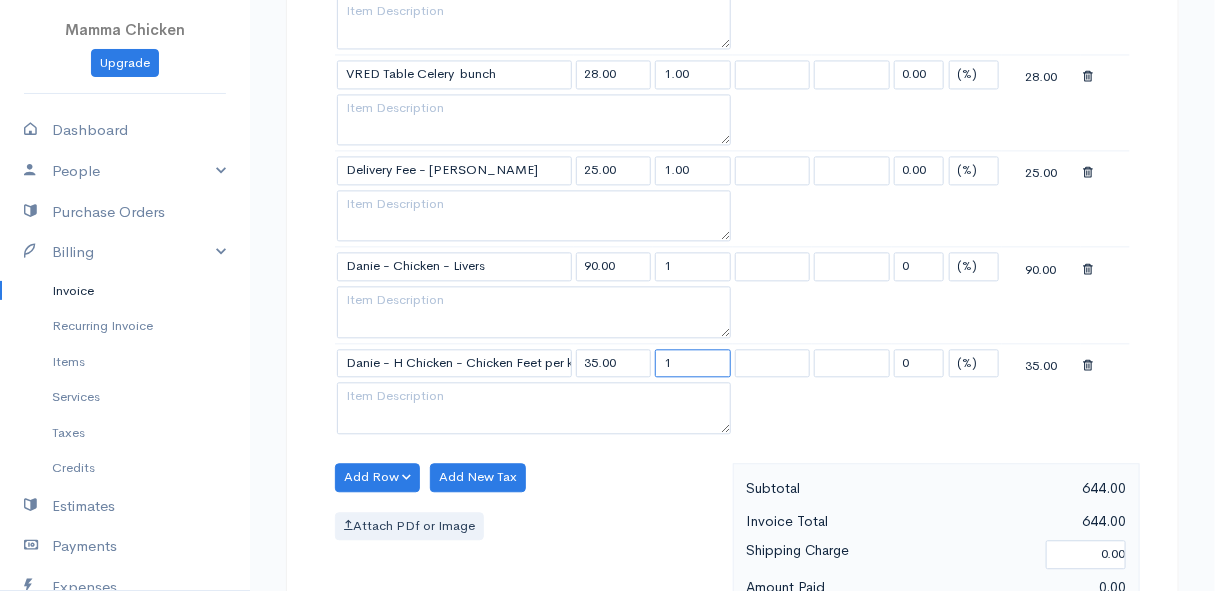 drag, startPoint x: 690, startPoint y: 354, endPoint x: 626, endPoint y: 350, distance: 64.12488 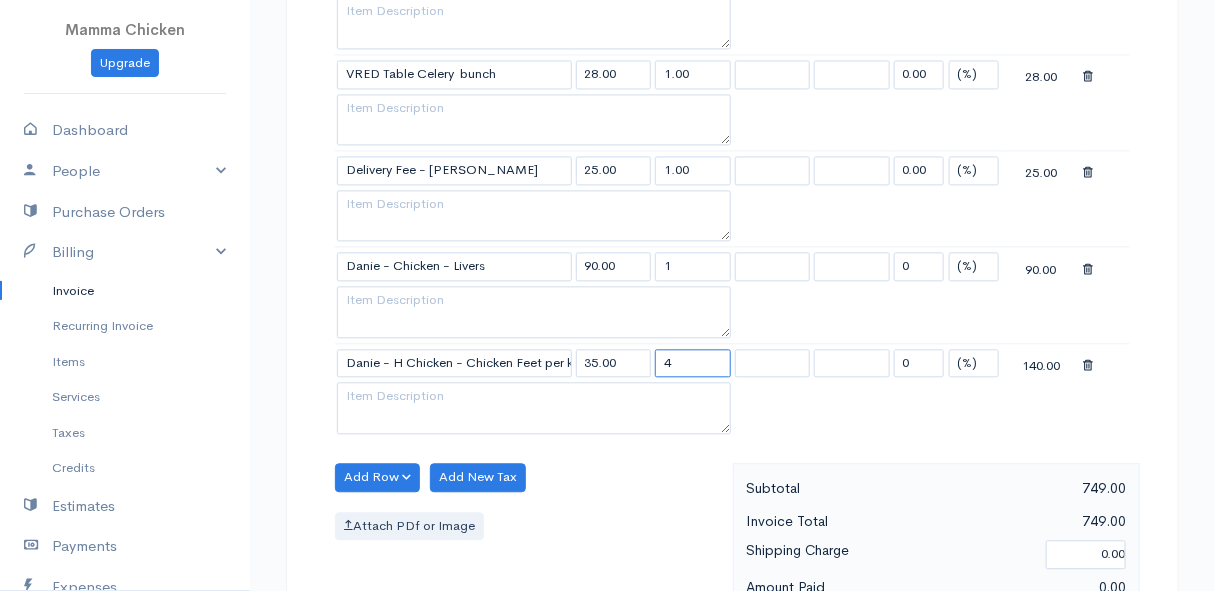 type on "4" 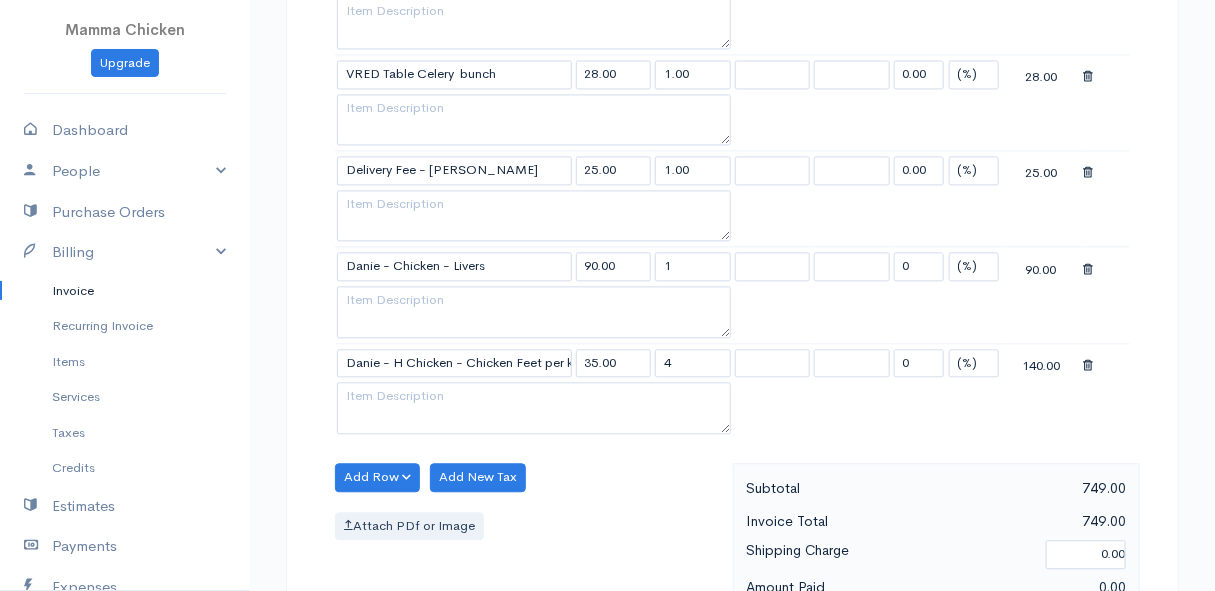 click on "Item Rate Qty Tax Tax Discount Total DCO - Raw Pets Milk per 1L 42.00 3.00 0.00 (%) Flat 126.00 VRED Eggs Tray 135.00 1.00 0.00 (%) Flat 135.00 S-VRED Bananas per kg 46.00 1.00 0.00 (%) Flat 46.00 VRED Carrots Bunch 23.00 1.00 0.00 (%) Flat 23.00 VRED Broccoli per 500g 45.00 1.00 0.00 (%) Flat 45.00 VRED Spring Onions White per Bunch *Special* 20.00 1.00 0.00 (%) Flat 20.00 VRED Brown Onions per kg 29.00 1.00 0.00 (%) Flat 29.00 VRED Organic Grapefruit per kg 42.00 1.00 0.00 (%) Flat 42.00 VRED Table Celery  bunch 28.00 1.00 0.00 (%) Flat 28.00 Delivery Fee - Zunette Mulder 25.00 1.00 0.00 (%) Flat 25.00 Danie - Chicken - Livers 90.00 1 0 (%) Flat 90.00 Danie - H Chicken - Chicken Feet per kg 35.00 4 0 (%) Flat 140.00" at bounding box center (732, -163) 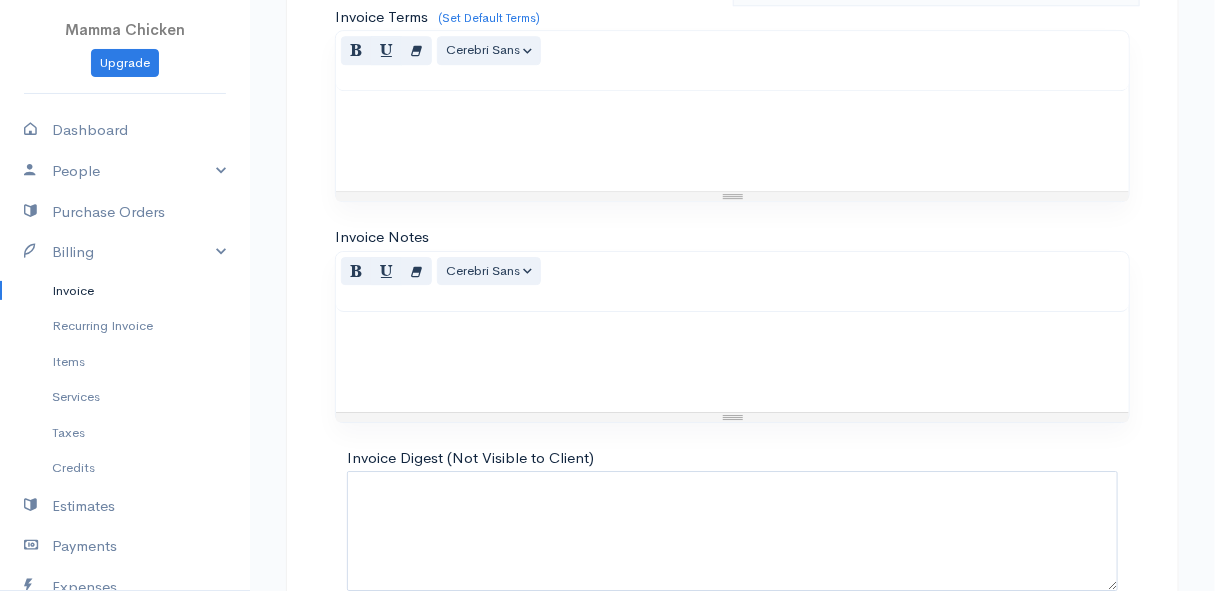 scroll, scrollTop: 2186, scrollLeft: 0, axis: vertical 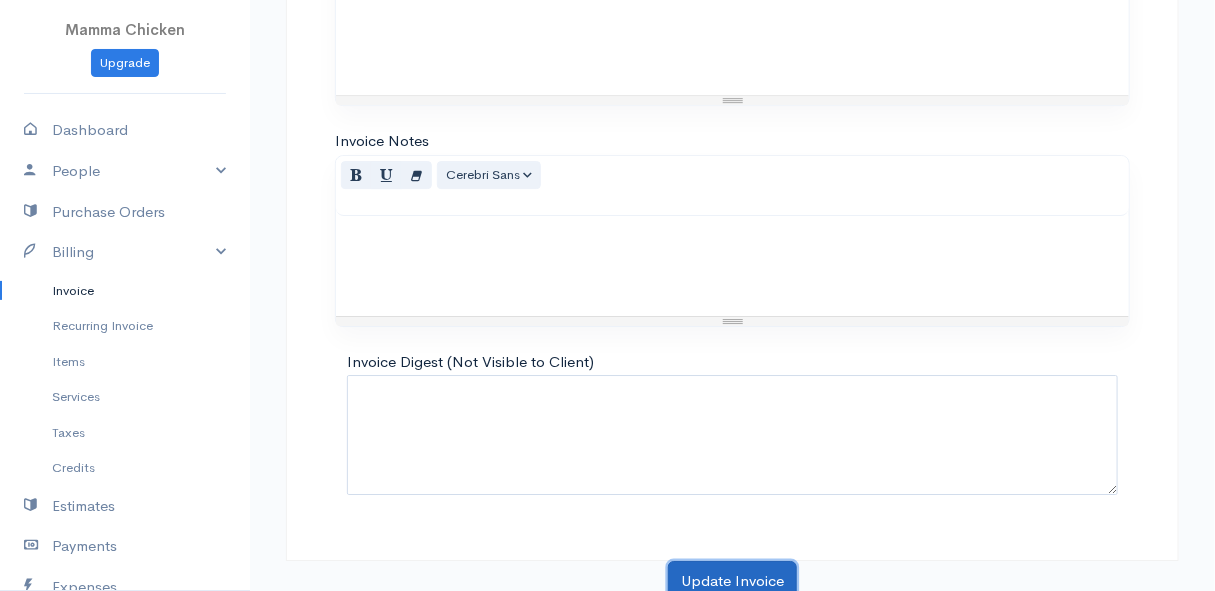 click on "Update Invoice" at bounding box center [732, 581] 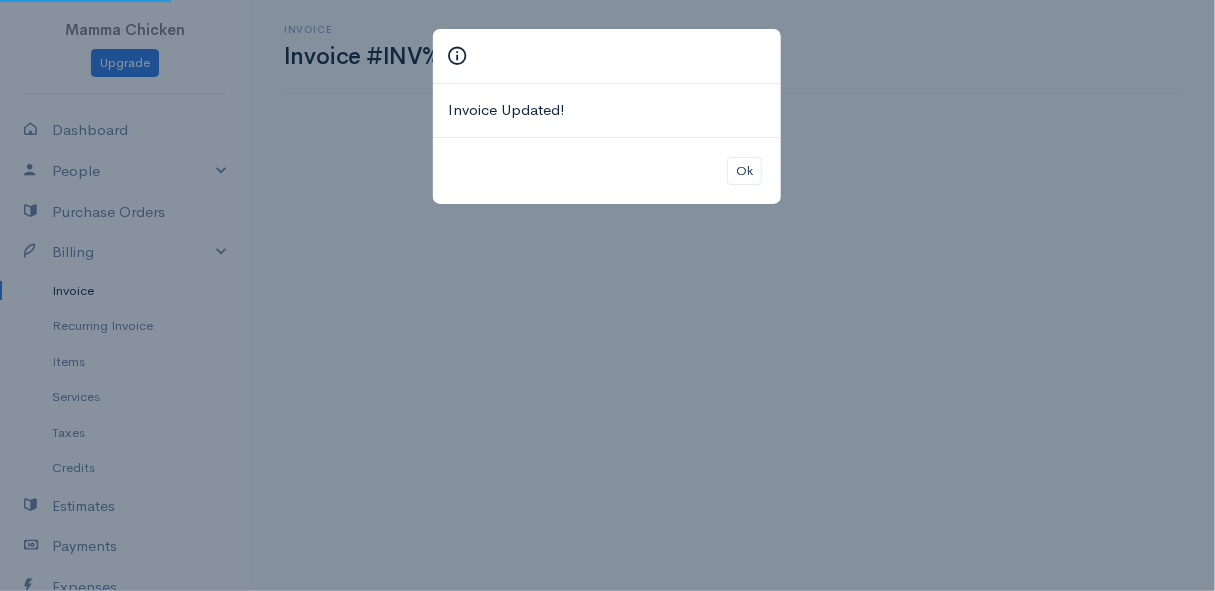 scroll, scrollTop: 0, scrollLeft: 0, axis: both 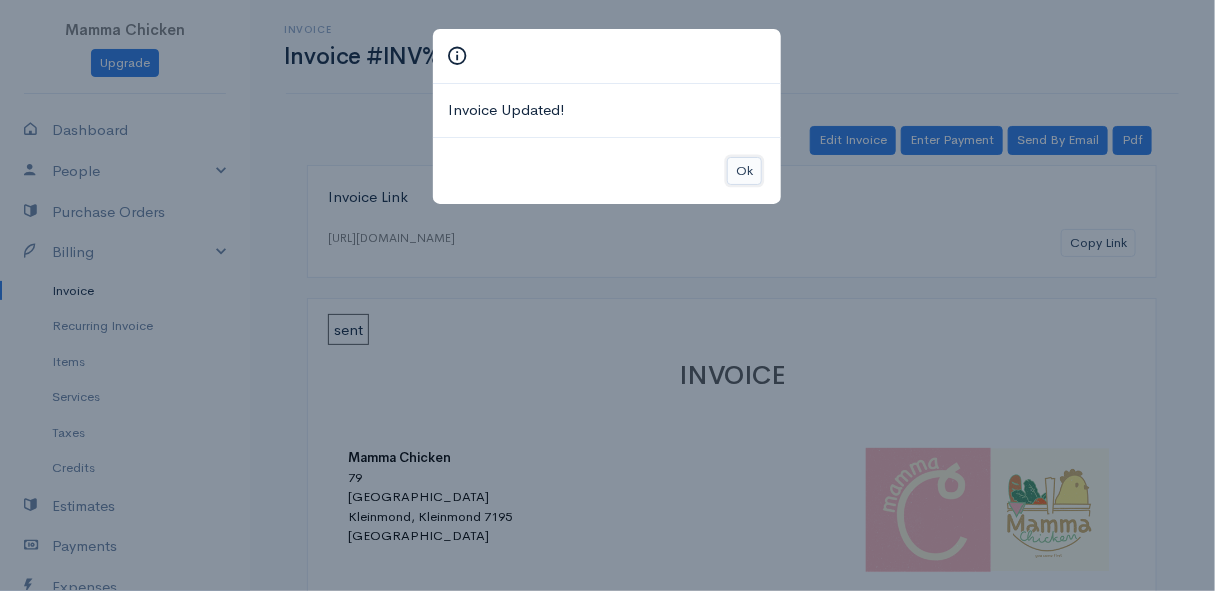 click on "Ok" at bounding box center [744, 171] 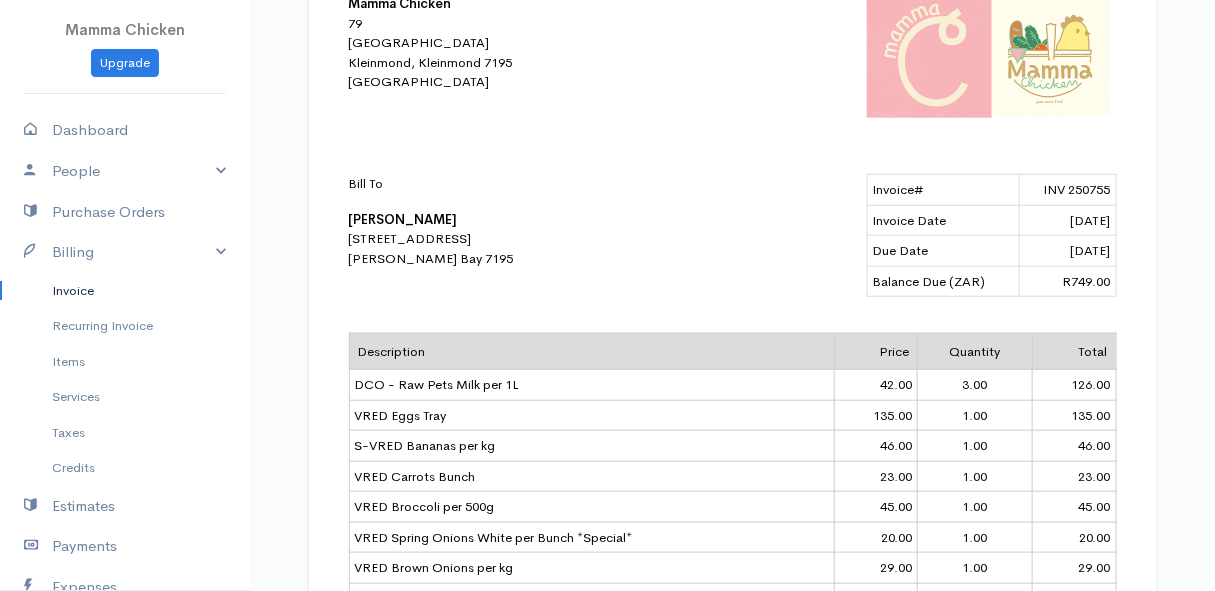 scroll, scrollTop: 0, scrollLeft: 0, axis: both 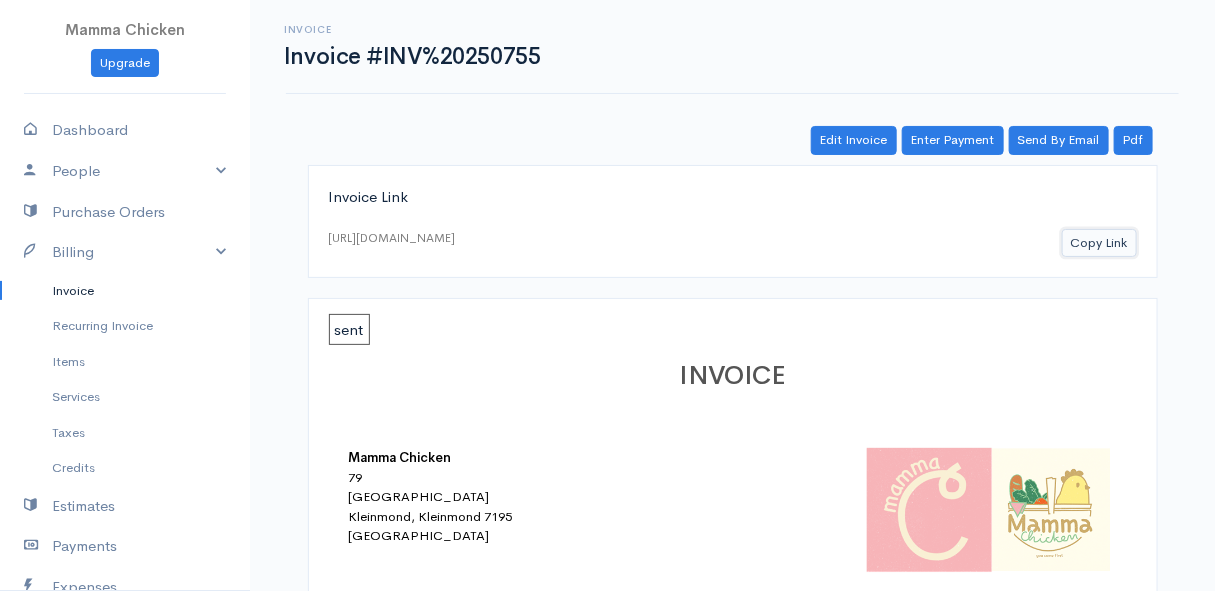 click on "Copy Link" at bounding box center (1099, 243) 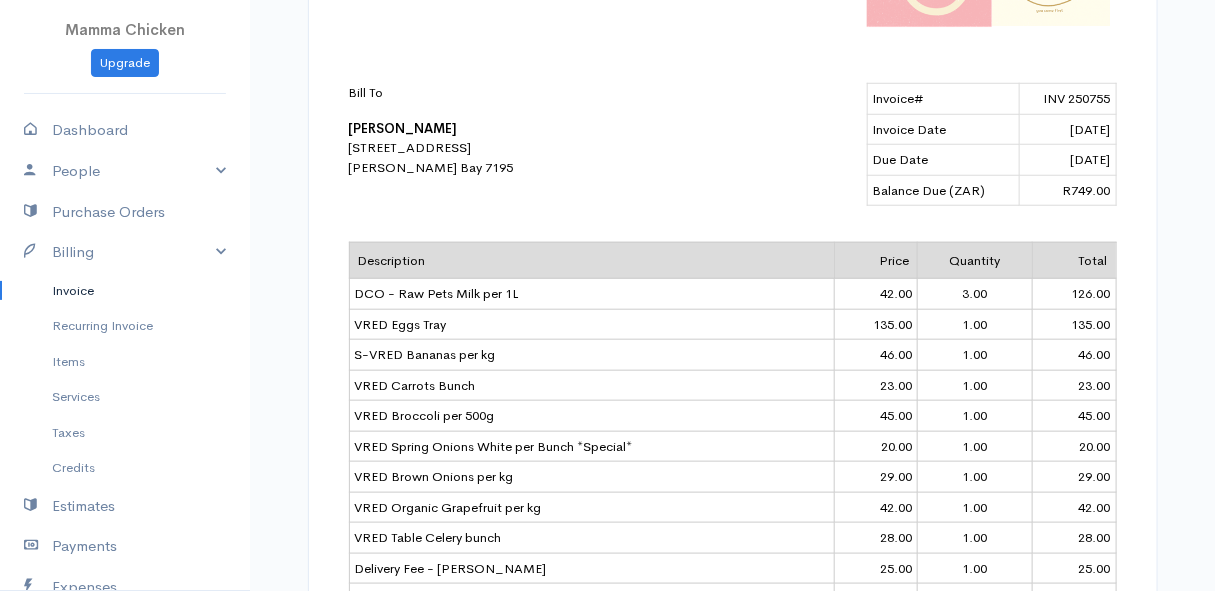 scroll, scrollTop: 0, scrollLeft: 0, axis: both 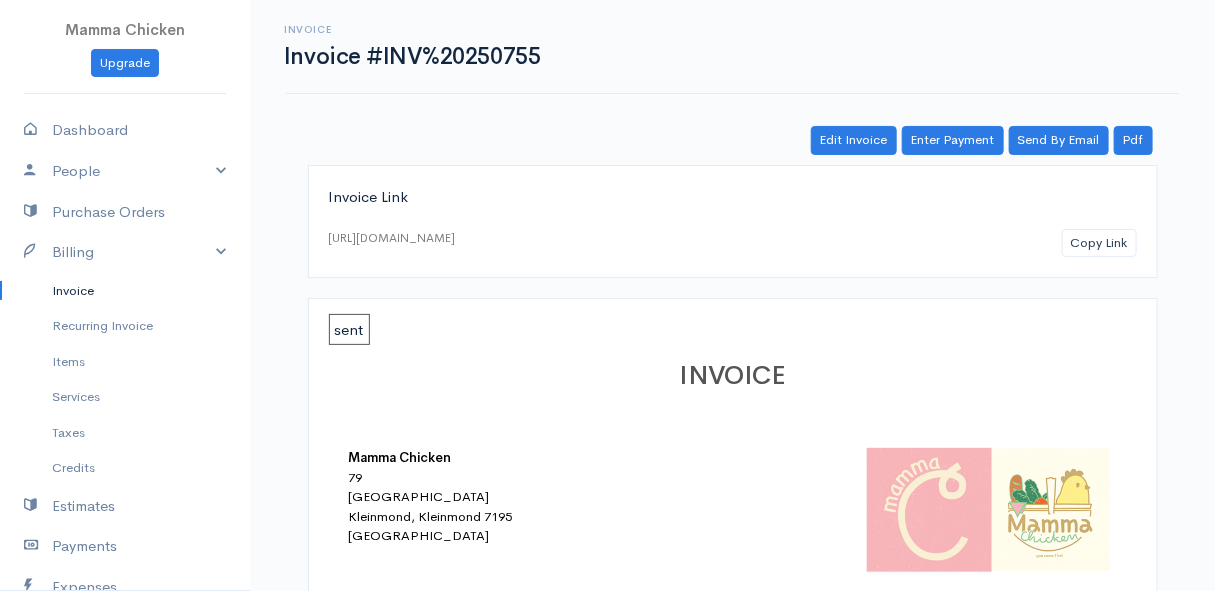 click on "Invoice" at bounding box center [125, 291] 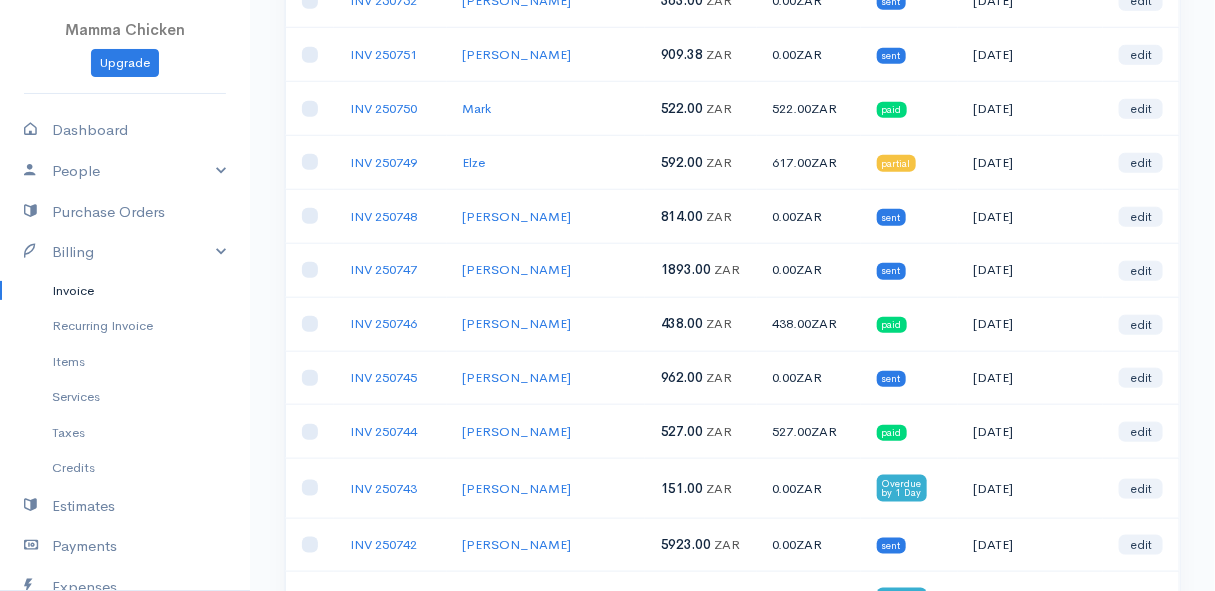 scroll, scrollTop: 636, scrollLeft: 0, axis: vertical 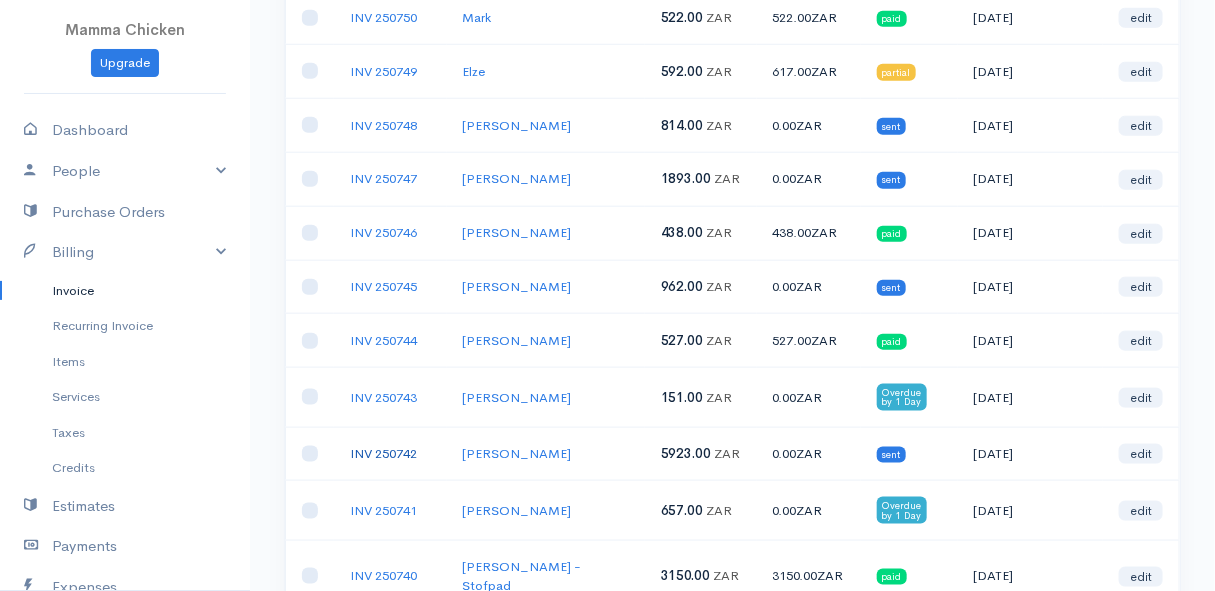 click on "INV 250742" at bounding box center (383, 453) 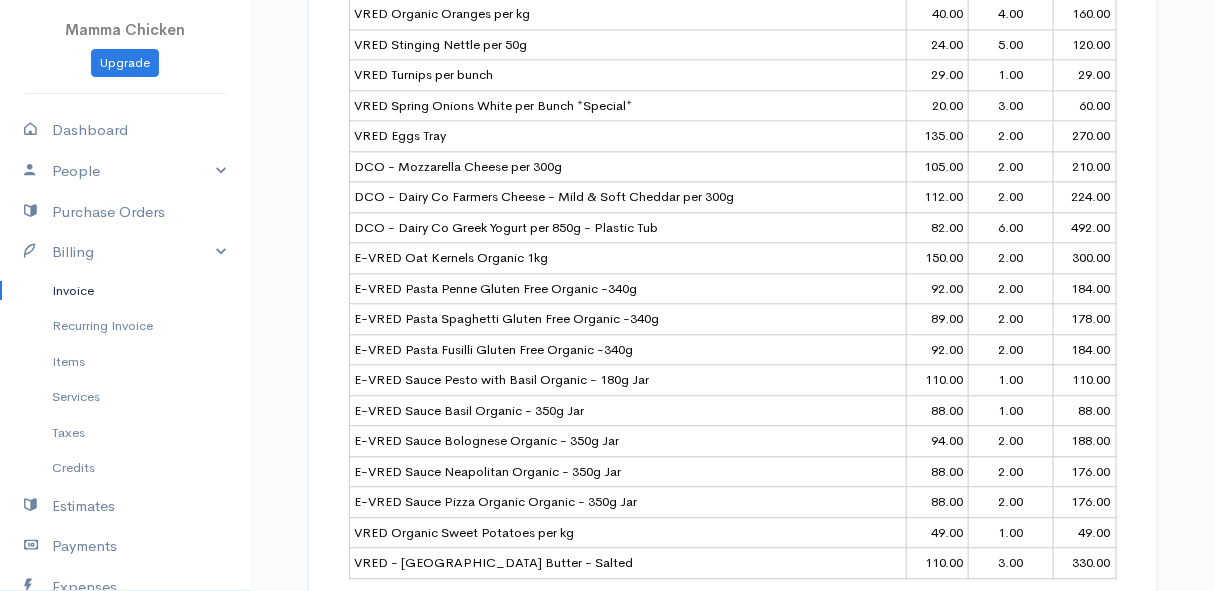 scroll, scrollTop: 1636, scrollLeft: 0, axis: vertical 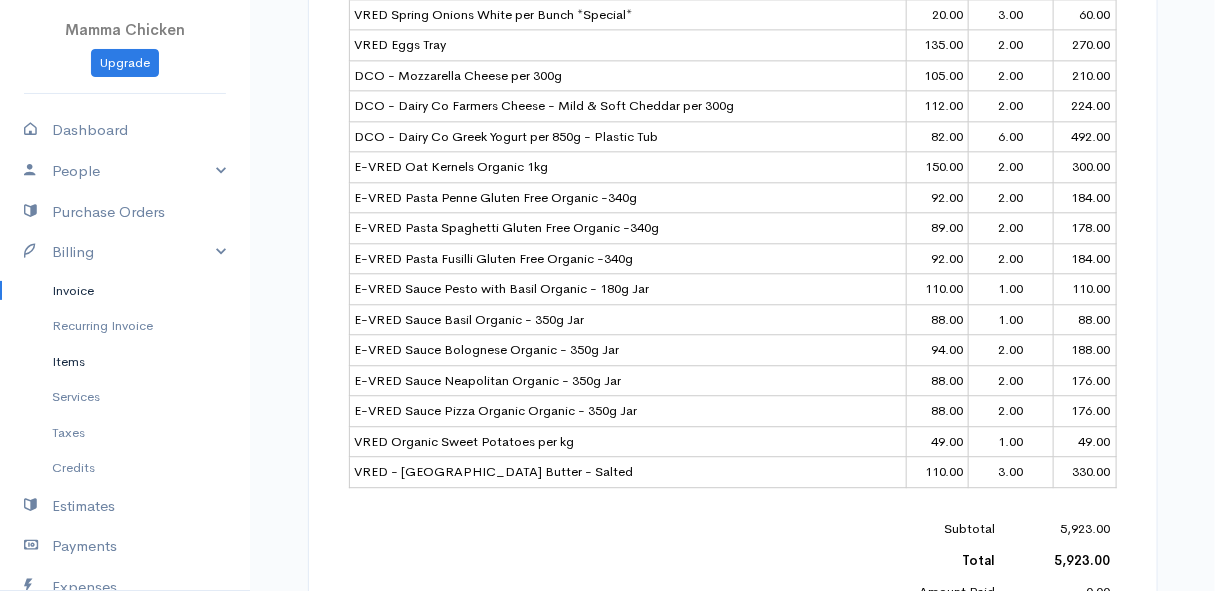 click on "Items" at bounding box center (125, 362) 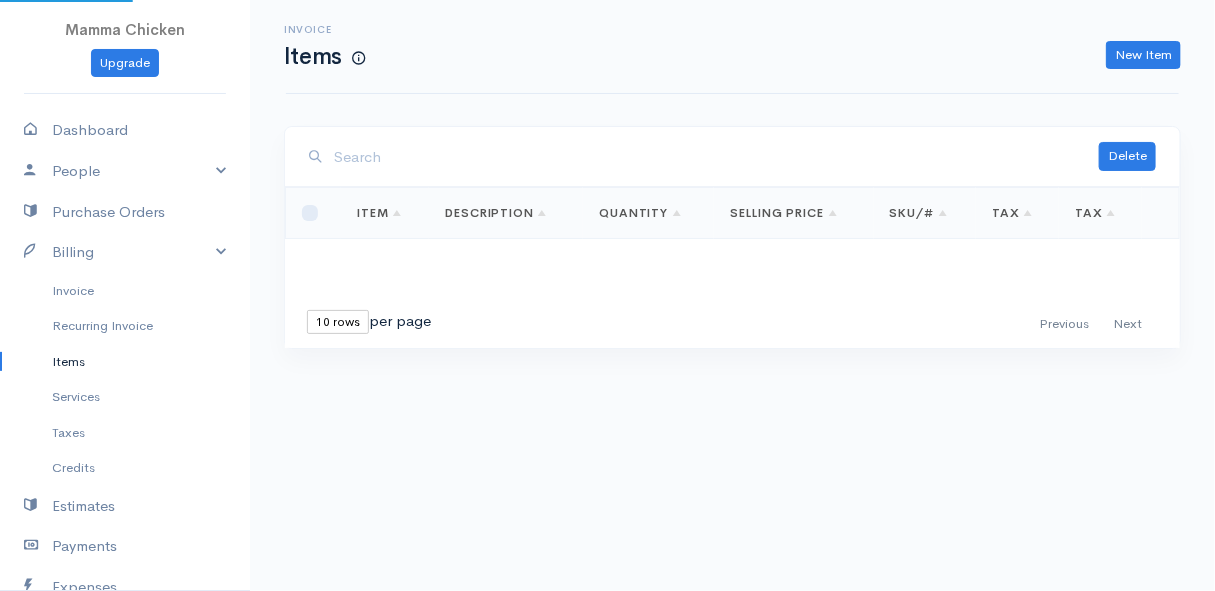 scroll, scrollTop: 0, scrollLeft: 0, axis: both 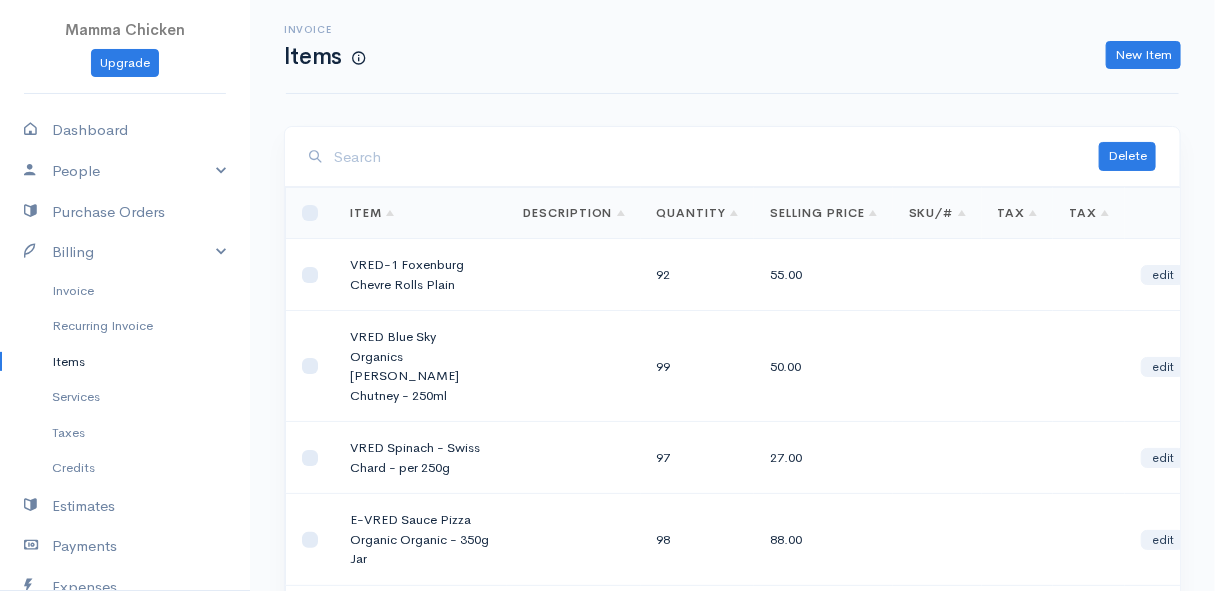 click at bounding box center [716, 157] 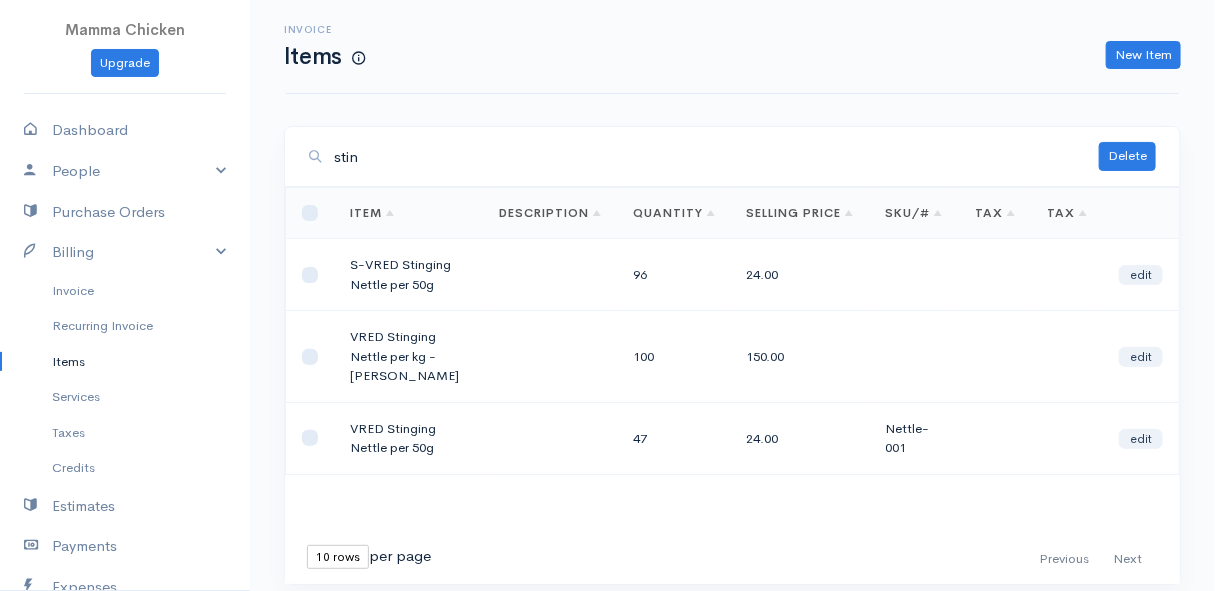 type on "stin" 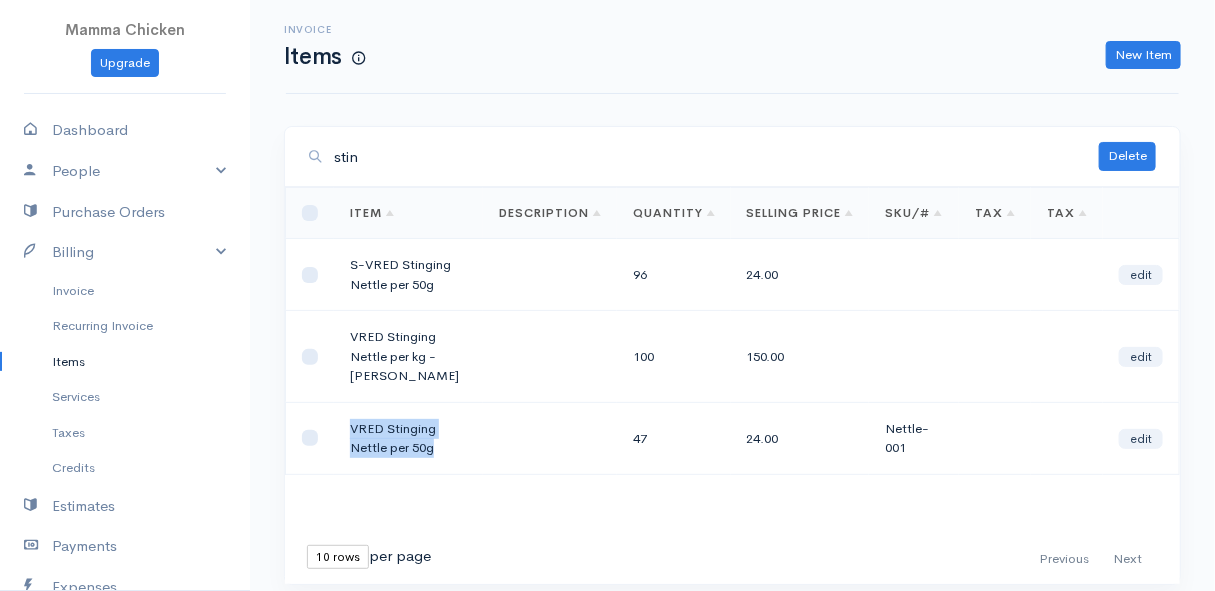 drag, startPoint x: 431, startPoint y: 448, endPoint x: 348, endPoint y: 422, distance: 86.977005 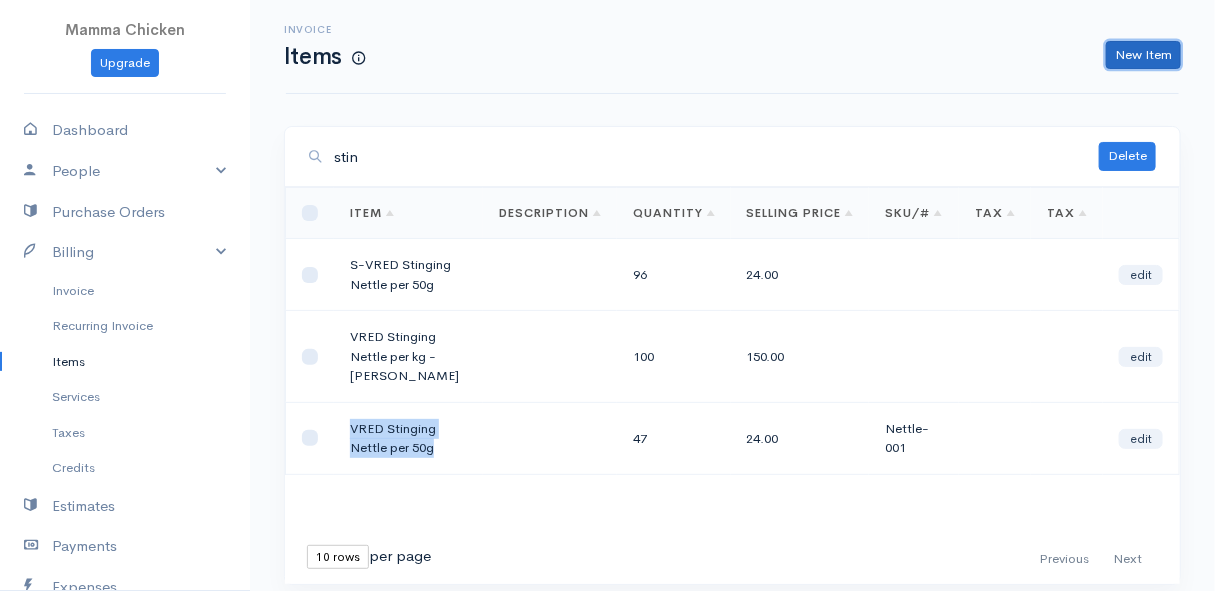 click on "New Item" at bounding box center (1143, 55) 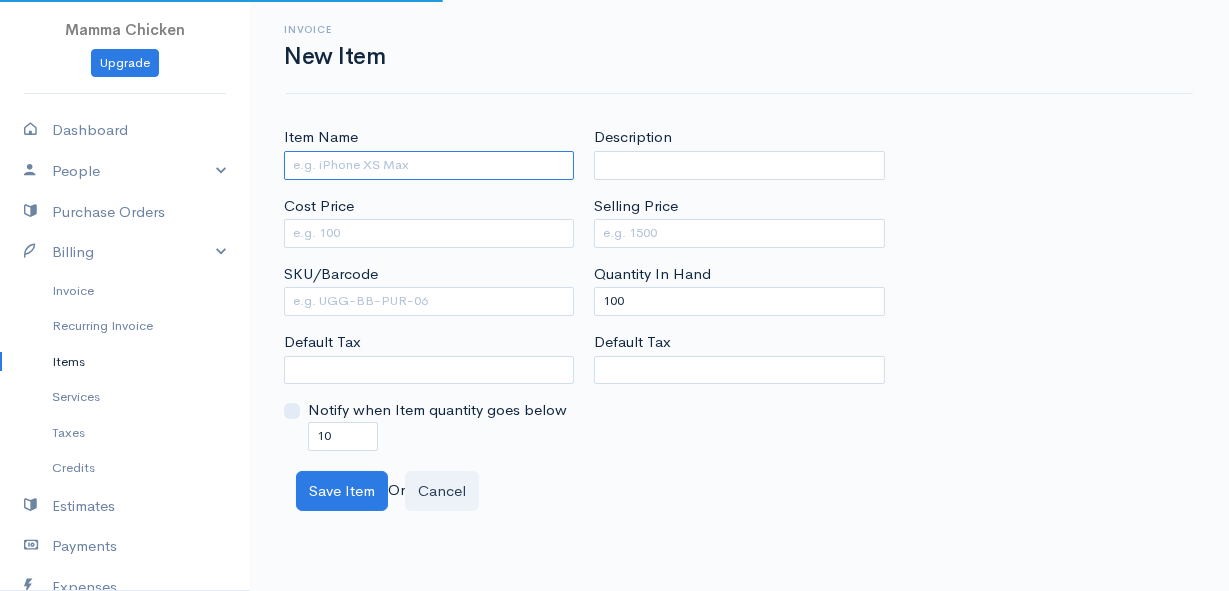click on "Item Name" at bounding box center [429, 165] 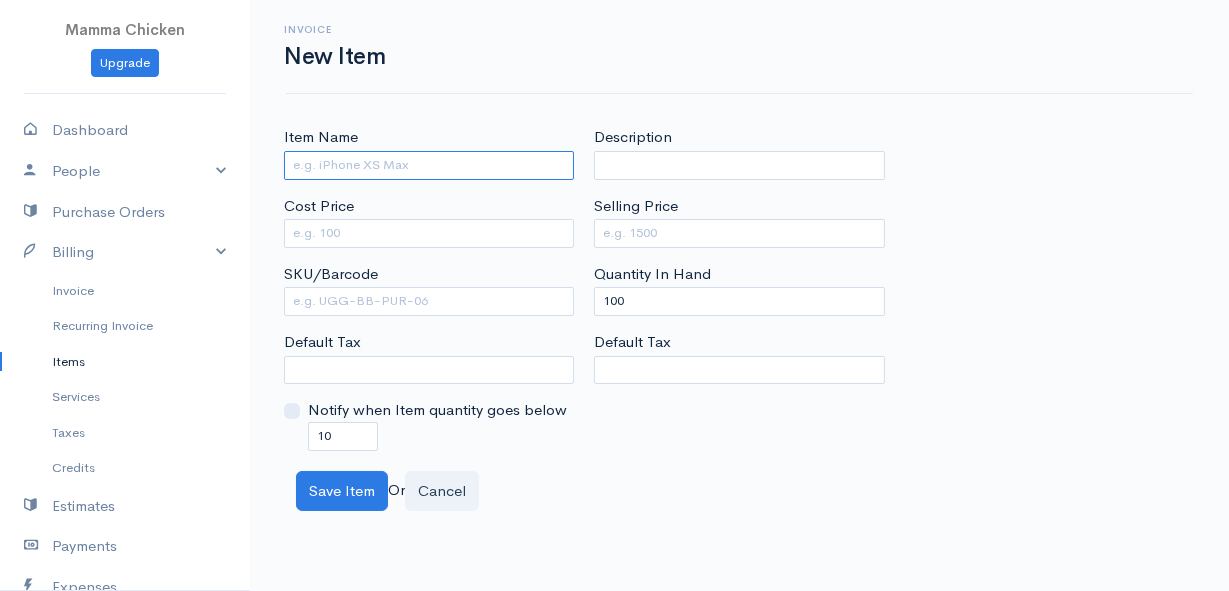 paste on "VRED Stinging Nettle per 50g" 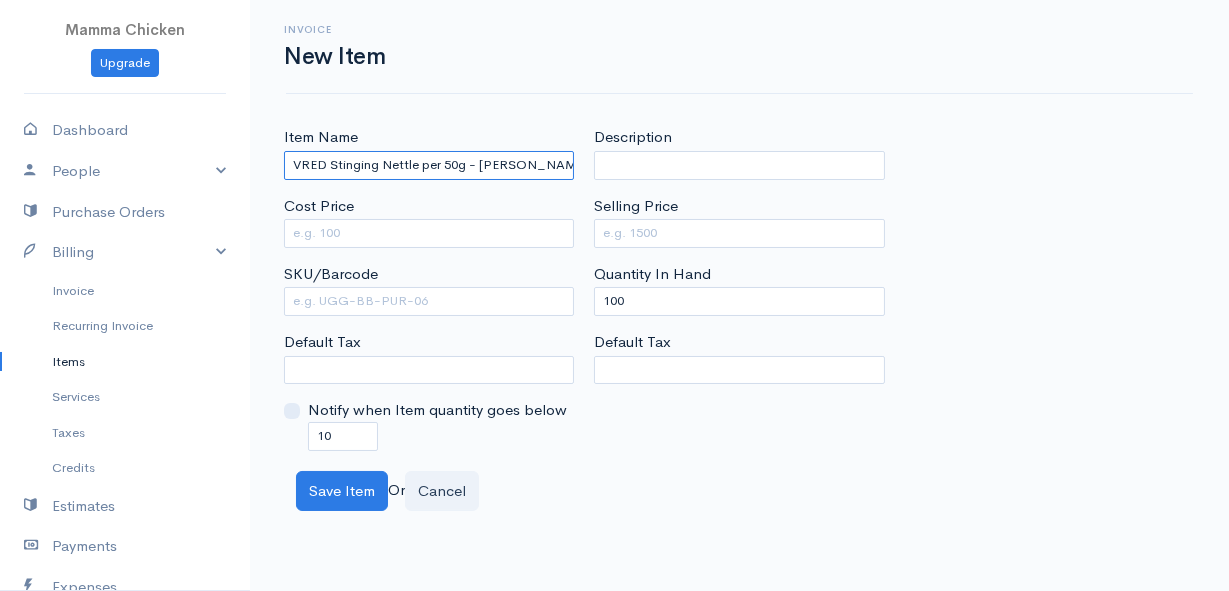 type on "VRED Stinging Nettle per 50g - [PERSON_NAME]" 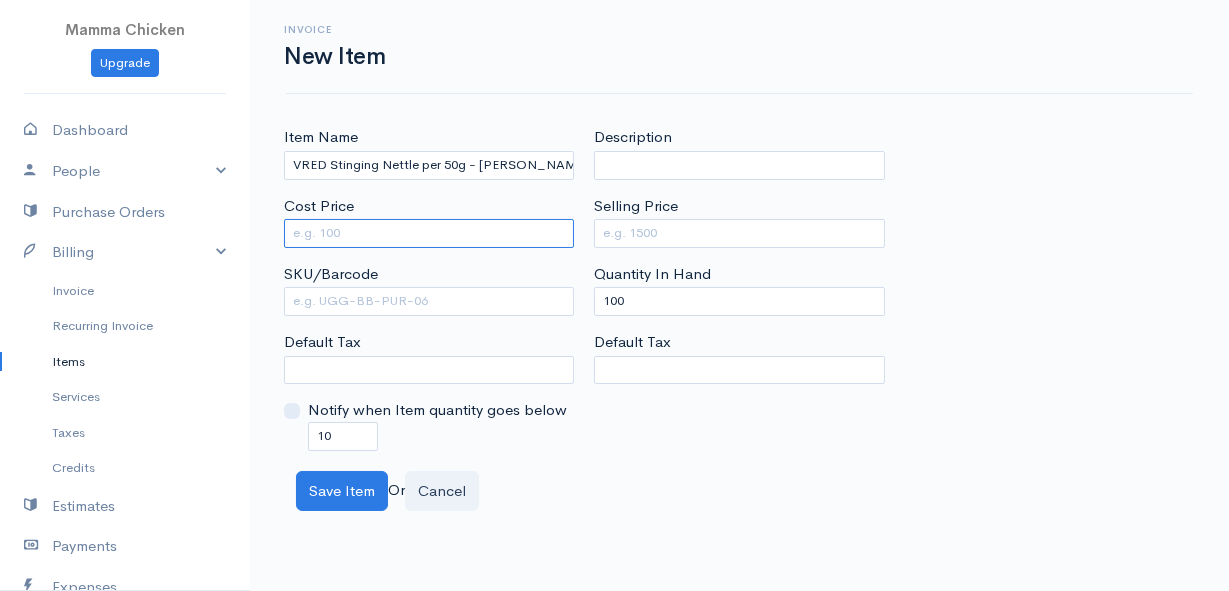 click on "Cost Price" at bounding box center [429, 233] 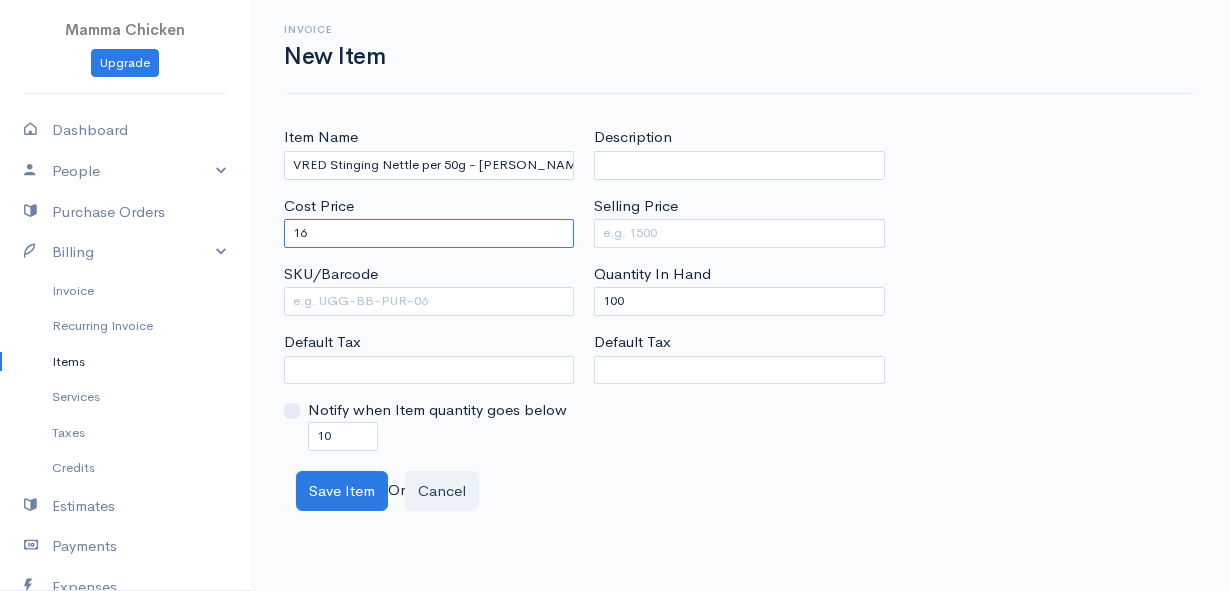 type on "16" 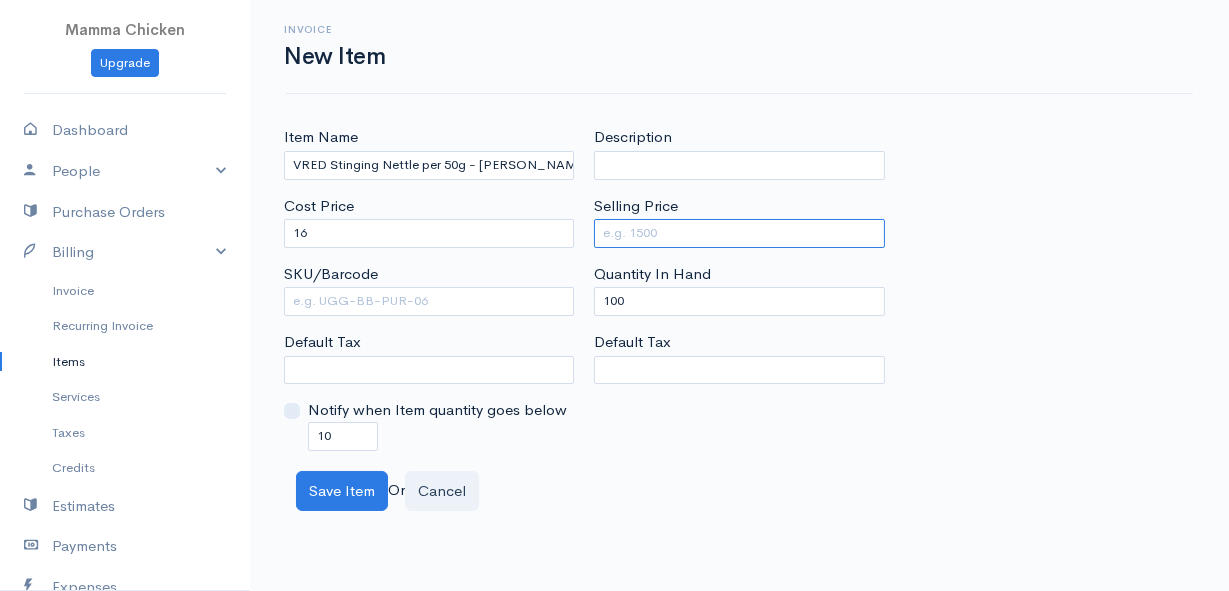 click on "Selling Price" at bounding box center (739, 233) 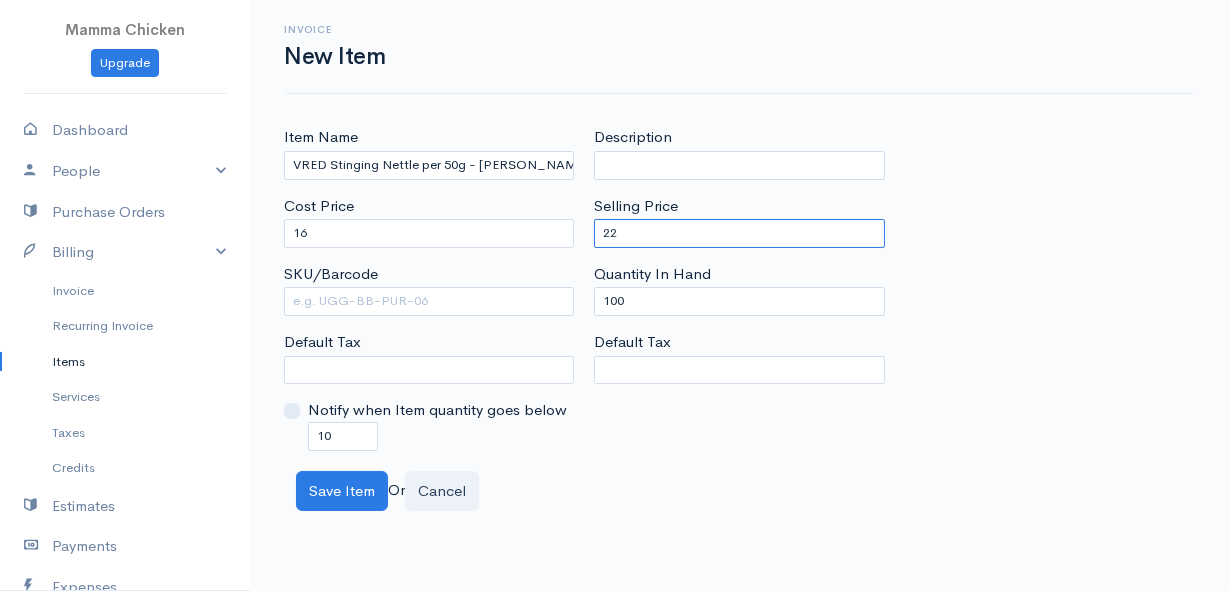 type on "22" 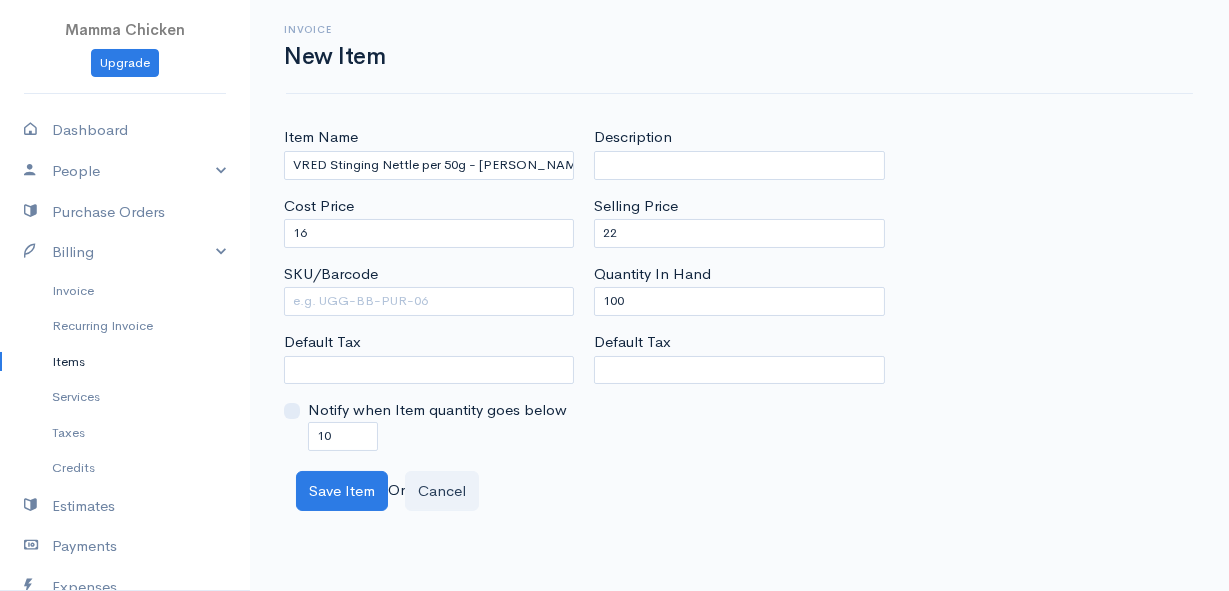 click on "Item Name VRED Stinging Nettle per 50g - Laura Cost Price 16 SKU/Barcode Default Tax Notify when Item quantity goes below 10 Description Selling Price 22 Quantity In Hand 100 Default Tax" at bounding box center (739, 288) 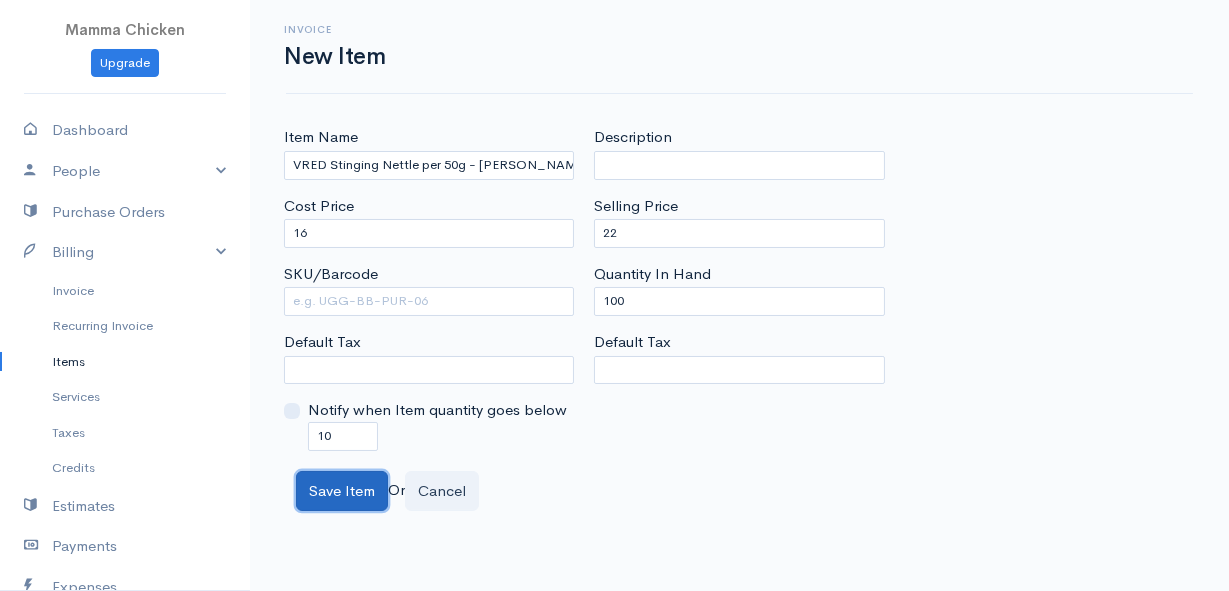 click on "Save Item" at bounding box center (342, 491) 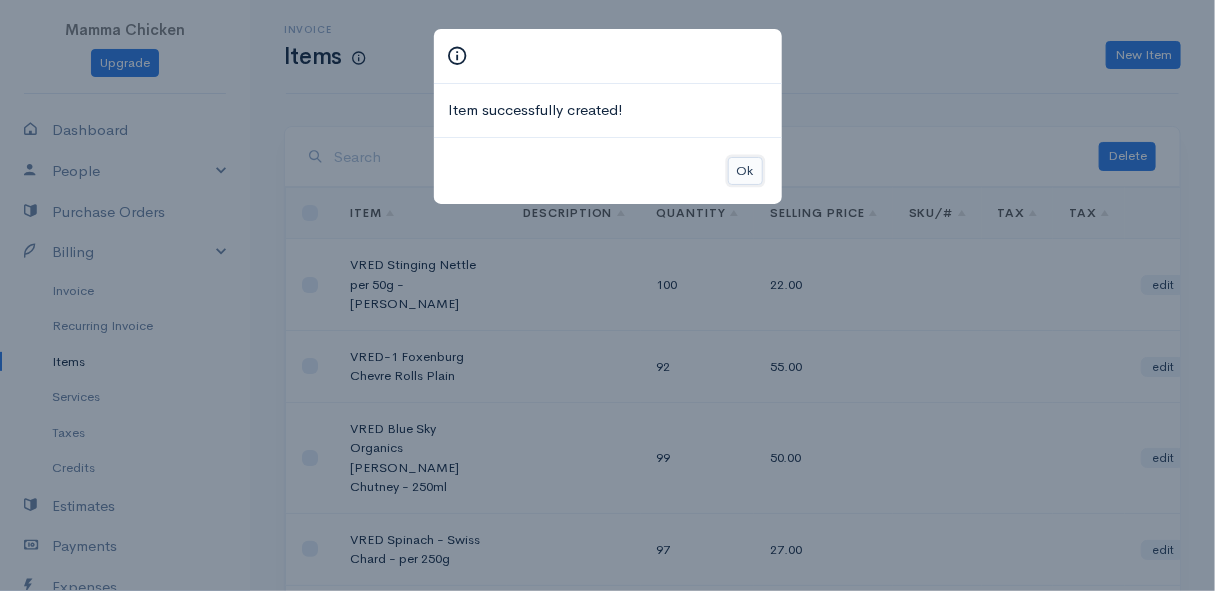 click on "Ok" at bounding box center [745, 171] 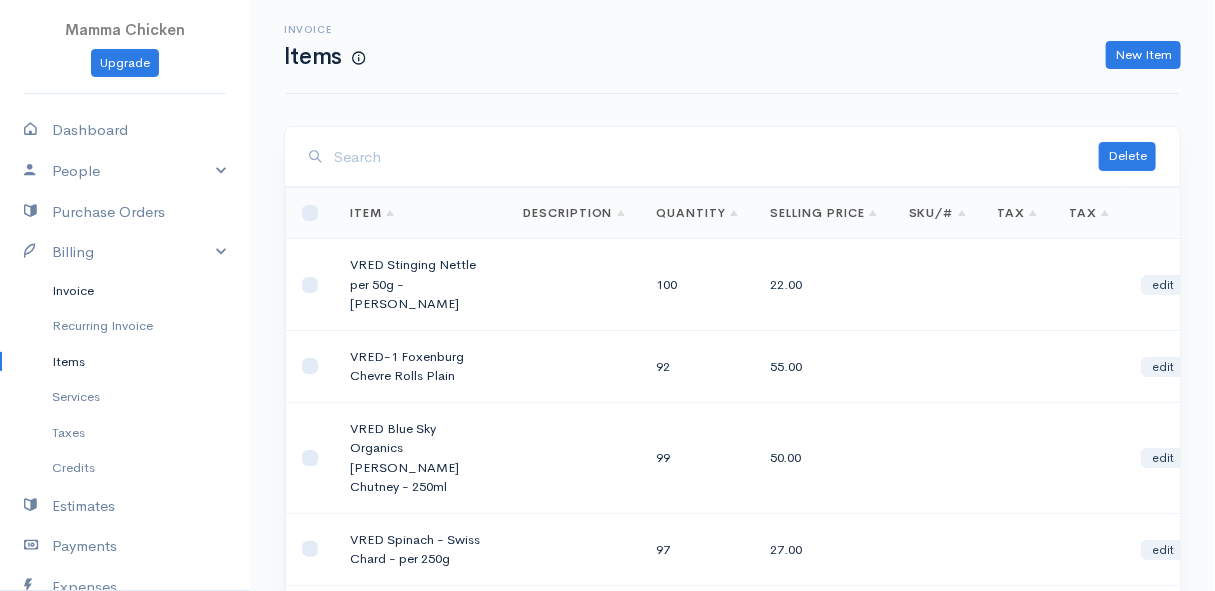 click on "Invoice" at bounding box center (125, 291) 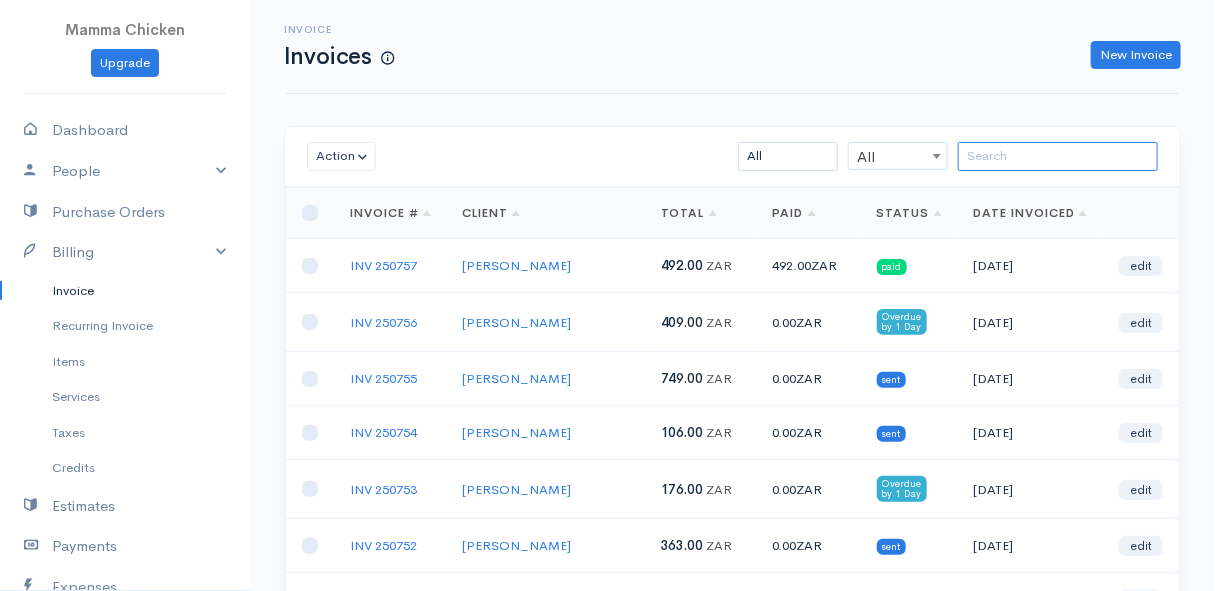 click at bounding box center (1058, 156) 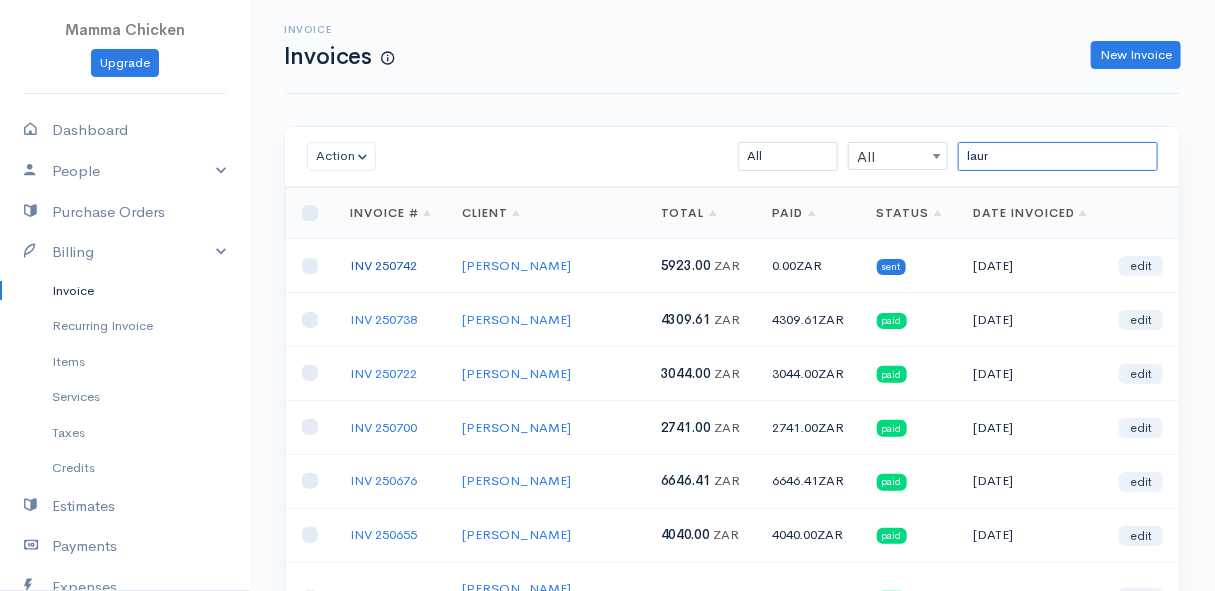 type on "laur" 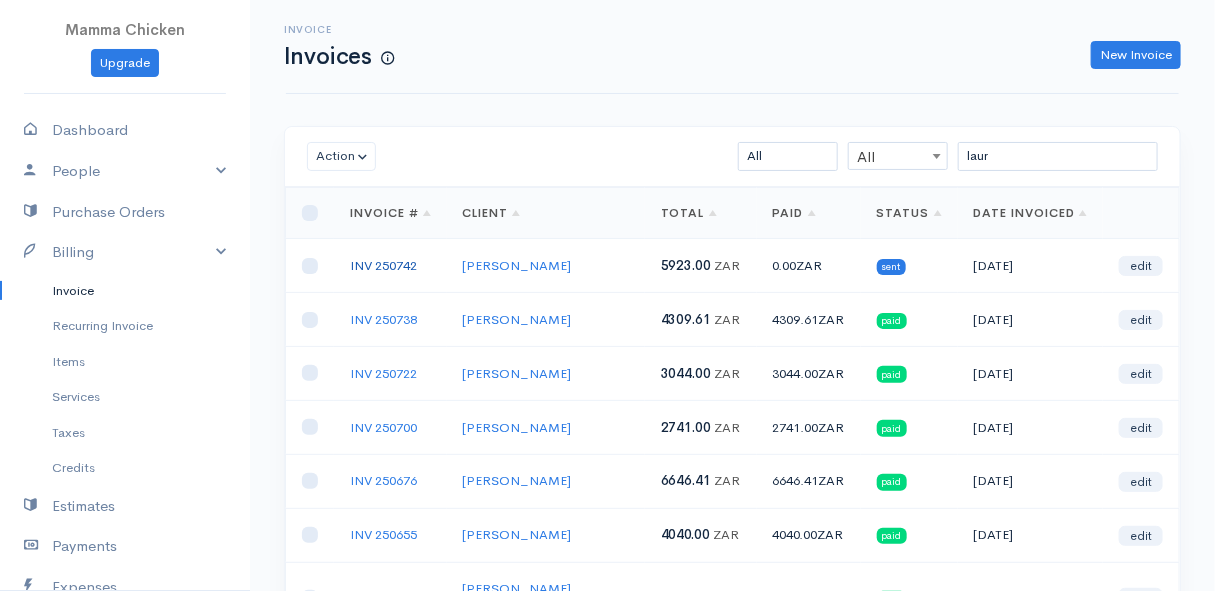 click on "INV 250742" at bounding box center (383, 265) 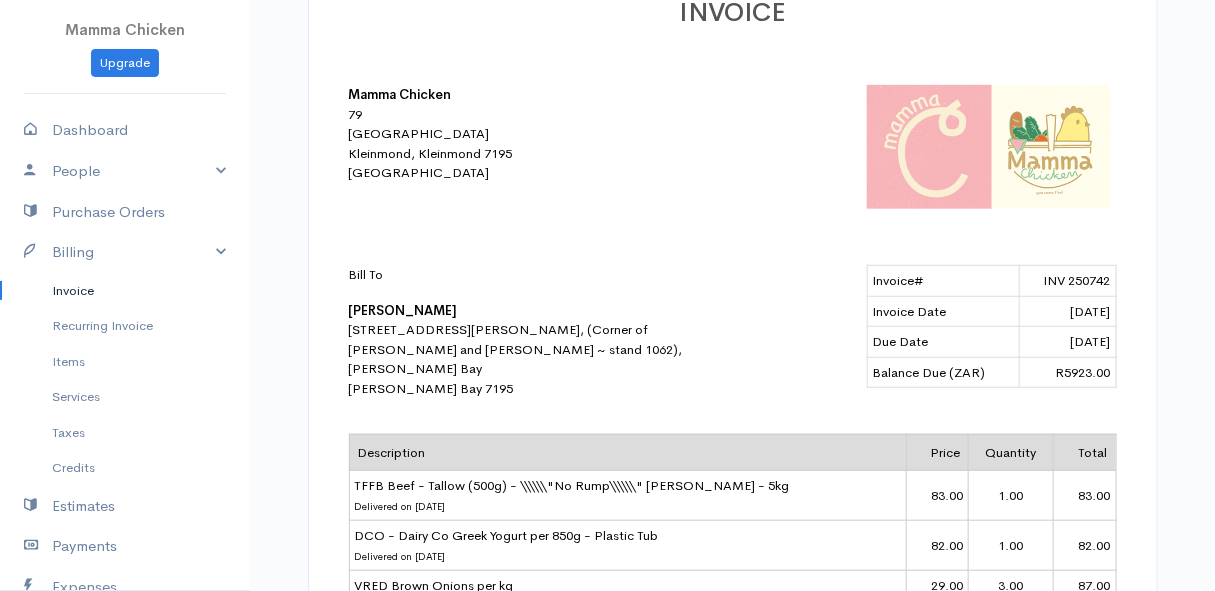scroll, scrollTop: 0, scrollLeft: 0, axis: both 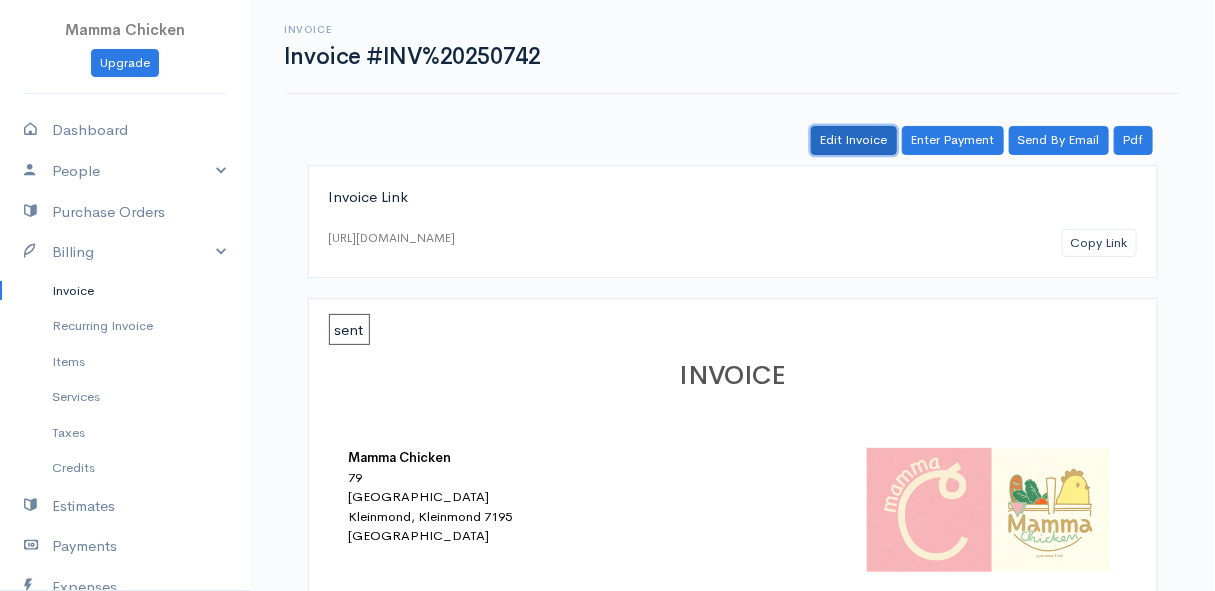 click on "Edit Invoice" at bounding box center [854, 140] 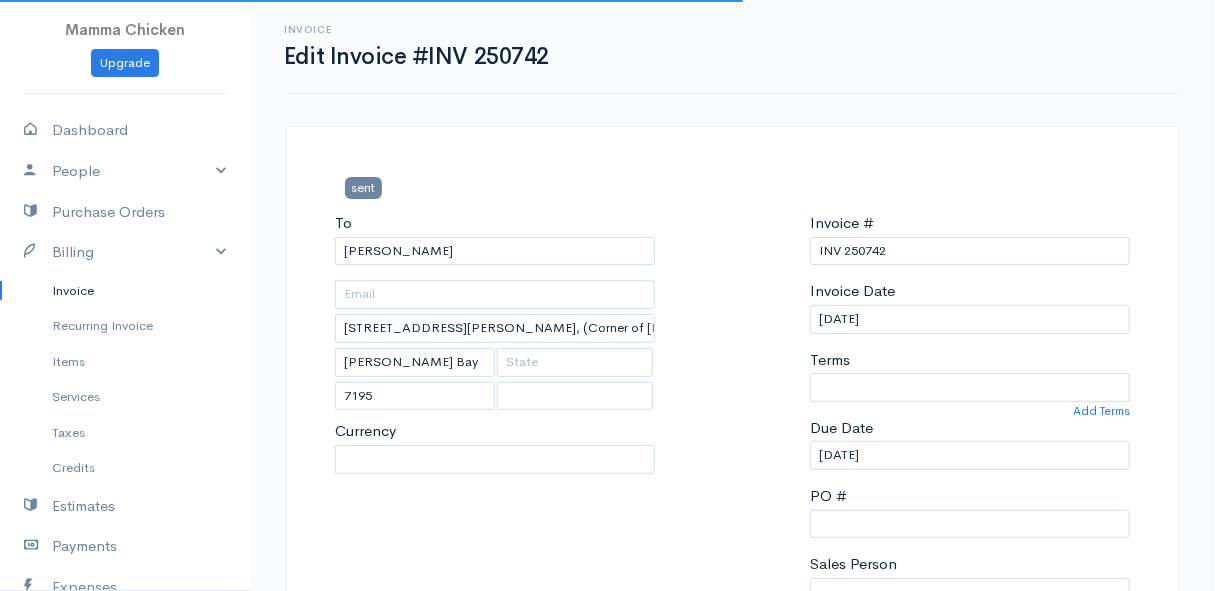select on "0" 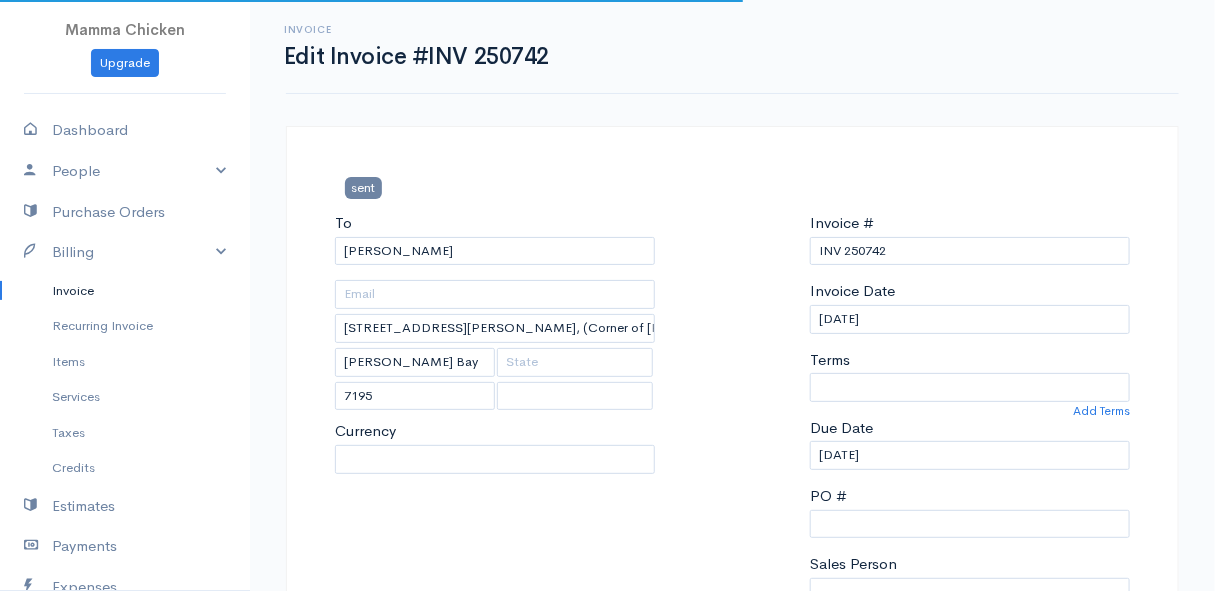 select 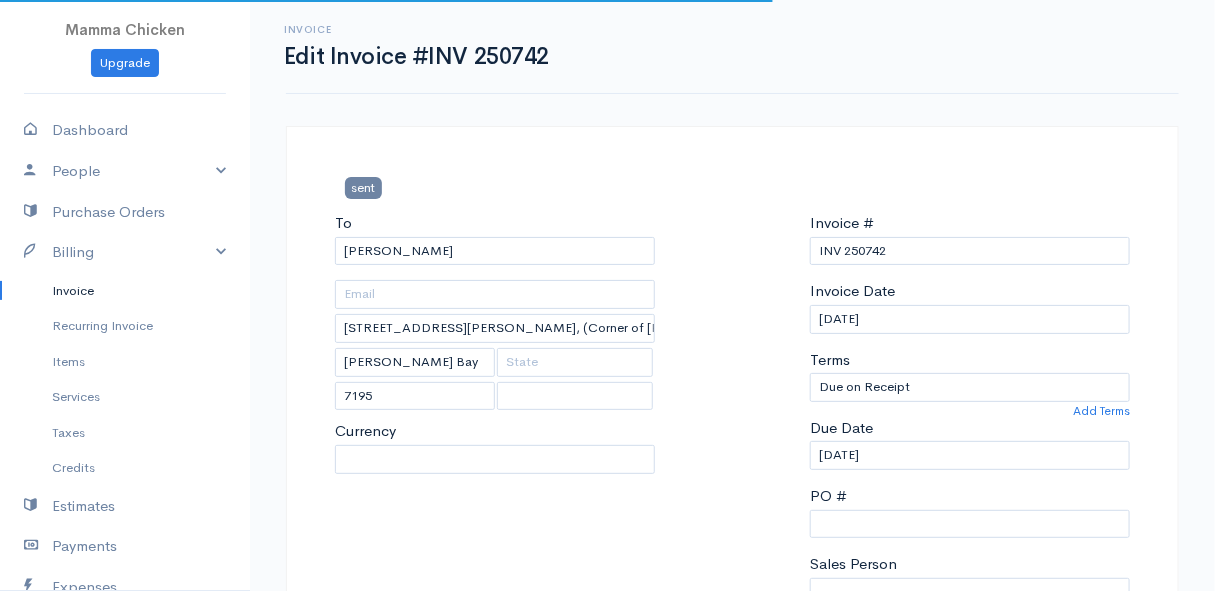select on "[GEOGRAPHIC_DATA]" 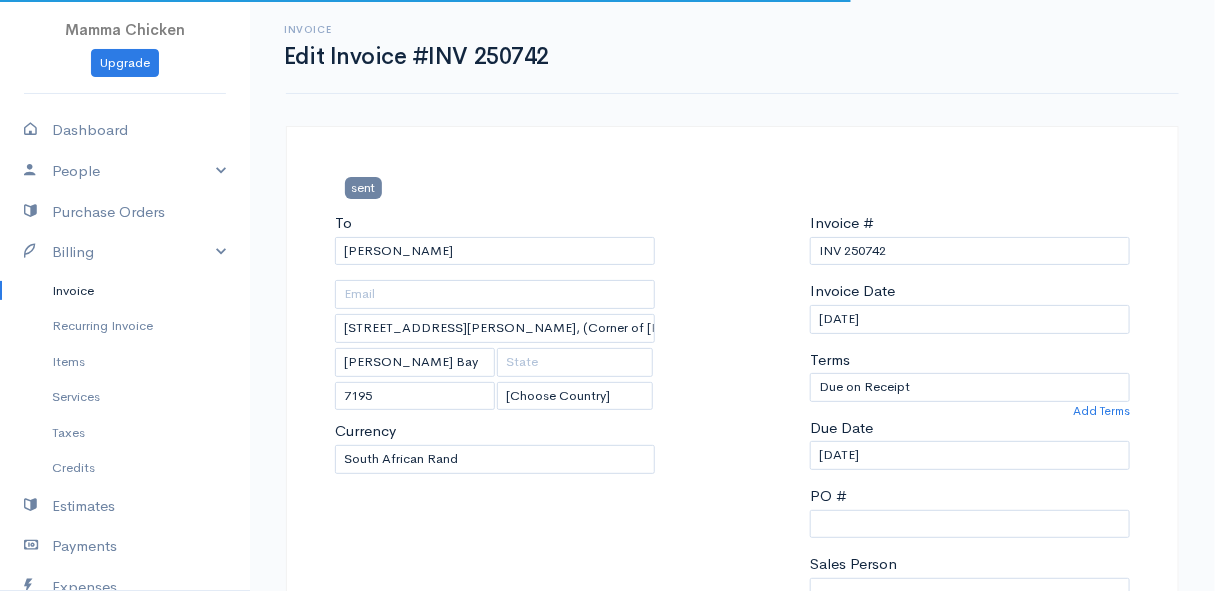 scroll, scrollTop: 181, scrollLeft: 0, axis: vertical 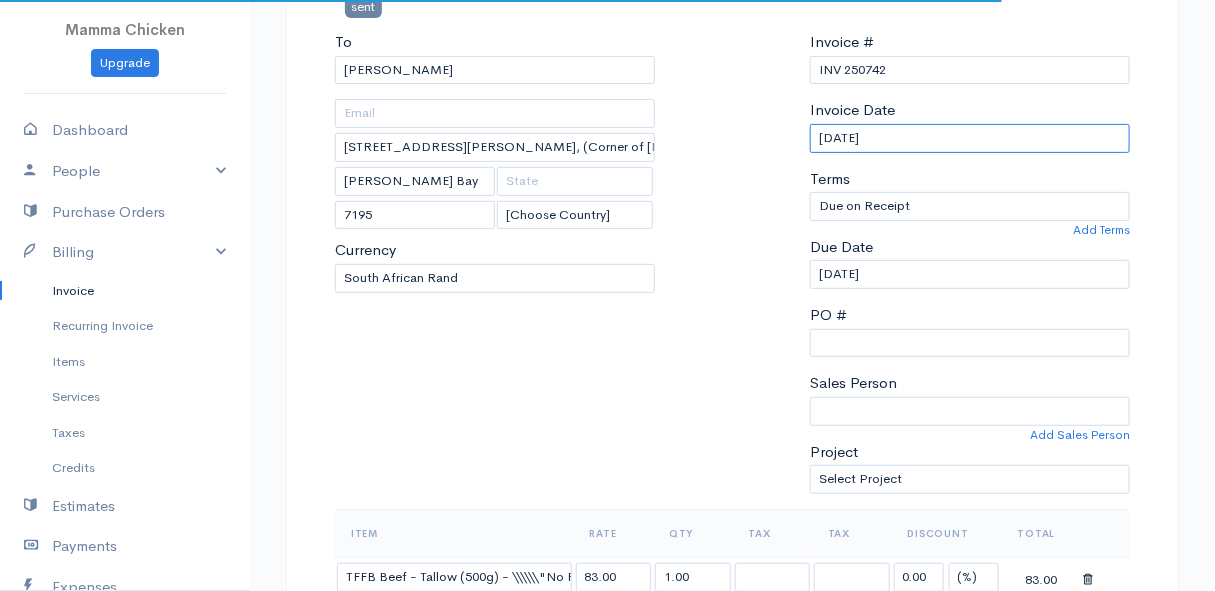 click on "[DATE]" at bounding box center (970, 138) 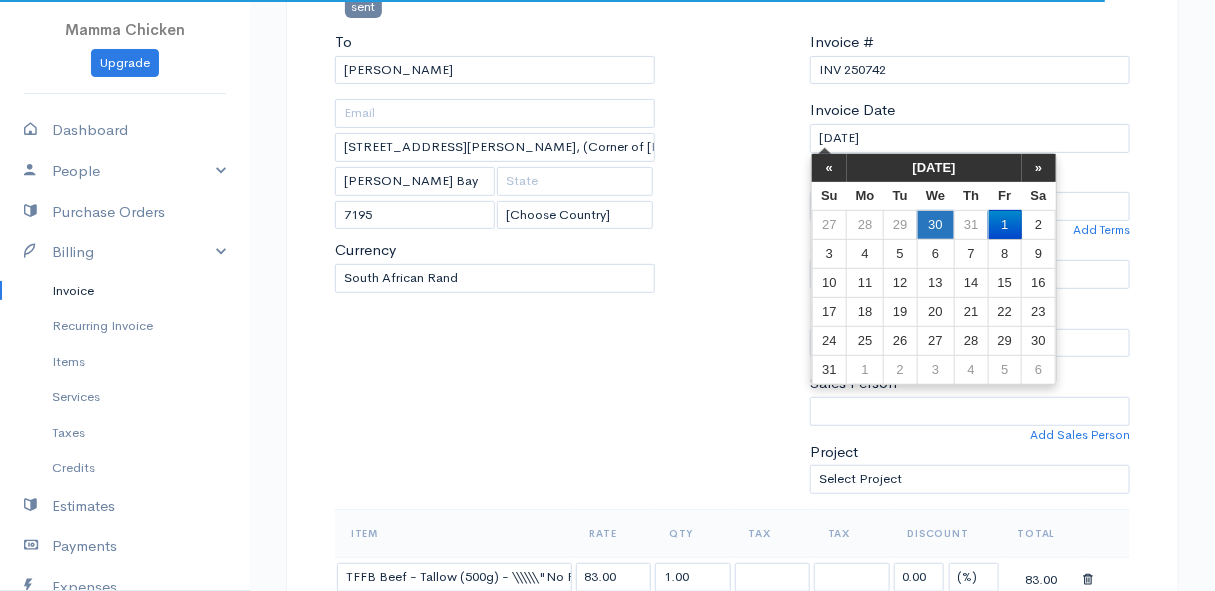 click on "30" at bounding box center [935, 224] 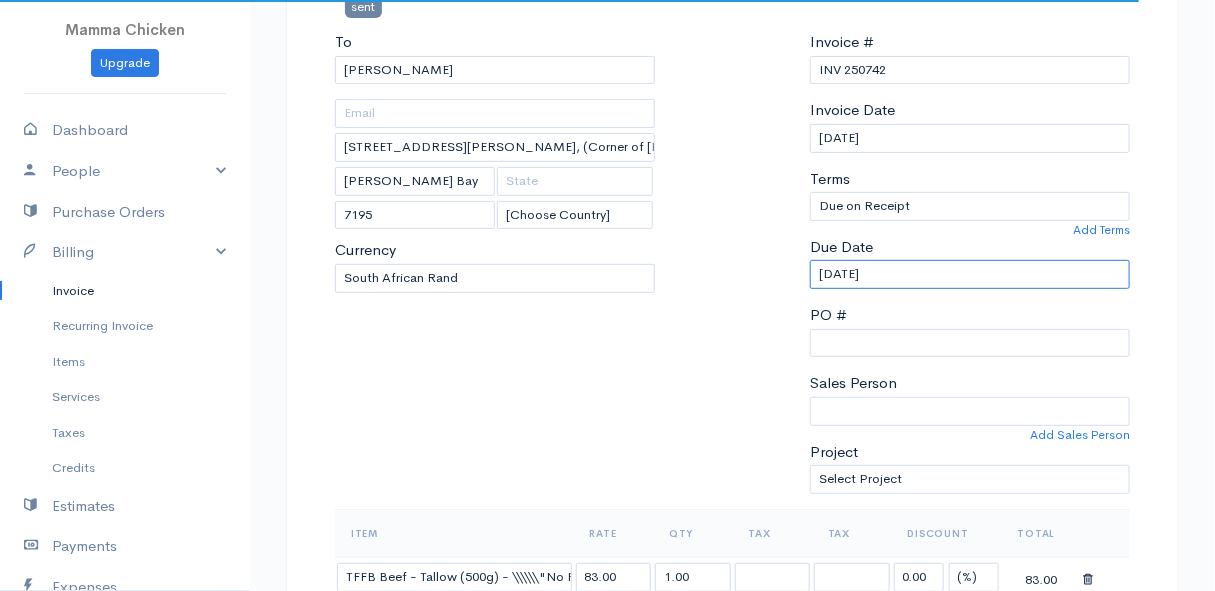 click on "[DATE]" at bounding box center [970, 274] 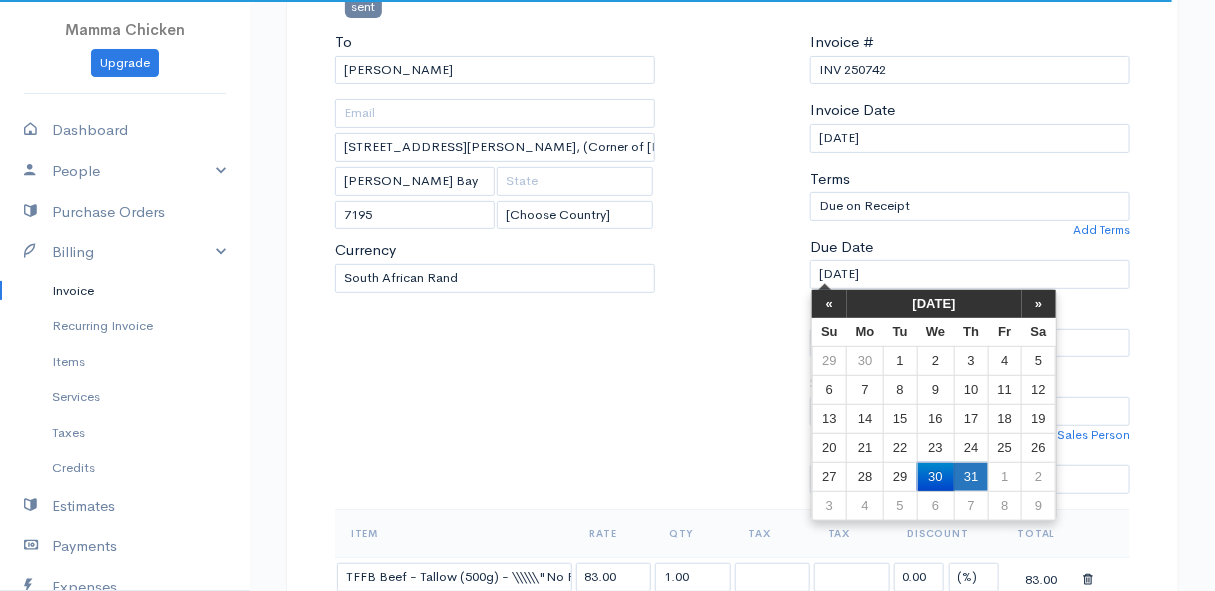 click on "31" at bounding box center (971, 476) 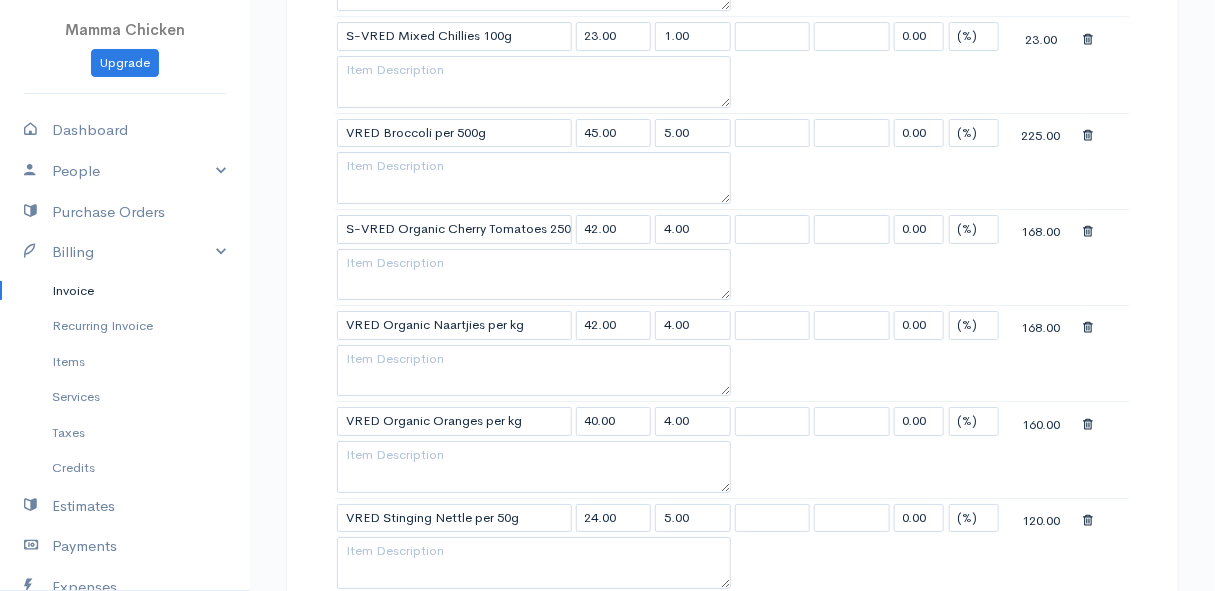 scroll, scrollTop: 2545, scrollLeft: 0, axis: vertical 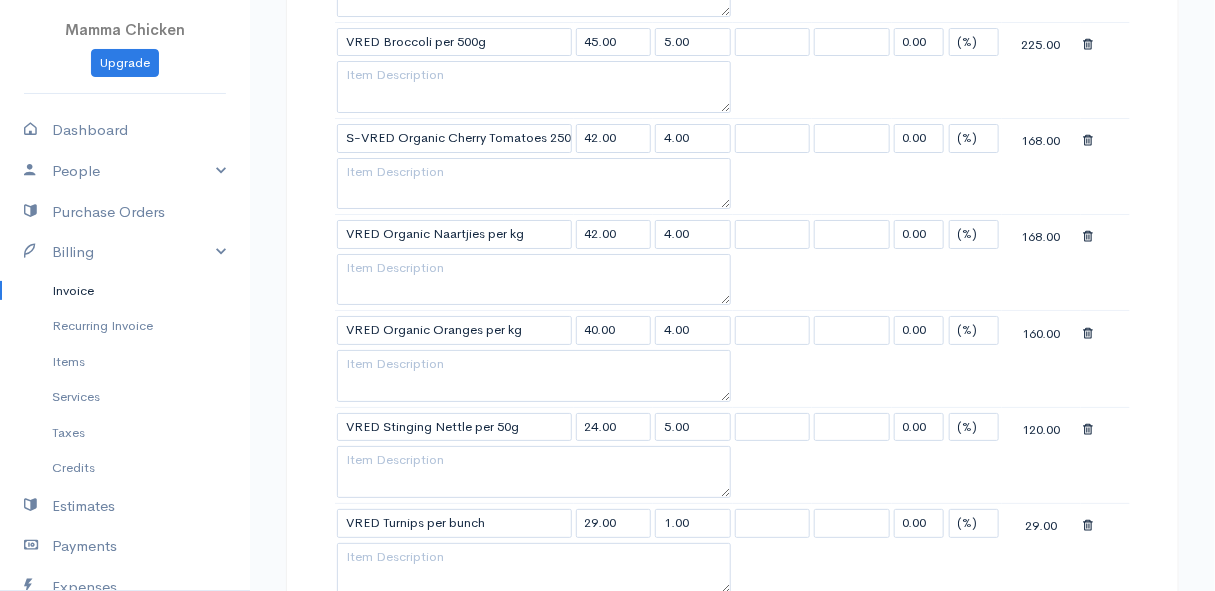 click at bounding box center (1088, 430) 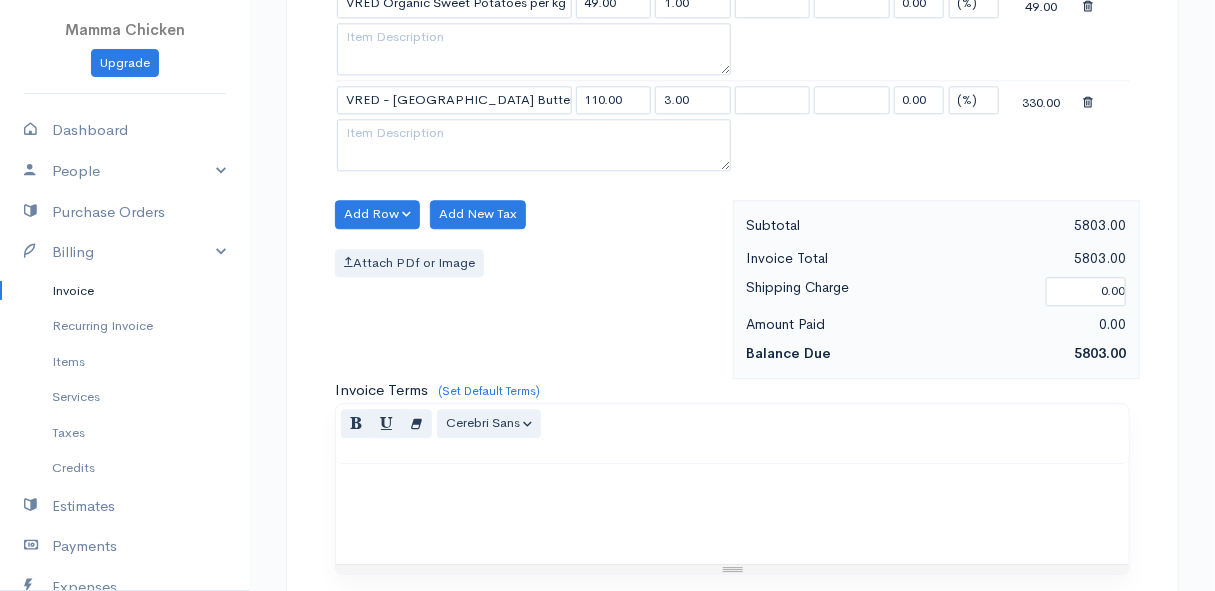 scroll, scrollTop: 4326, scrollLeft: 0, axis: vertical 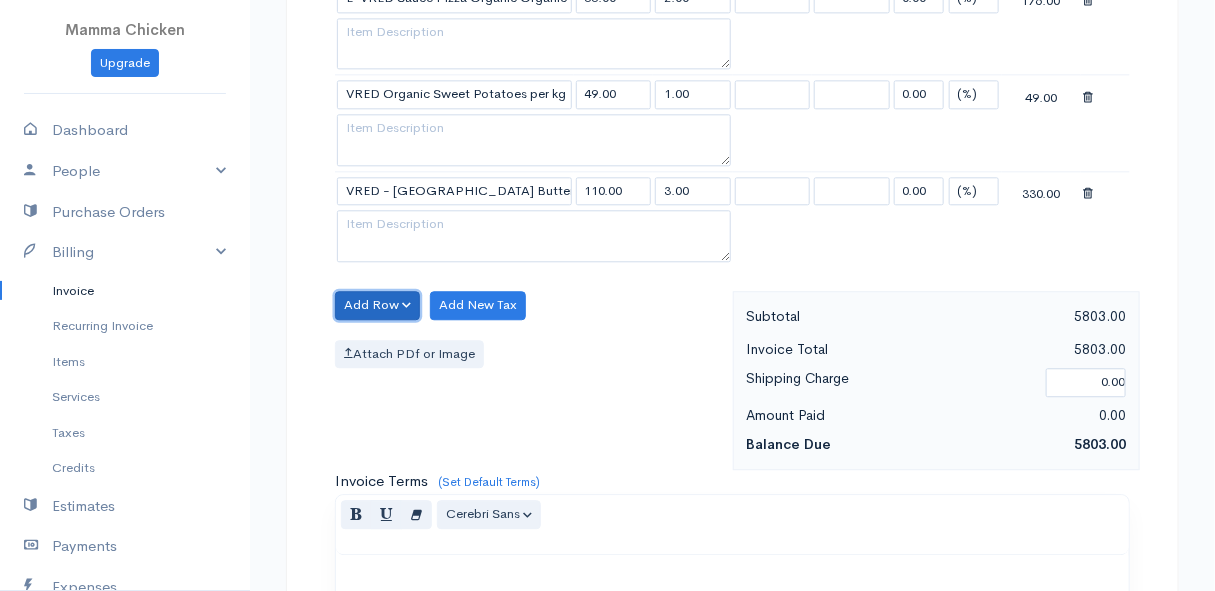click on "Add Row" at bounding box center [377, 305] 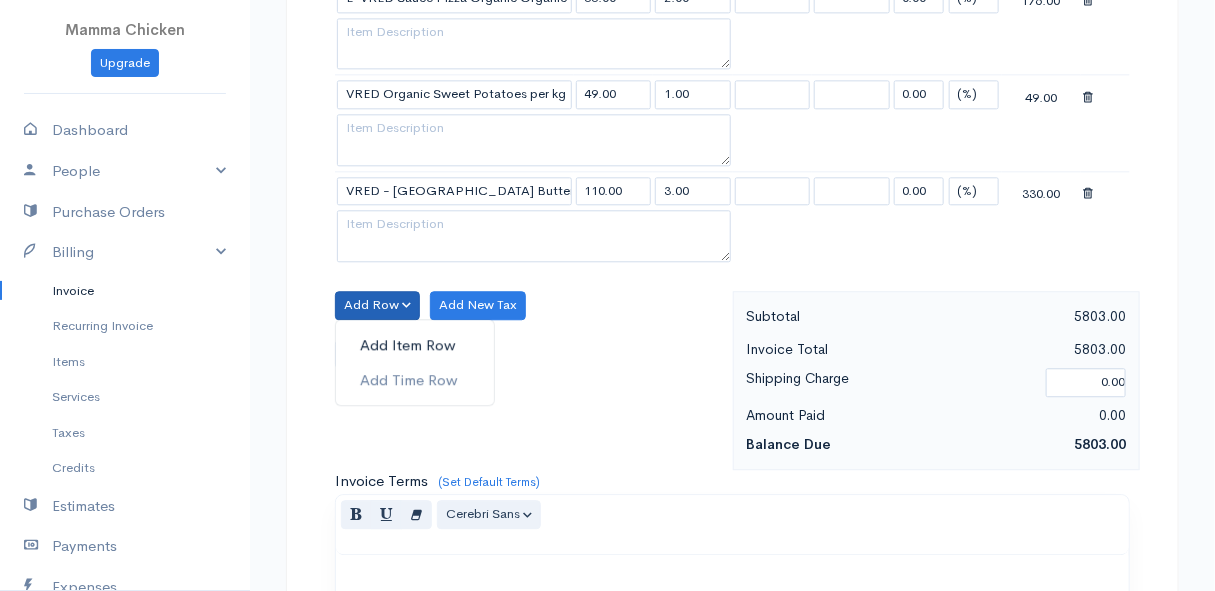click on "Add Item Row" at bounding box center (415, 345) 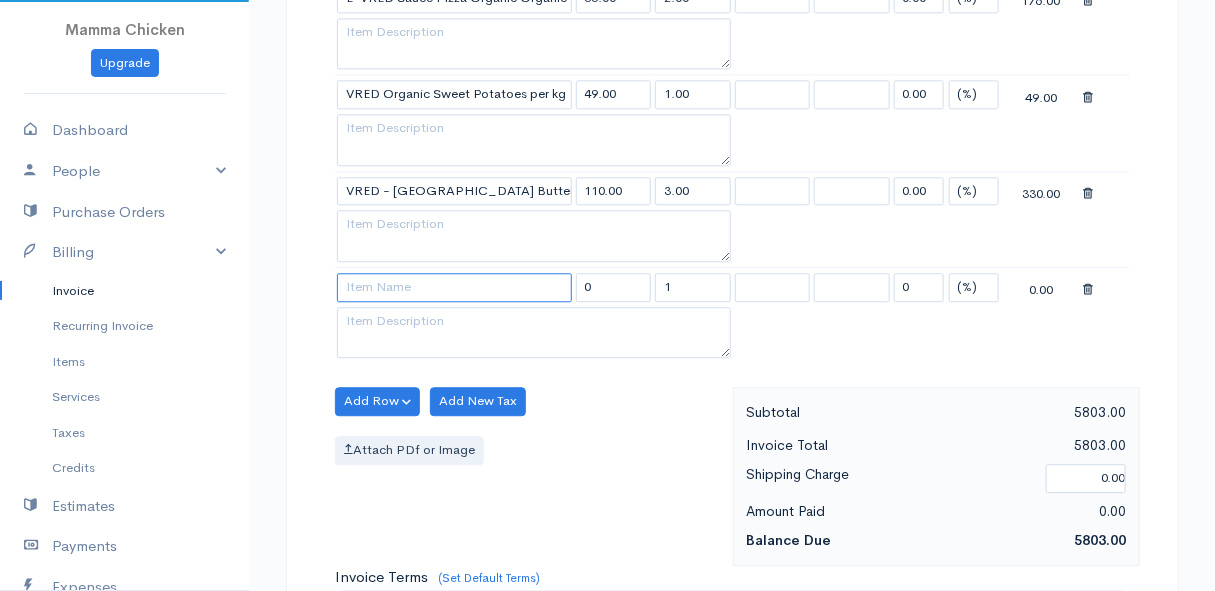 click at bounding box center (454, 287) 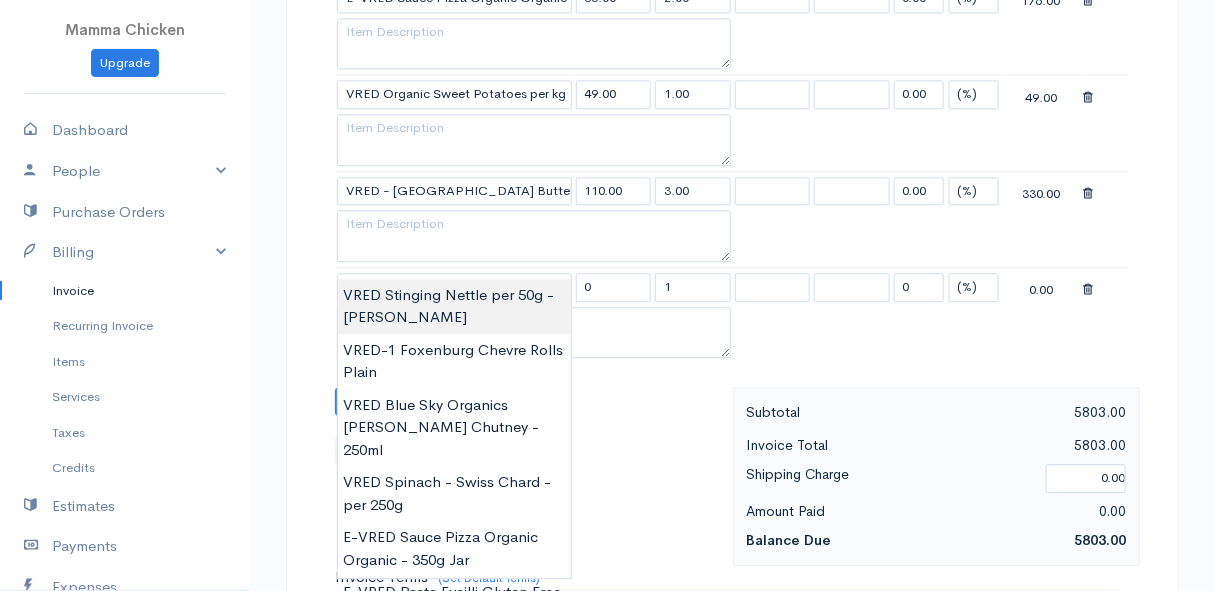 type on "VRED Stinging Nettle per 50g - [PERSON_NAME]" 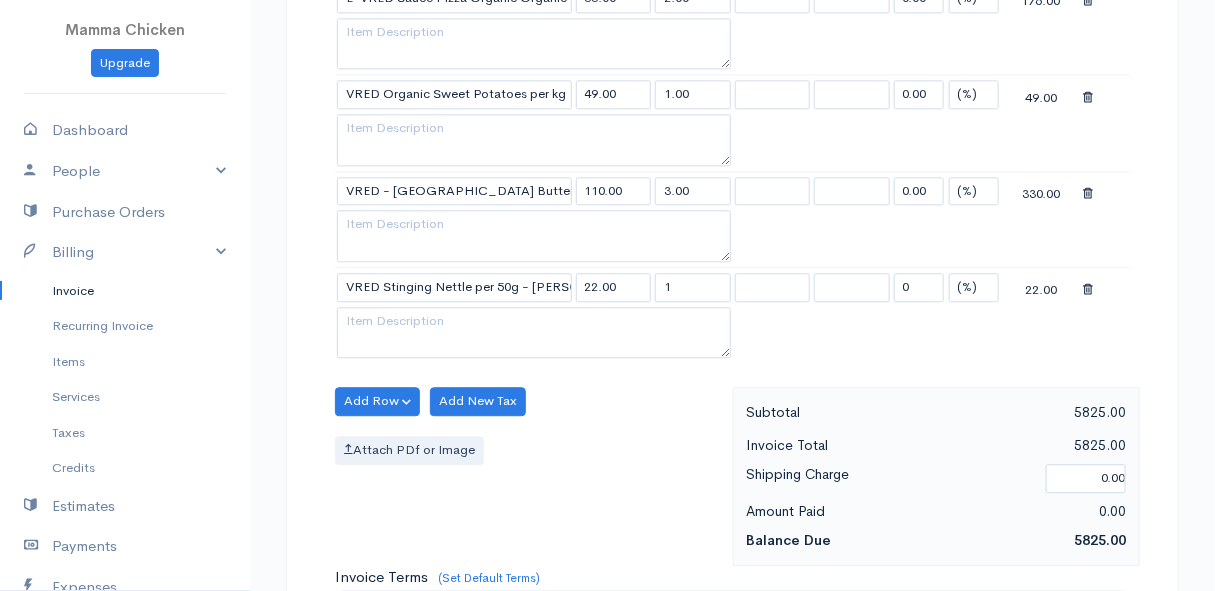 click on "Mamma Chicken
Upgrade
Dashboard
People
Clients
Vendors
Staff Users
Purchase Orders
Billing
Invoice
Recurring Invoice
Items
Services
Taxes
Credits
Estimates
Payments
Expenses
Track Time
Projects
Reports
Settings
My Organizations
Logout
Help
@CloudBooksApp 2022
Invoice
Edit Invoice #INV 250742
sent To Laura Markus 11 Elizabeth Road, (Corner of Elizabeth and Rita ~ stand 1062), Pringle Bay Pringle Bay 7195 [Choose Country] United States Canada United Kingdom Afghanistan Chad" at bounding box center [607, -1534] 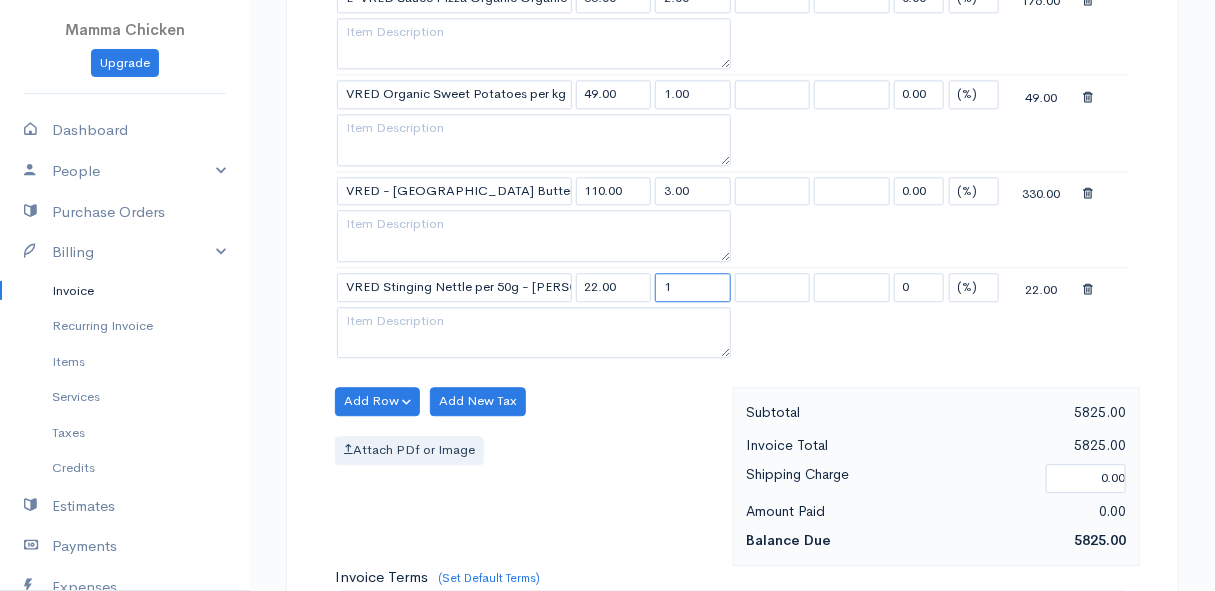 drag, startPoint x: 681, startPoint y: 261, endPoint x: 653, endPoint y: 260, distance: 28.01785 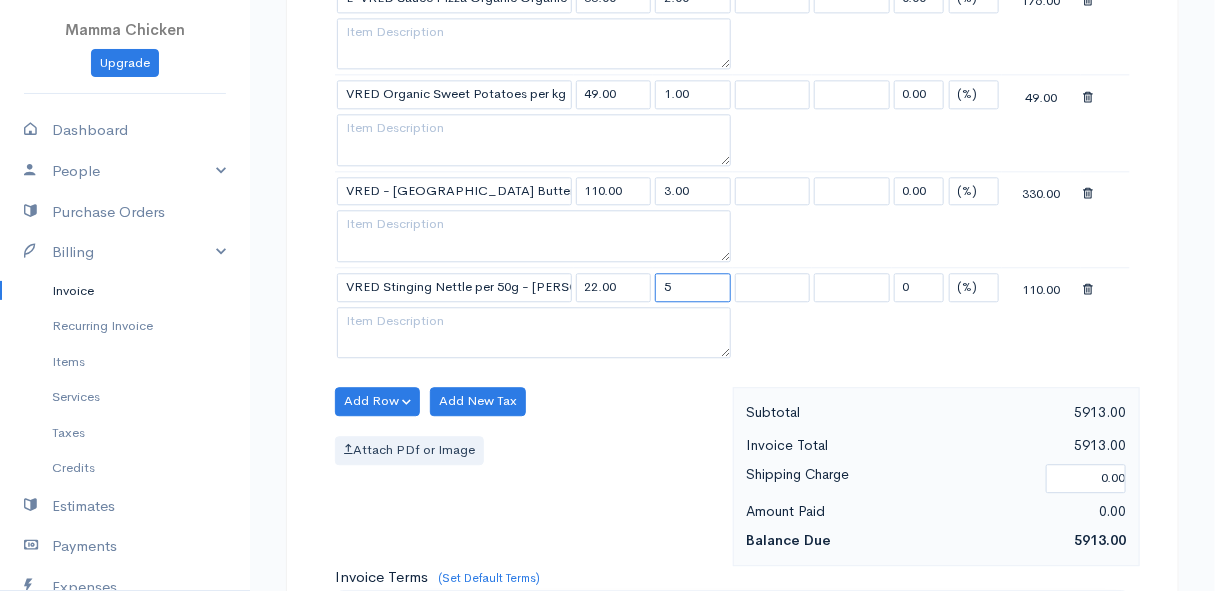 type on "5" 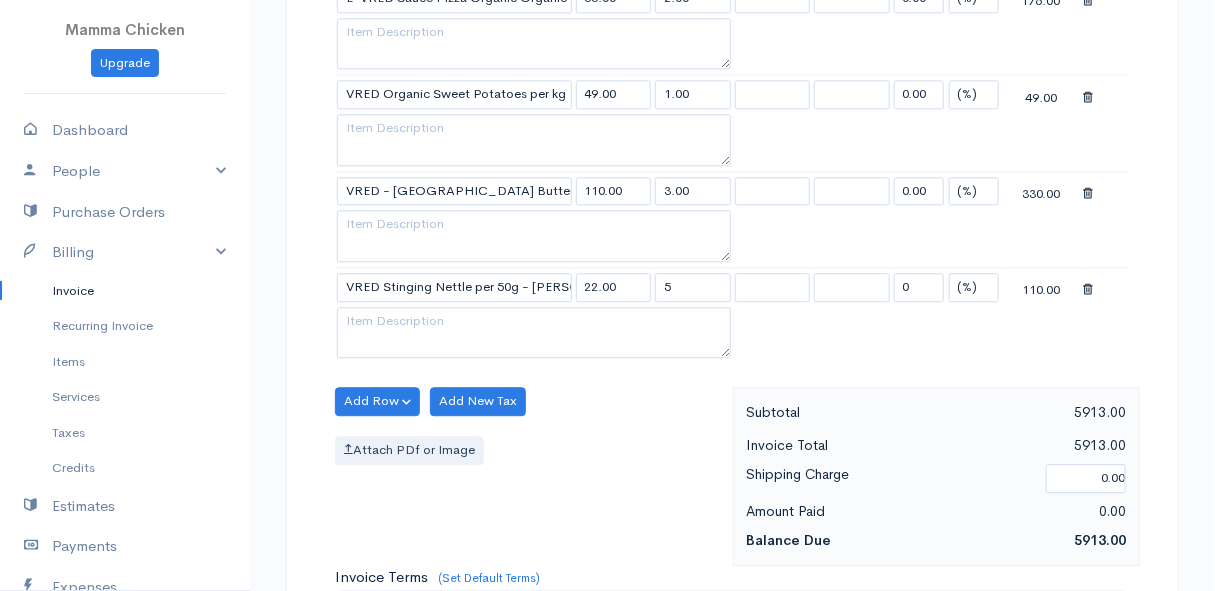 click on "Attach PDf or Image" at bounding box center [529, 450] 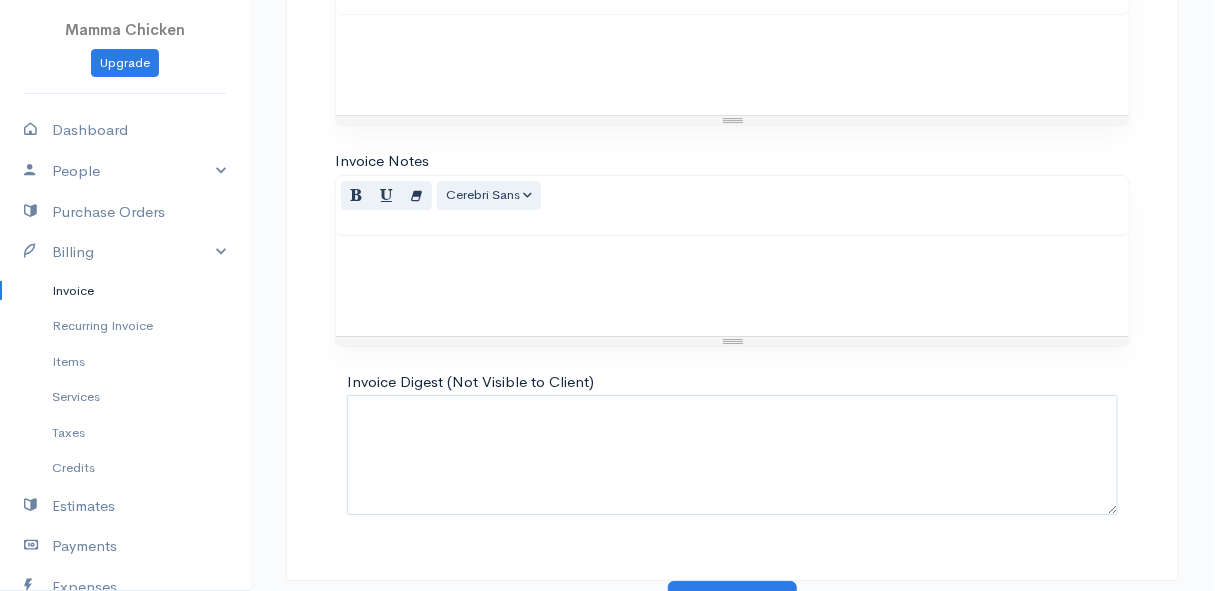 scroll, scrollTop: 4967, scrollLeft: 0, axis: vertical 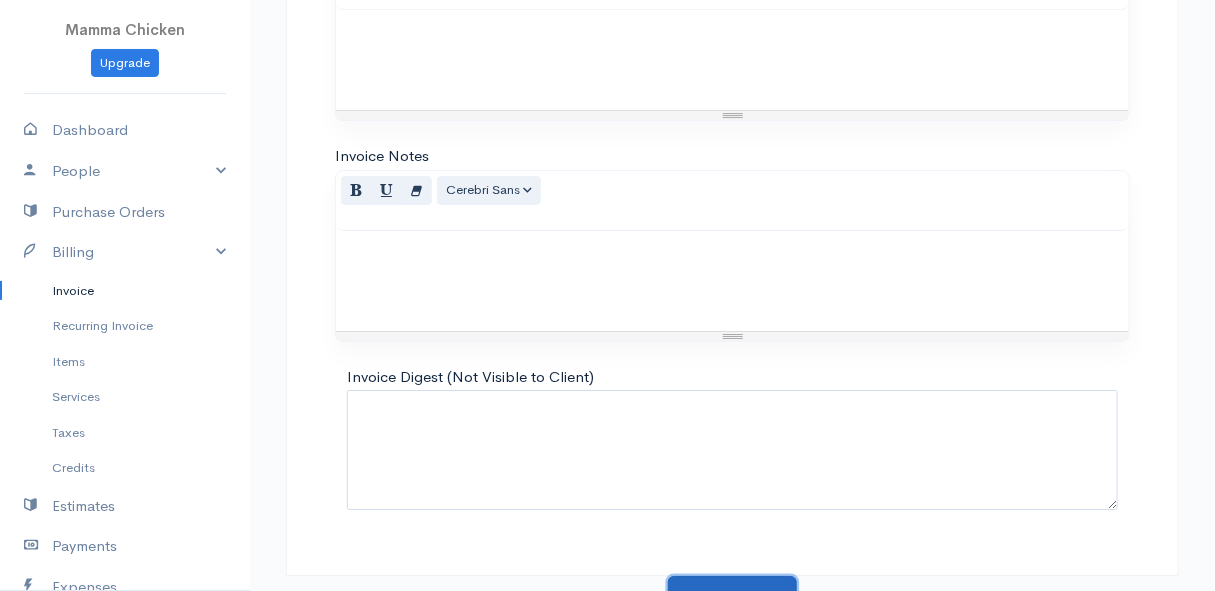 click on "Update Invoice" at bounding box center [732, 596] 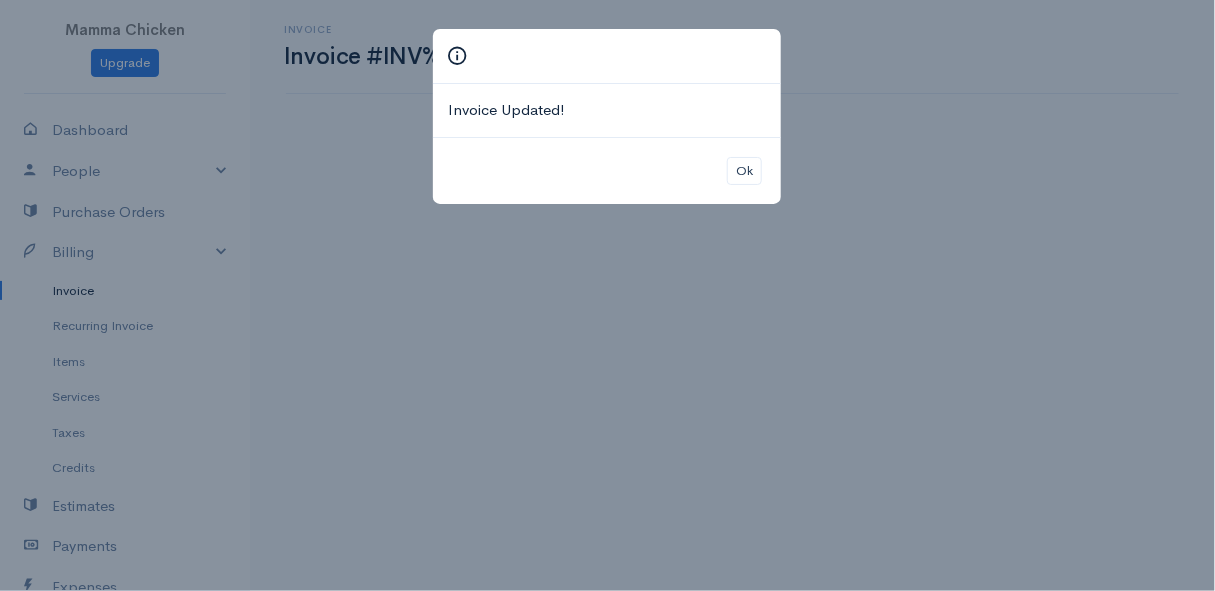scroll, scrollTop: 0, scrollLeft: 0, axis: both 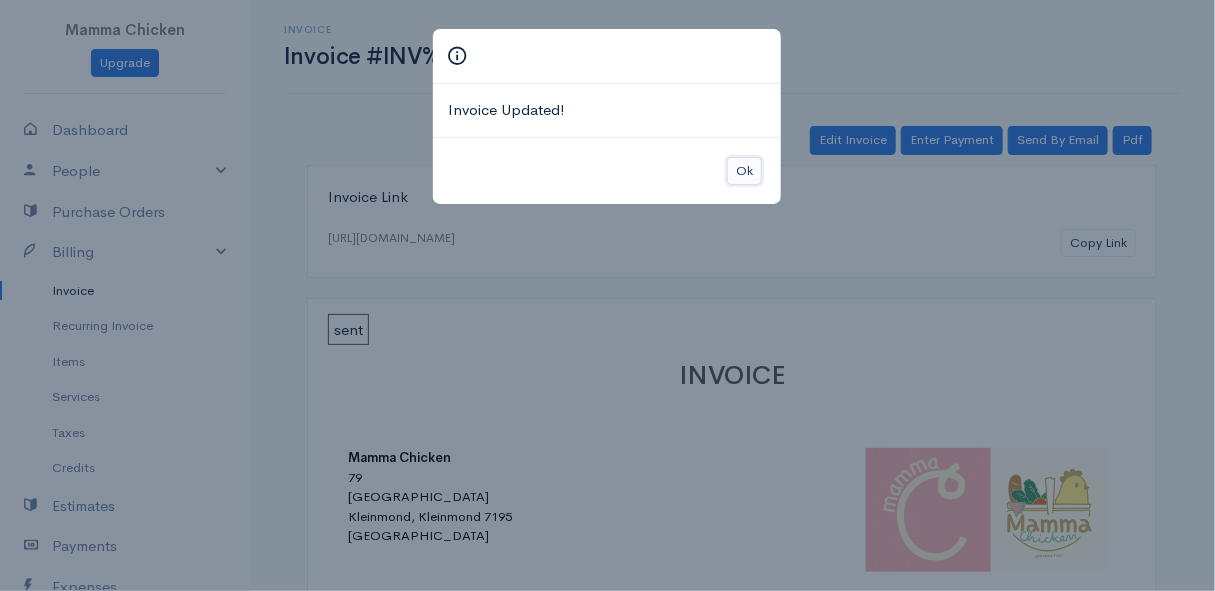 click on "Ok" at bounding box center [744, 171] 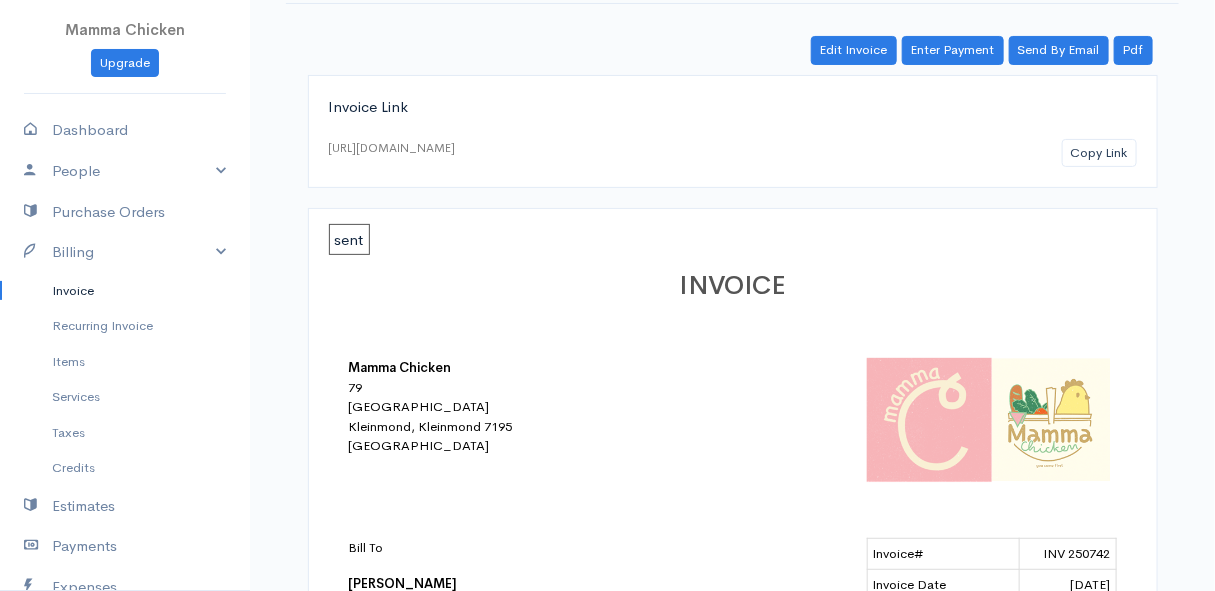 scroll, scrollTop: 0, scrollLeft: 0, axis: both 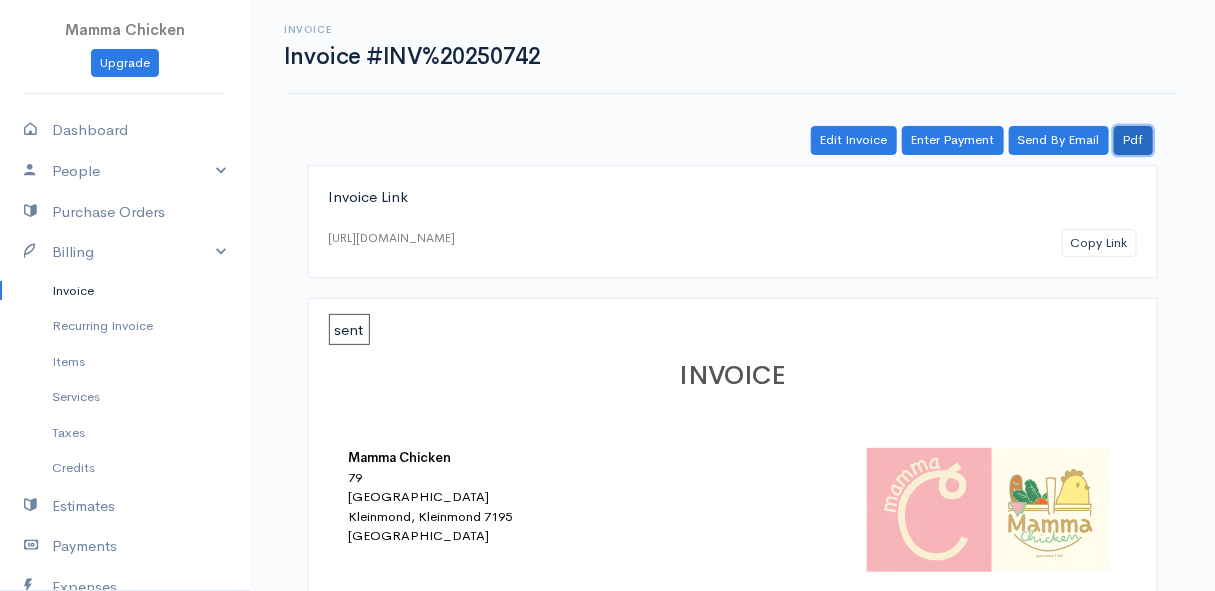 click on "Pdf" at bounding box center (1133, 140) 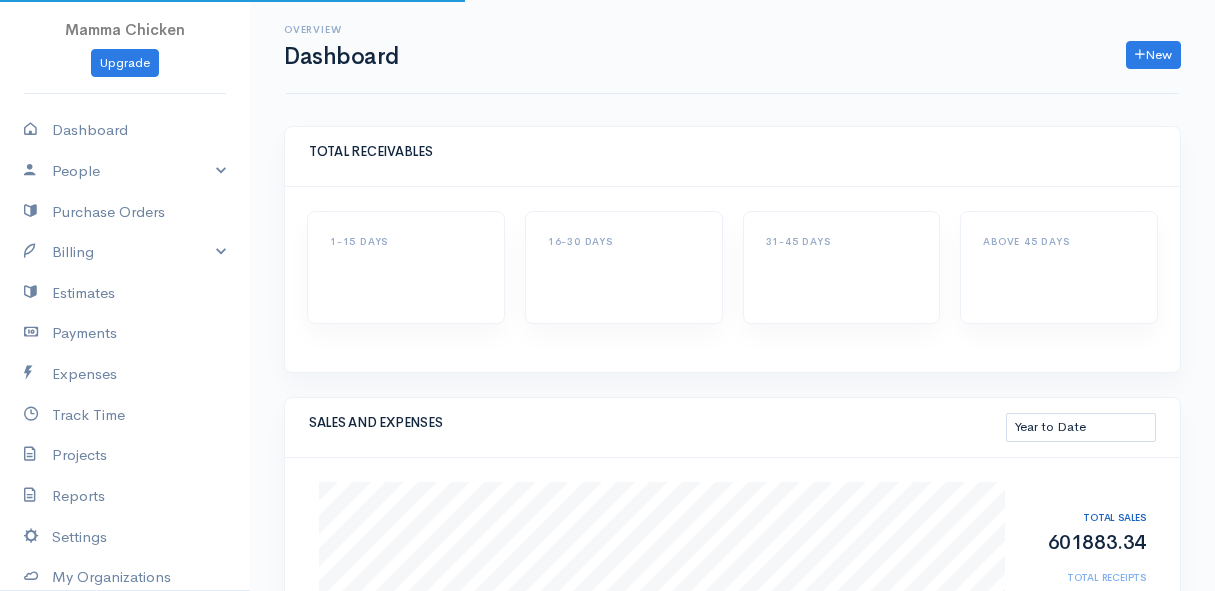 select on "thistoyear" 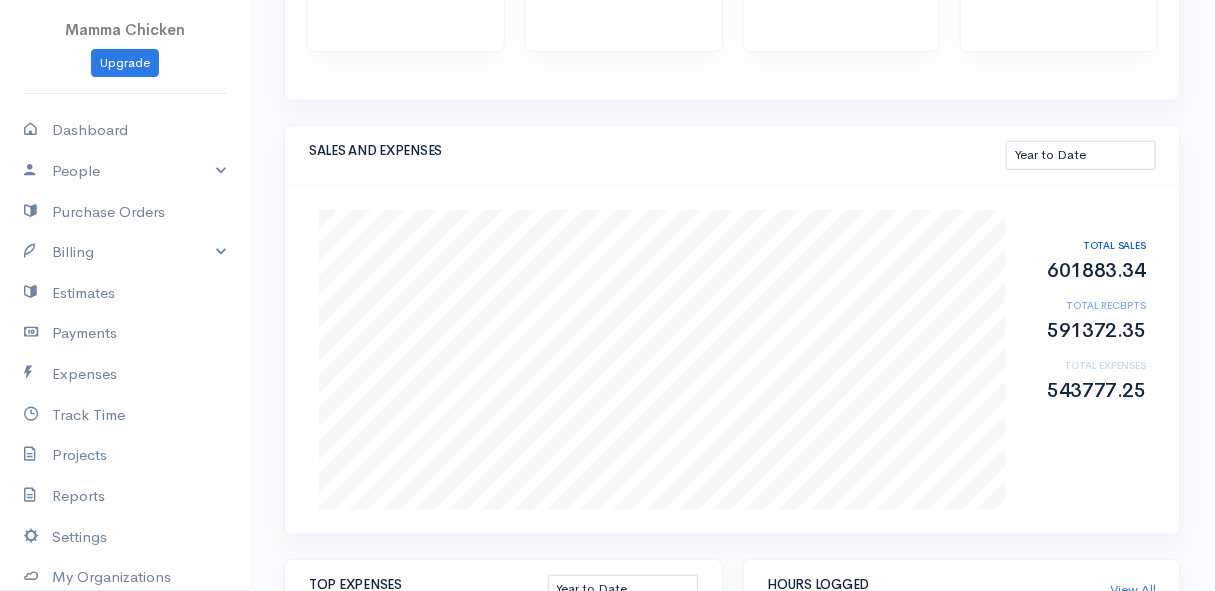 scroll, scrollTop: 181, scrollLeft: 0, axis: vertical 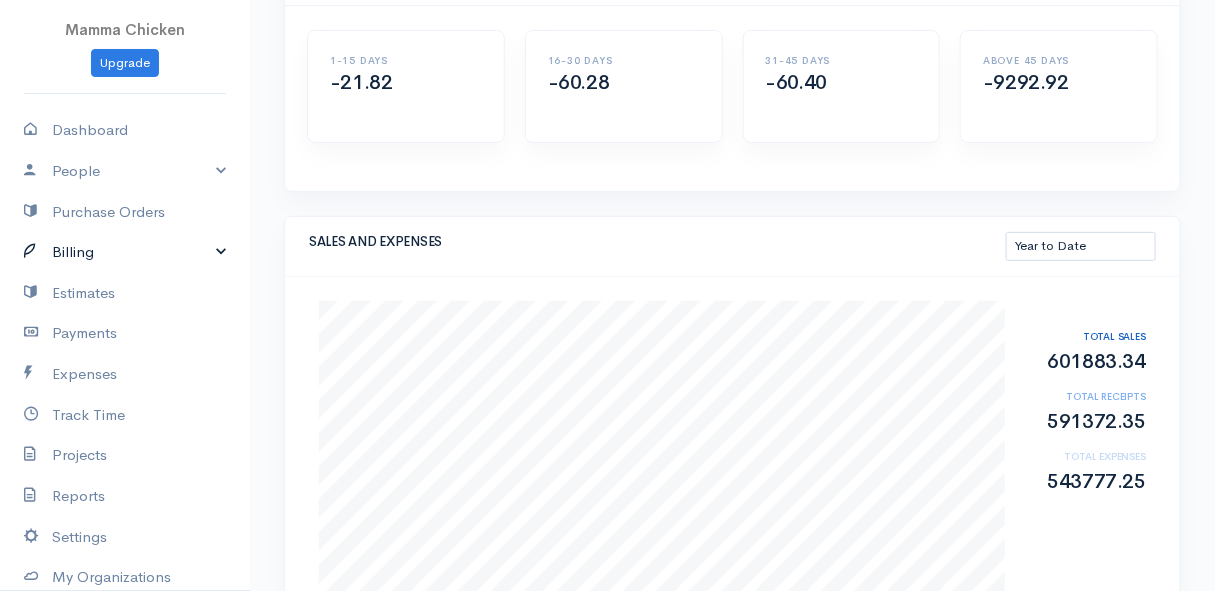 click on "Billing" at bounding box center [125, 252] 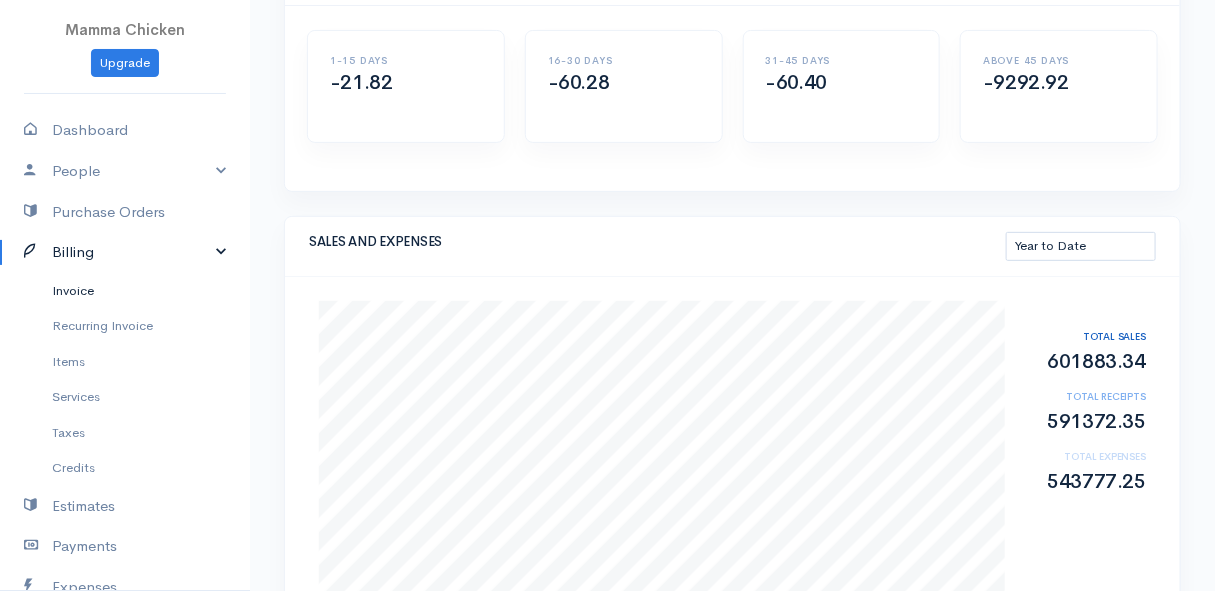 click on "Invoice" at bounding box center (125, 291) 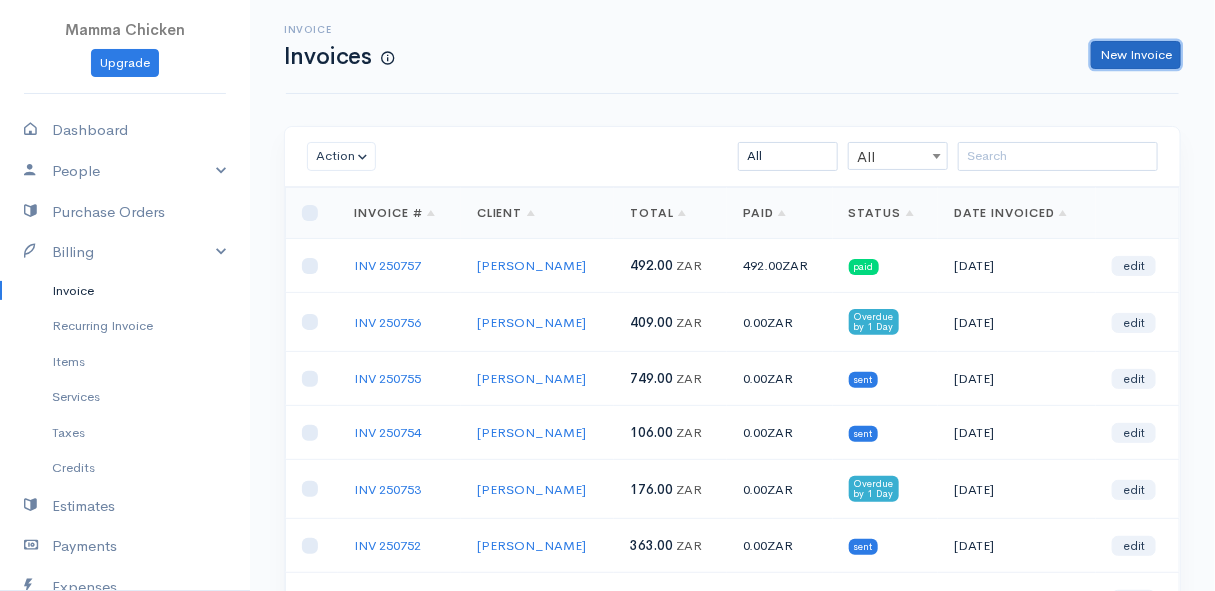 click on "New Invoice" at bounding box center [1136, 55] 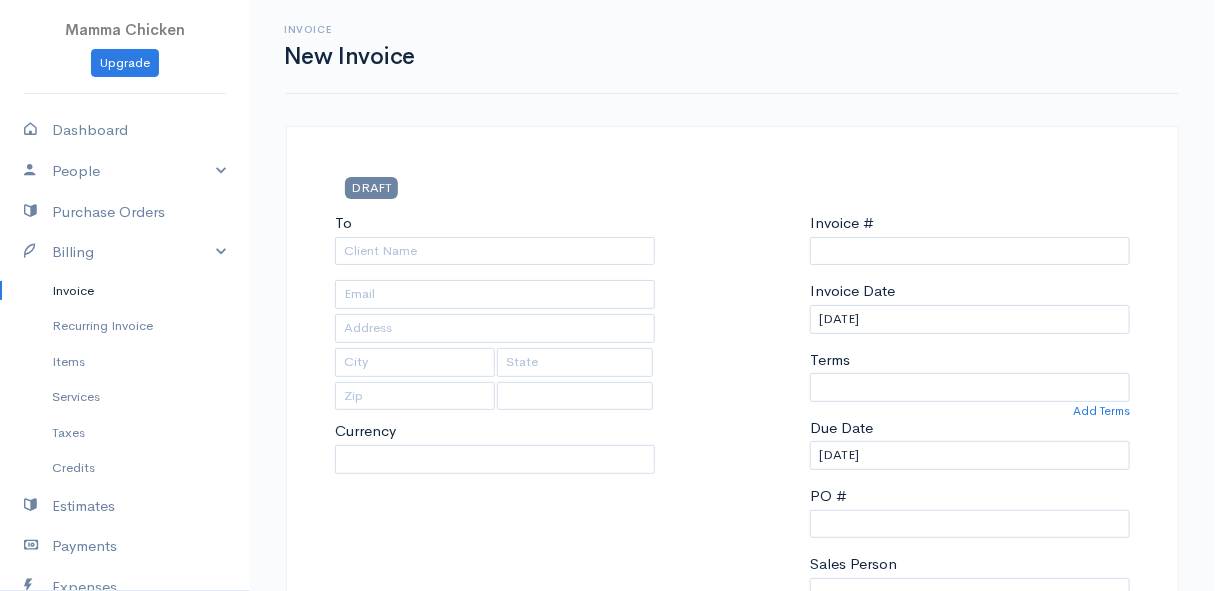 select on "[GEOGRAPHIC_DATA]" 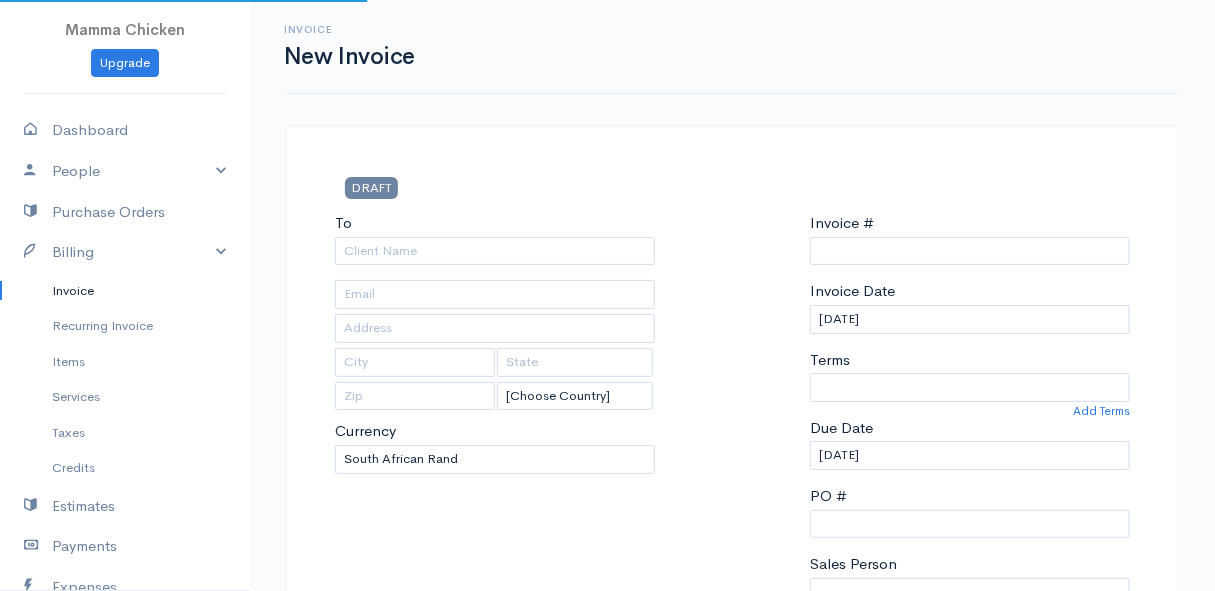 type on "INV 250758" 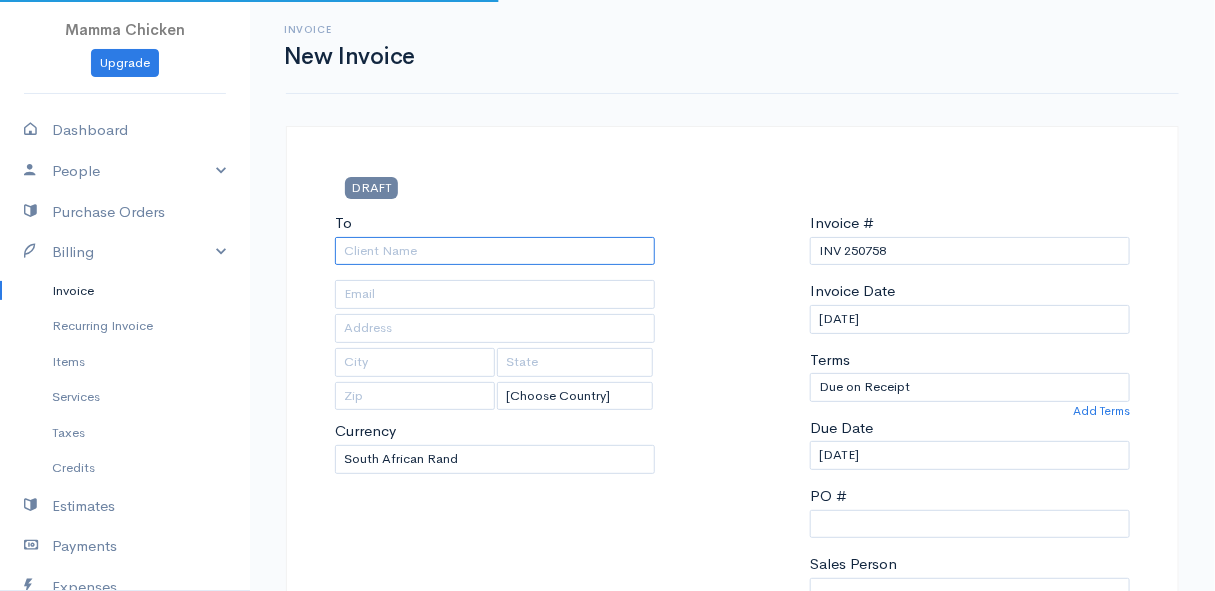 click on "To" at bounding box center [495, 251] 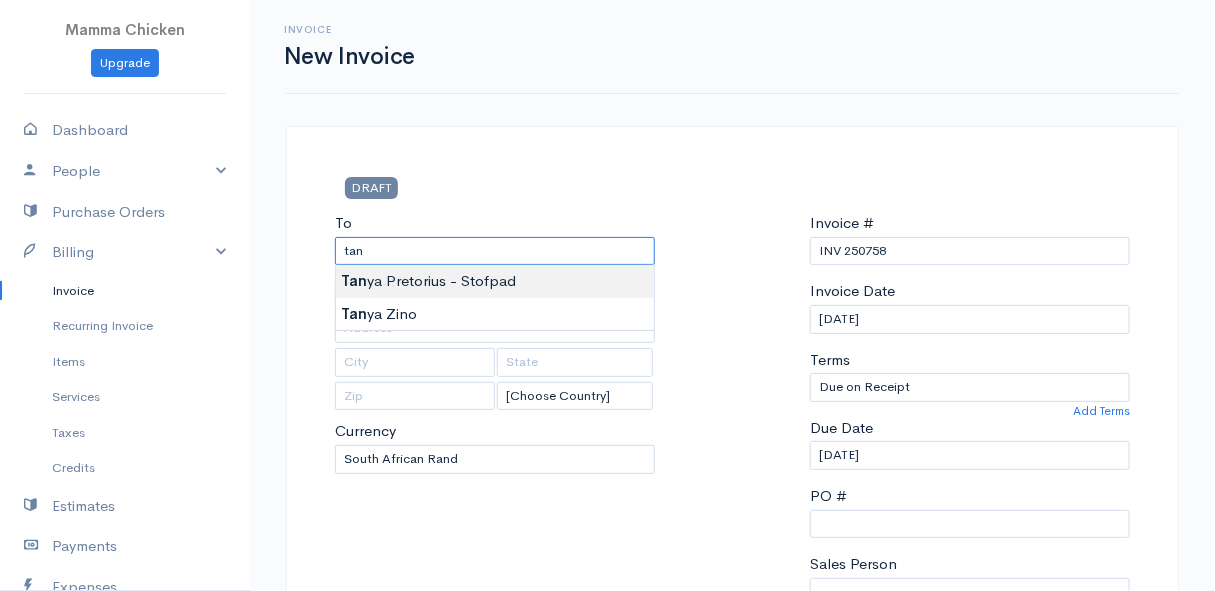 type on "[PERSON_NAME] - Stofpad" 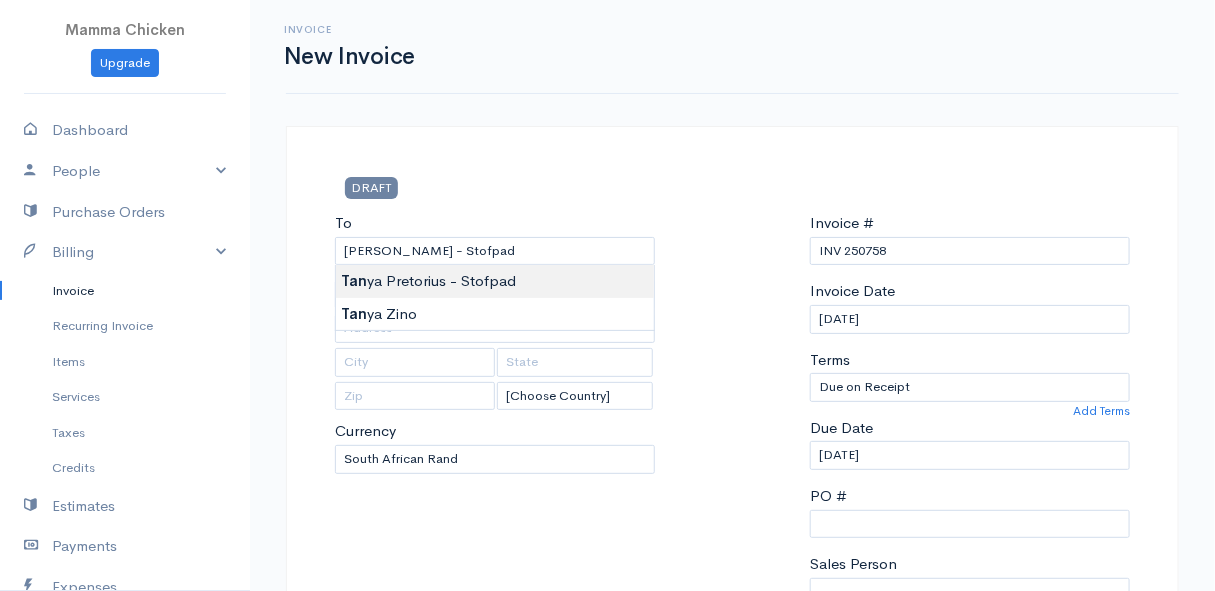 click on "Mamma Chicken
Upgrade
Dashboard
People
Clients
Vendors
Staff Users
Purchase Orders
Billing
Invoice
Recurring Invoice
Items
Services
Taxes
Credits
Estimates
Payments
Expenses
Track Time
Projects
Reports
Settings
My Organizations
Logout
Help
@CloudBooksApp 2022
Invoice
New Invoice
DRAFT To [PERSON_NAME] - Stofpad [Choose Country] [GEOGRAPHIC_DATA] [GEOGRAPHIC_DATA] [GEOGRAPHIC_DATA] [GEOGRAPHIC_DATA] [GEOGRAPHIC_DATA] [GEOGRAPHIC_DATA] [US_STATE] [GEOGRAPHIC_DATA] [GEOGRAPHIC_DATA] [GEOGRAPHIC_DATA] [GEOGRAPHIC_DATA] [GEOGRAPHIC_DATA] [GEOGRAPHIC_DATA]" at bounding box center [607, 864] 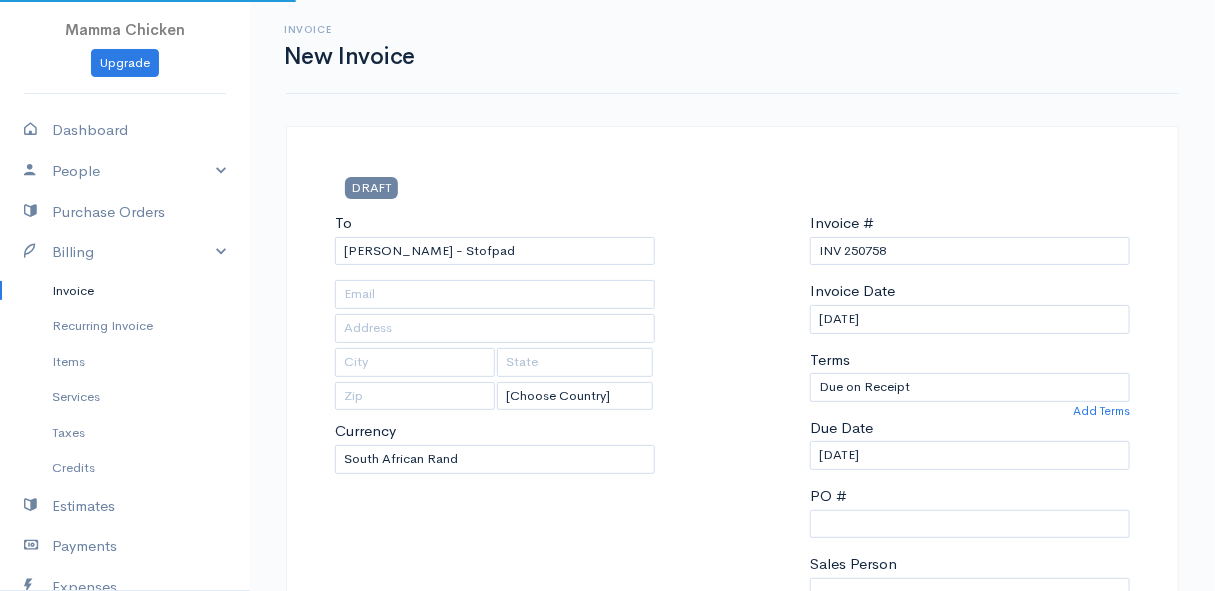type on "[STREET_ADDRESS]" 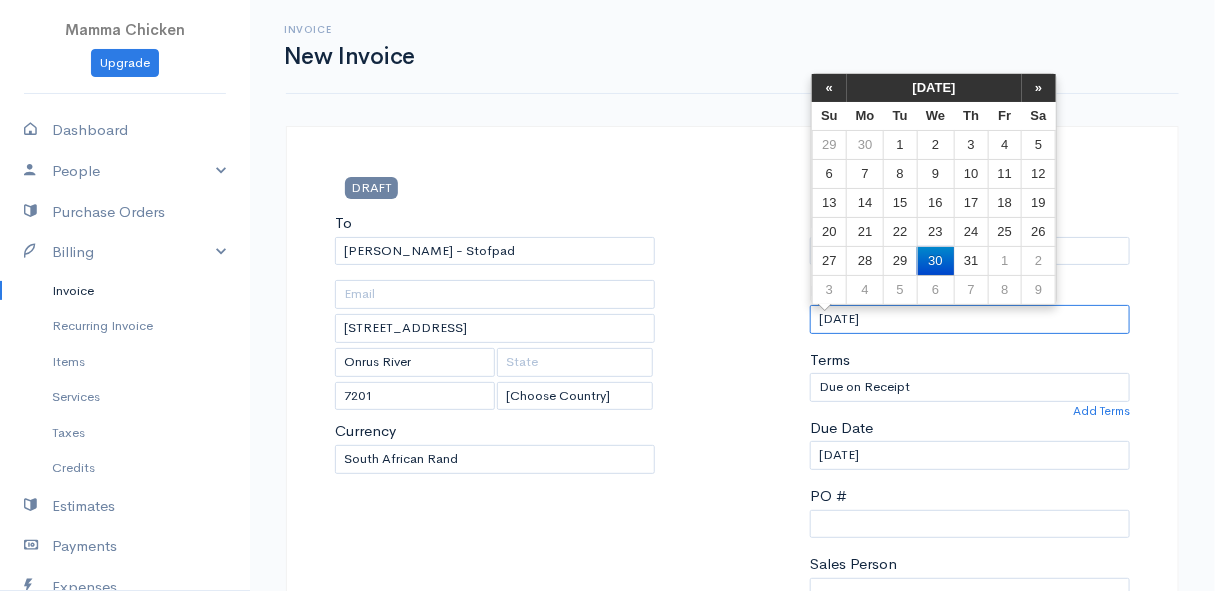 click on "[DATE]" at bounding box center [970, 319] 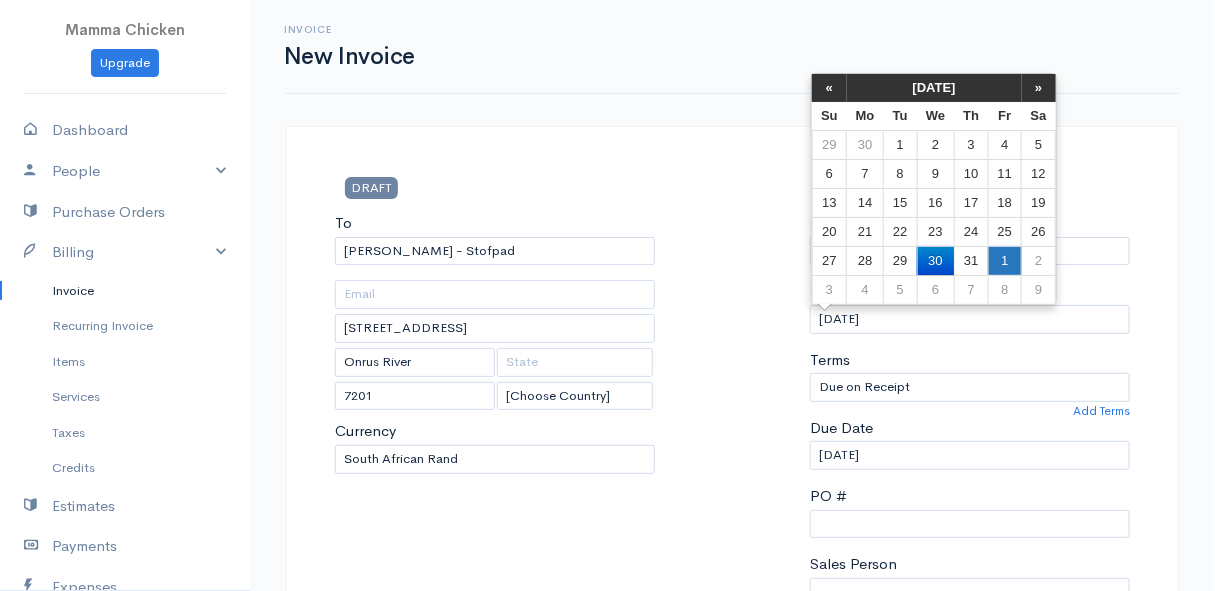 click on "1" at bounding box center [1004, 260] 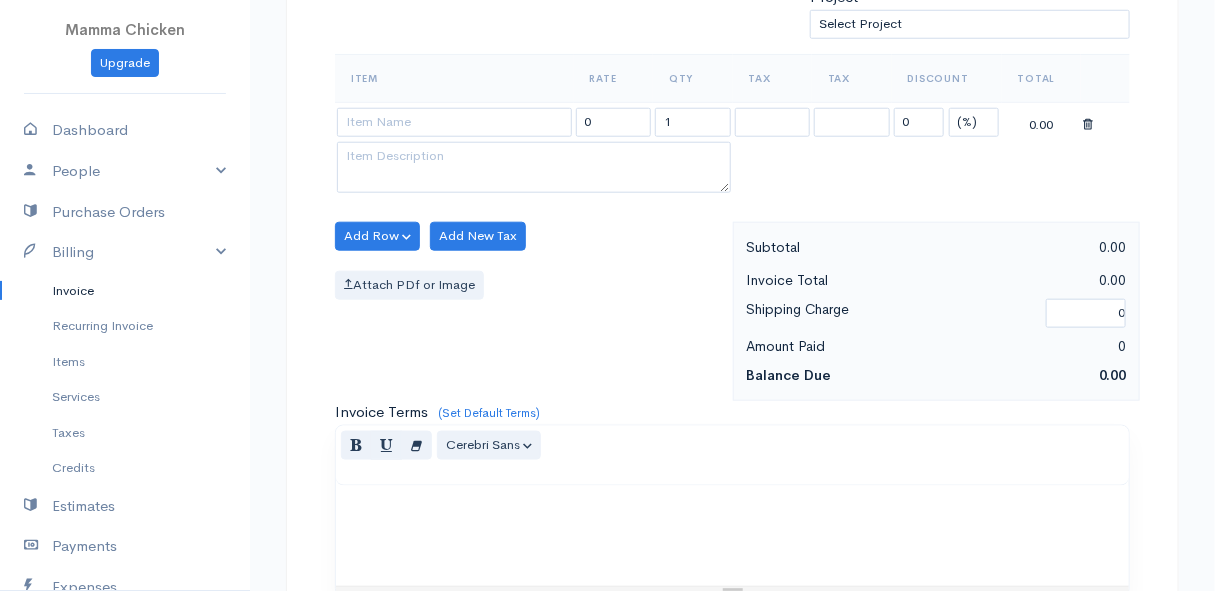 scroll, scrollTop: 545, scrollLeft: 0, axis: vertical 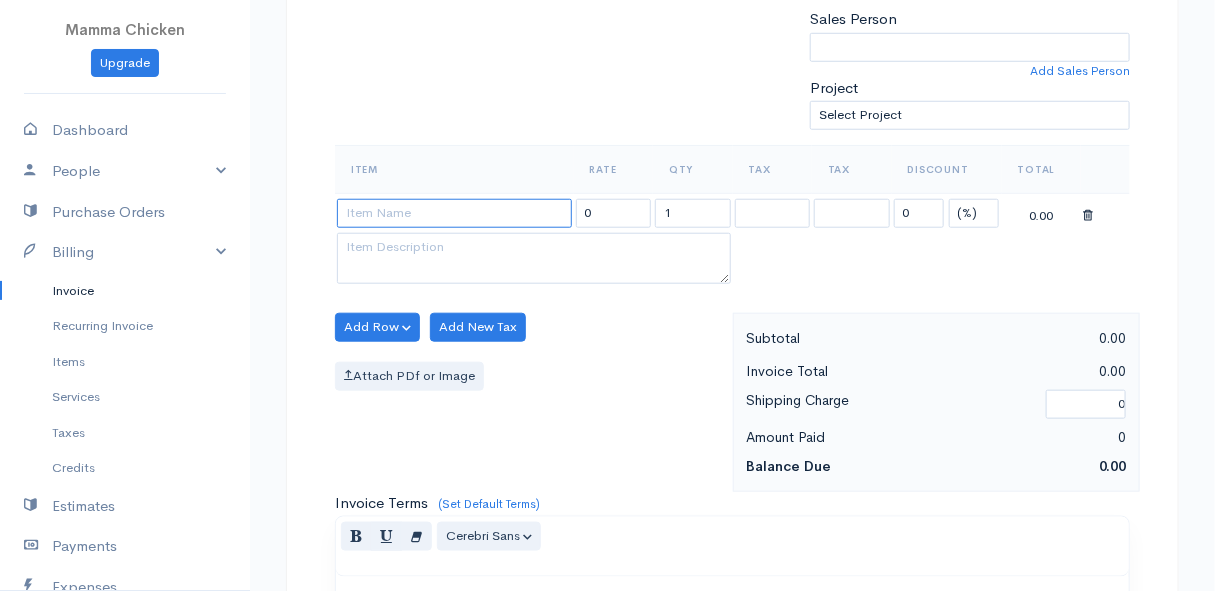 click at bounding box center [454, 213] 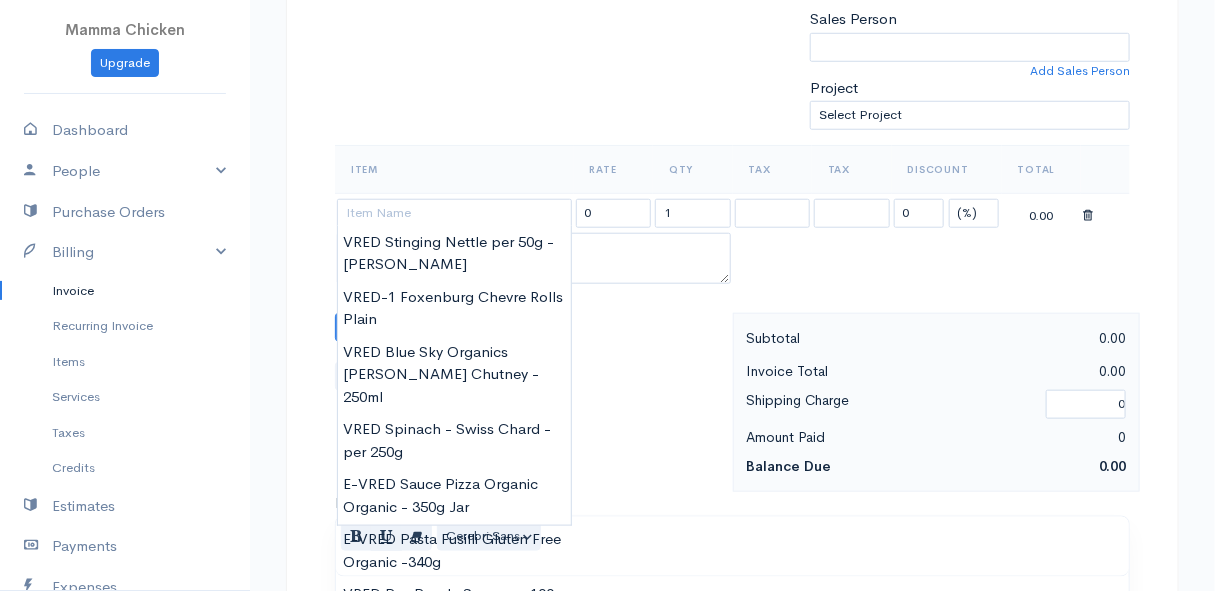 click on "To [PERSON_NAME] - Stofpad [GEOGRAPHIC_DATA] 7201 [Choose Country] [GEOGRAPHIC_DATA] [GEOGRAPHIC_DATA] [GEOGRAPHIC_DATA] [GEOGRAPHIC_DATA] [GEOGRAPHIC_DATA] [GEOGRAPHIC_DATA] [US_STATE] [GEOGRAPHIC_DATA] [GEOGRAPHIC_DATA] [GEOGRAPHIC_DATA] [GEOGRAPHIC_DATA] [GEOGRAPHIC_DATA] [GEOGRAPHIC_DATA] [GEOGRAPHIC_DATA] [GEOGRAPHIC_DATA] [GEOGRAPHIC_DATA] [GEOGRAPHIC_DATA] [GEOGRAPHIC_DATA] [GEOGRAPHIC_DATA] [GEOGRAPHIC_DATA] [GEOGRAPHIC_DATA] [GEOGRAPHIC_DATA] [GEOGRAPHIC_DATA] [GEOGRAPHIC_DATA] [GEOGRAPHIC_DATA] [GEOGRAPHIC_DATA] [GEOGRAPHIC_DATA] [GEOGRAPHIC_DATA] [GEOGRAPHIC_DATA] [GEOGRAPHIC_DATA] [GEOGRAPHIC_DATA] [GEOGRAPHIC_DATA] [GEOGRAPHIC_DATA] [GEOGRAPHIC_DATA] [GEOGRAPHIC_DATA] [GEOGRAPHIC_DATA] [GEOGRAPHIC_DATA] [GEOGRAPHIC_DATA] [GEOGRAPHIC_DATA] [GEOGRAPHIC_DATA] [GEOGRAPHIC_DATA] [GEOGRAPHIC_DATA] [GEOGRAPHIC_DATA] [GEOGRAPHIC_DATA] [GEOGRAPHIC_DATA] [GEOGRAPHIC_DATA] [GEOGRAPHIC_DATA] [GEOGRAPHIC_DATA] [GEOGRAPHIC_DATA]) [GEOGRAPHIC_DATA] [GEOGRAPHIC_DATA] [GEOGRAPHIC_DATA] [GEOGRAPHIC_DATA] [GEOGRAPHIC_DATA] [GEOGRAPHIC_DATA] ([GEOGRAPHIC_DATA]) [GEOGRAPHIC_DATA] ([GEOGRAPHIC_DATA]) [GEOGRAPHIC_DATA] [GEOGRAPHIC_DATA] [GEOGRAPHIC_DATA] [GEOGRAPHIC_DATA] [GEOGRAPHIC_DATA] [GEOGRAPHIC_DATA] [GEOGRAPHIC_DATA] [GEOGRAPHIC_DATA] [GEOGRAPHIC_DATA] [GEOGRAPHIC_DATA] [GEOGRAPHIC_DATA] [GEOGRAPHIC_DATA] [GEOGRAPHIC_DATA] [GEOGRAPHIC_DATA] [GEOGRAPHIC_DATA] [GEOGRAPHIC_DATA] [GEOGRAPHIC_DATA] [GEOGRAPHIC_DATA] ([GEOGRAPHIC_DATA]) [GEOGRAPHIC_DATA] [US_STATE] [GEOGRAPHIC_DATA] [GEOGRAPHIC_DATA] [GEOGRAPHIC_DATA] [GEOGRAPHIC_DATA], [GEOGRAPHIC_DATA][PERSON_NAME]" at bounding box center (495, -94) 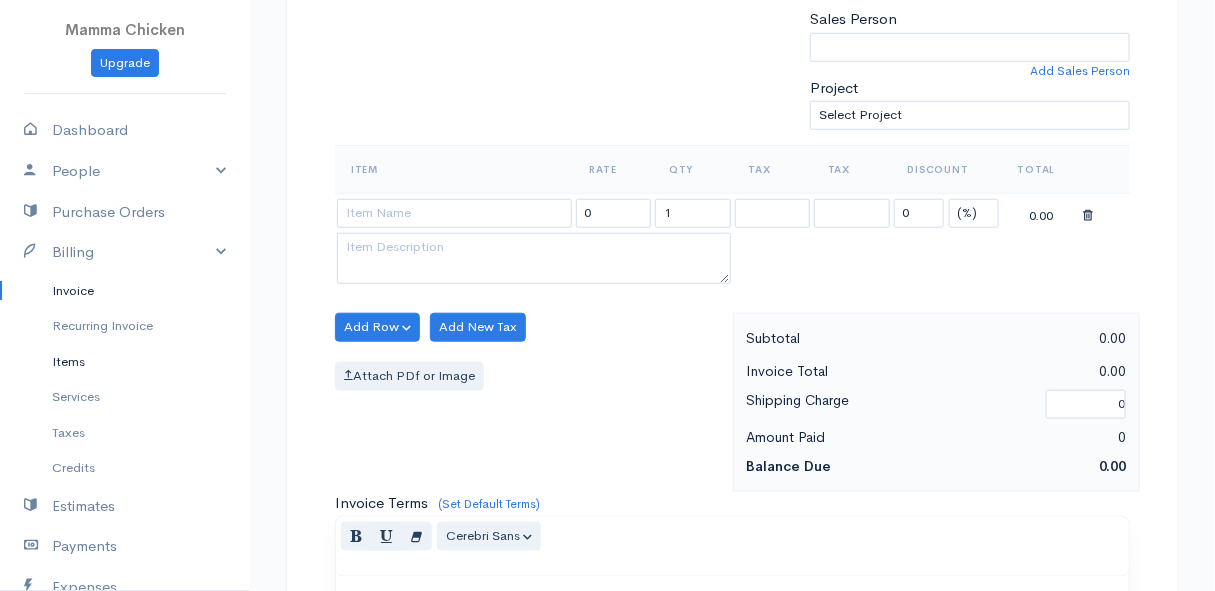 click on "Items" at bounding box center (125, 362) 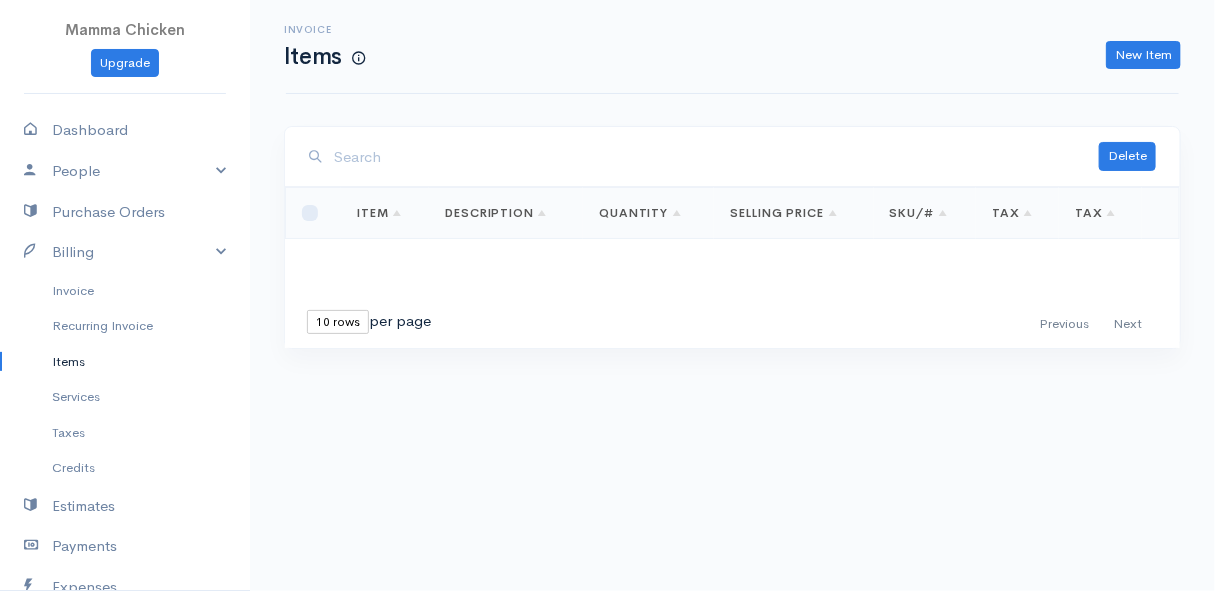 scroll, scrollTop: 0, scrollLeft: 0, axis: both 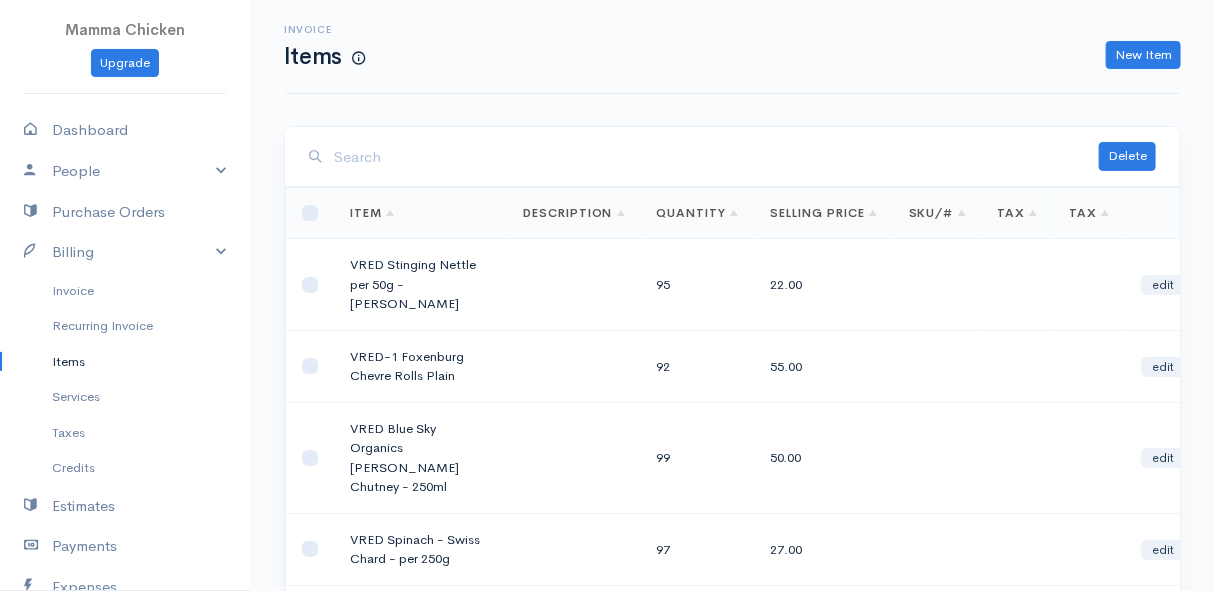 click at bounding box center (716, 157) 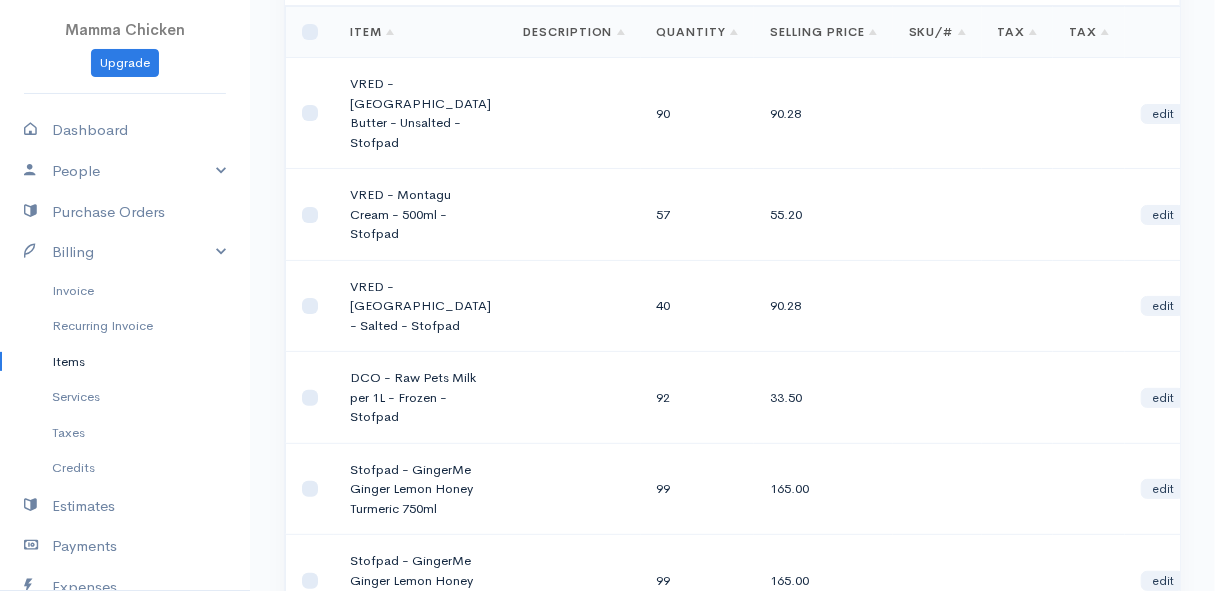 scroll, scrollTop: 90, scrollLeft: 0, axis: vertical 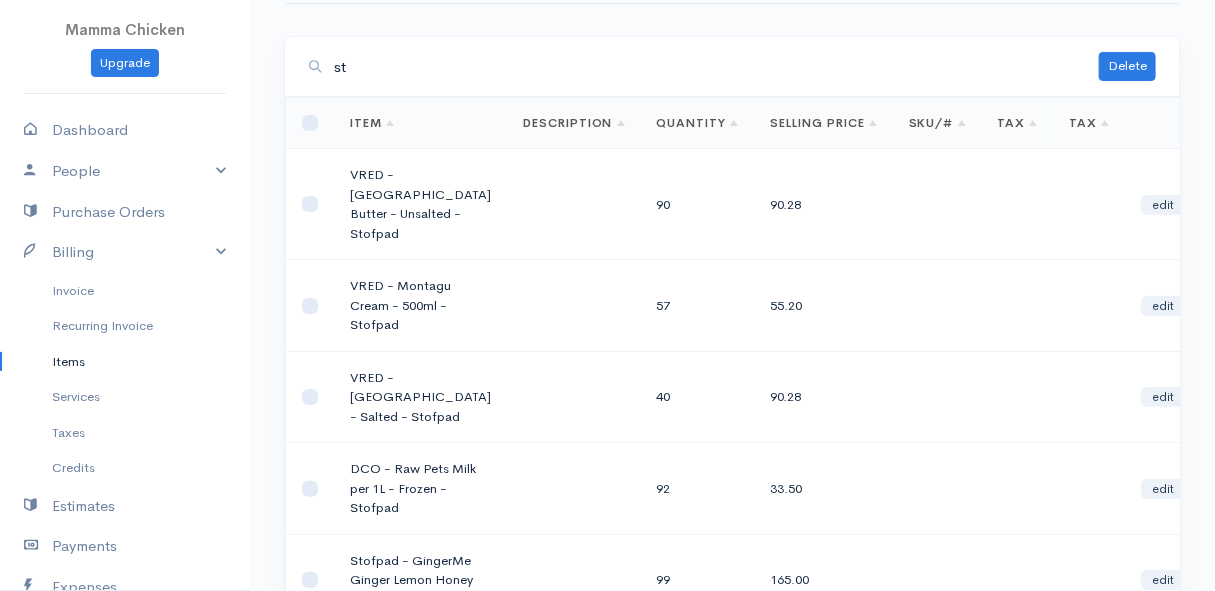 type on "s" 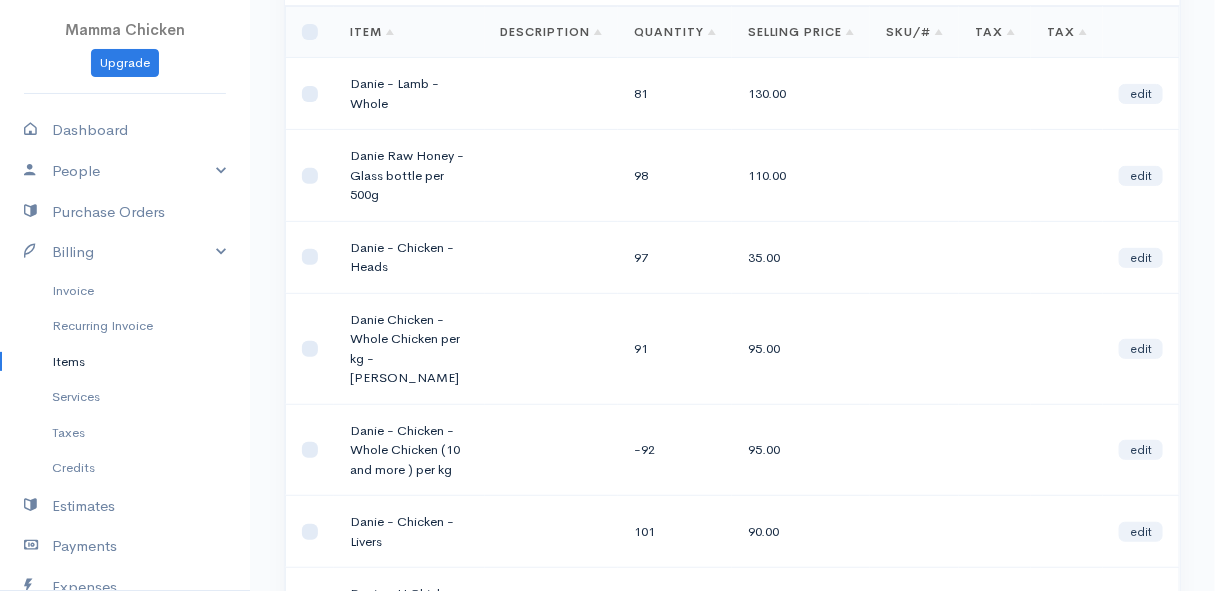 scroll, scrollTop: 272, scrollLeft: 0, axis: vertical 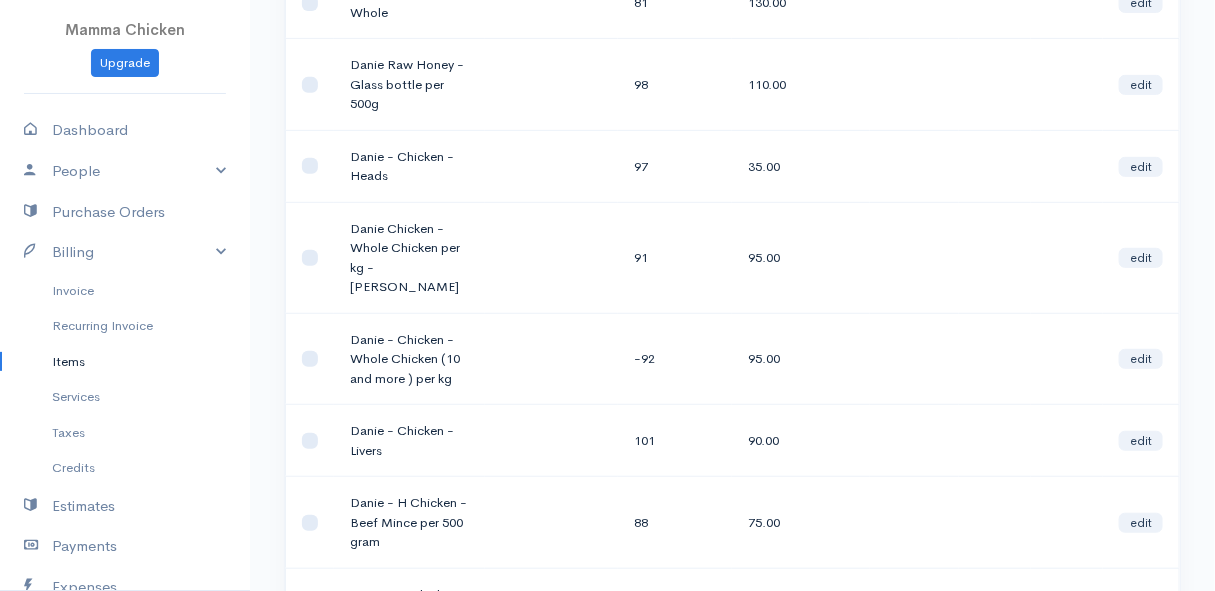 type on "danie" 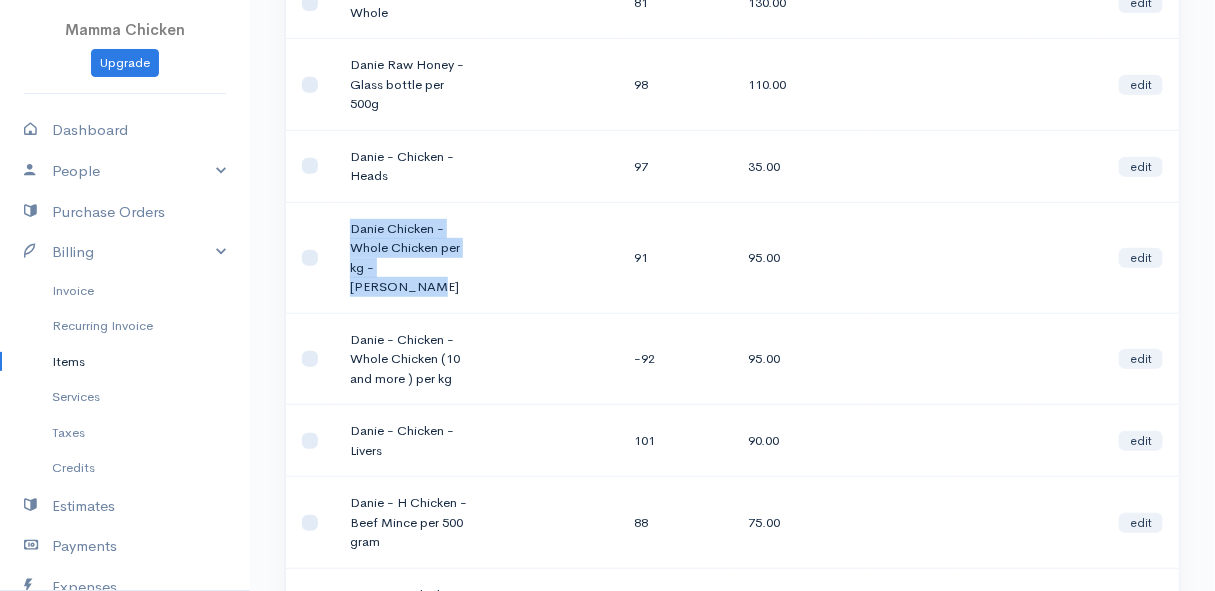 drag, startPoint x: 440, startPoint y: 266, endPoint x: 335, endPoint y: 227, distance: 112.00893 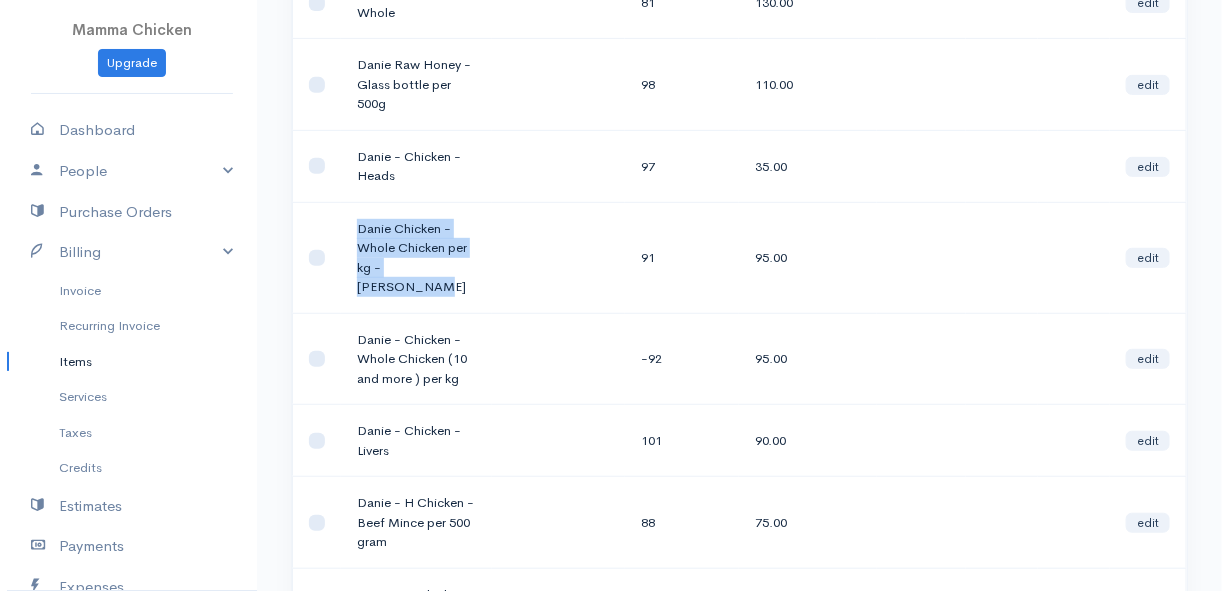 scroll, scrollTop: 0, scrollLeft: 0, axis: both 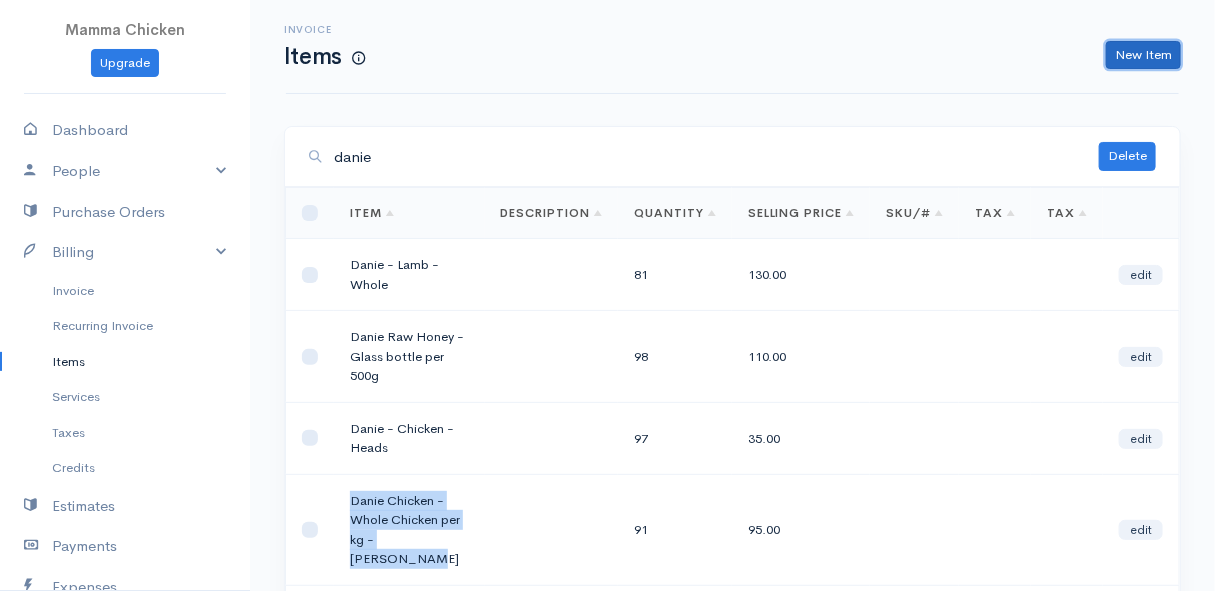 click on "New Item" at bounding box center (1143, 55) 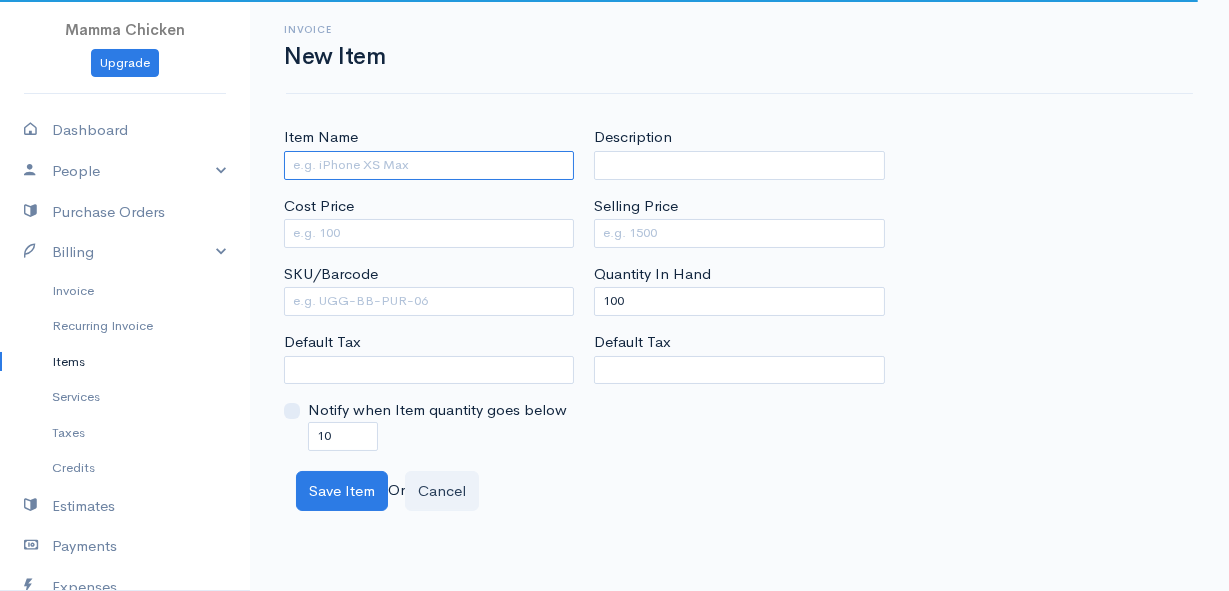 click on "Item Name" at bounding box center (429, 165) 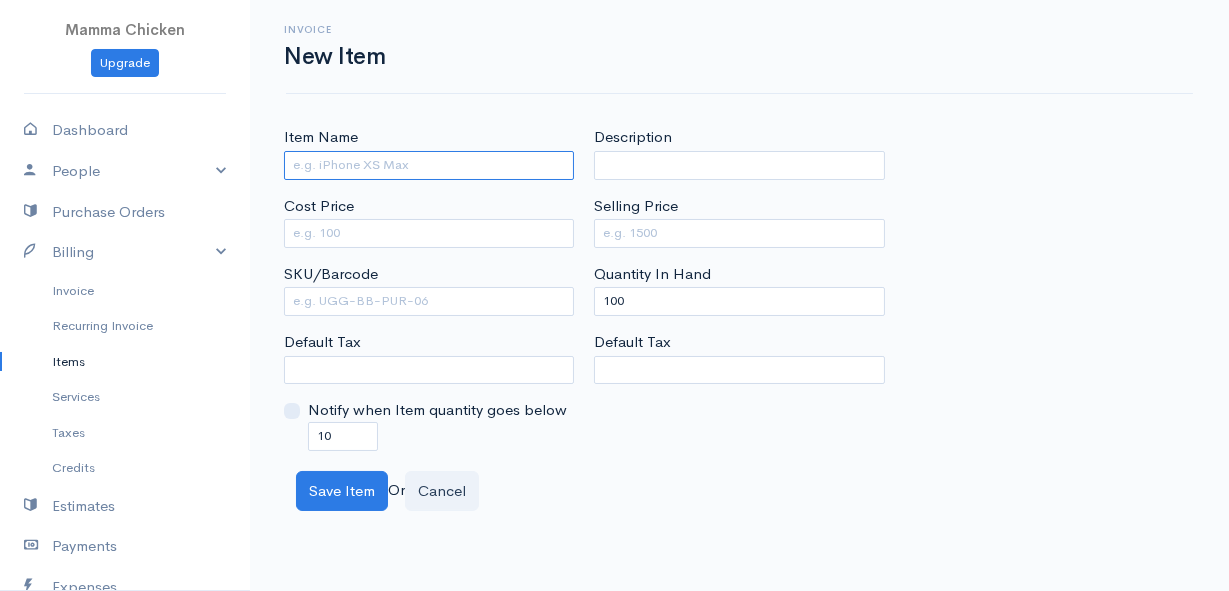 paste on "Danie Chicken - Whole Chicken per kg - [PERSON_NAME]" 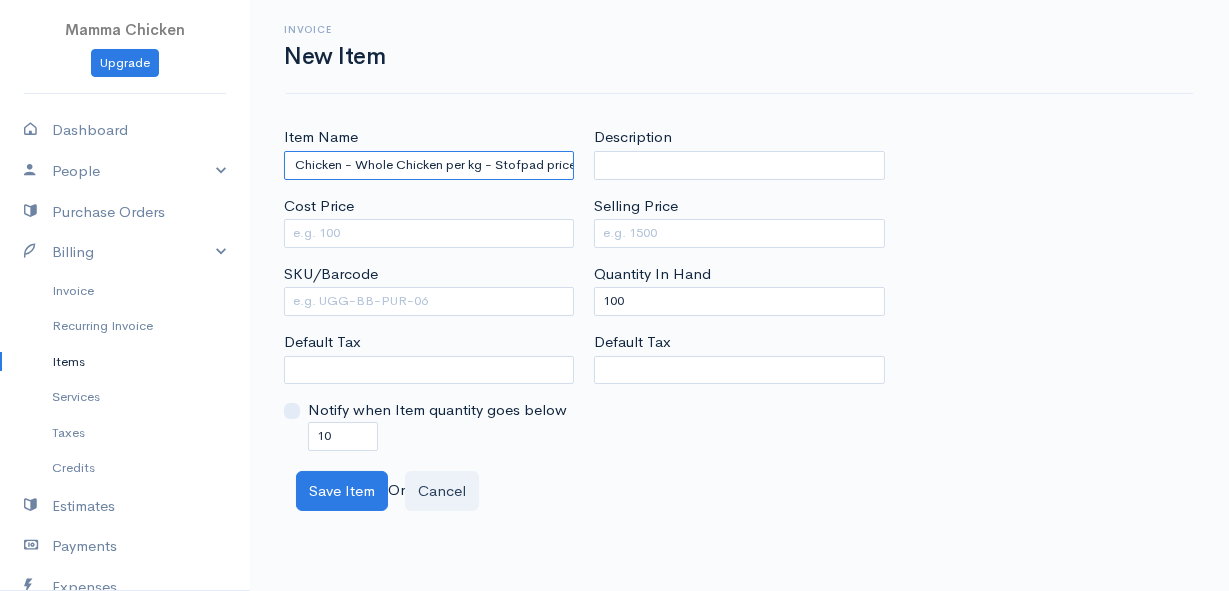 scroll, scrollTop: 0, scrollLeft: 40, axis: horizontal 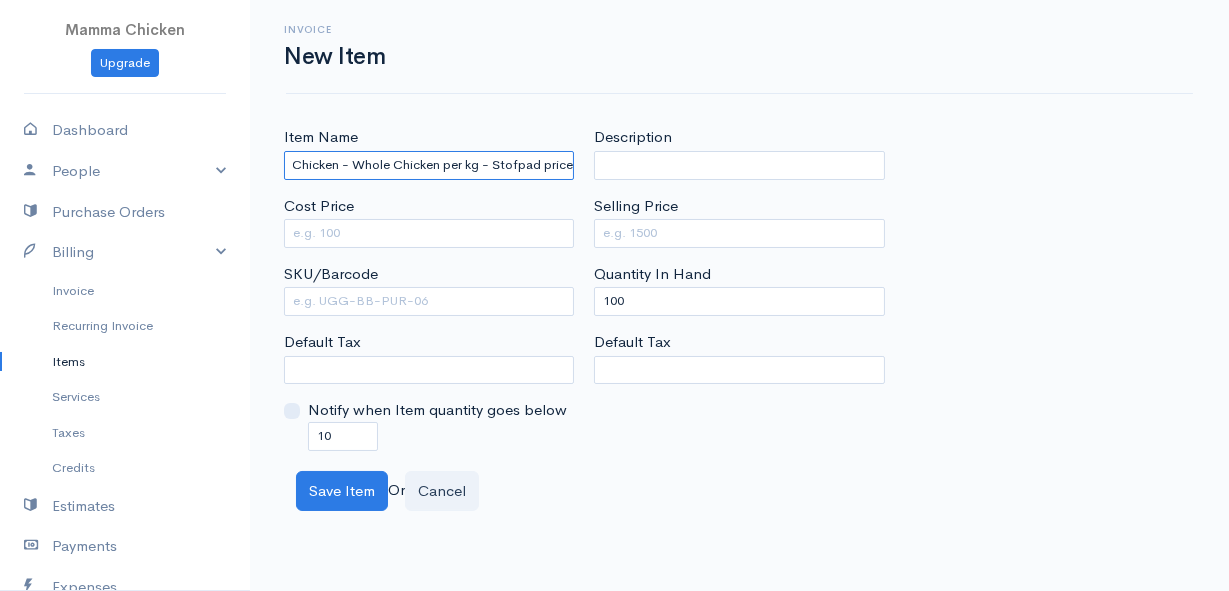 type on "Danie Chicken - Whole Chicken per kg - Stofpad price" 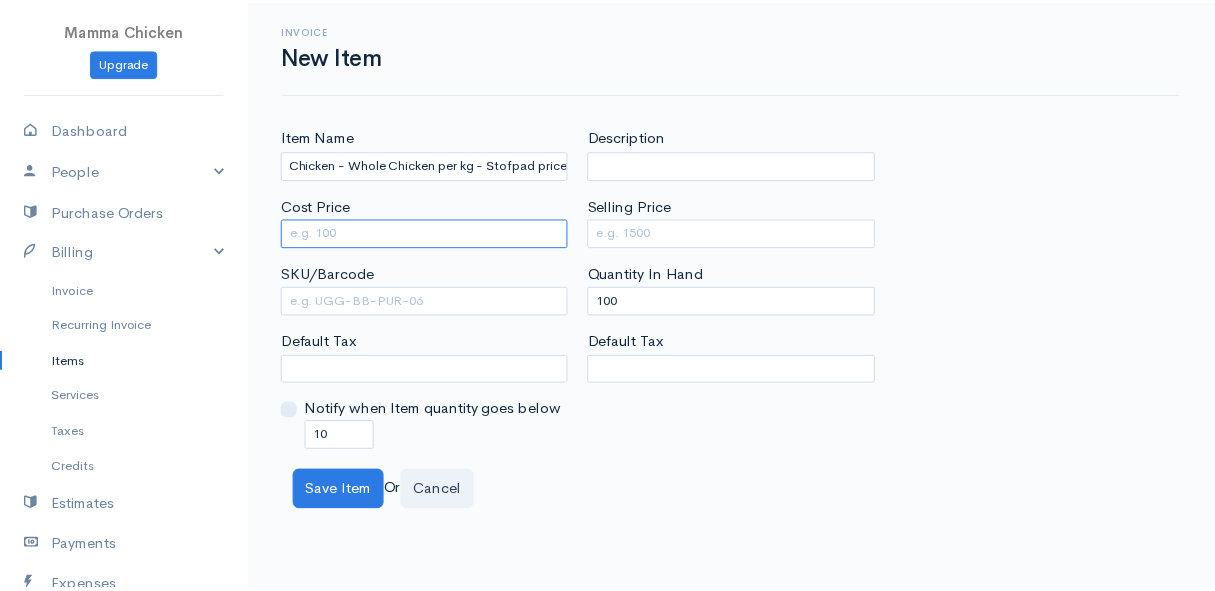 scroll, scrollTop: 0, scrollLeft: 0, axis: both 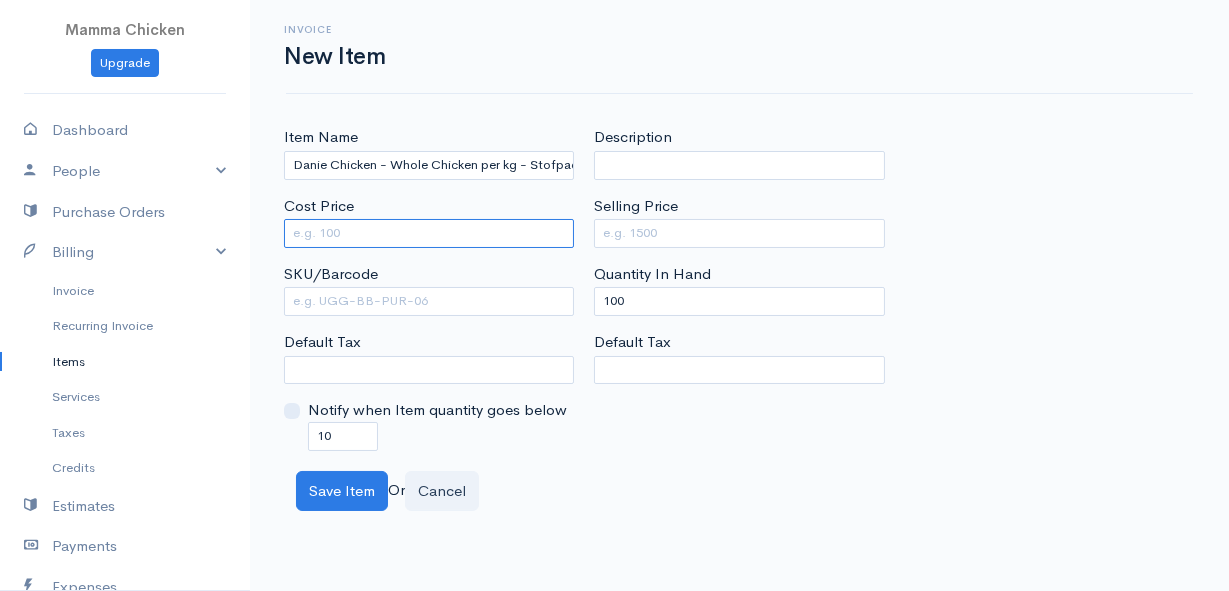 click on "Cost Price" at bounding box center [429, 233] 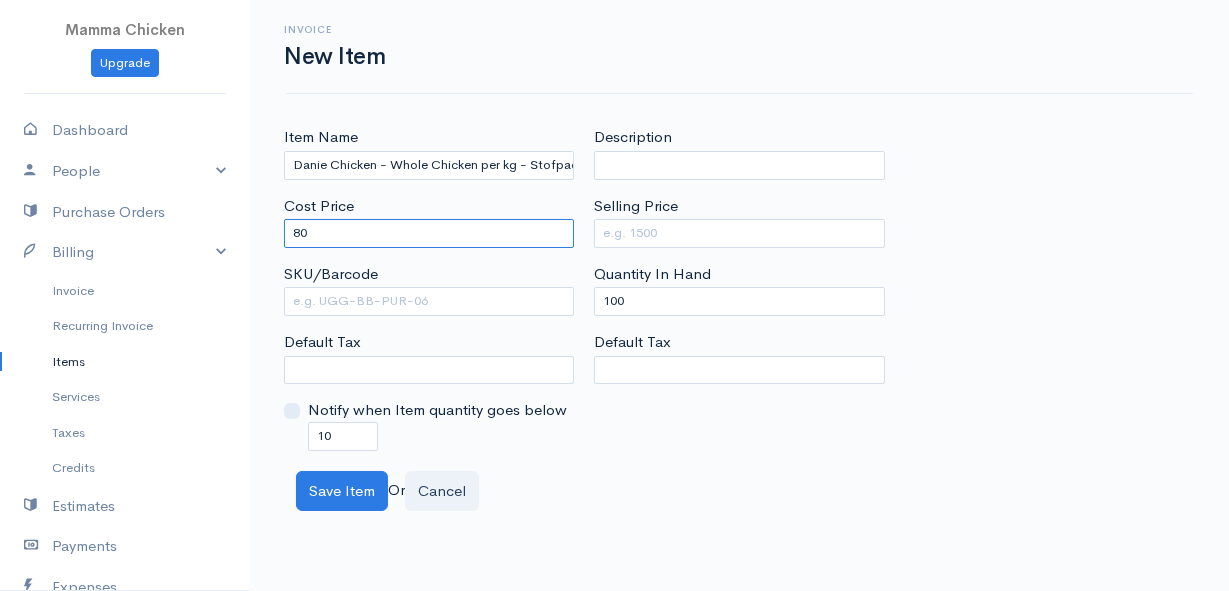 type on "80" 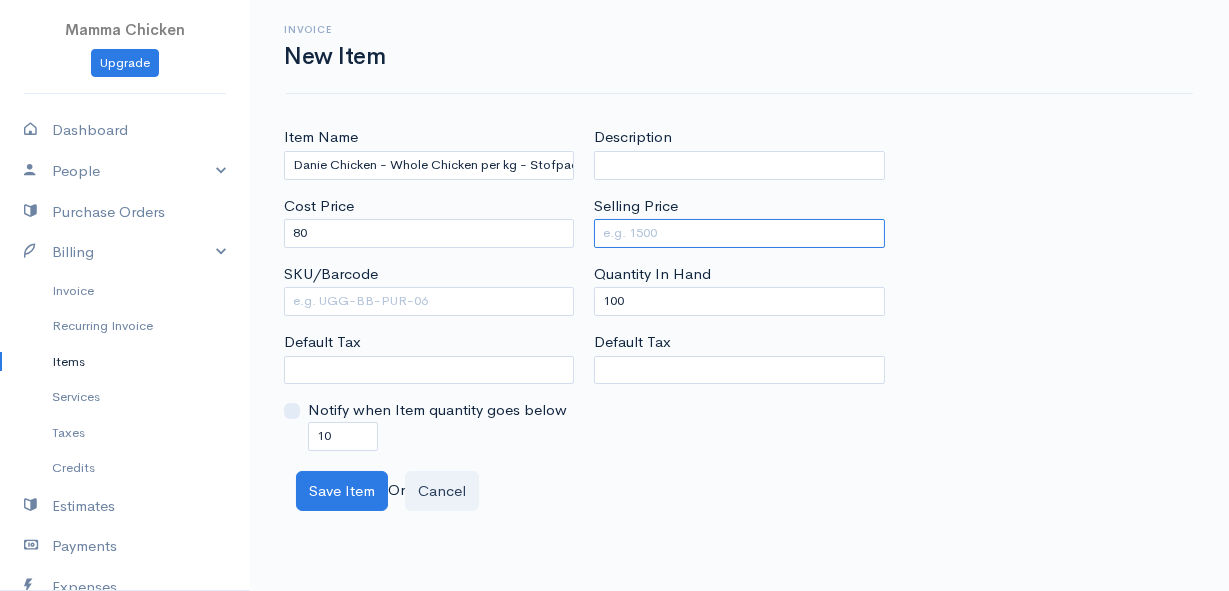 click on "Selling Price" at bounding box center [739, 233] 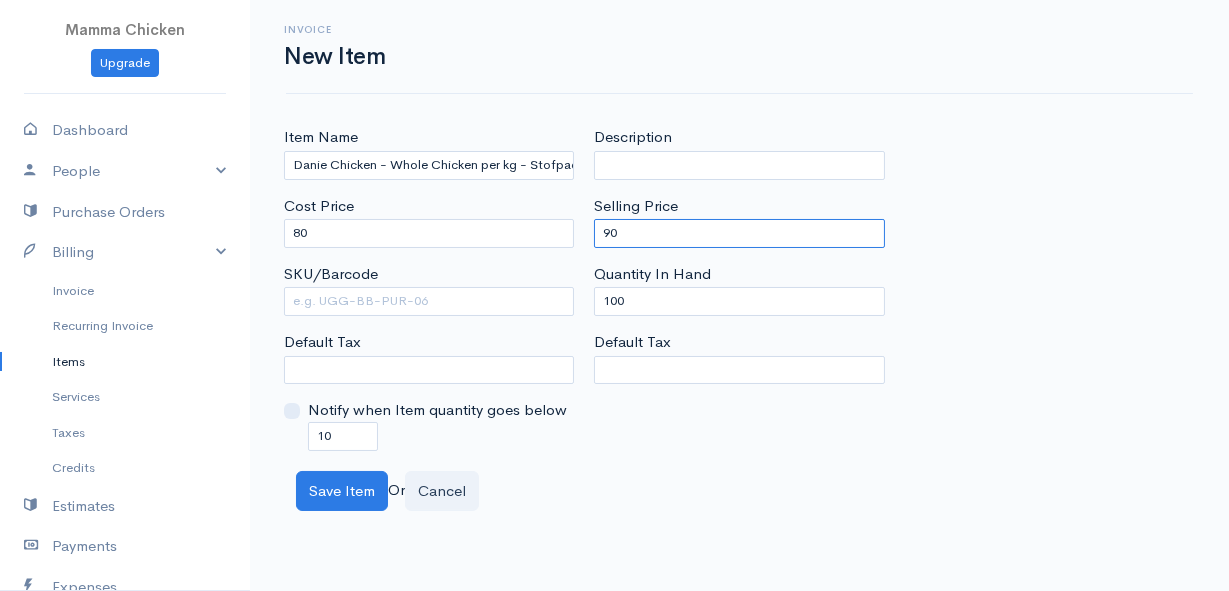 type on "90" 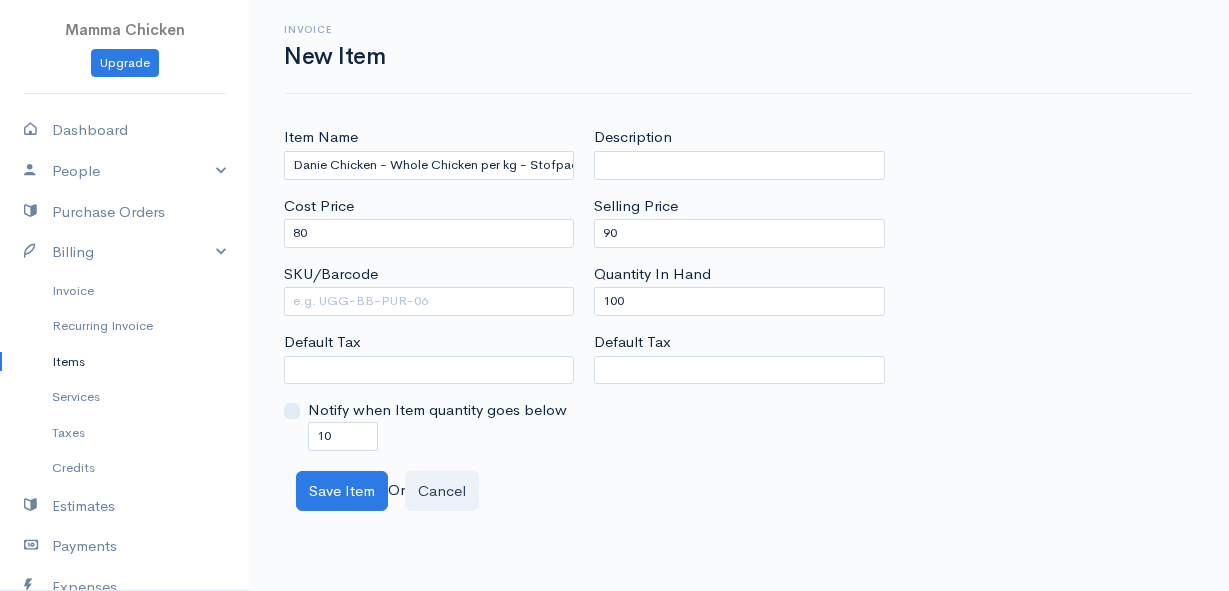click on "Item Name Danie Chicken - Whole Chicken per kg - Stofpad price Cost Price 80 SKU/Barcode Default Tax Notify when Item quantity goes below 10 Description Selling Price 90 Quantity In Hand 100 Default Tax" at bounding box center [739, 288] 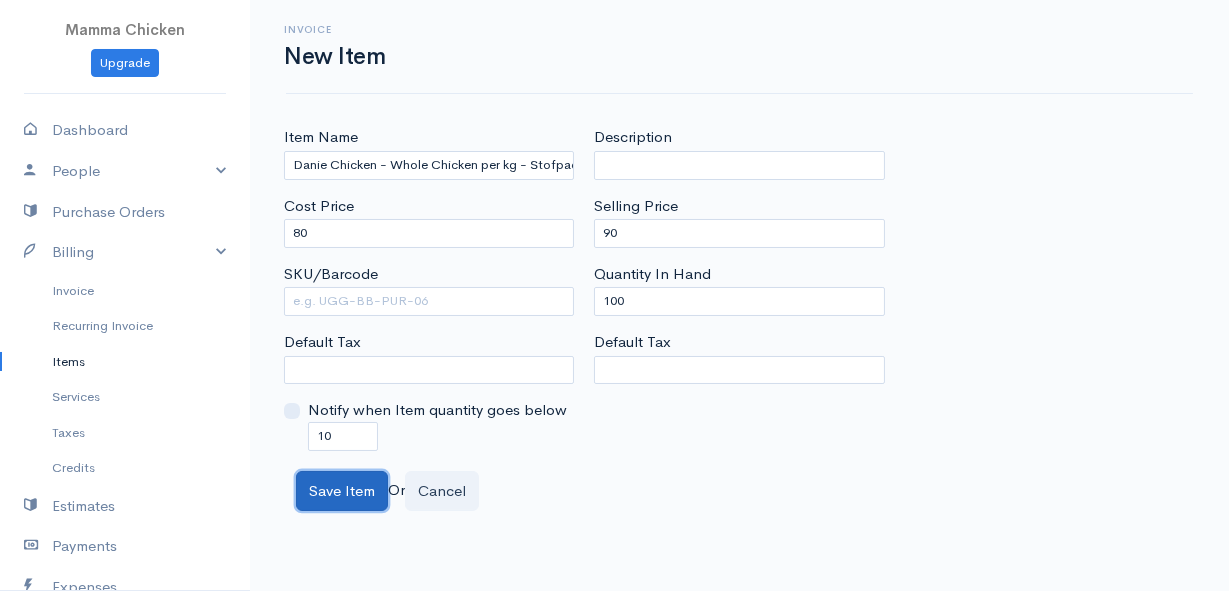 click on "Save Item" at bounding box center (342, 491) 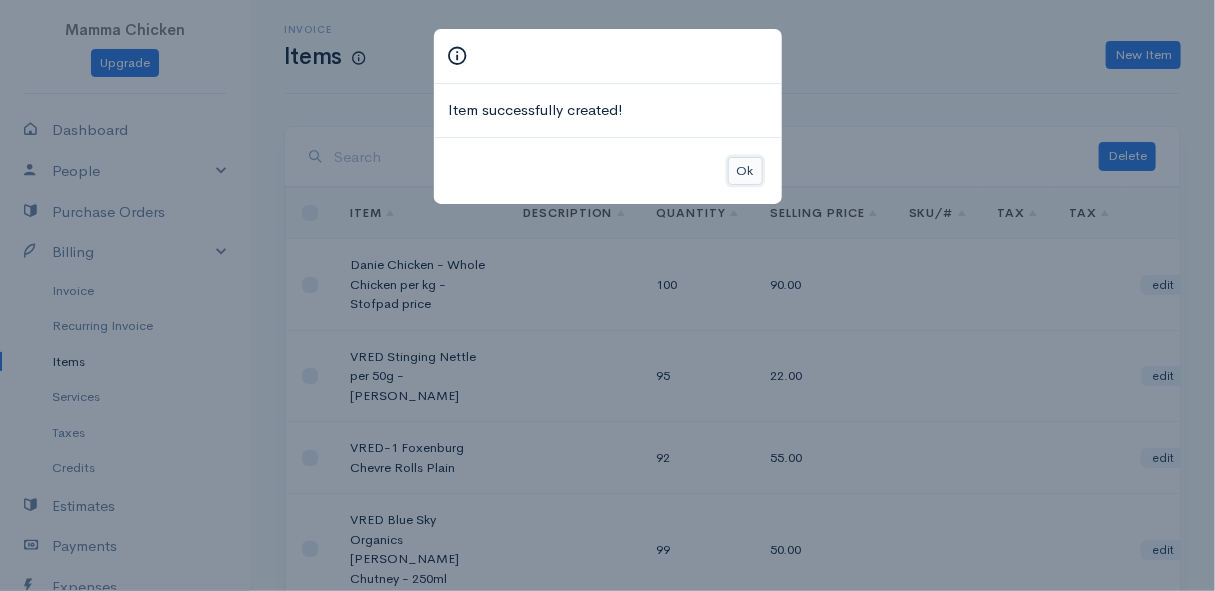 click on "Ok" at bounding box center [745, 171] 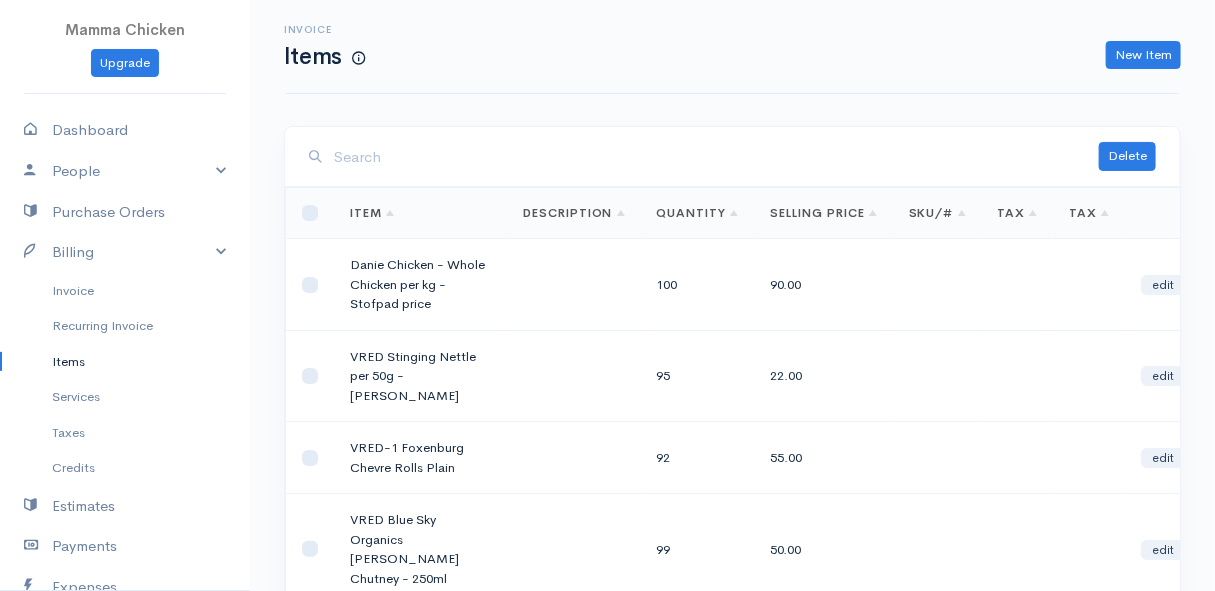click at bounding box center (716, 157) 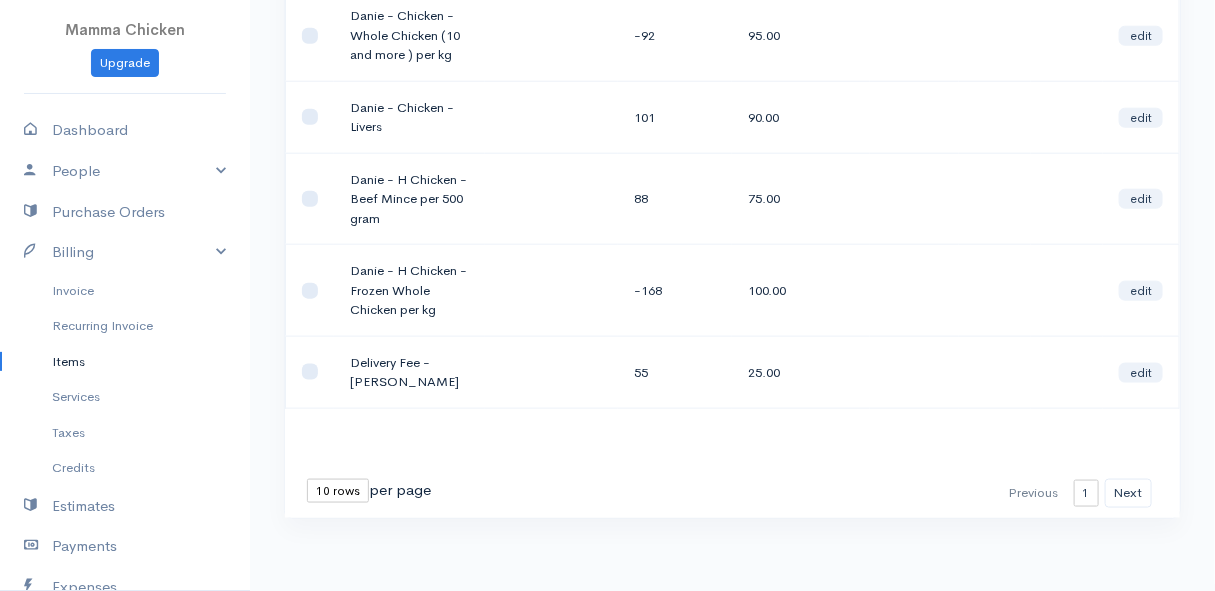 scroll, scrollTop: 0, scrollLeft: 0, axis: both 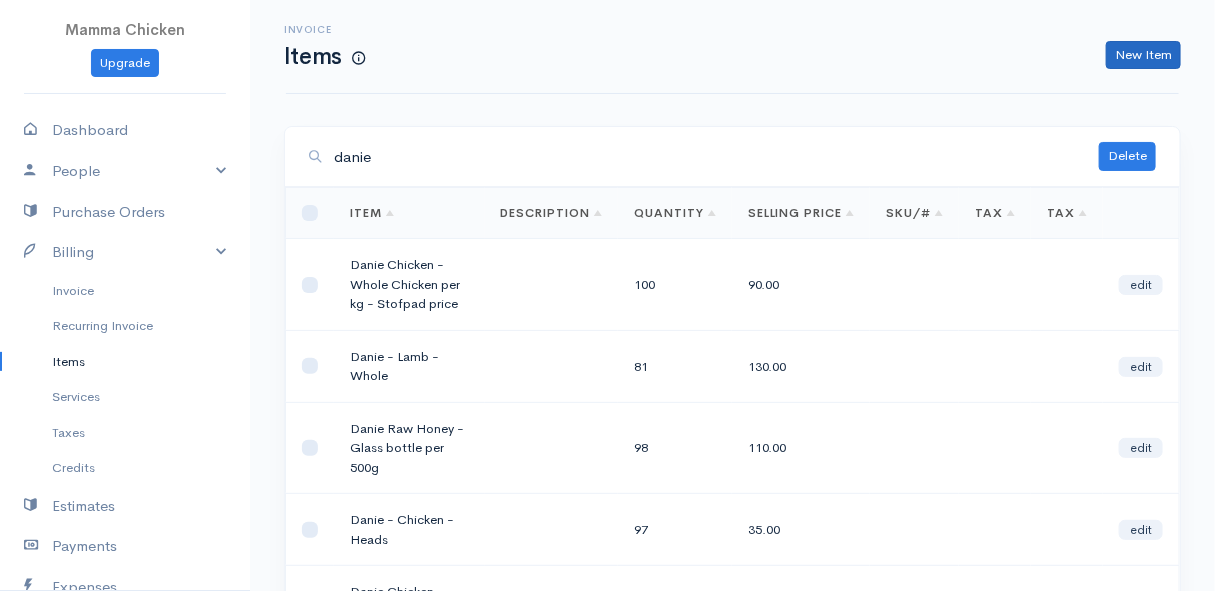type on "danie" 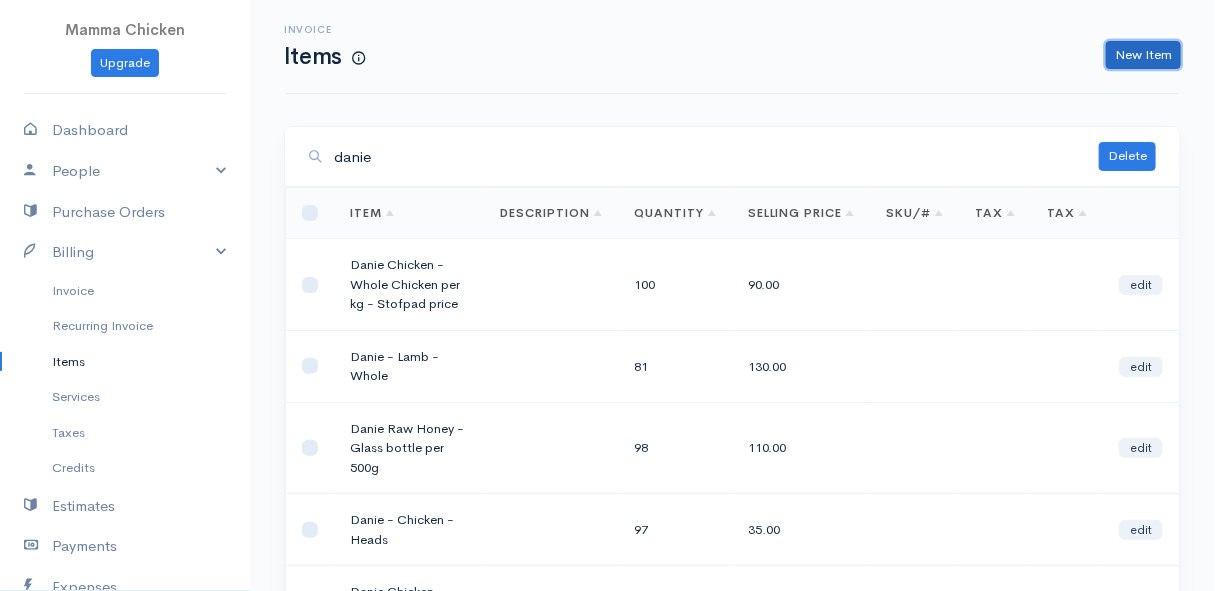click on "New Item" at bounding box center (1143, 55) 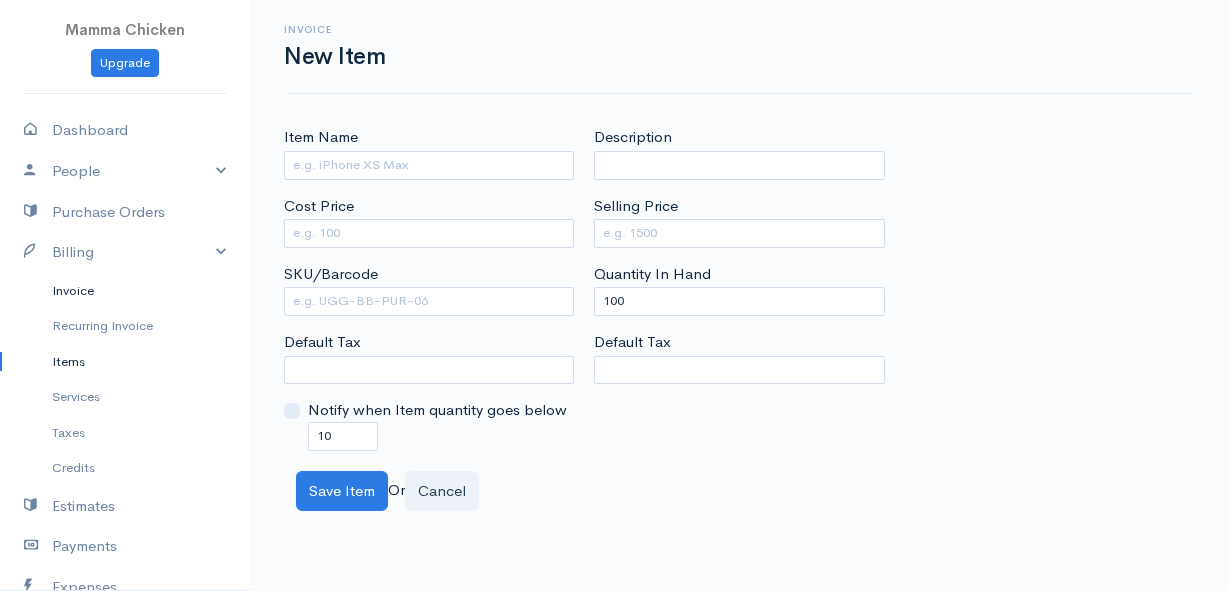 click on "Invoice" at bounding box center [125, 291] 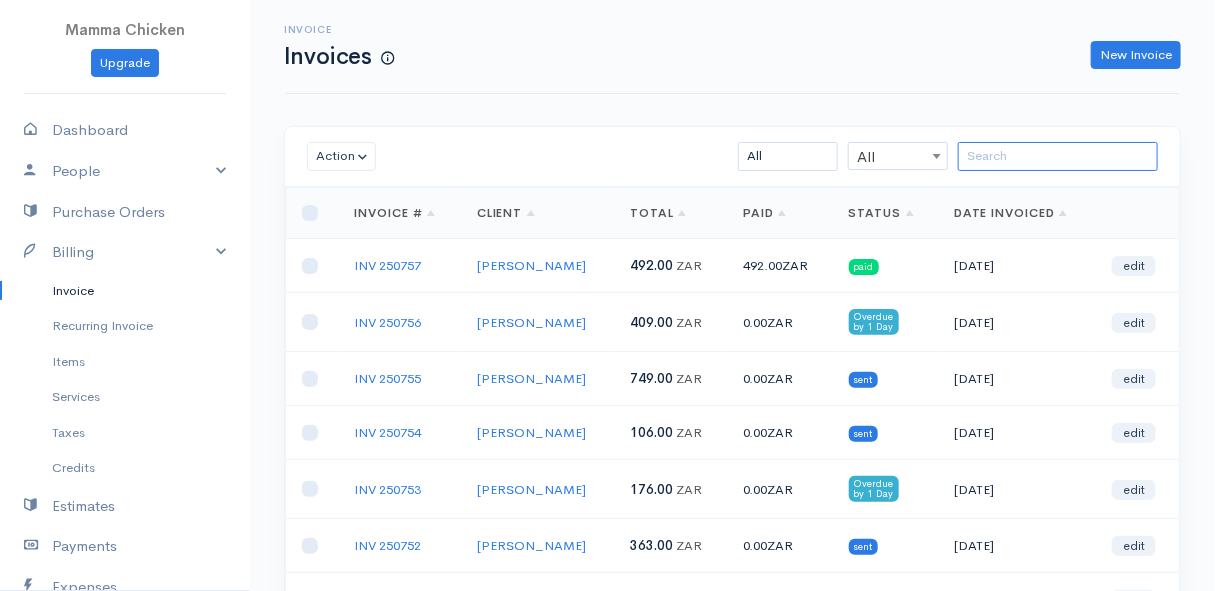 click at bounding box center [1058, 156] 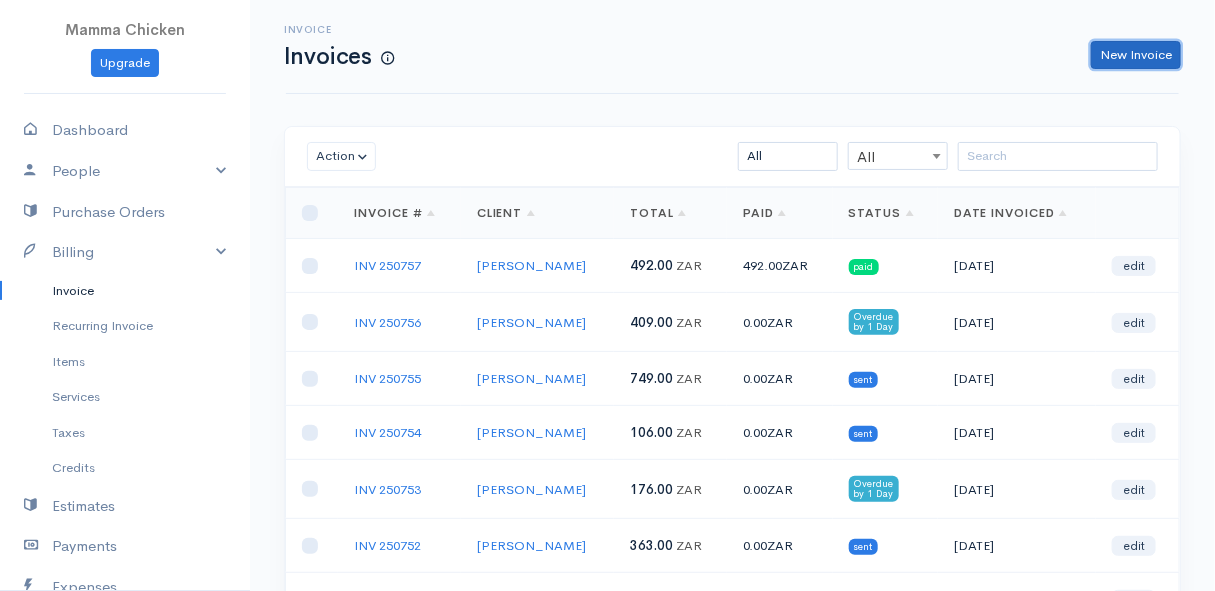 click on "New Invoice" at bounding box center [1136, 55] 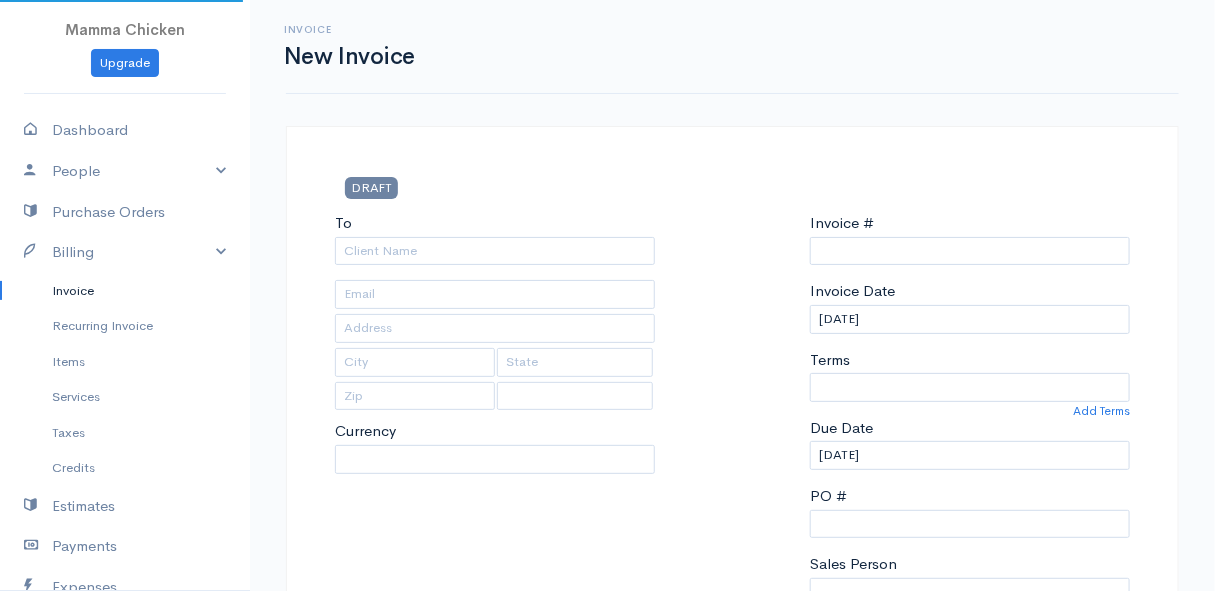 select on "ZAR" 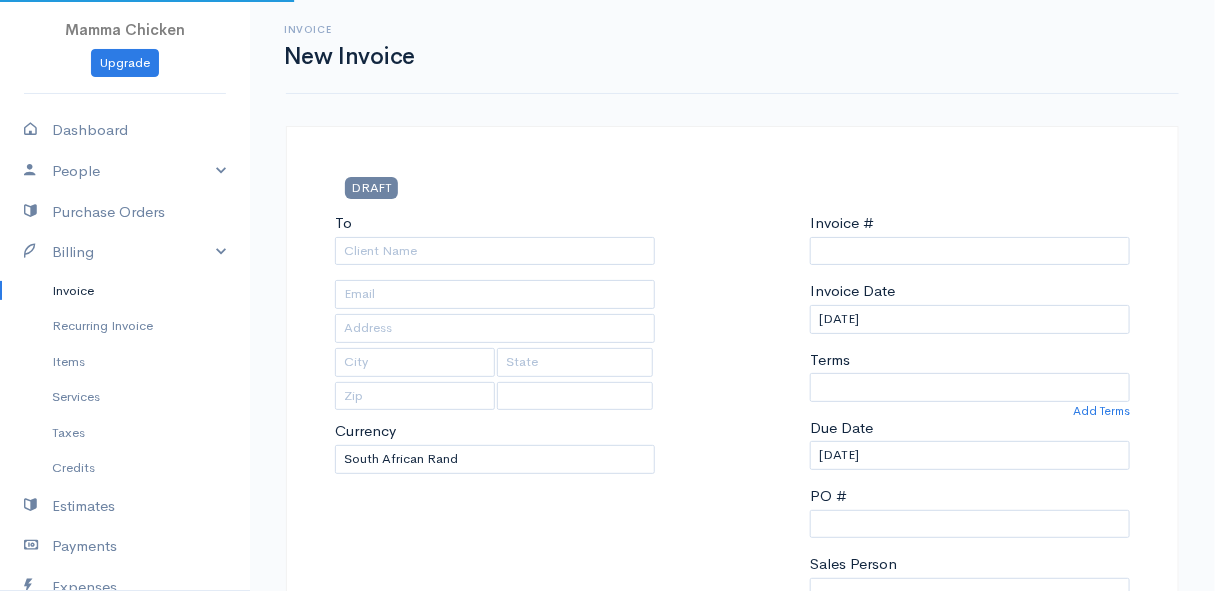 select on "[GEOGRAPHIC_DATA]" 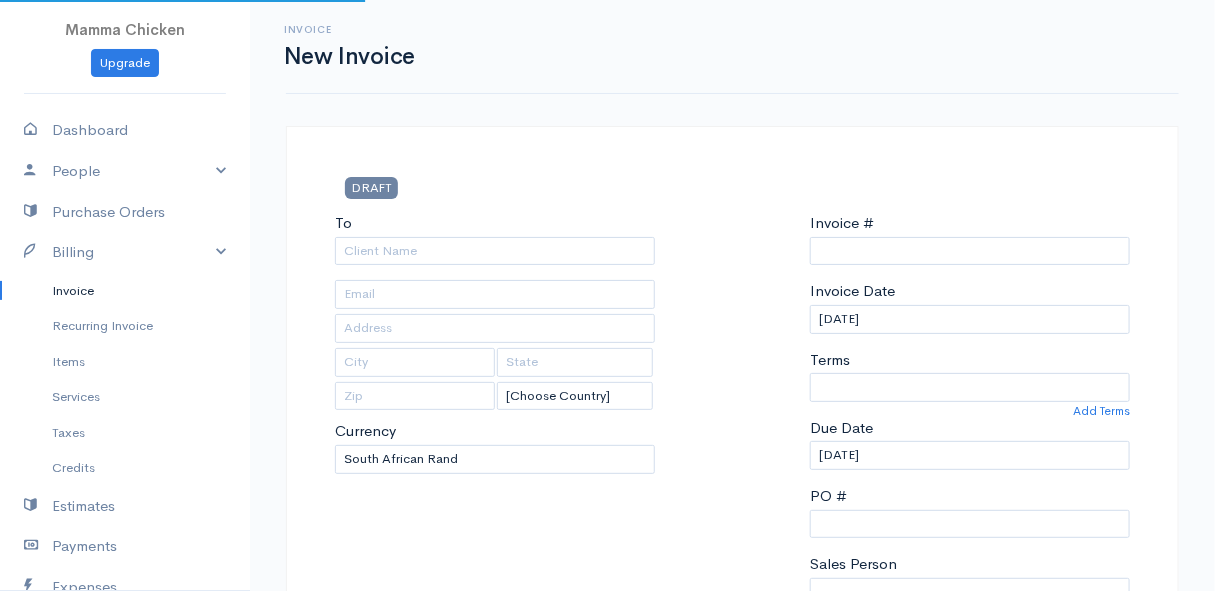 type on "INV 250758" 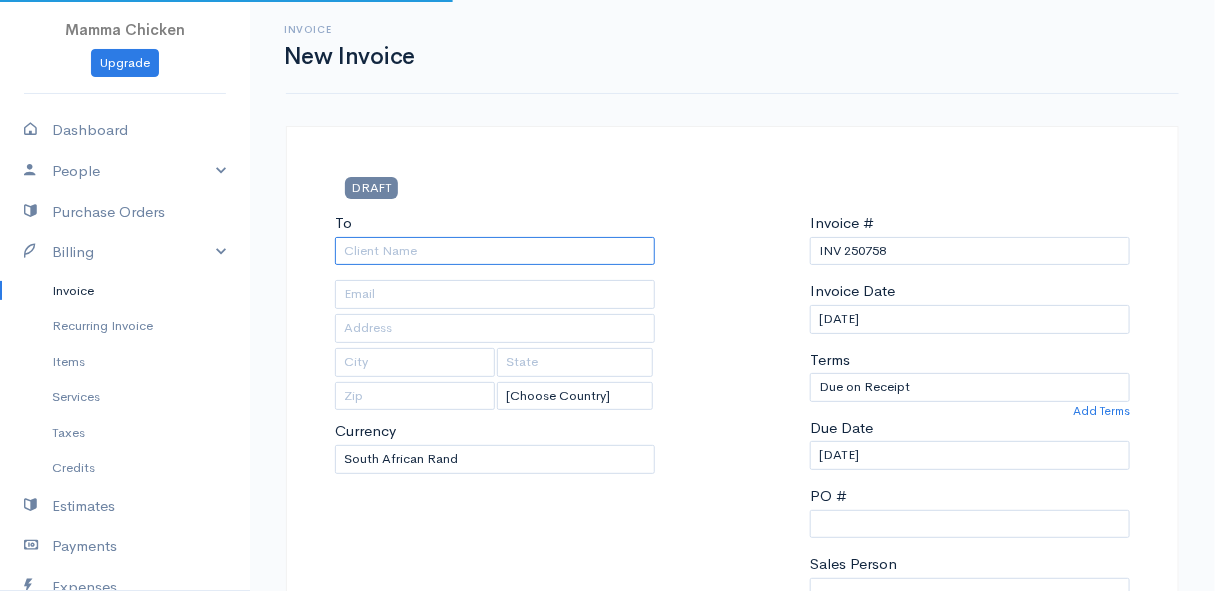 click on "To" at bounding box center (495, 251) 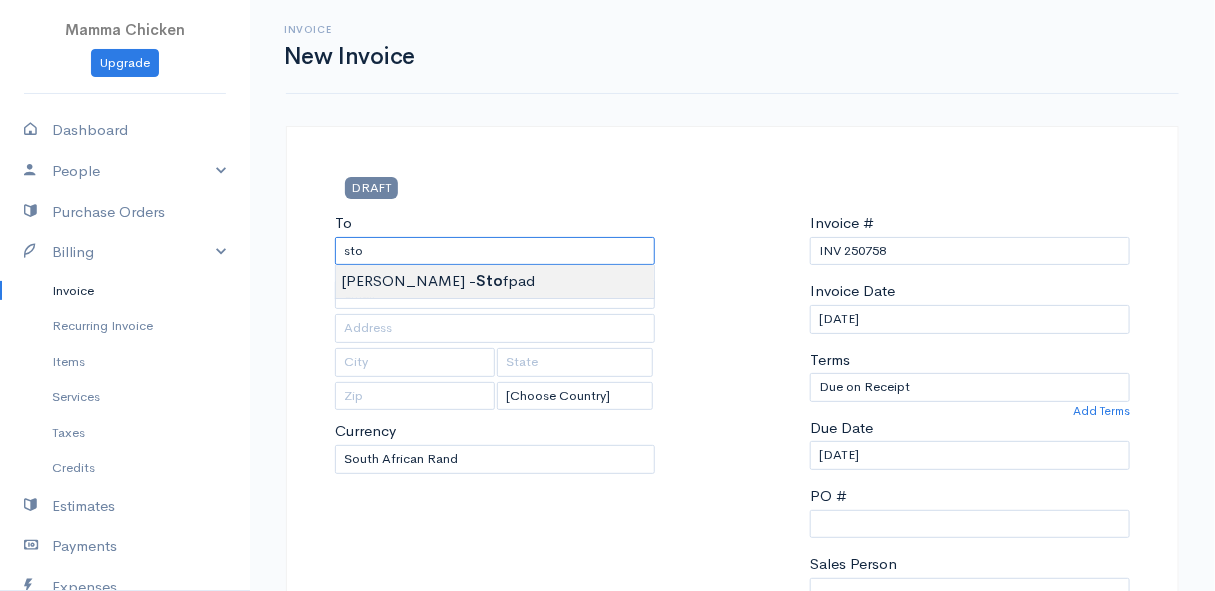 type on "[PERSON_NAME] - Stofpad" 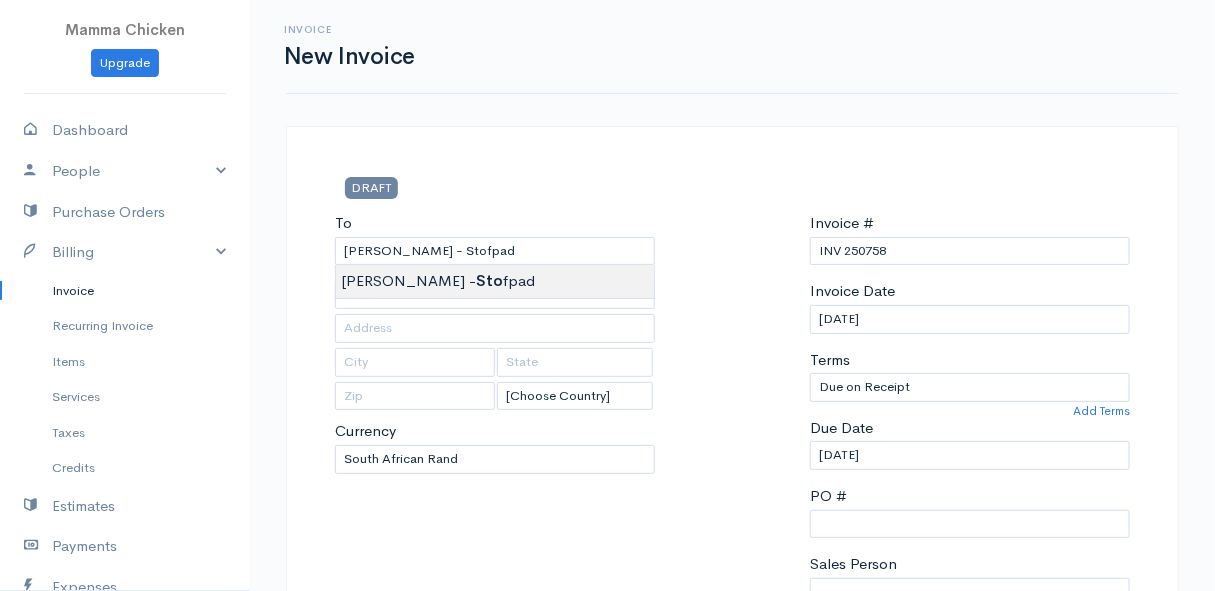 click on "Mamma Chicken
Upgrade
Dashboard
People
Clients
Vendors
Staff Users
Purchase Orders
Billing
Invoice
Recurring Invoice
Items
Services
Taxes
Credits
Estimates
Payments
Expenses
Track Time
Projects
Reports
Settings
My Organizations
Logout
Help
@CloudBooksApp 2022
Invoice
New Invoice
DRAFT To [PERSON_NAME] - Stofpad [Choose Country] [GEOGRAPHIC_DATA] [GEOGRAPHIC_DATA] [GEOGRAPHIC_DATA] [GEOGRAPHIC_DATA] [GEOGRAPHIC_DATA] [GEOGRAPHIC_DATA] [US_STATE] [GEOGRAPHIC_DATA] [GEOGRAPHIC_DATA] [GEOGRAPHIC_DATA] [GEOGRAPHIC_DATA] [GEOGRAPHIC_DATA] [GEOGRAPHIC_DATA]" at bounding box center (607, 864) 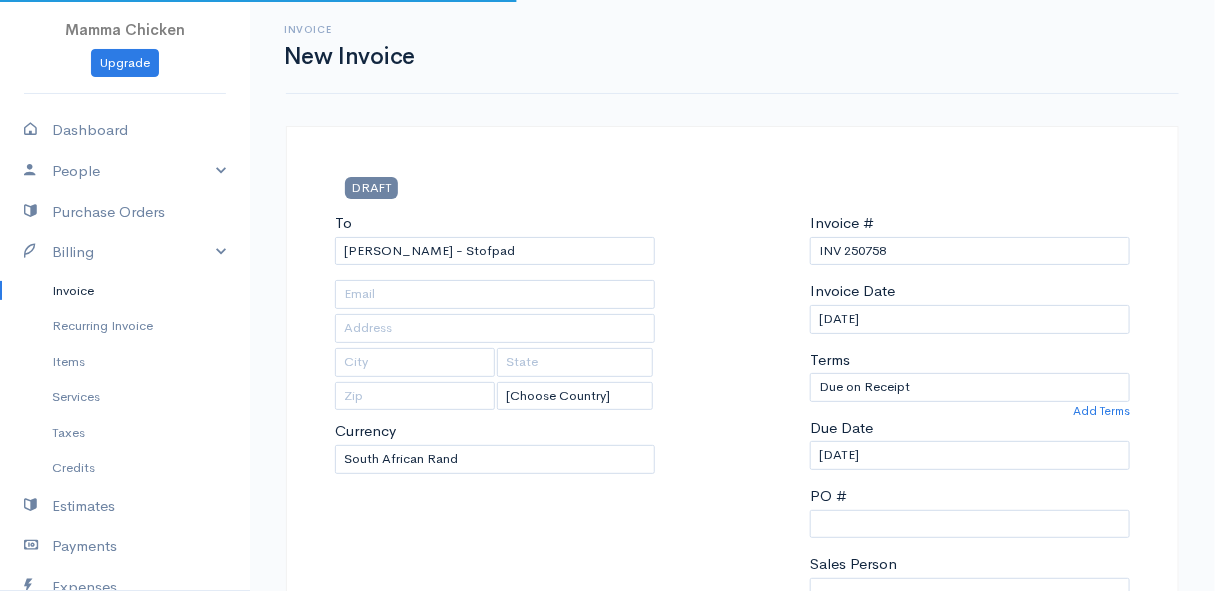 type on "[STREET_ADDRESS]" 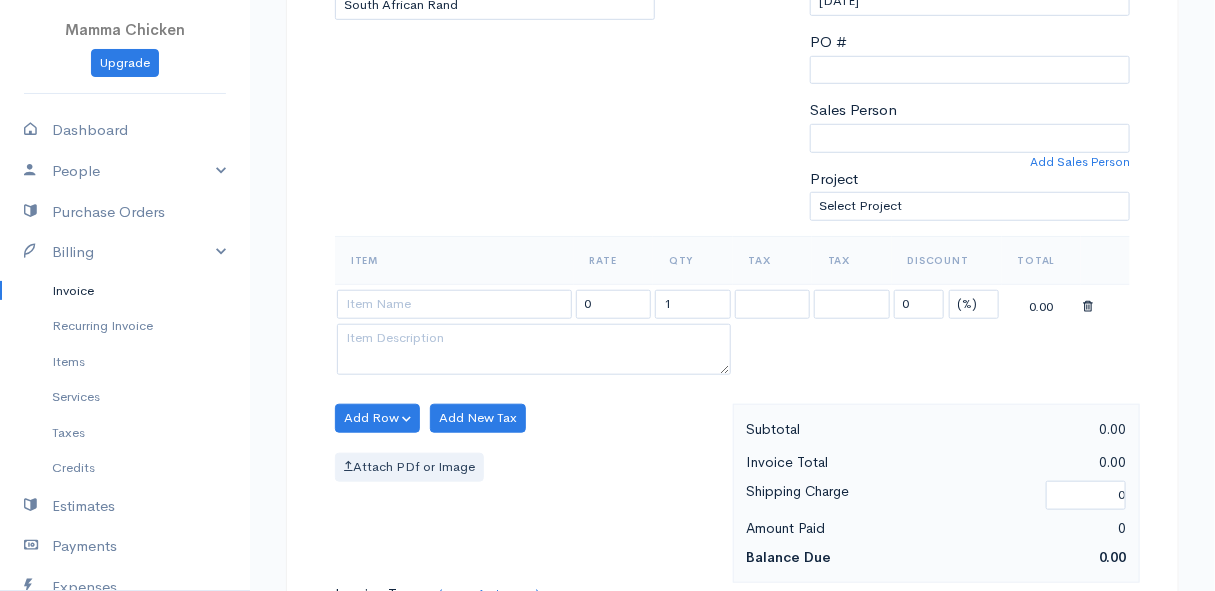 scroll, scrollTop: 545, scrollLeft: 0, axis: vertical 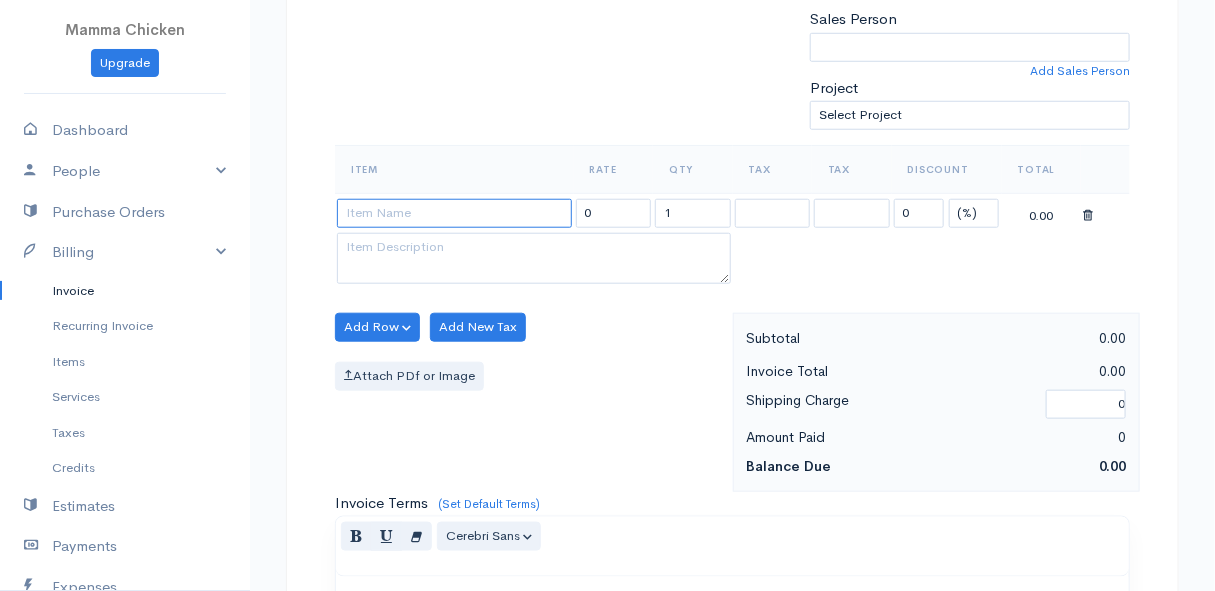 click at bounding box center [454, 213] 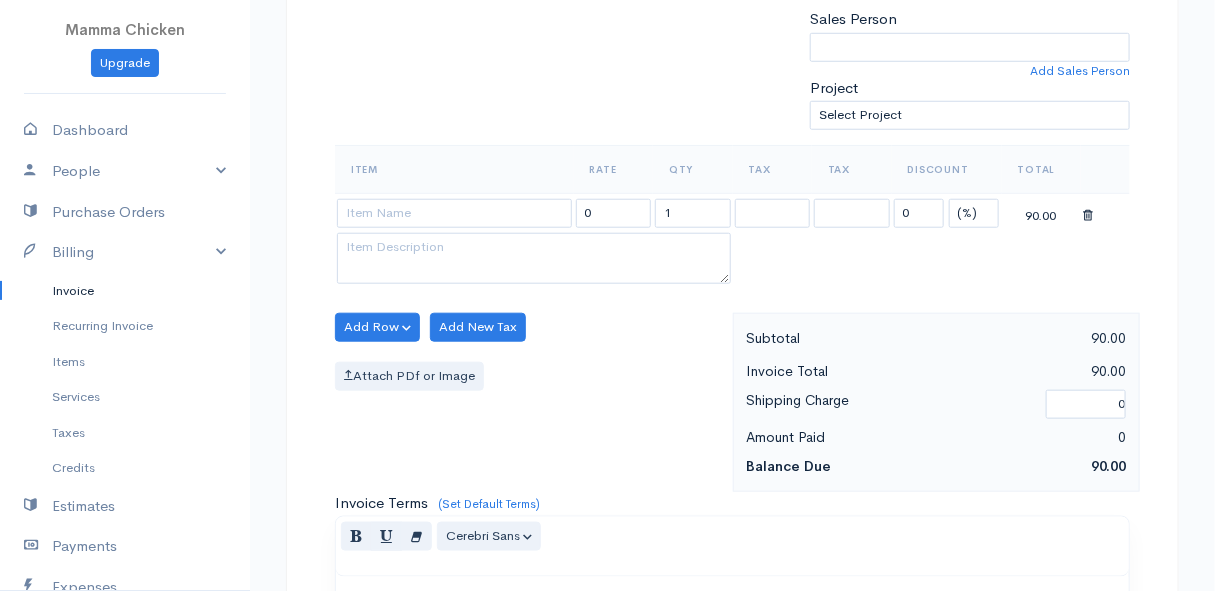 type on "Danie Chicken - Whole Chicken per kg - Stofpad price" 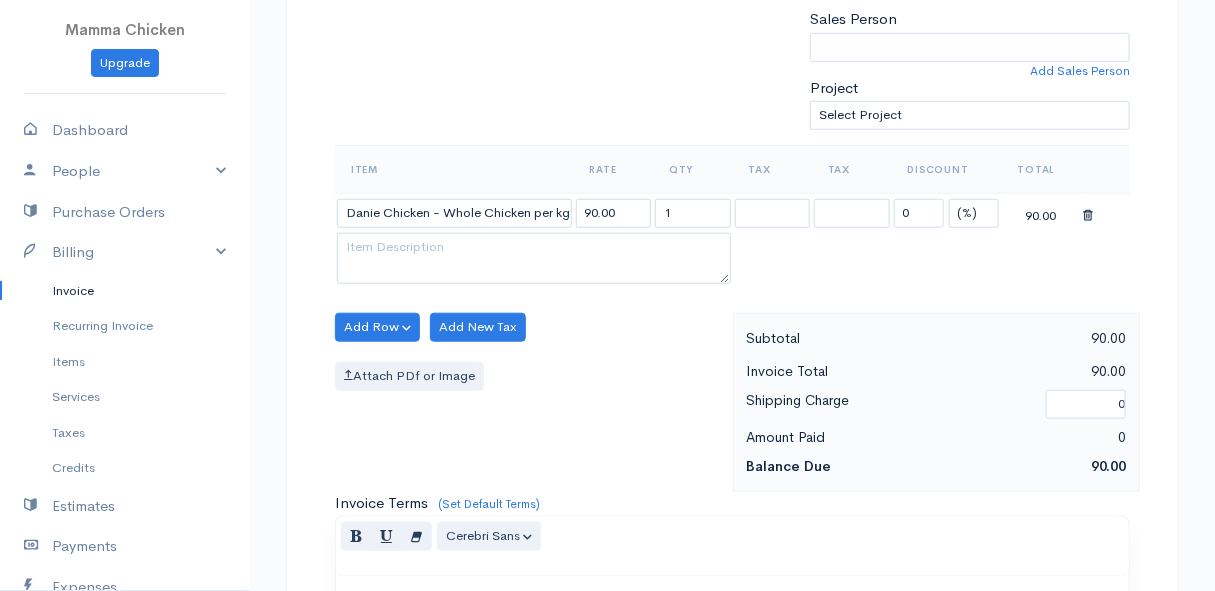click on "Mamma Chicken
Upgrade
Dashboard
People
Clients
Vendors
Staff Users
Purchase Orders
Billing
Invoice
Recurring Invoice
Items
Services
Taxes
Credits
Estimates
Payments
Expenses
Track Time
Projects
Reports
Settings
My Organizations
Logout
Help
@CloudBooksApp 2022
Invoice
New Invoice
DRAFT To [PERSON_NAME] - Stofpad [STREET_ADDRESS] [Choose Country] [GEOGRAPHIC_DATA] [GEOGRAPHIC_DATA] [GEOGRAPHIC_DATA] [GEOGRAPHIC_DATA] [GEOGRAPHIC_DATA] [GEOGRAPHIC_DATA] [US_STATE] [GEOGRAPHIC_DATA] [GEOGRAPHIC_DATA] [GEOGRAPHIC_DATA]" at bounding box center [607, 319] 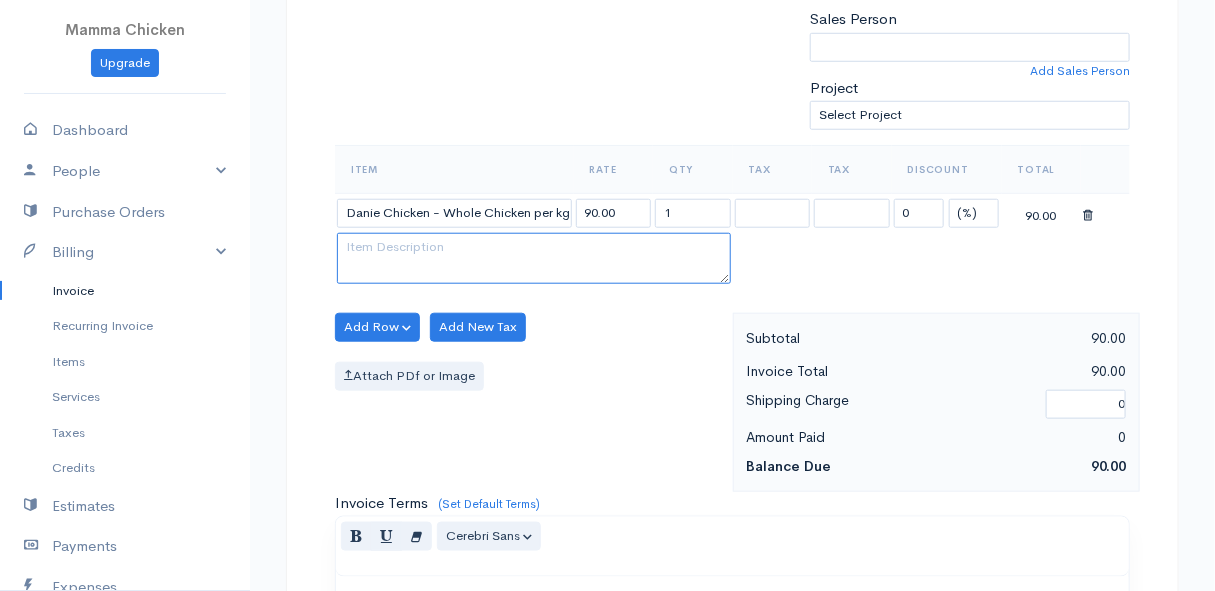 click at bounding box center [534, 259] 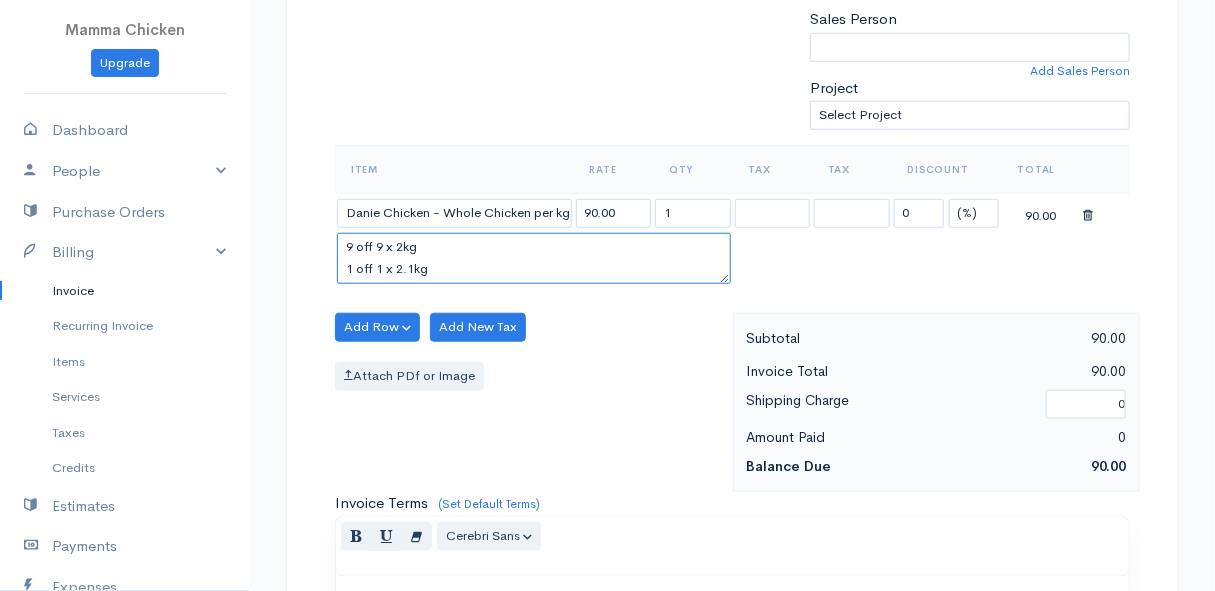 type on "9 off 9 x 2kg
1 off 1 x 2.1kg" 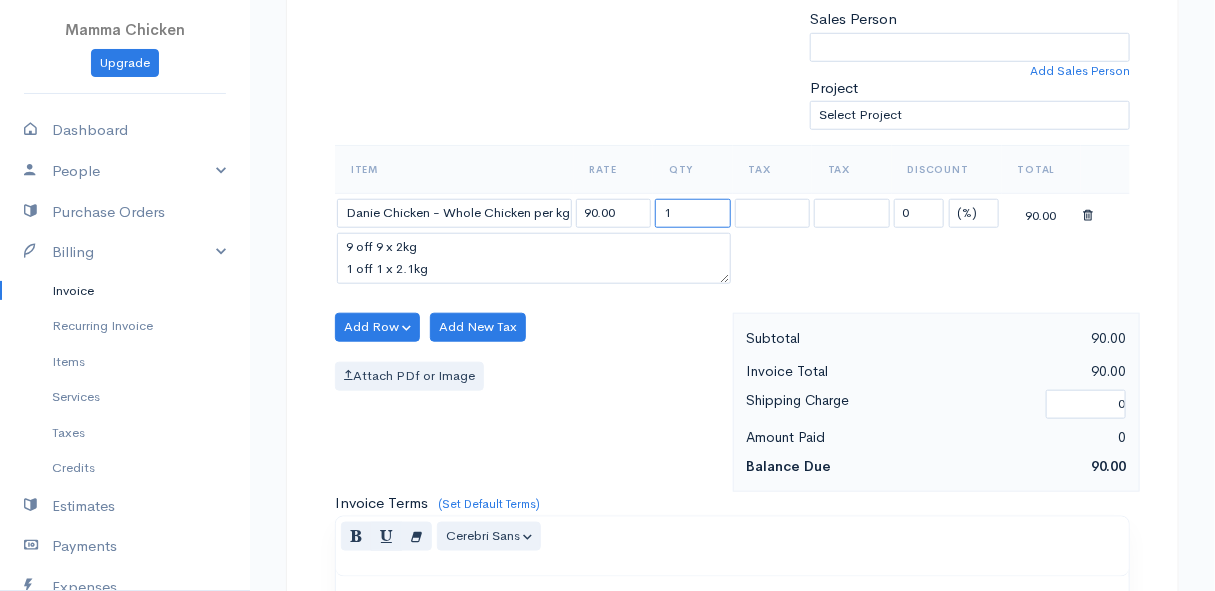 click on "1" at bounding box center [693, 213] 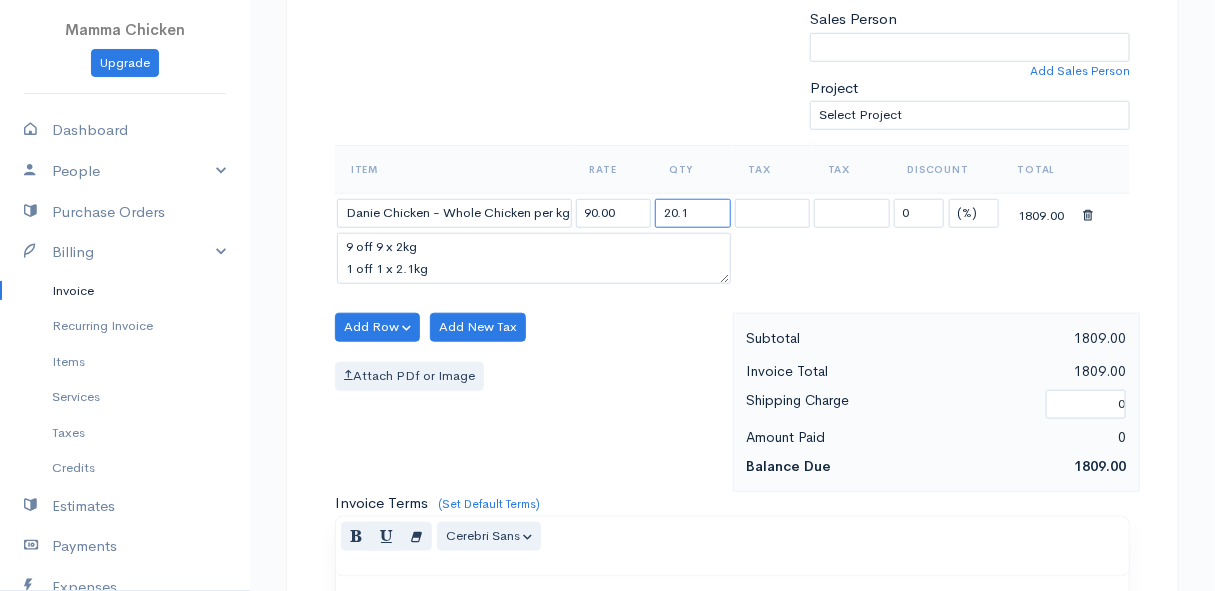 type on "20.1" 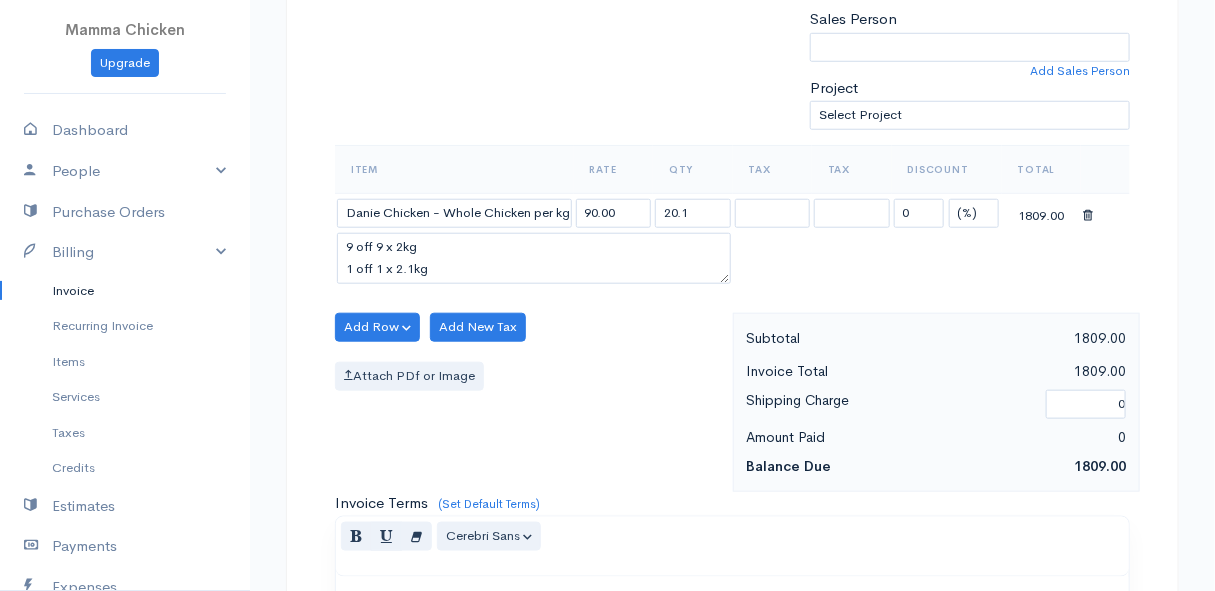 click on "Add Row Add Item Row Add Time Row Add New Tax                          Attach PDf or Image" at bounding box center (529, 402) 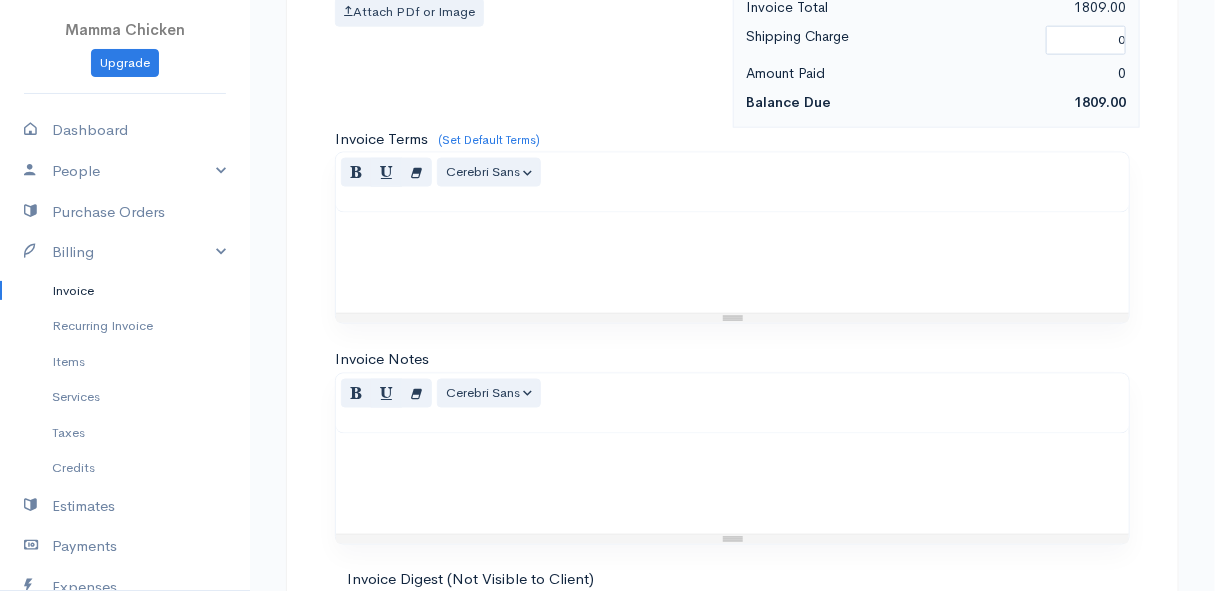 scroll, scrollTop: 1133, scrollLeft: 0, axis: vertical 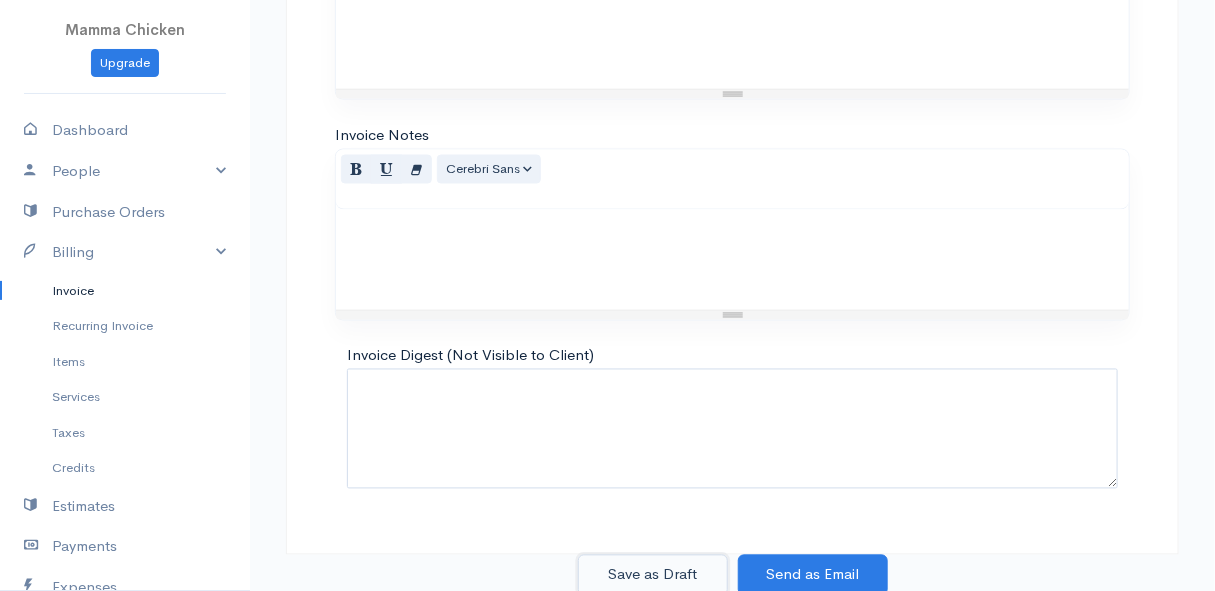 click on "Save as Draft" at bounding box center [653, 575] 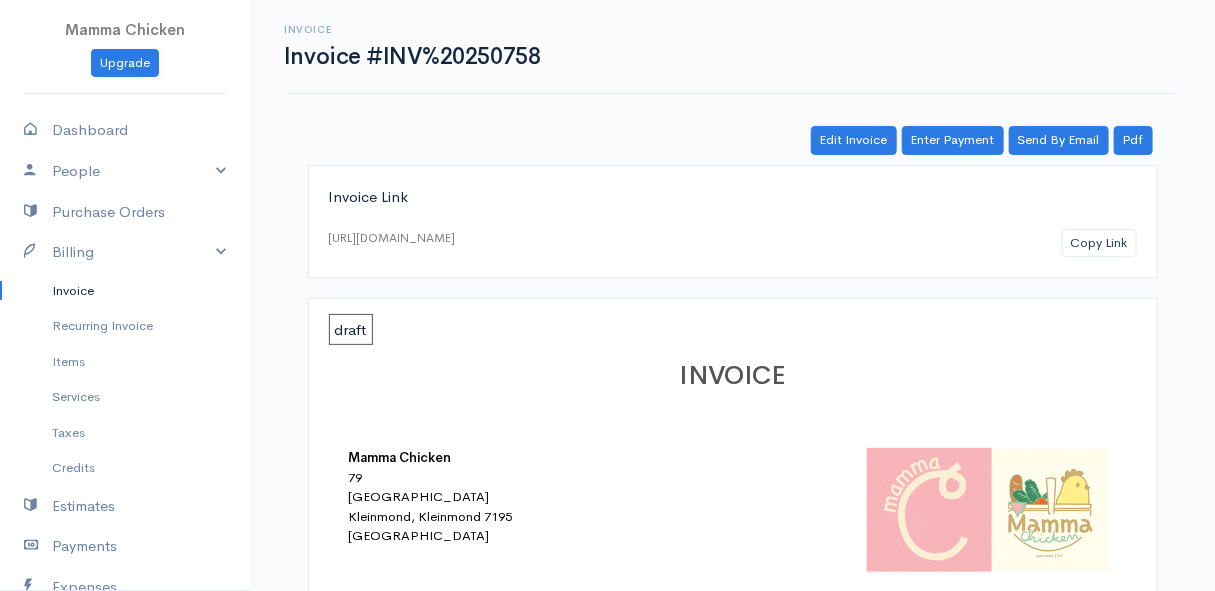 scroll, scrollTop: 90, scrollLeft: 0, axis: vertical 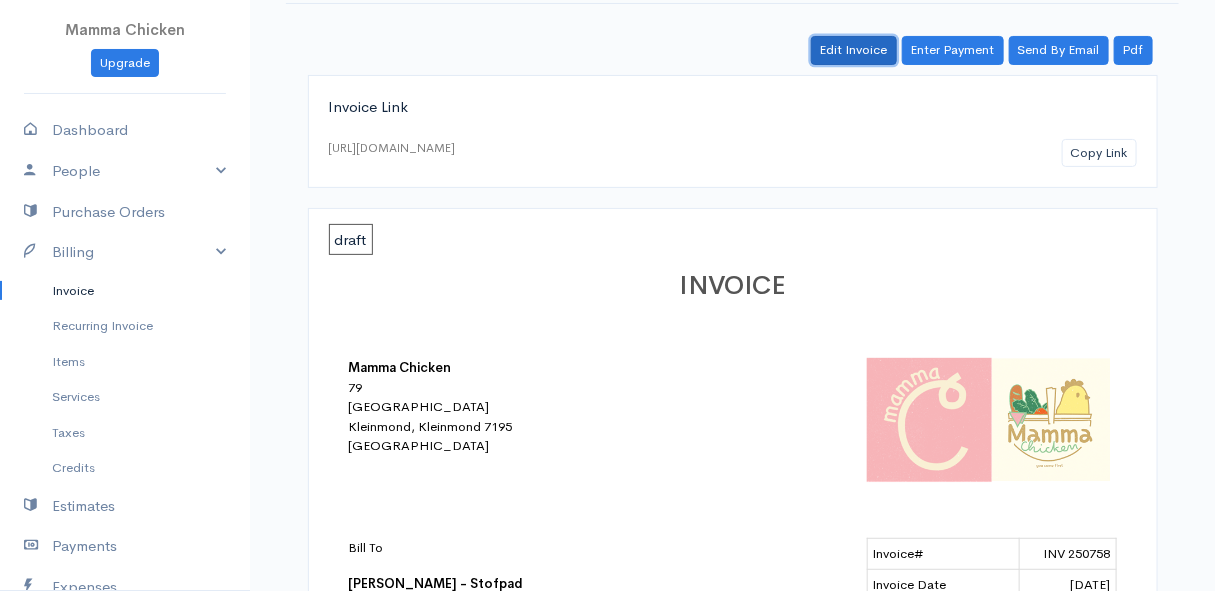 click on "Edit Invoice" at bounding box center (854, 50) 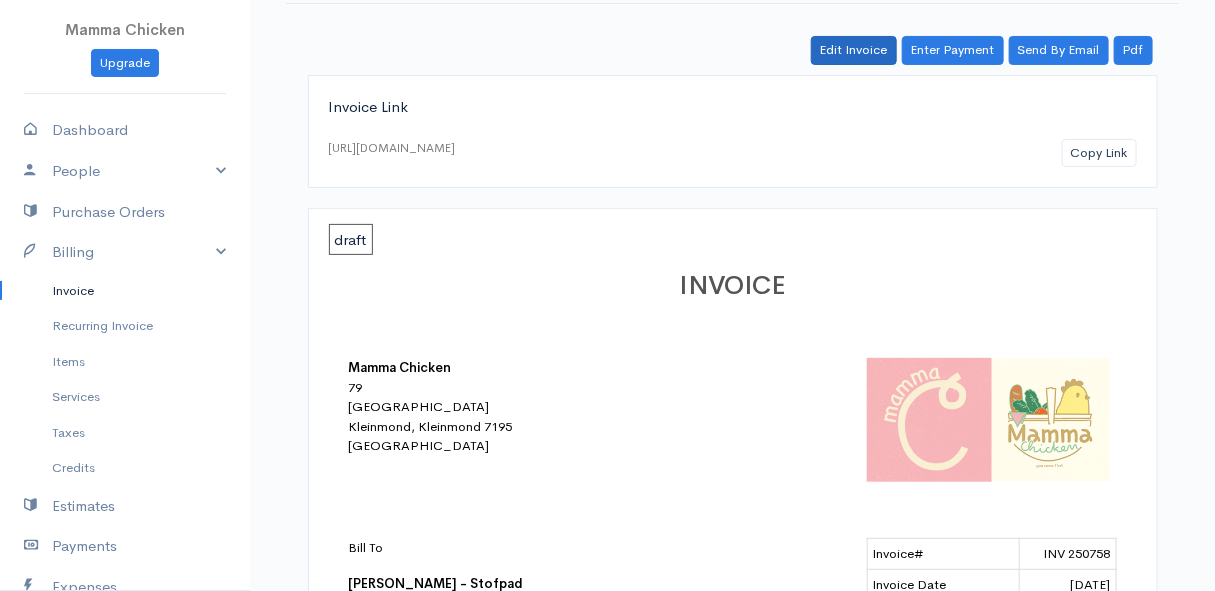 scroll, scrollTop: 0, scrollLeft: 0, axis: both 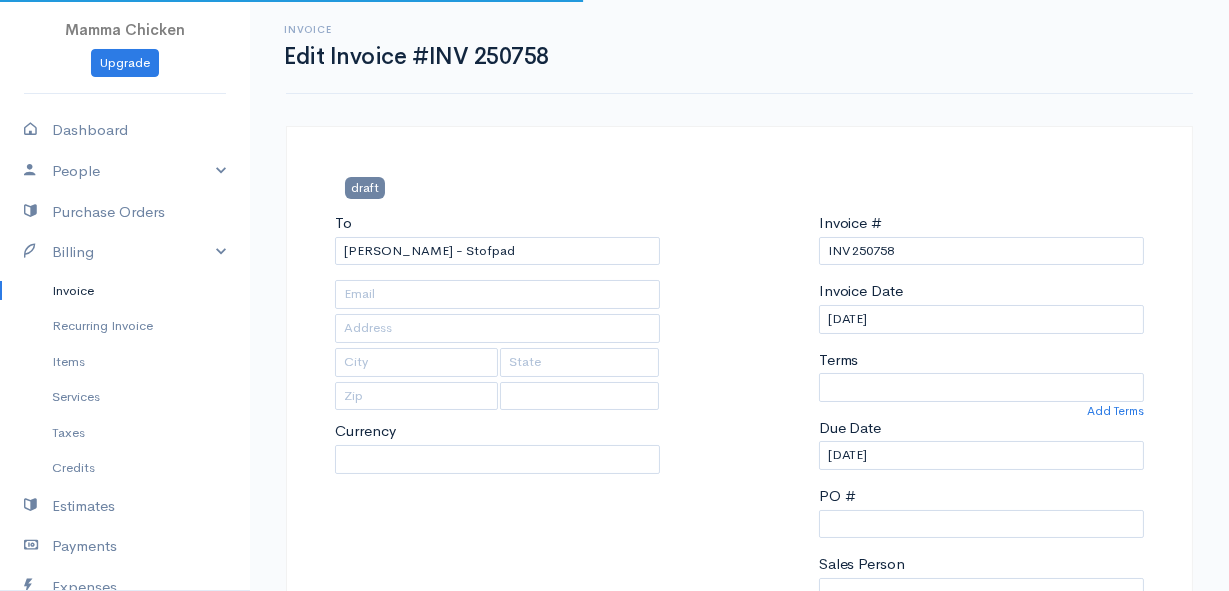 type on "[STREET_ADDRESS]" 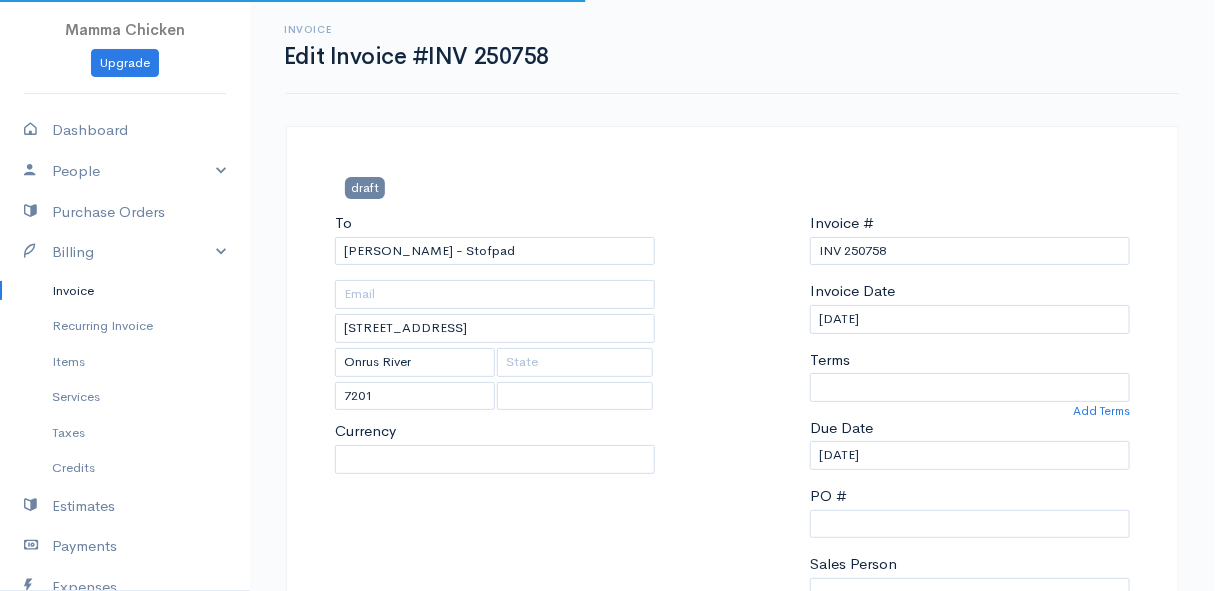 select on "0" 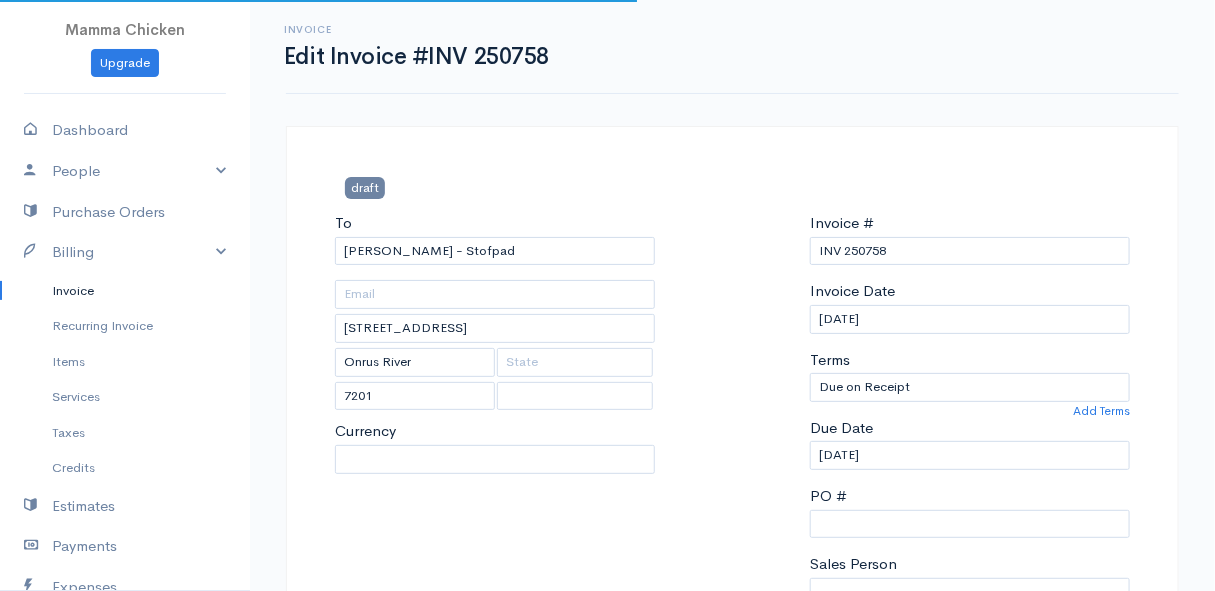select on "[GEOGRAPHIC_DATA]" 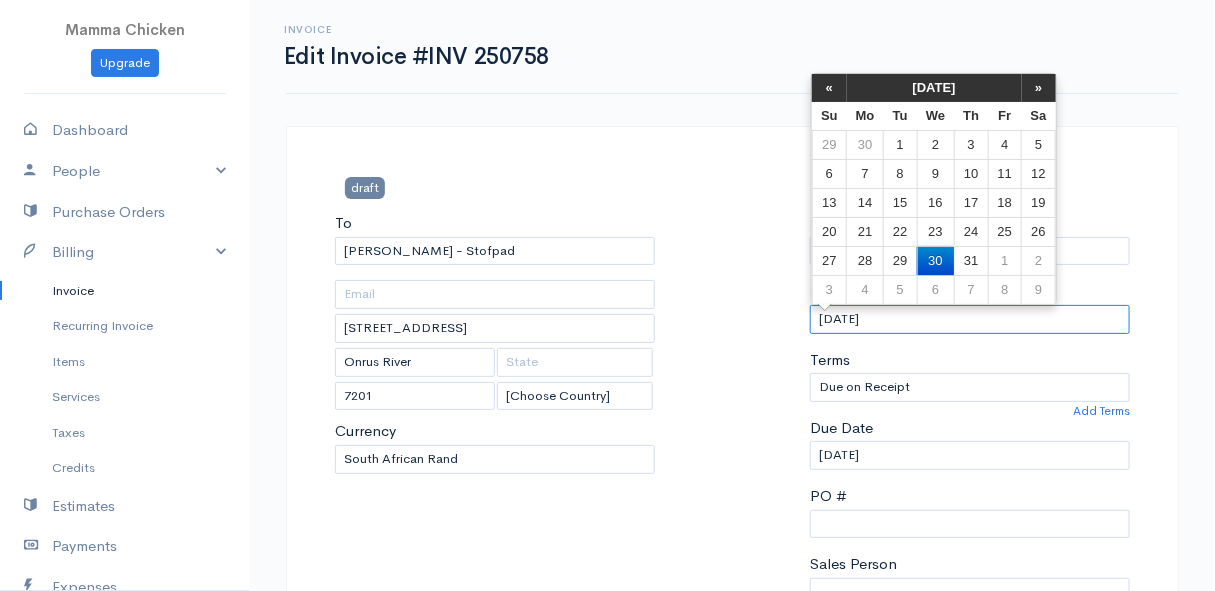 click on "[DATE]" at bounding box center (970, 319) 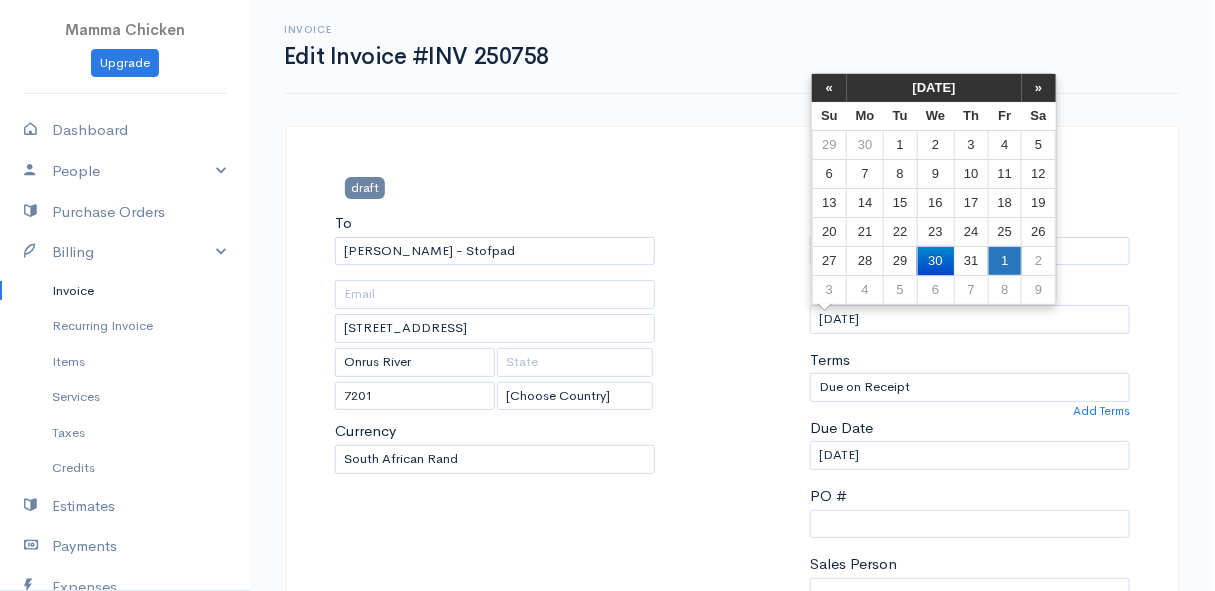 click on "1" at bounding box center [1004, 260] 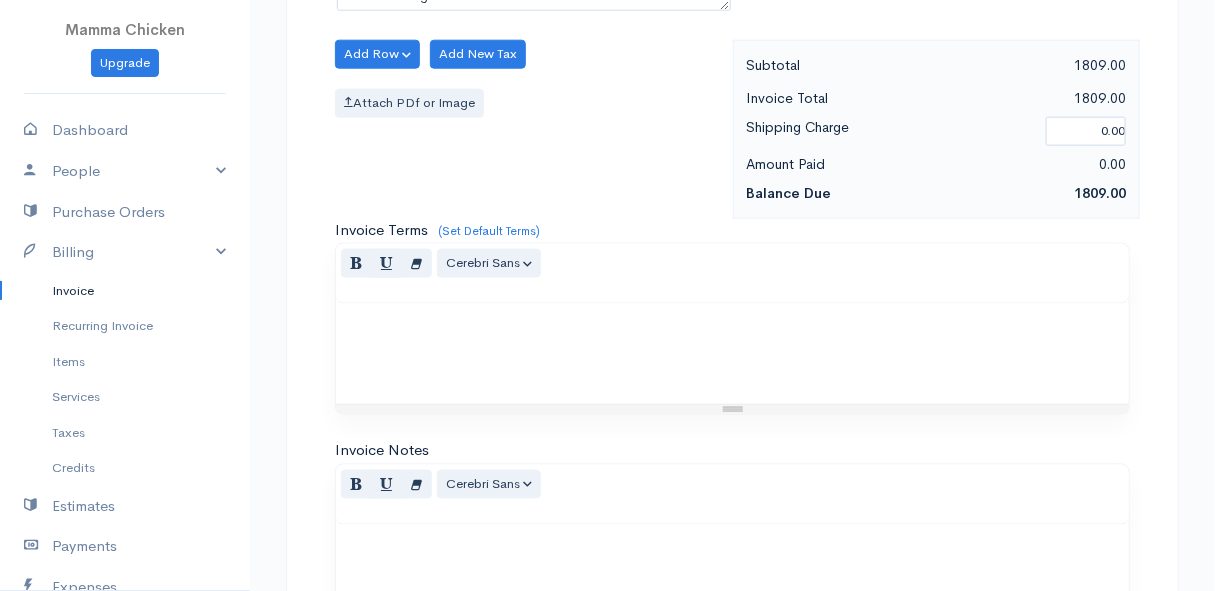 scroll, scrollTop: 1133, scrollLeft: 0, axis: vertical 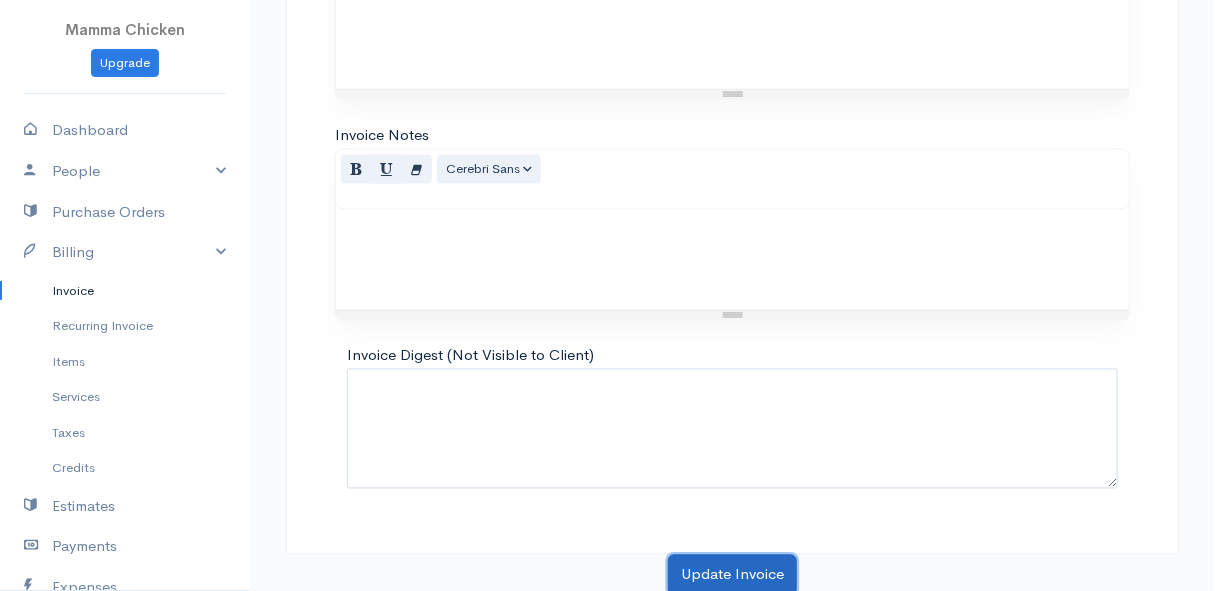 click on "Update Invoice" at bounding box center (732, 575) 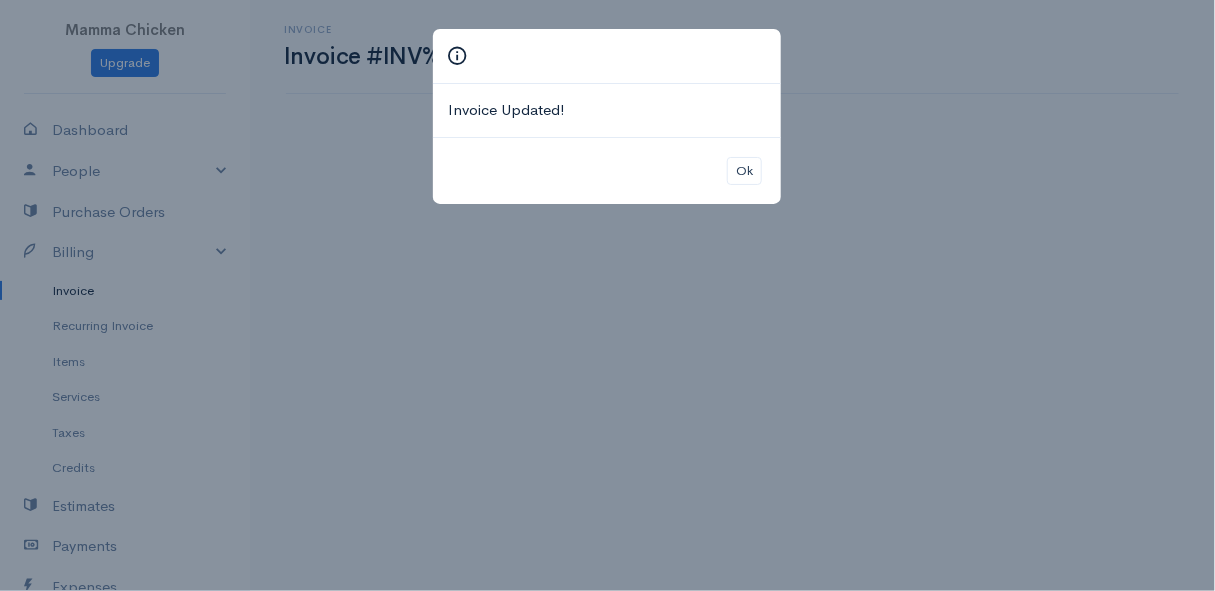 scroll, scrollTop: 0, scrollLeft: 0, axis: both 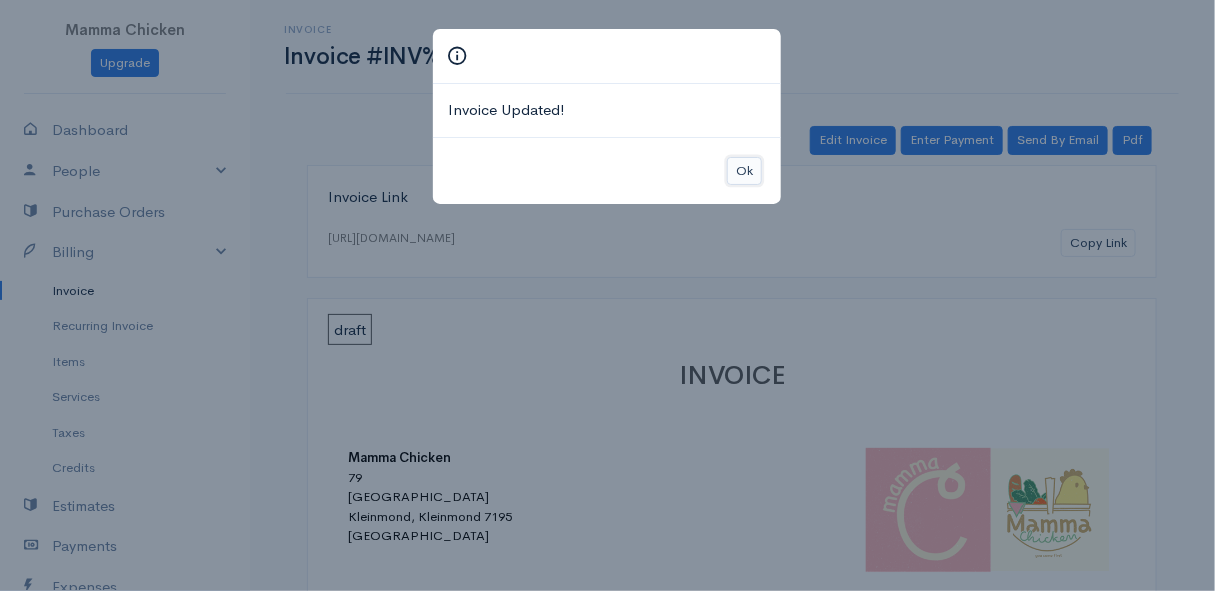 click on "Ok" at bounding box center [744, 171] 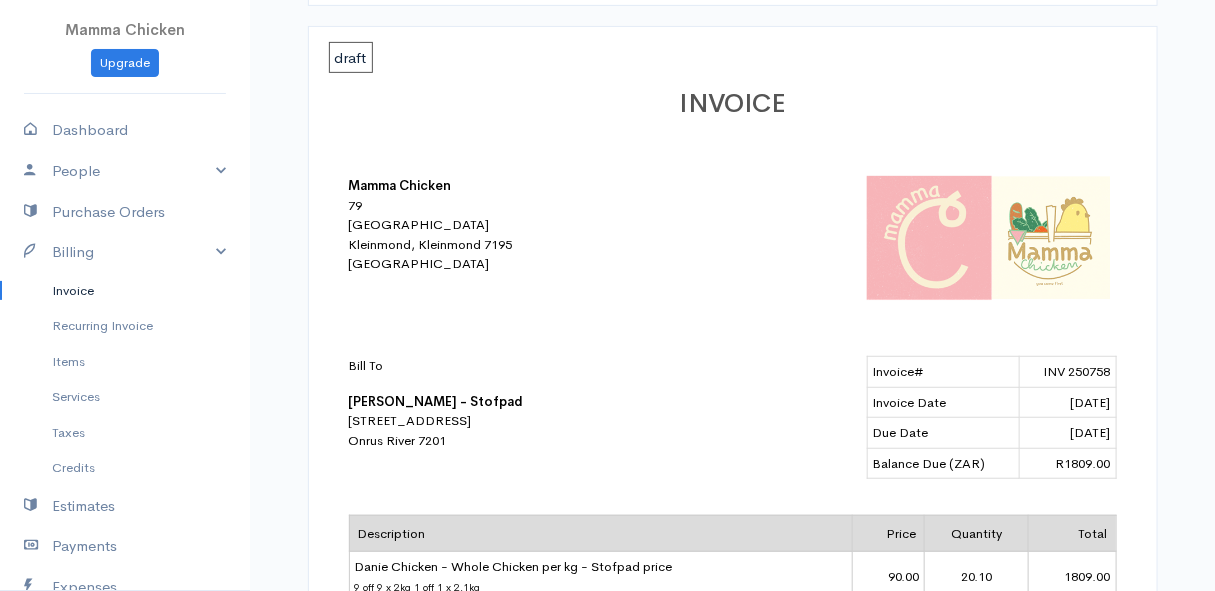 scroll, scrollTop: 0, scrollLeft: 0, axis: both 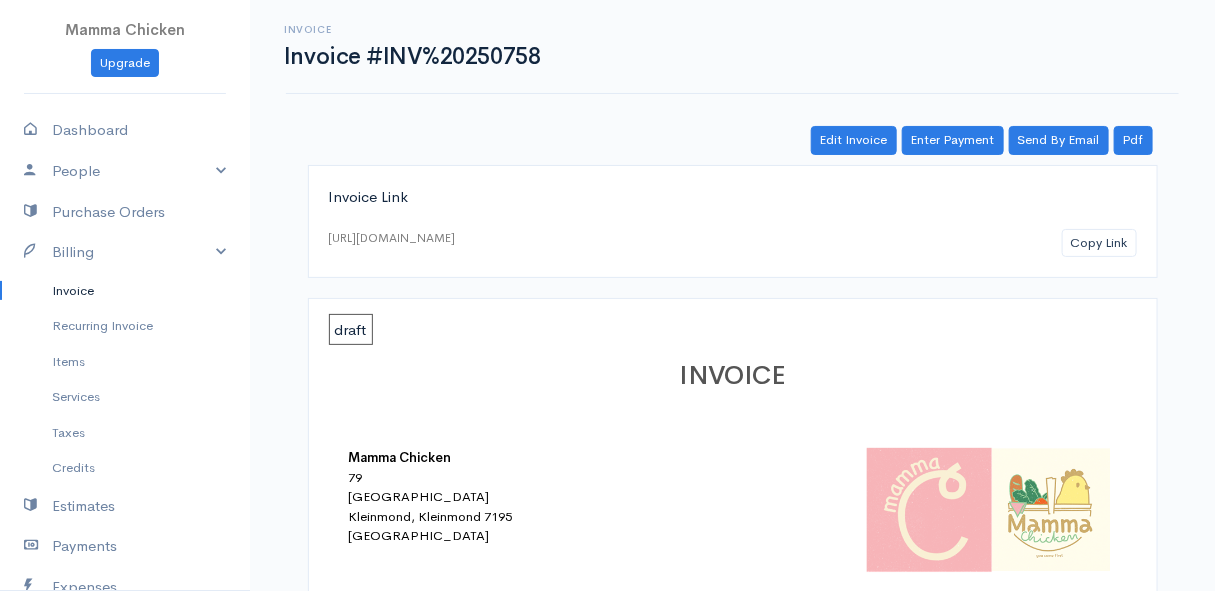 click on "Invoice" at bounding box center [125, 291] 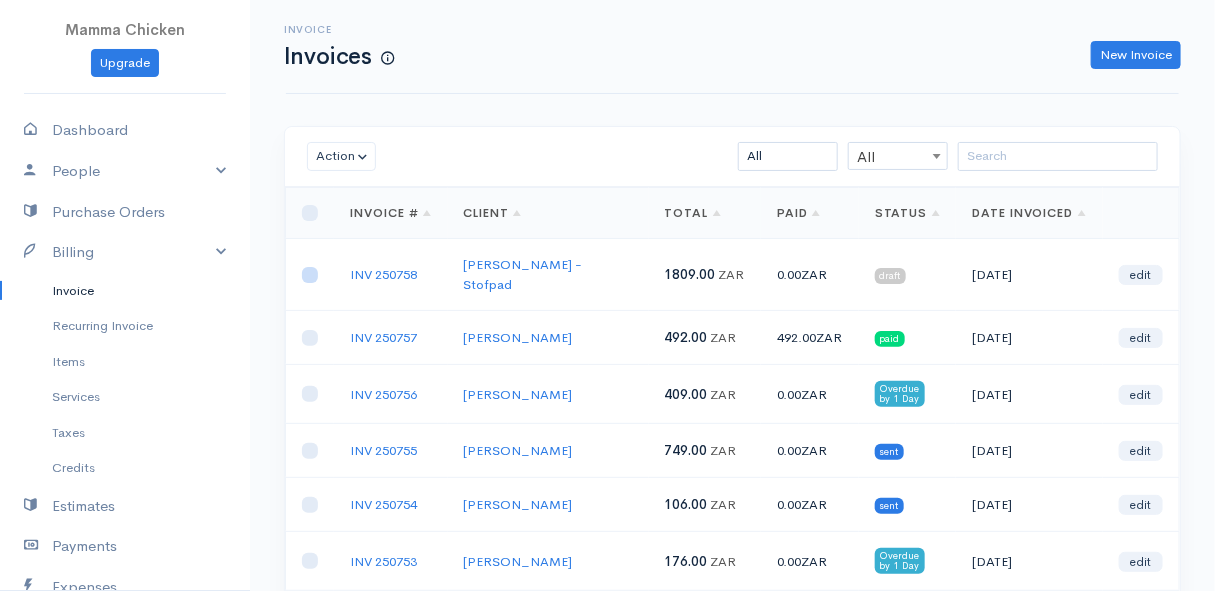 click at bounding box center (310, 275) 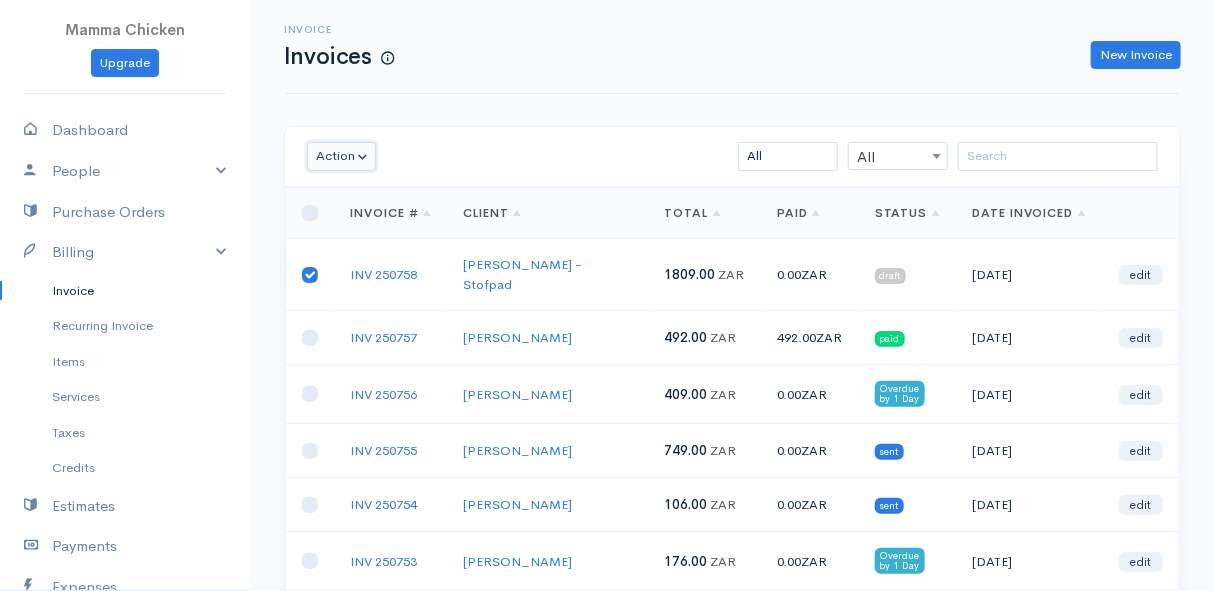click on "Action" at bounding box center (341, 156) 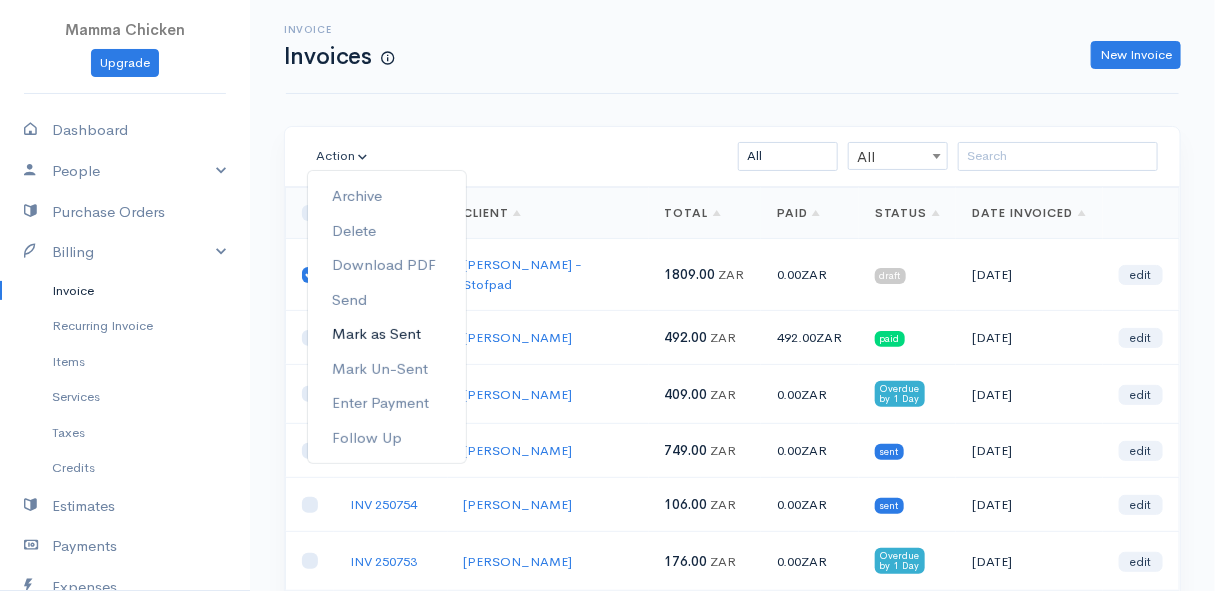 click on "Mark as Sent" at bounding box center [387, 334] 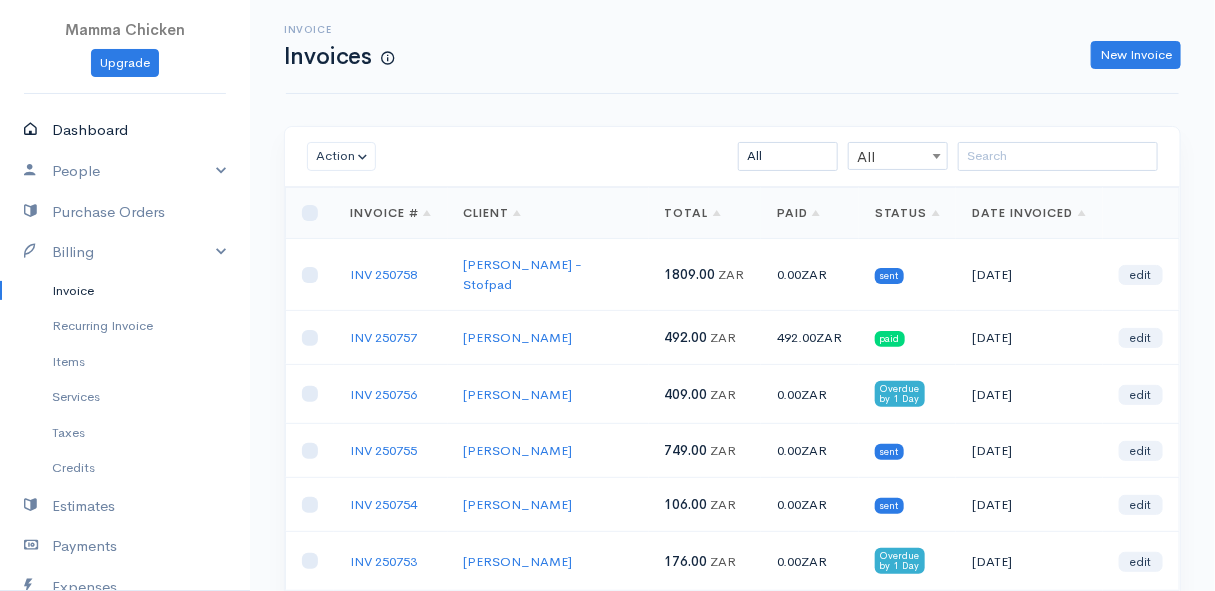 click on "Dashboard" at bounding box center (125, 130) 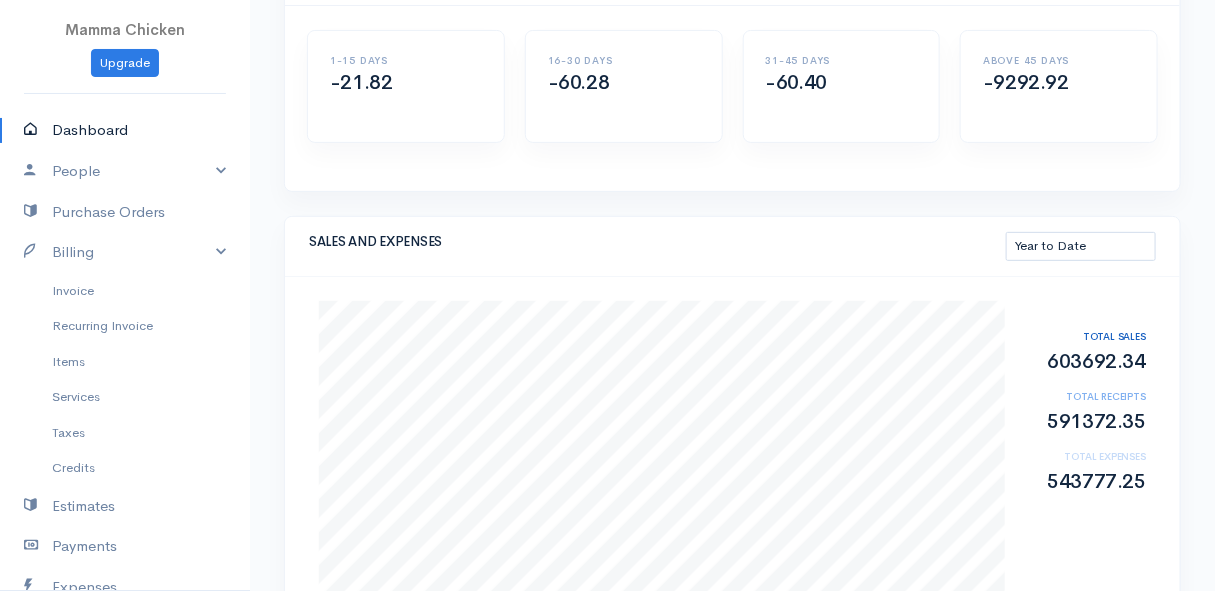 scroll, scrollTop: 272, scrollLeft: 0, axis: vertical 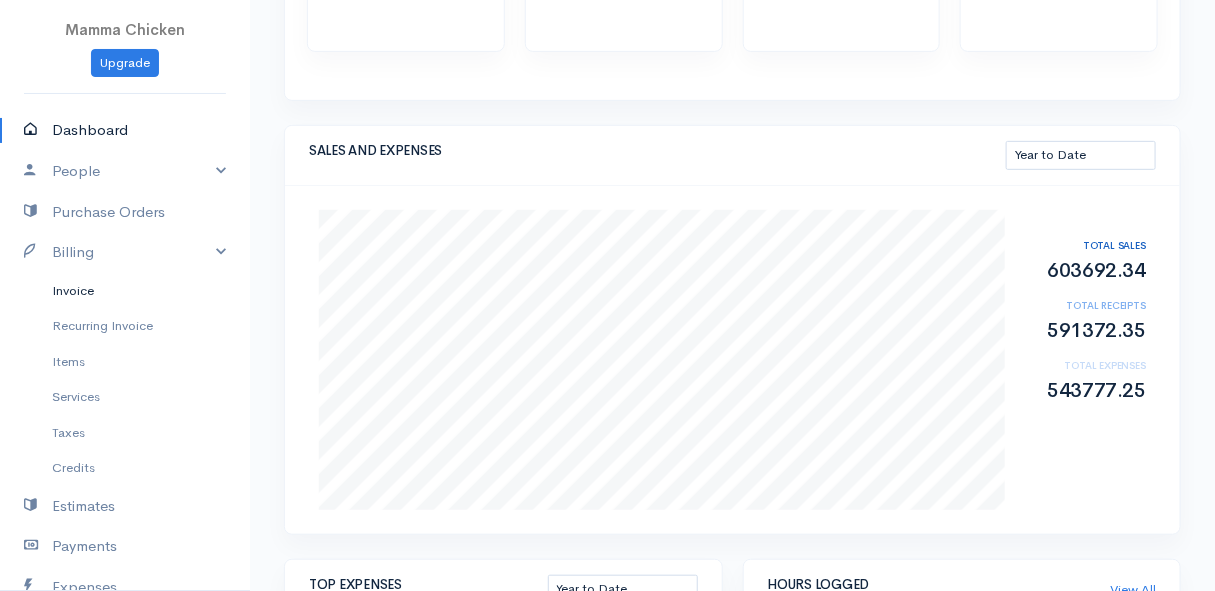 click on "Invoice" at bounding box center [125, 291] 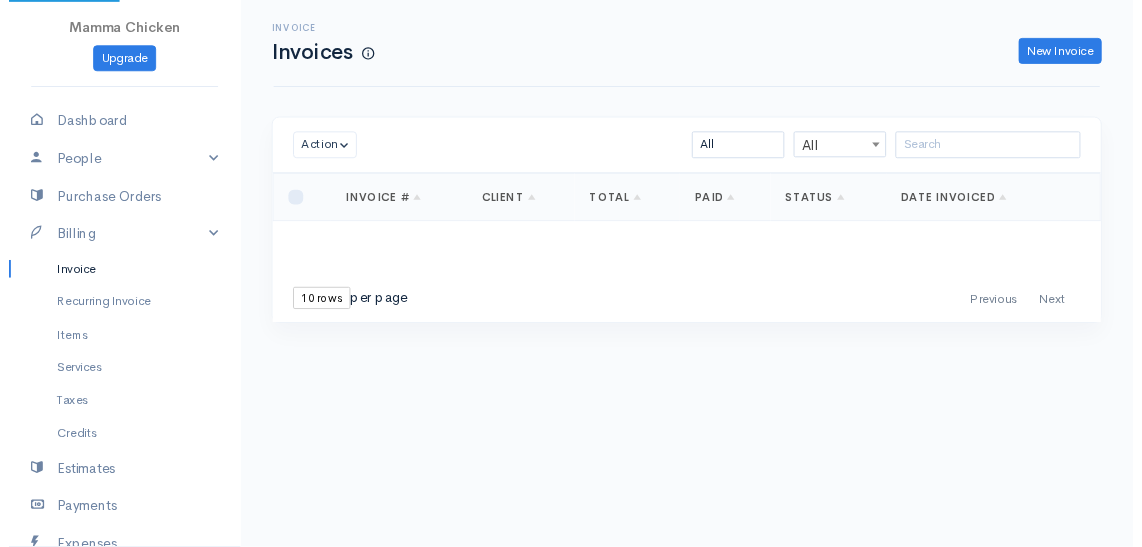 scroll, scrollTop: 0, scrollLeft: 0, axis: both 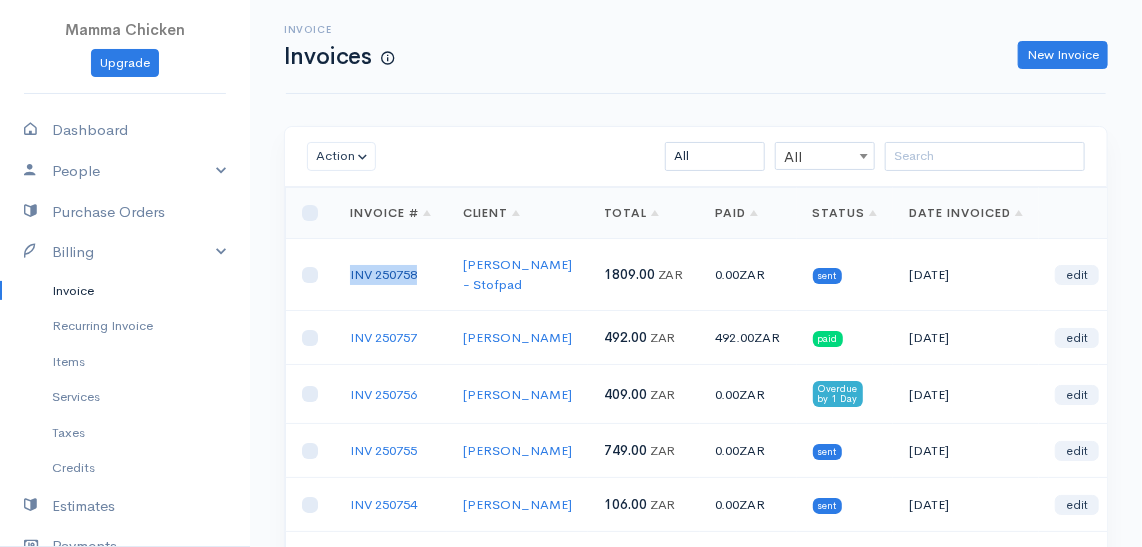 drag, startPoint x: 422, startPoint y: 272, endPoint x: 349, endPoint y: 275, distance: 73.061615 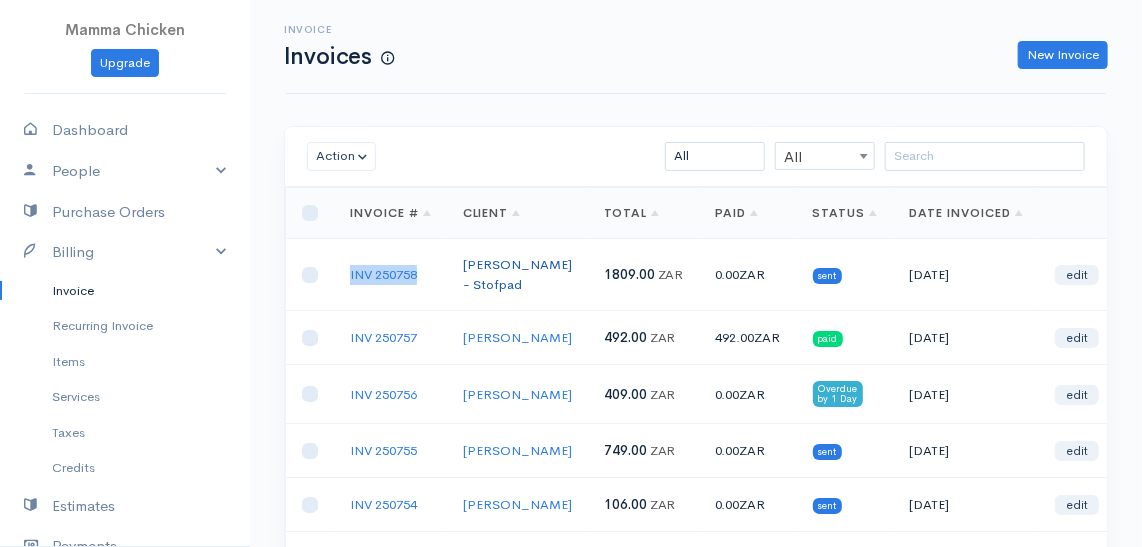 drag, startPoint x: 521, startPoint y: 288, endPoint x: 464, endPoint y: 269, distance: 60.083275 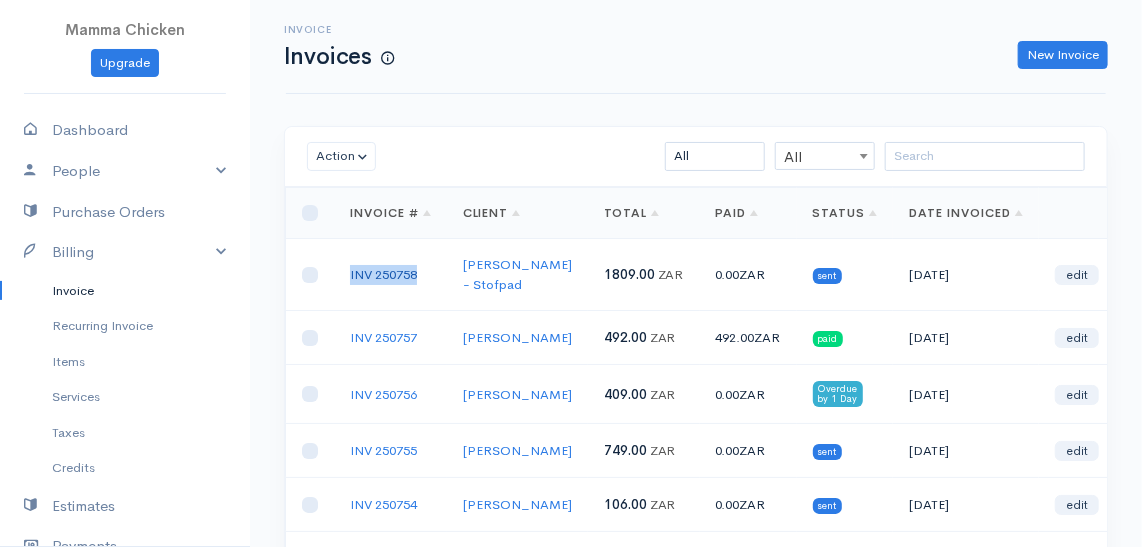 click on "INV 250758" at bounding box center (383, 274) 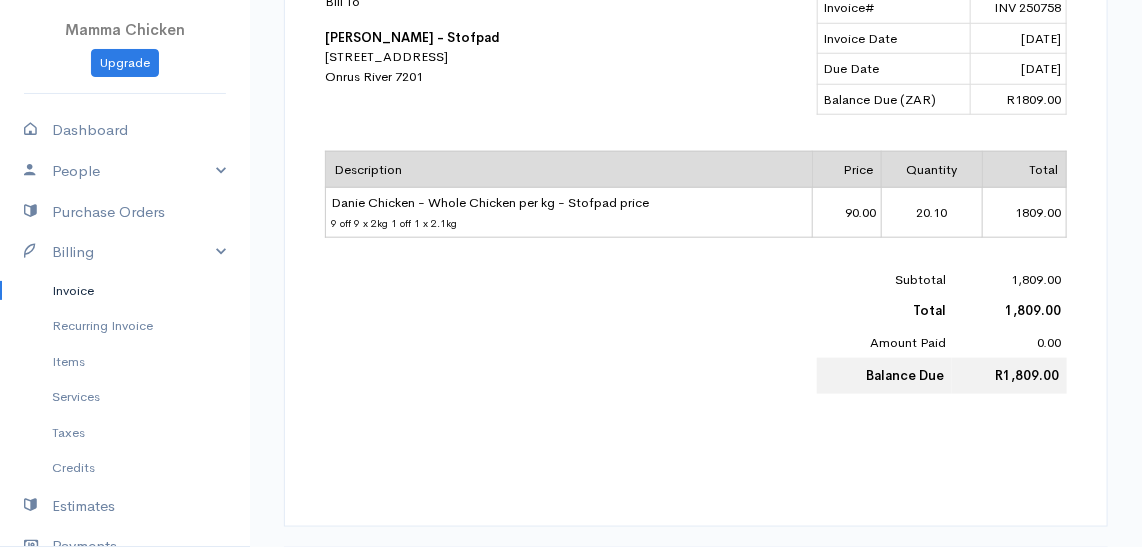 scroll, scrollTop: 545, scrollLeft: 0, axis: vertical 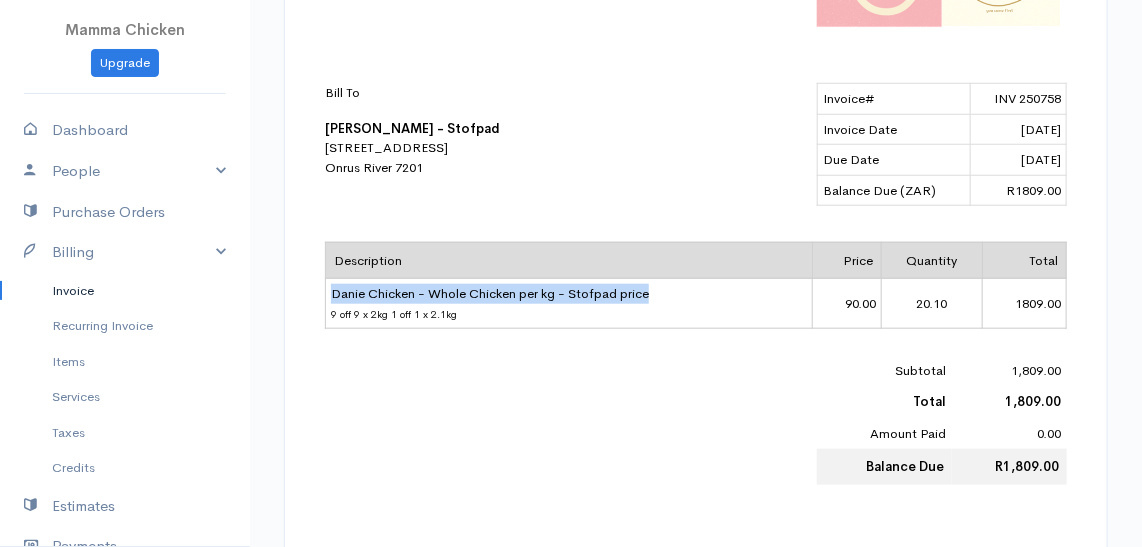 drag, startPoint x: 332, startPoint y: 283, endPoint x: 656, endPoint y: 287, distance: 324.0247 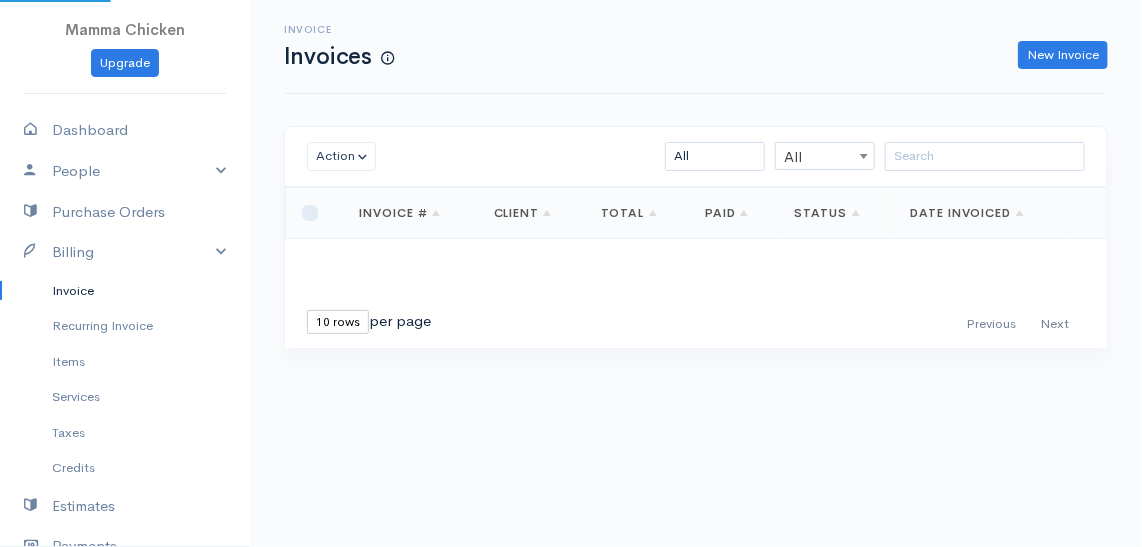 scroll, scrollTop: 0, scrollLeft: 0, axis: both 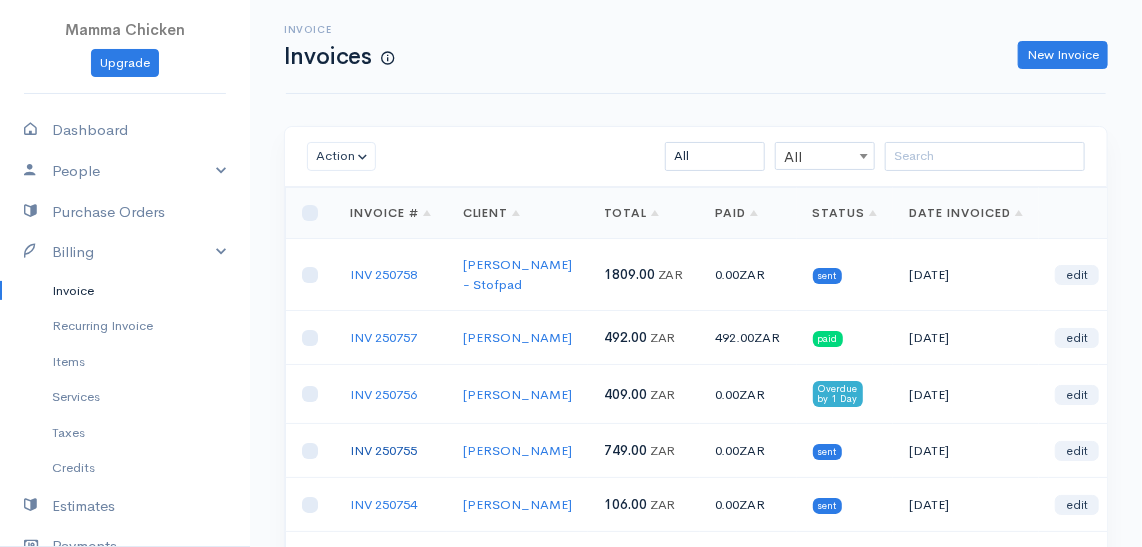 click on "INV 250755" at bounding box center [383, 450] 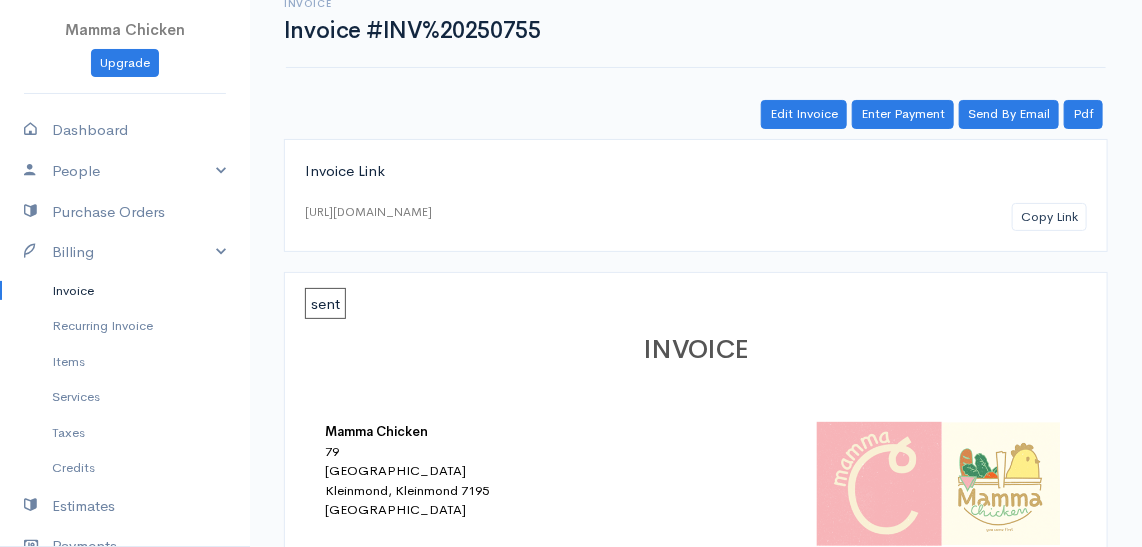 scroll, scrollTop: 0, scrollLeft: 0, axis: both 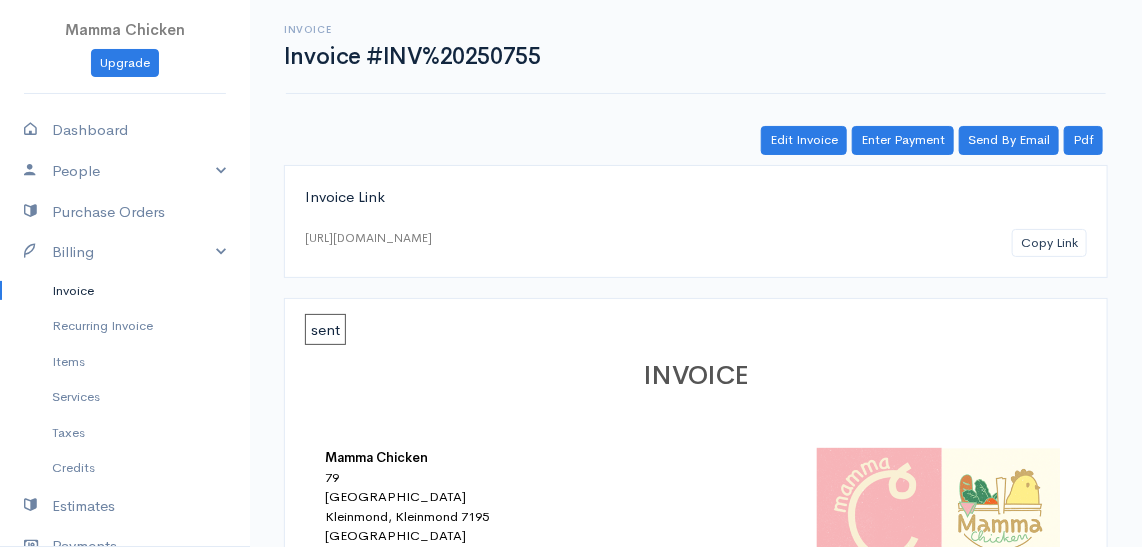 click on "Invoice" at bounding box center (125, 291) 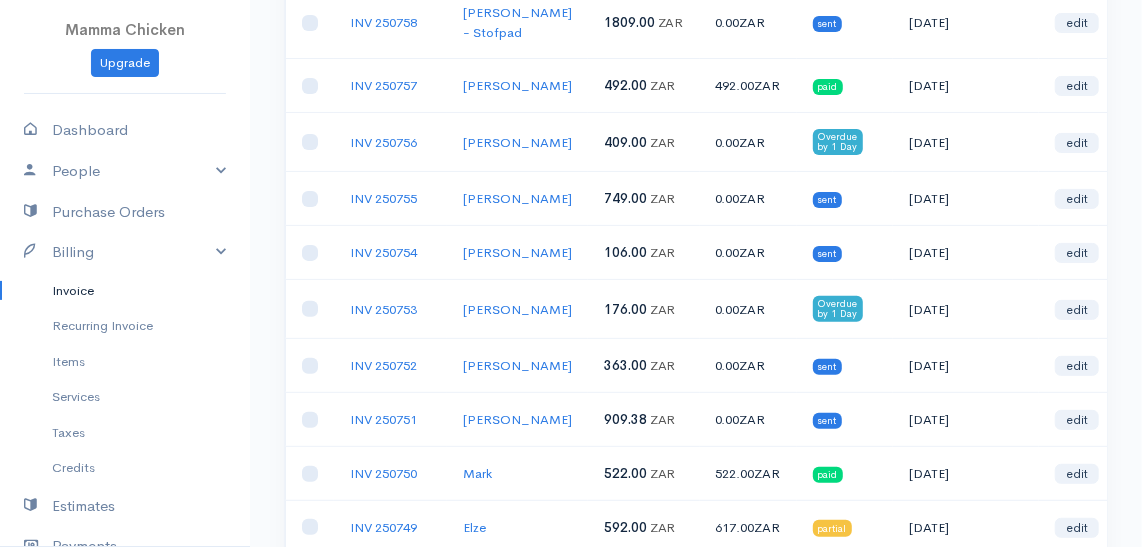 scroll, scrollTop: 0, scrollLeft: 0, axis: both 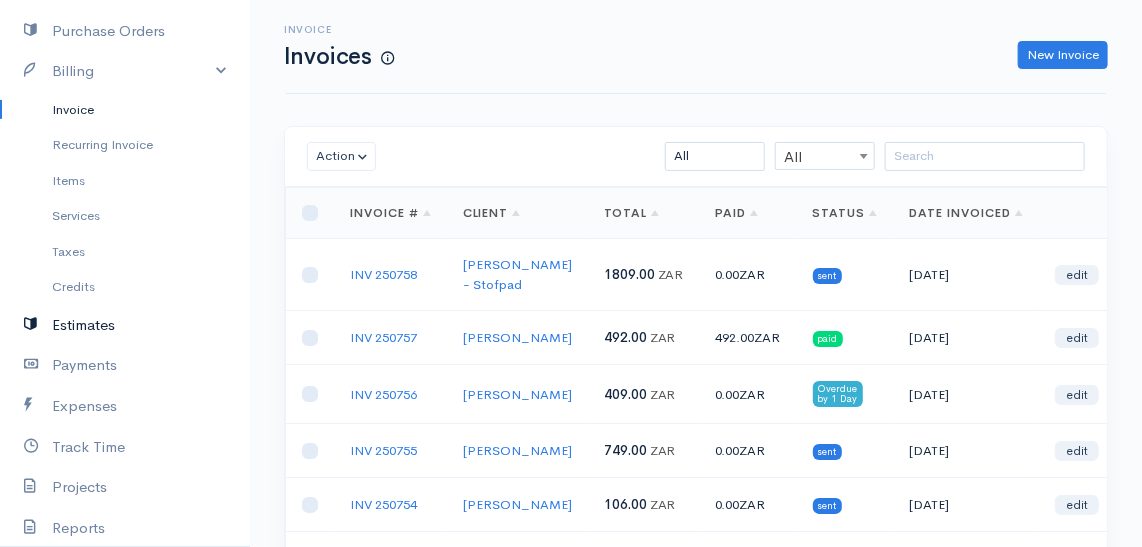 click on "Estimates" at bounding box center [125, 325] 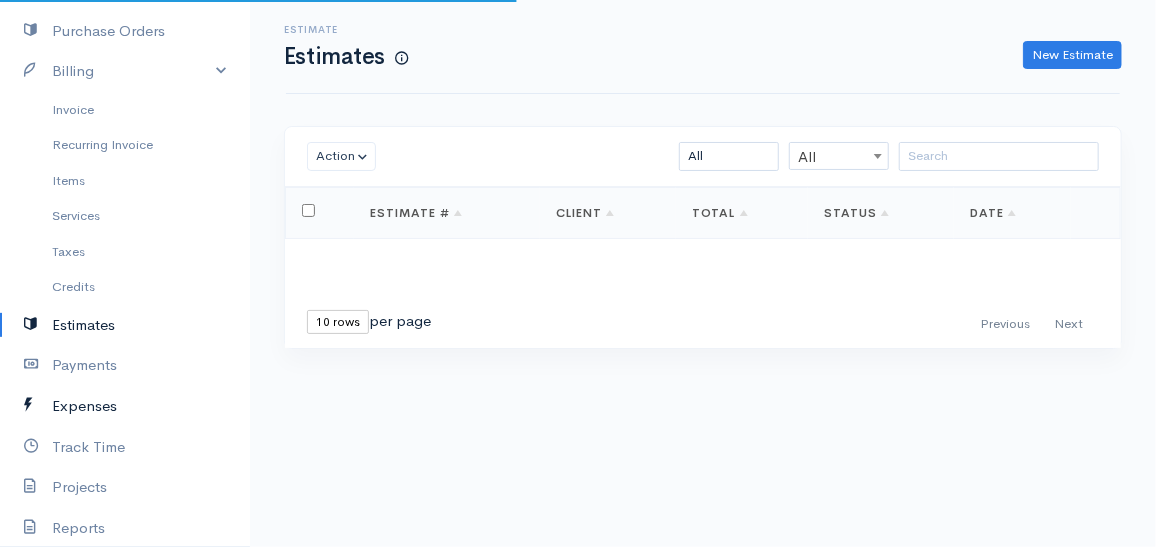 click on "Expenses" at bounding box center (125, 406) 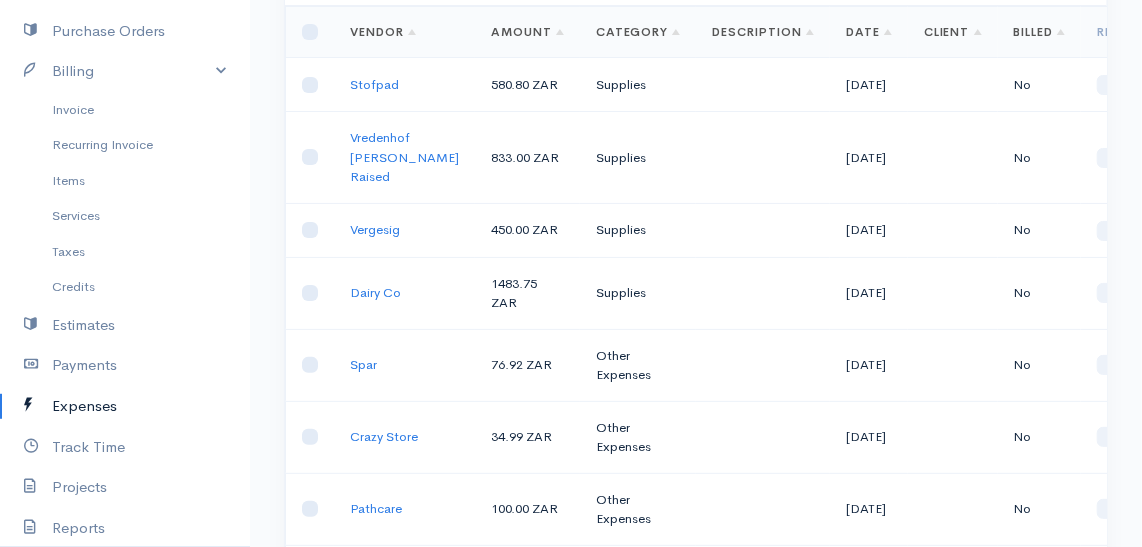 scroll, scrollTop: 0, scrollLeft: 0, axis: both 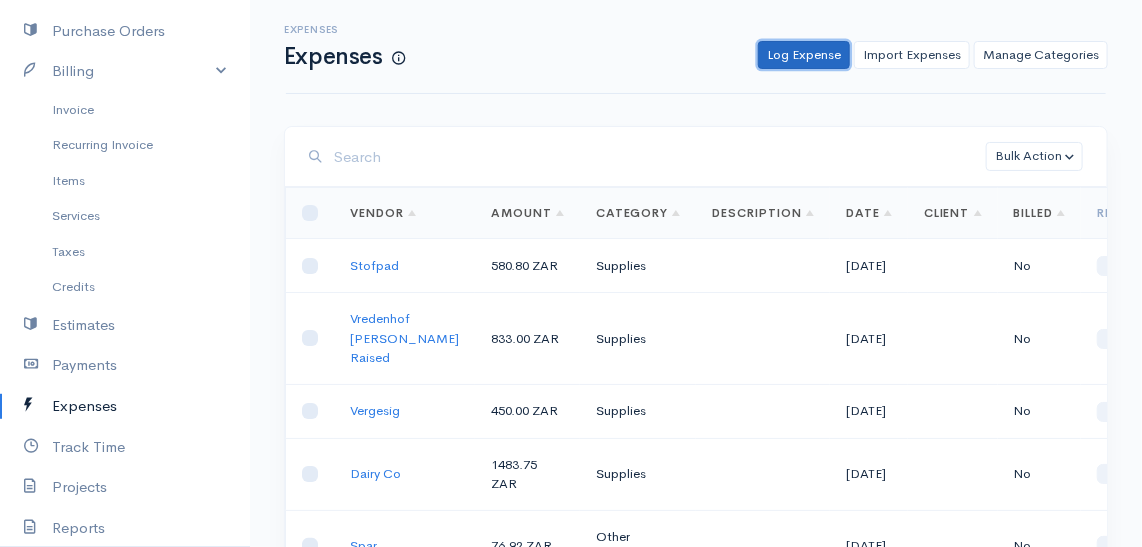 click on "Log Expense" at bounding box center [804, 55] 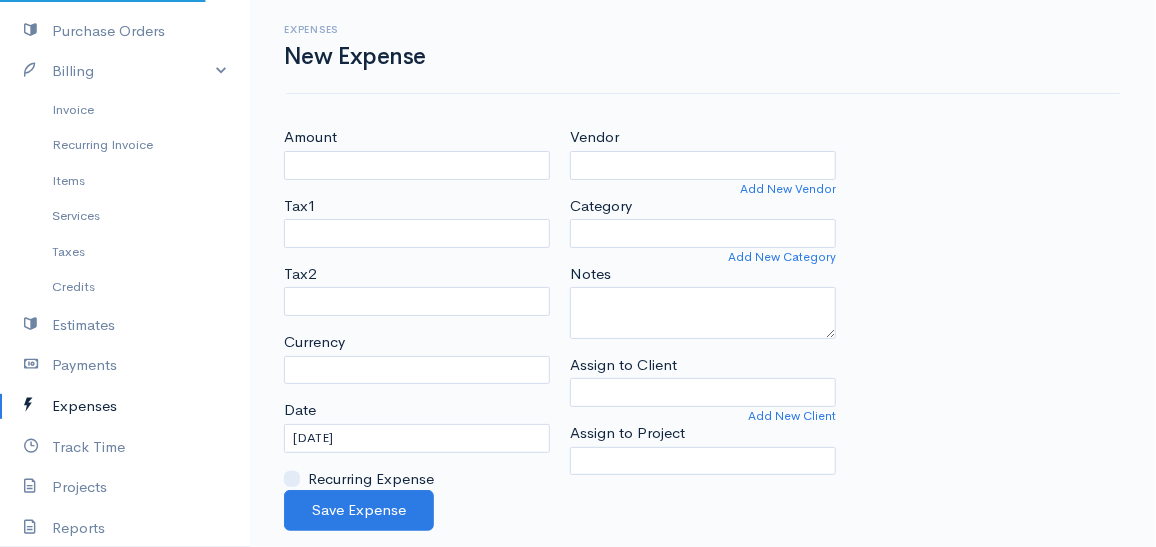 select on "ZAR" 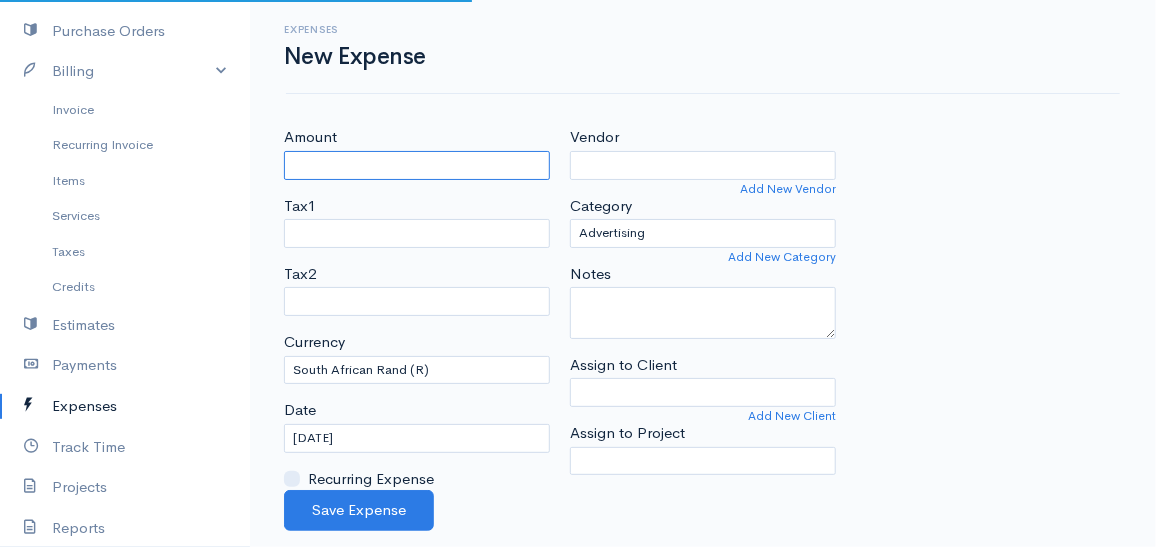 click on "Amount" at bounding box center [417, 165] 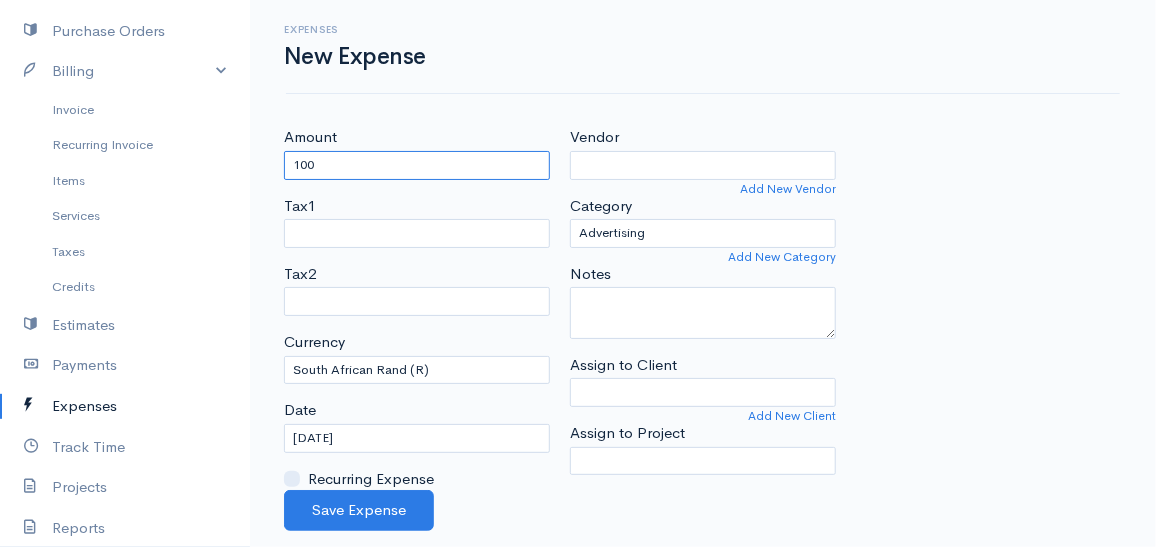type on "100" 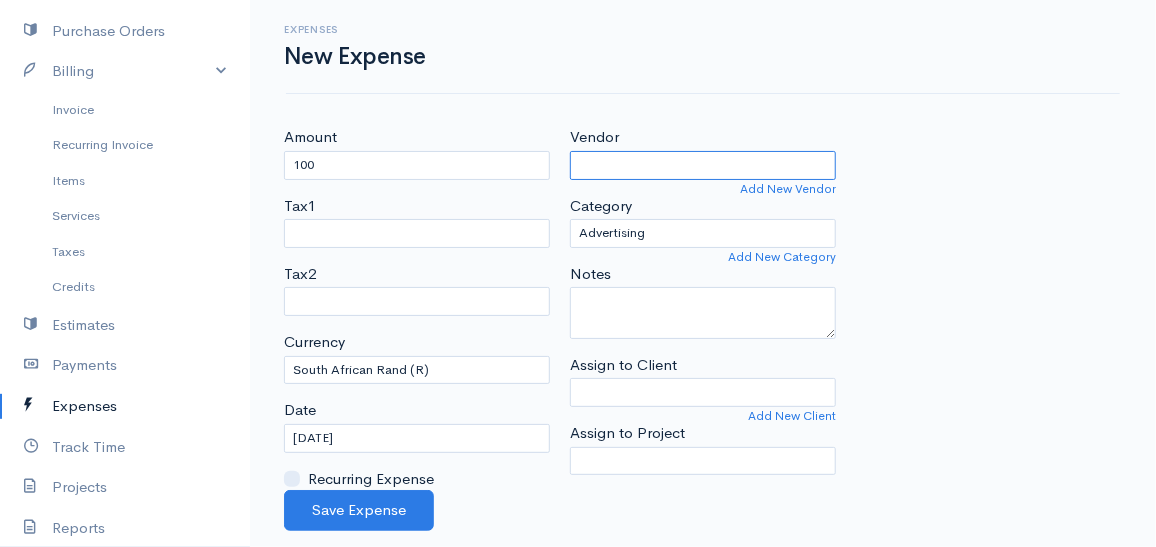 click on "Vendor" at bounding box center [703, 165] 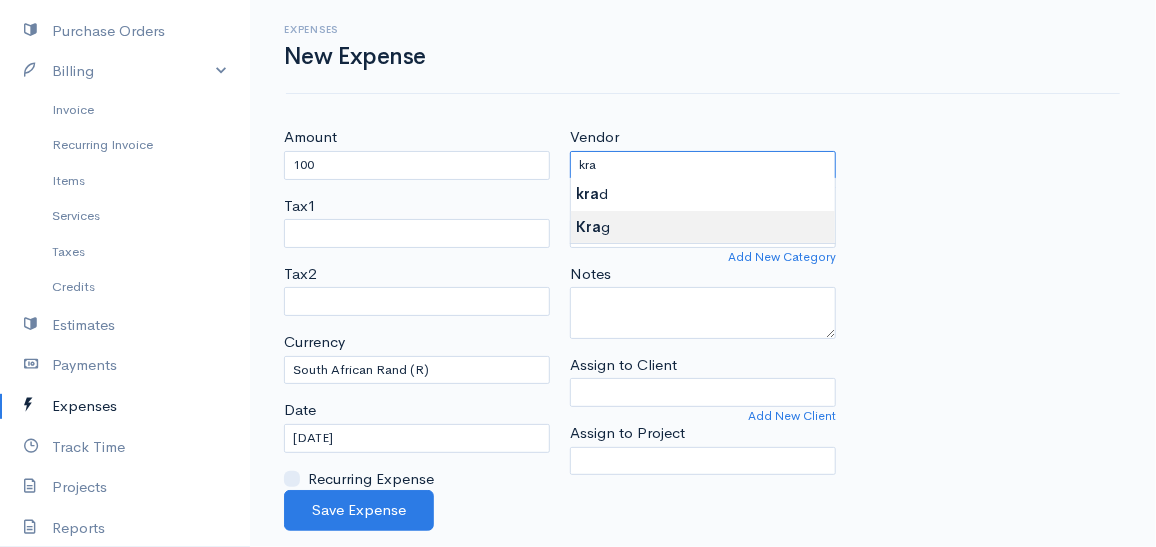 type on "Krag" 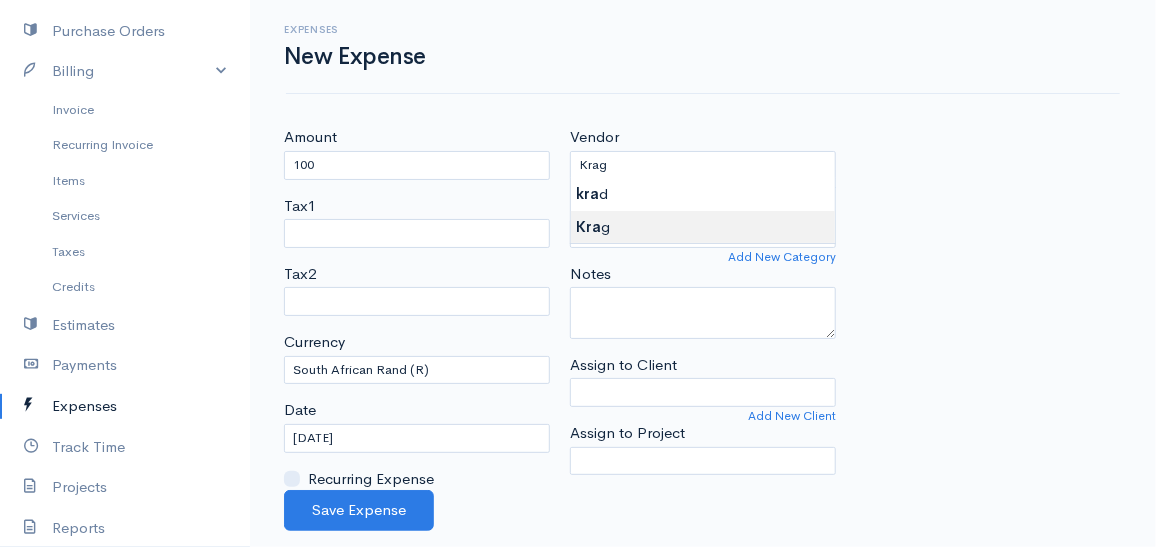 click on "Mamma Chicken
Upgrade
Dashboard
People
Clients
Vendors
Staff Users
Purchase Orders
Billing
Invoice
Recurring Invoice
Items
Services
Taxes
Credits
Estimates
Payments
Expenses
Track Time
Projects
Reports
Settings
My Organizations
Logout
Help
@CloudBooksApp 2022
Expenses
New Expense
Amount 100 Tax1 Tax2 Currency U.S. Dollars ($) Canadian Dollars ($) British Pounds Sterling (£) Euros (€) Australian Dollars ($) Afghani (Af) Algerian Dinar (د.ج) Argentine Pesos ($) Lek (L)" at bounding box center (578, 273) 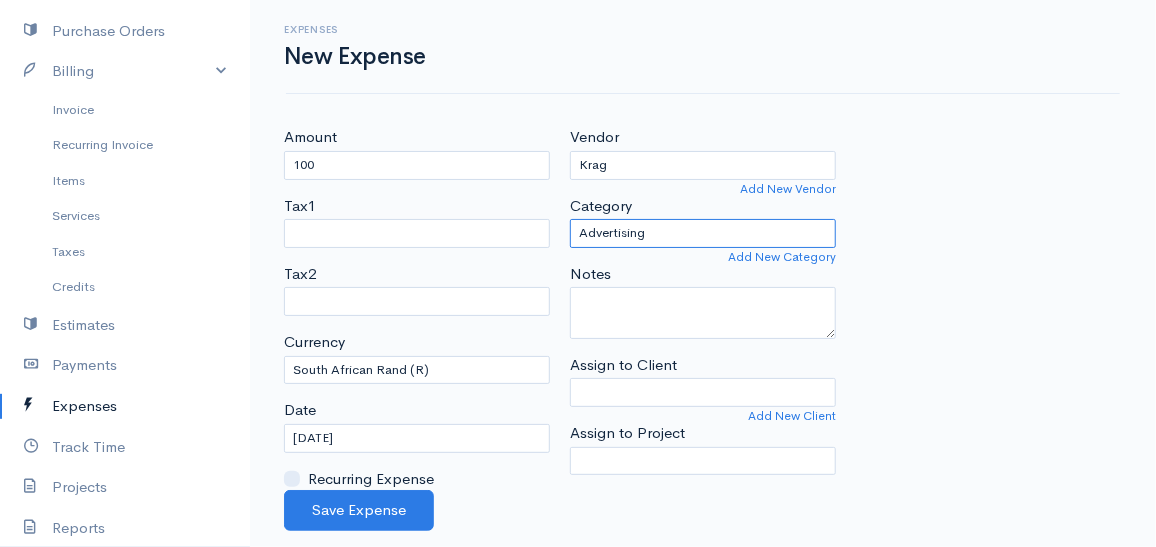 click on "Advertising Car & Truck Expenses Contractors Education Education and Training Employee Benefits Hardware Meals & Entertainment Other Expenses Personal Professional Services Rent or Lease Supplies Travel Utilities" at bounding box center [703, 233] 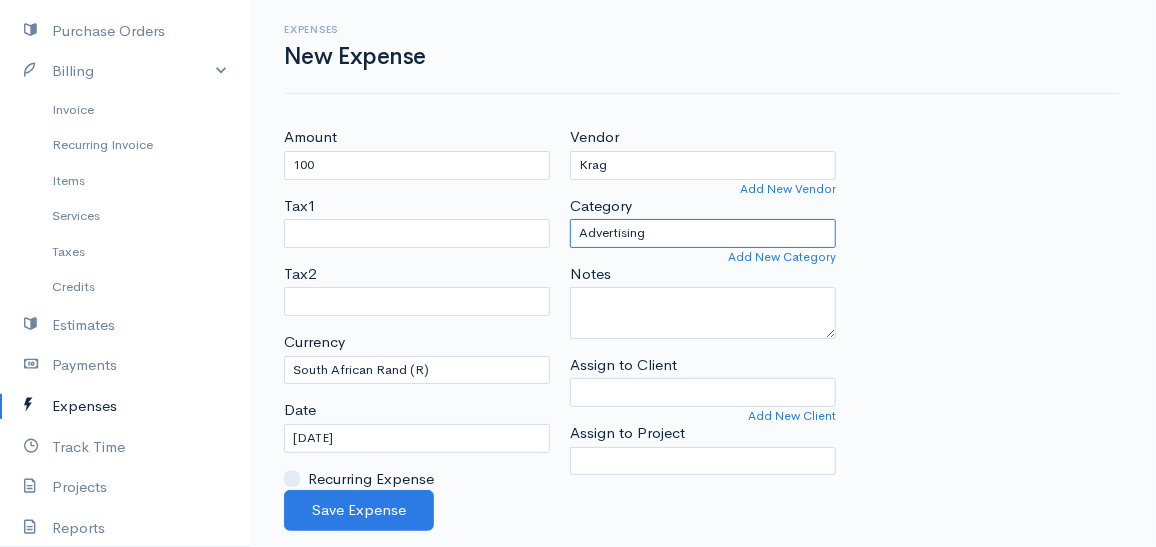 select on "Utilities" 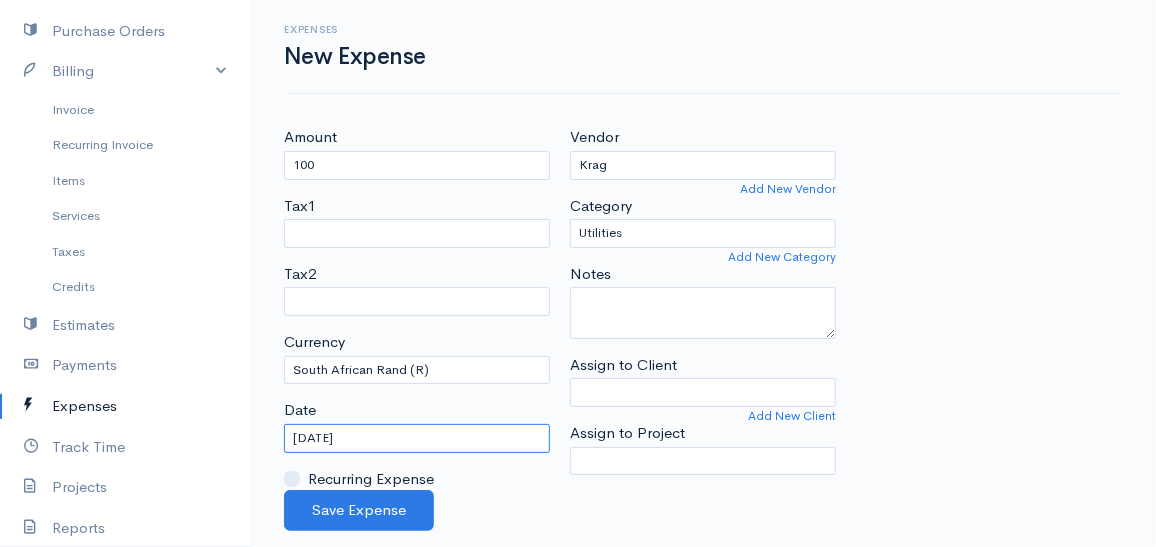click on "[DATE]" at bounding box center [417, 438] 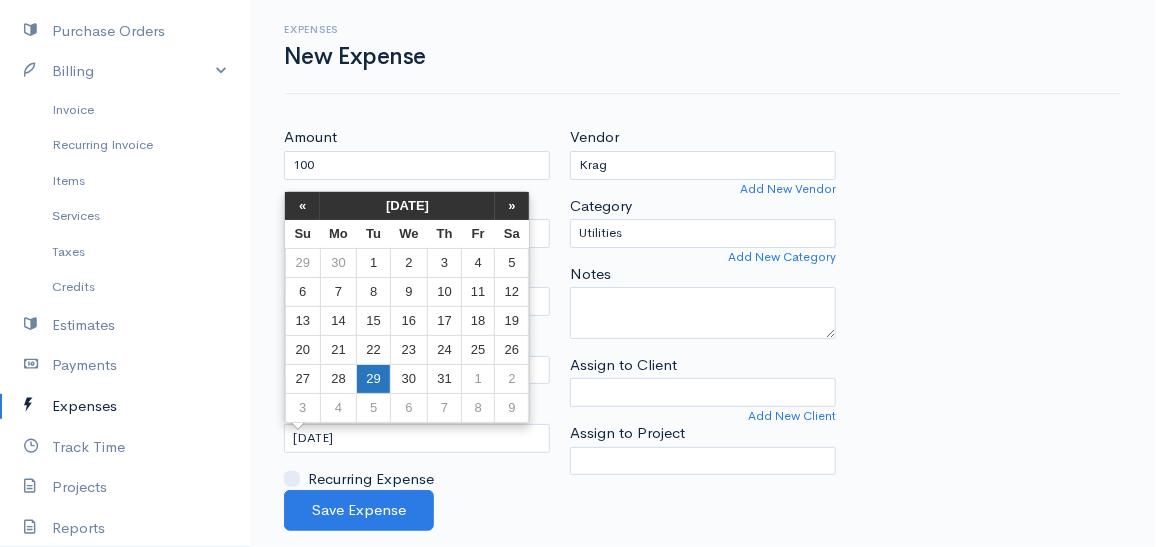 click on "29" at bounding box center [373, 379] 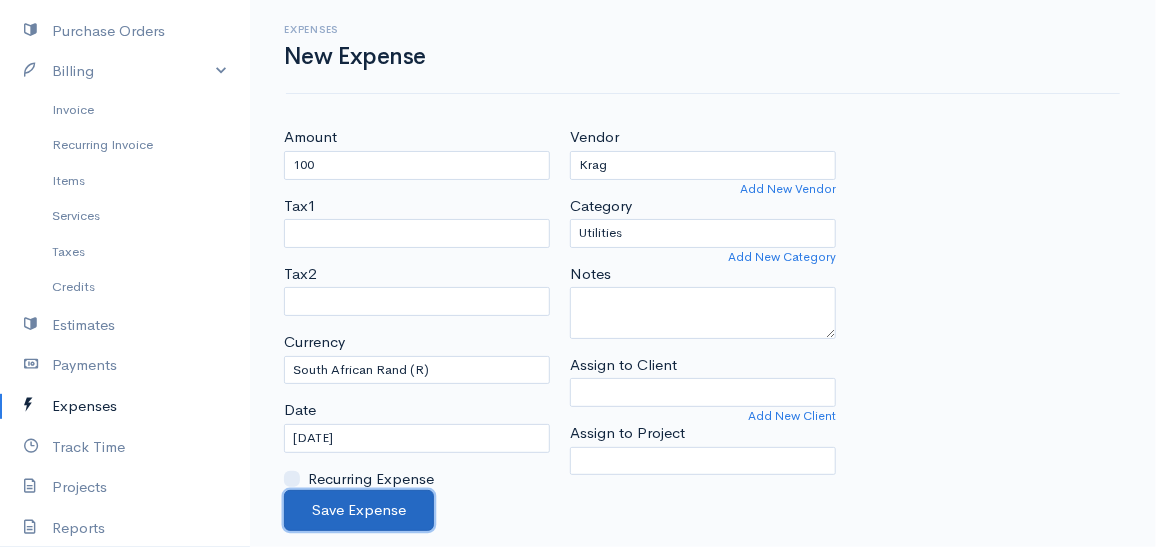 click on "Save Expense" at bounding box center [359, 510] 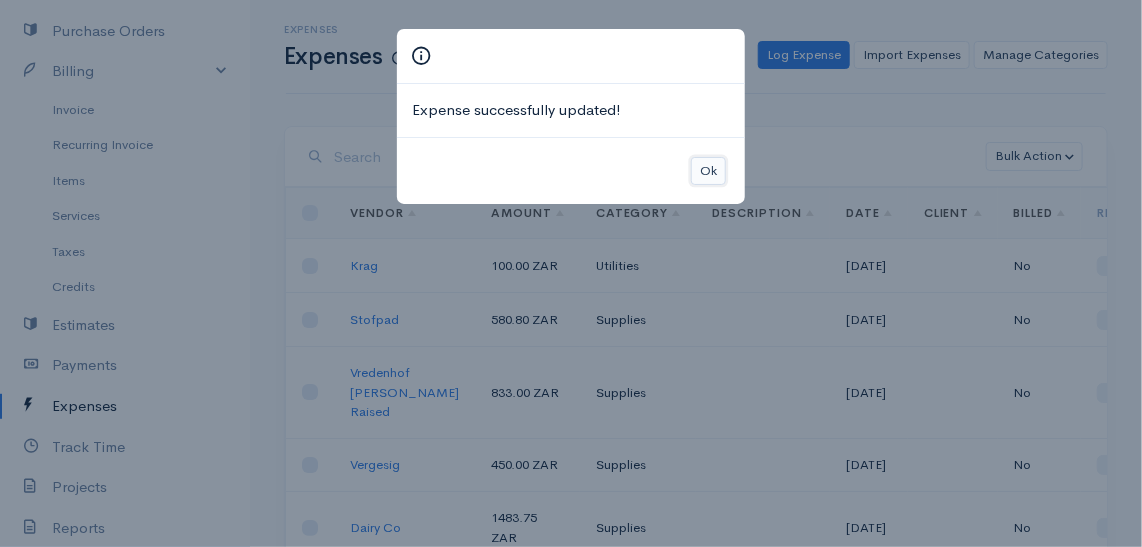 click on "Ok" at bounding box center [708, 171] 